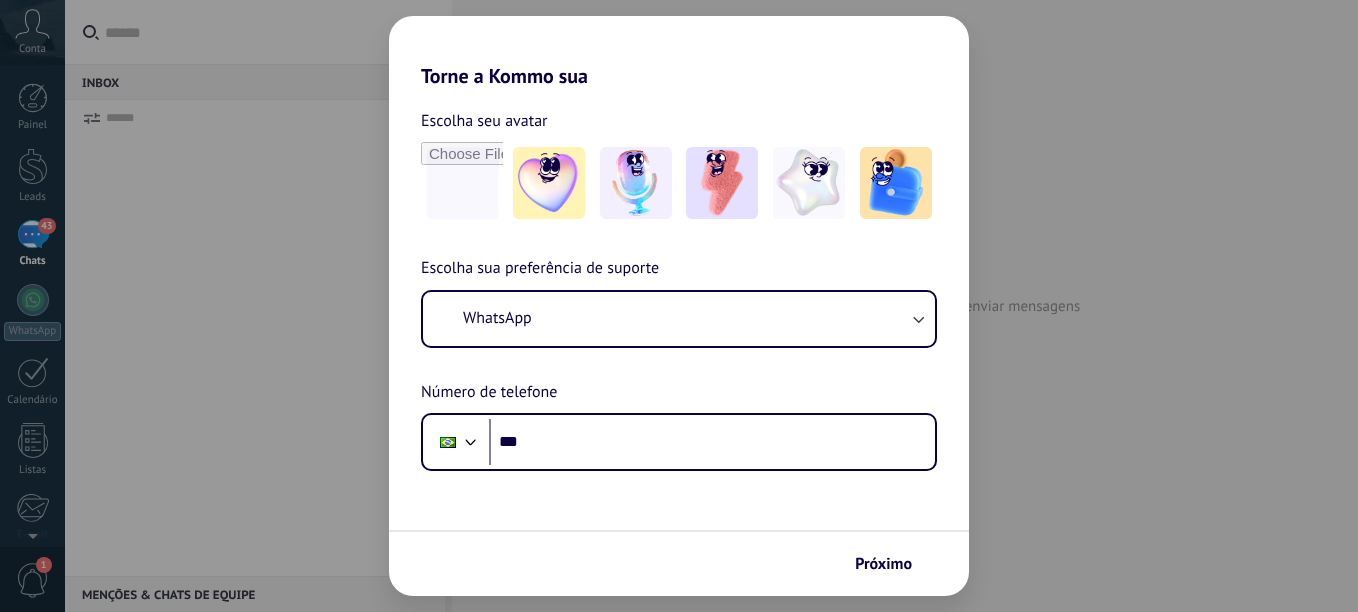 scroll, scrollTop: 0, scrollLeft: 0, axis: both 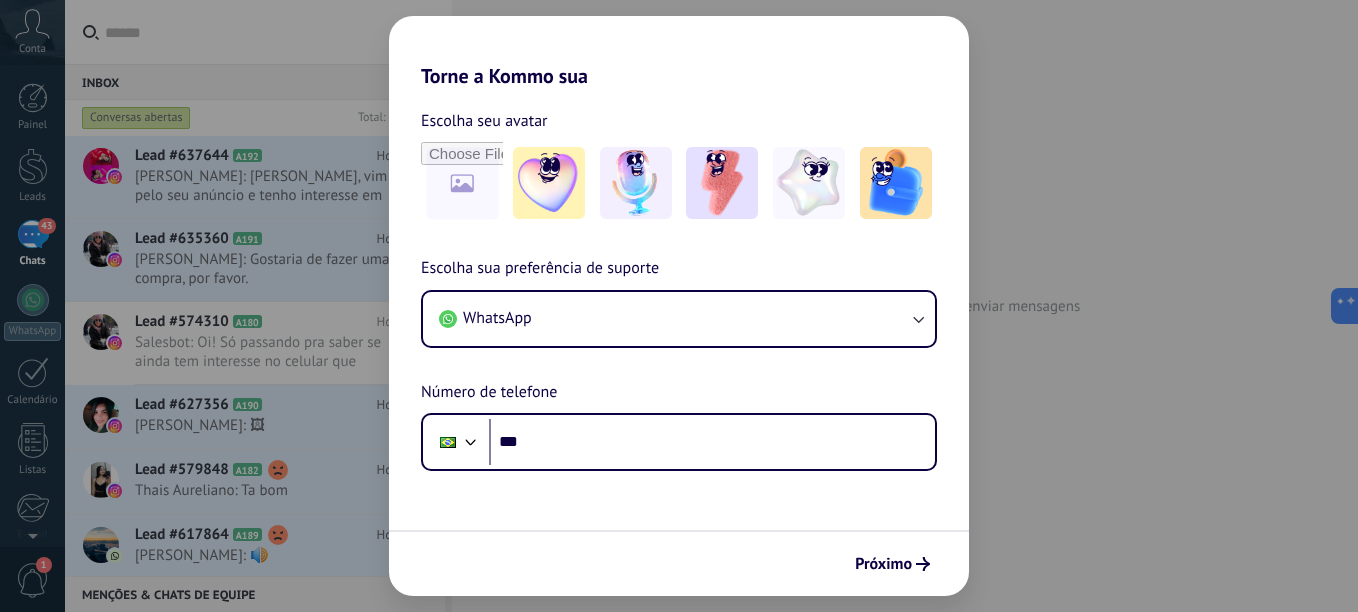 click on "Torne a Kommo sua Escolha seu avatar Escolha sua preferência de suporte WhatsApp Número de telefone Phone *** Próximo" at bounding box center (679, 306) 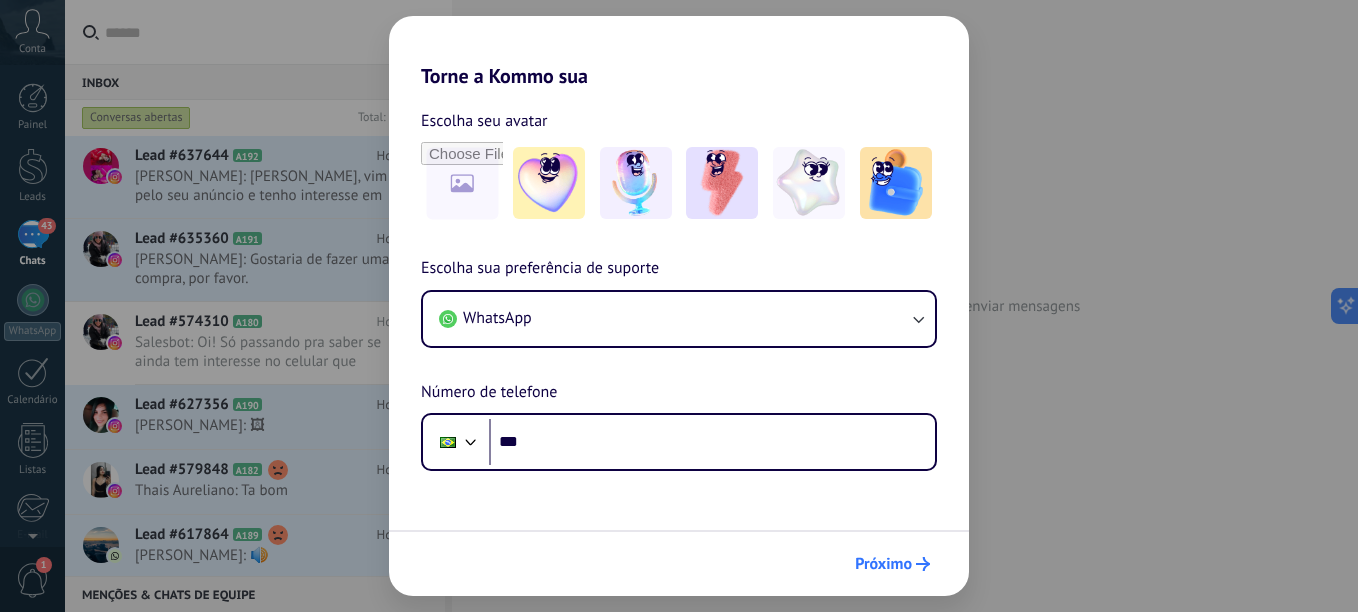 click on "Próximo" at bounding box center (883, 564) 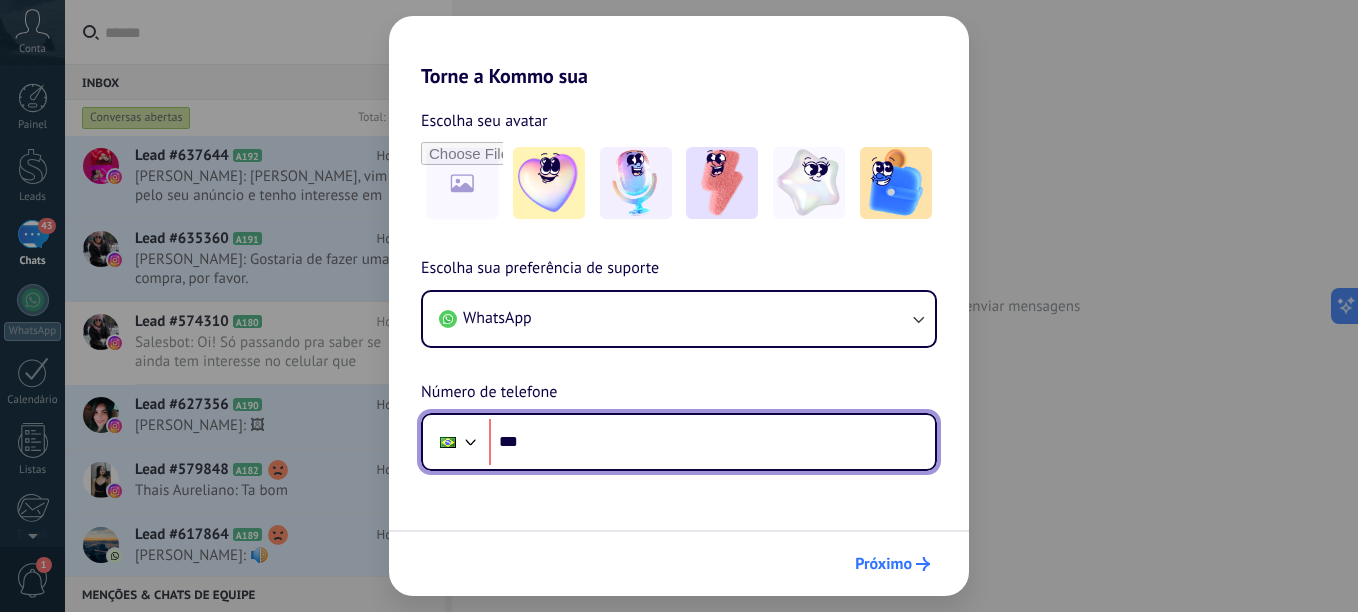 scroll, scrollTop: 0, scrollLeft: 0, axis: both 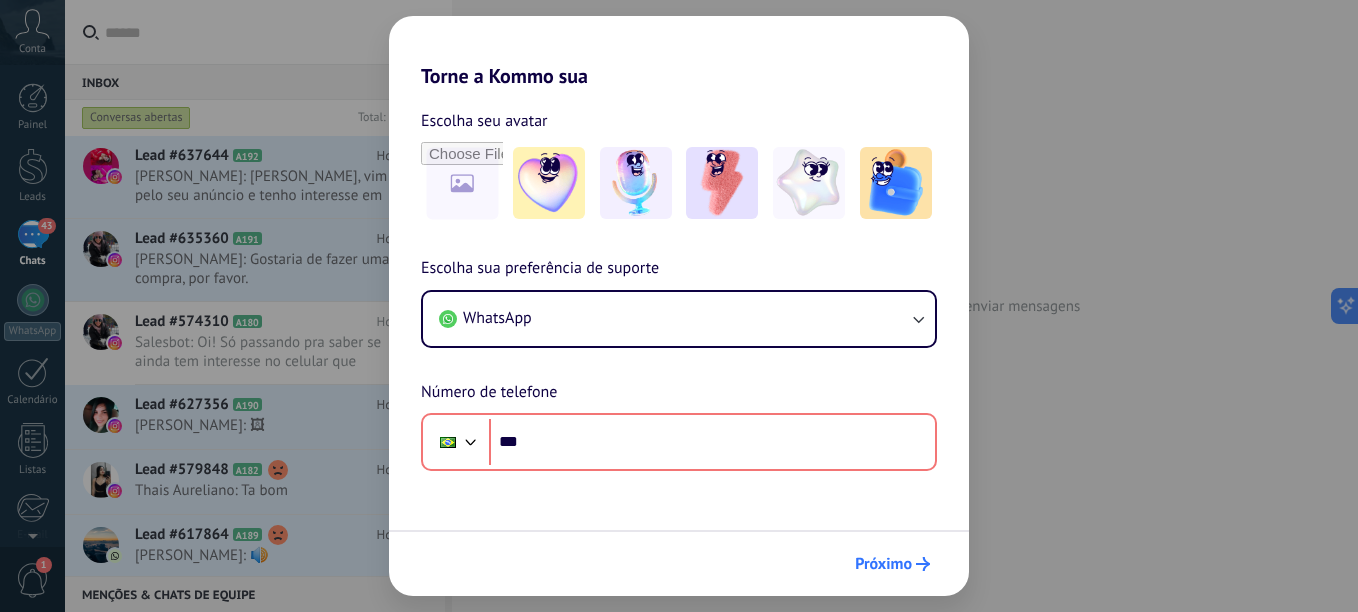 click on "Próximo" at bounding box center [883, 564] 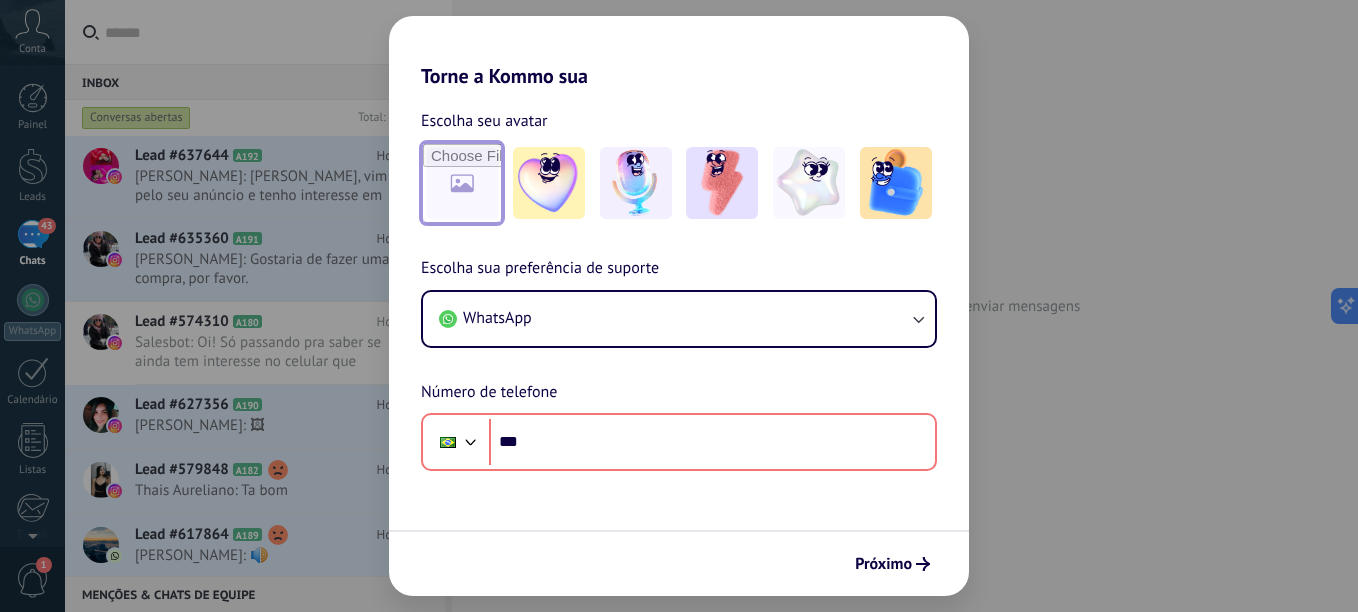 click at bounding box center (462, 183) 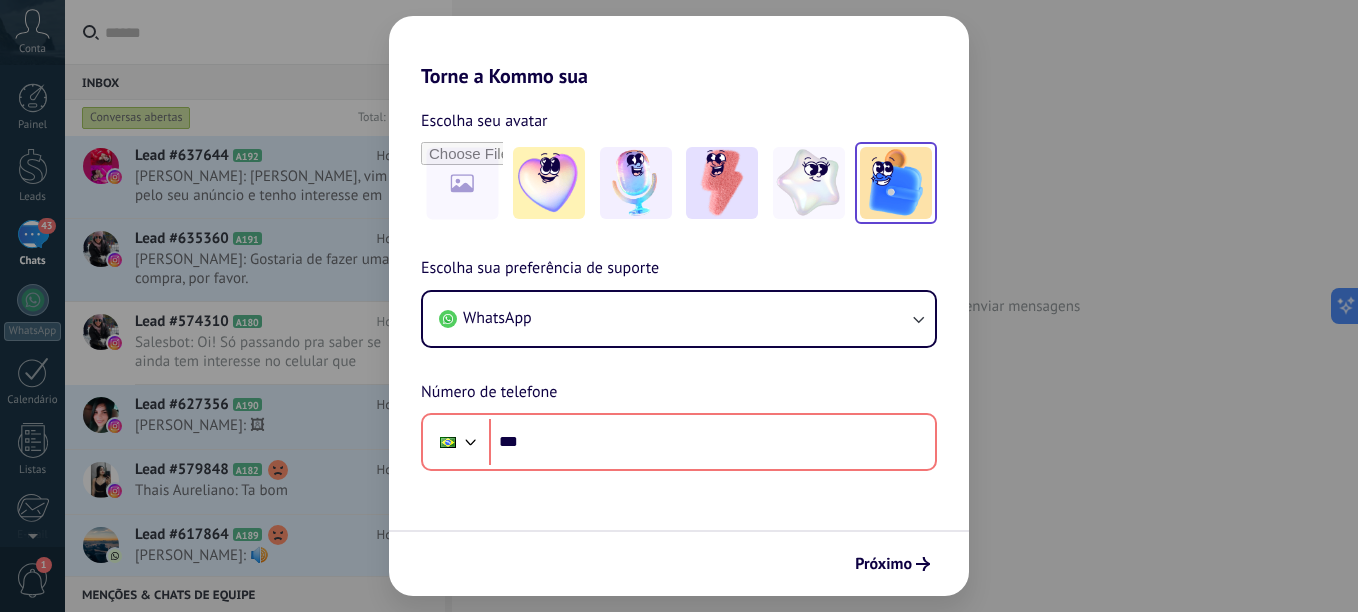 click at bounding box center [896, 183] 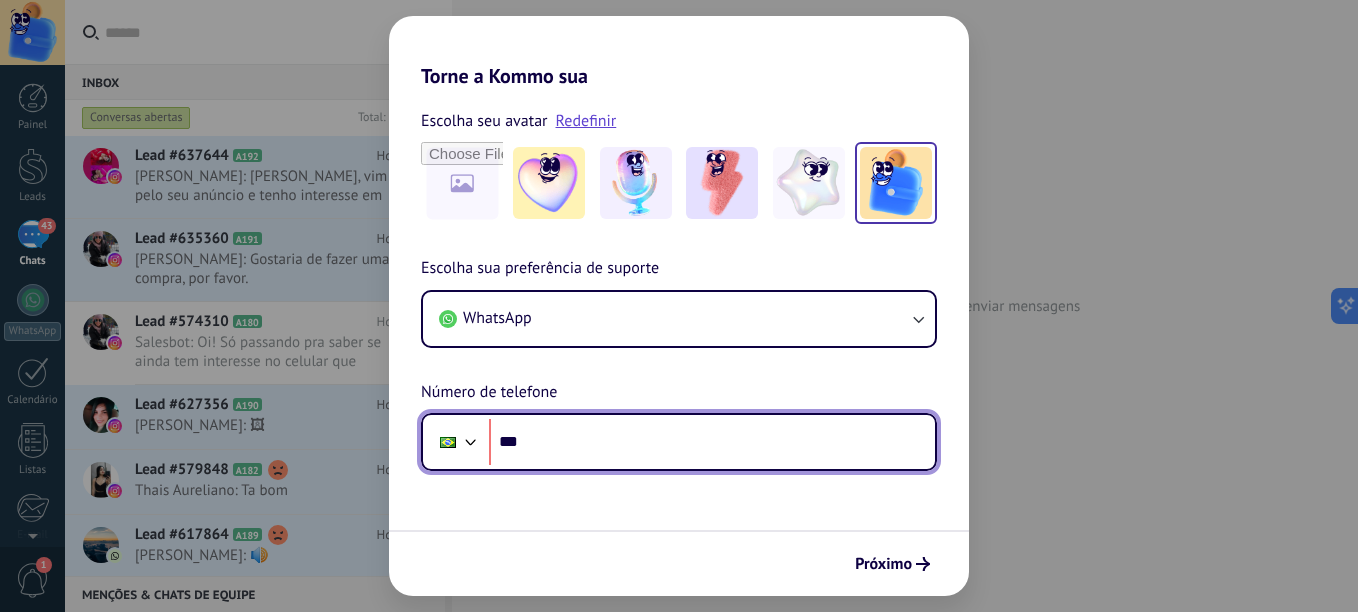click on "***" at bounding box center [712, 442] 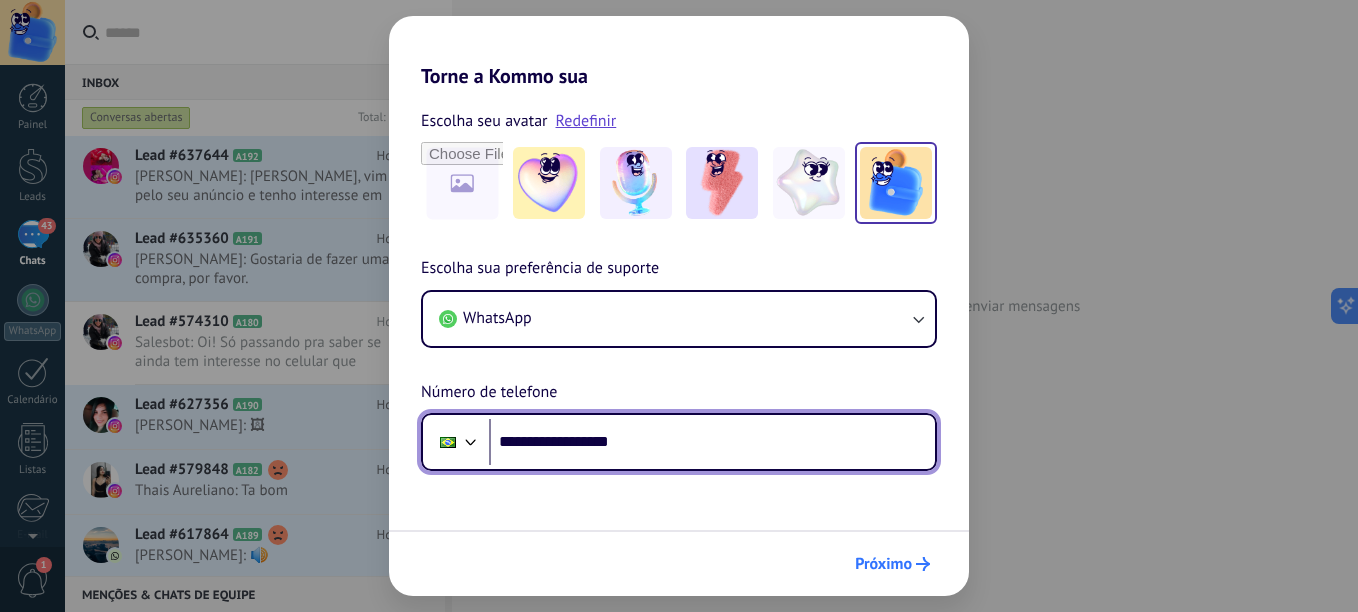 type on "**********" 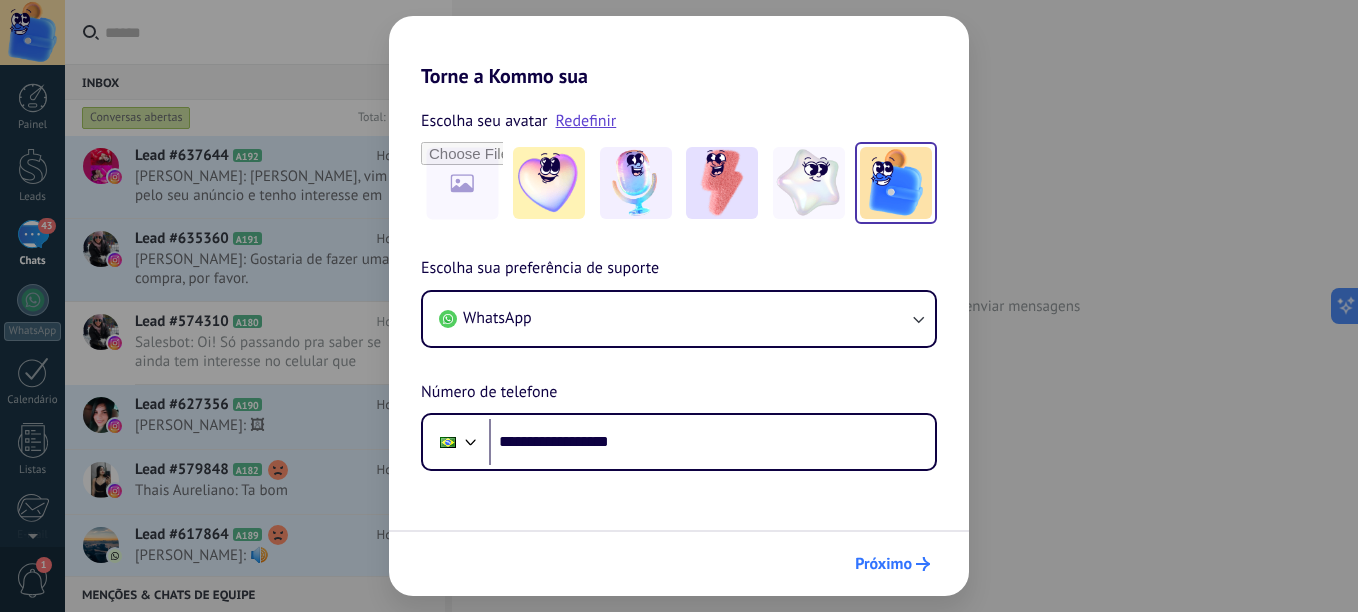 click on "Próximo" at bounding box center (883, 564) 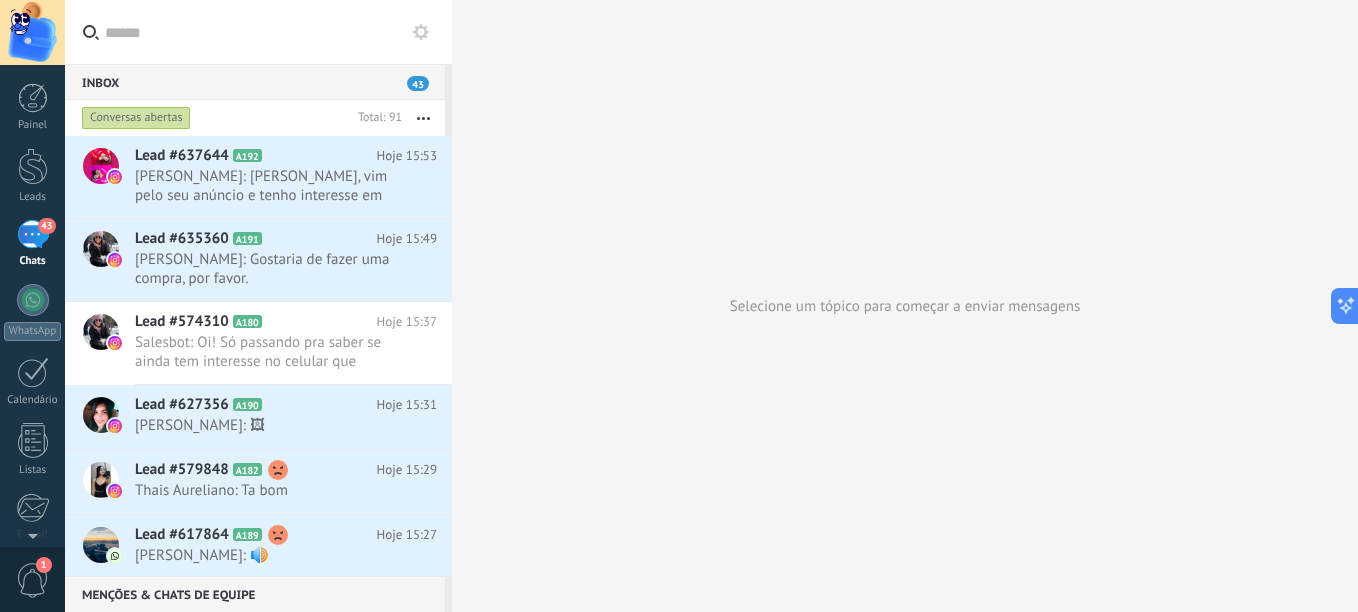 click on "43
Chats" at bounding box center (32, 244) 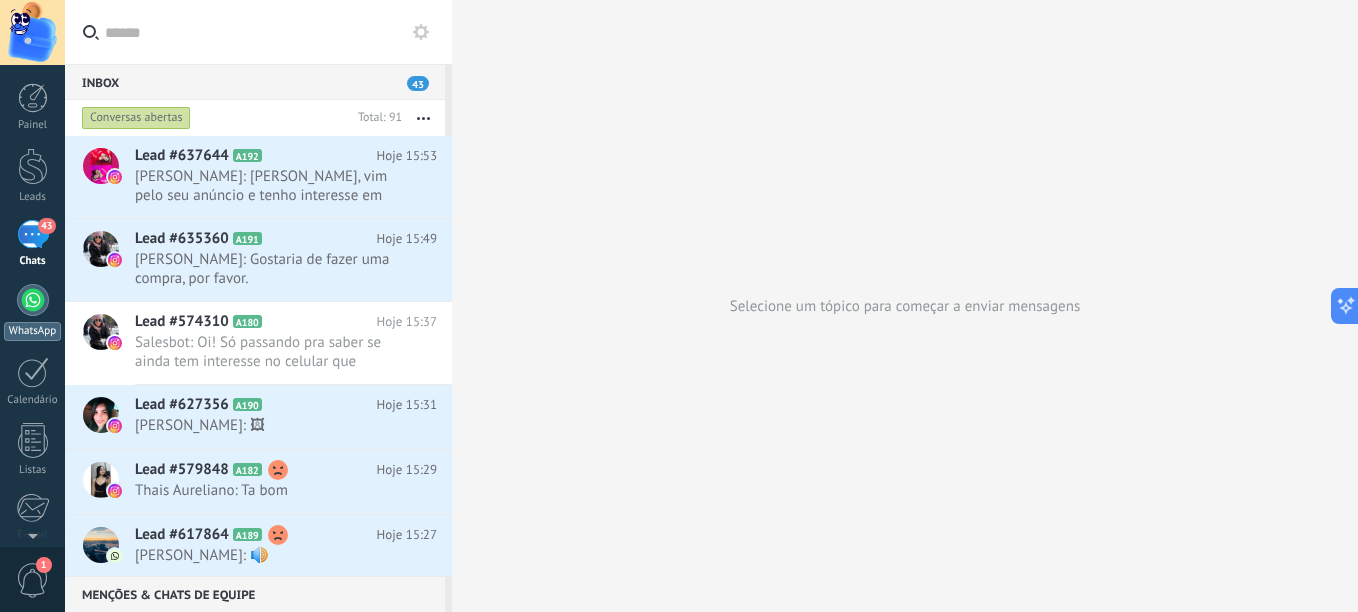 click on "WhatsApp" at bounding box center [32, 312] 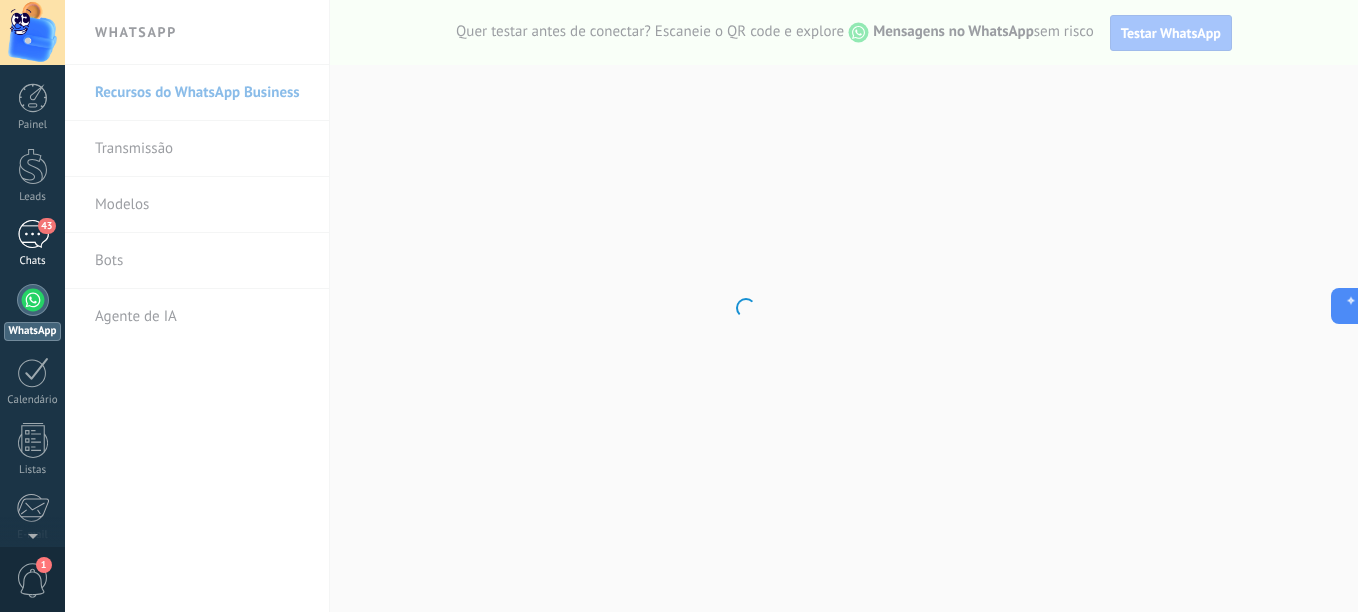 click on "43" at bounding box center (33, 234) 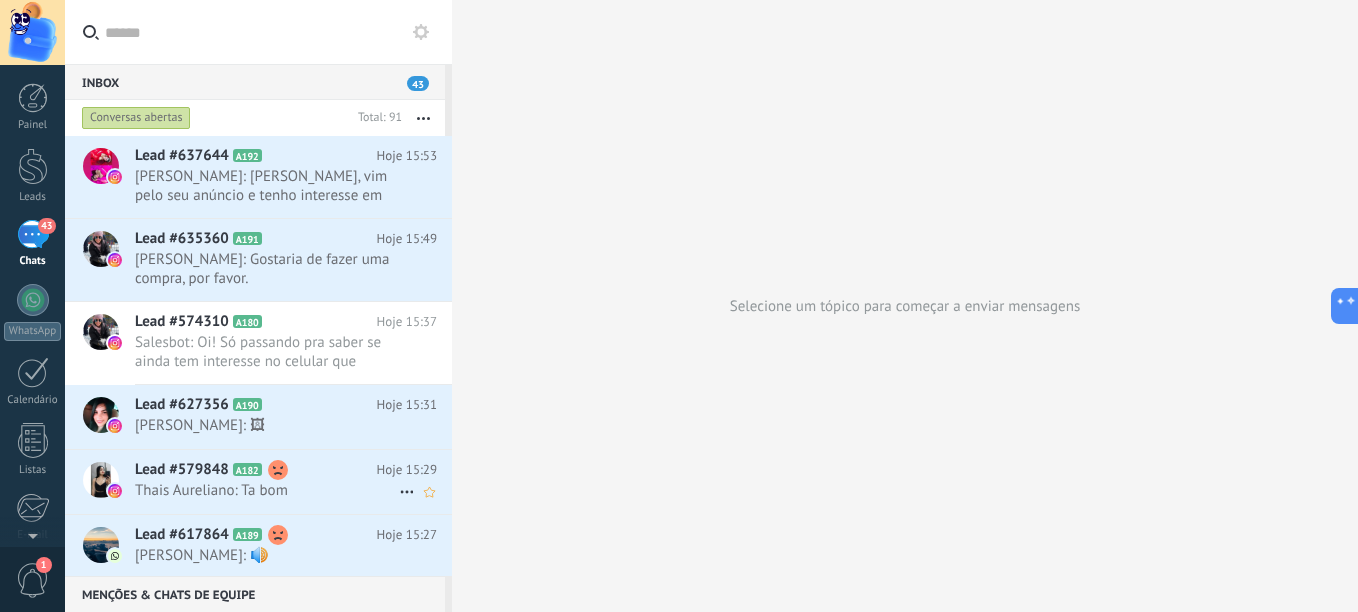 click on "Lead #579848
A182
Hoje 15:29
Thais Aureliano: Ta bom" at bounding box center [293, 481] 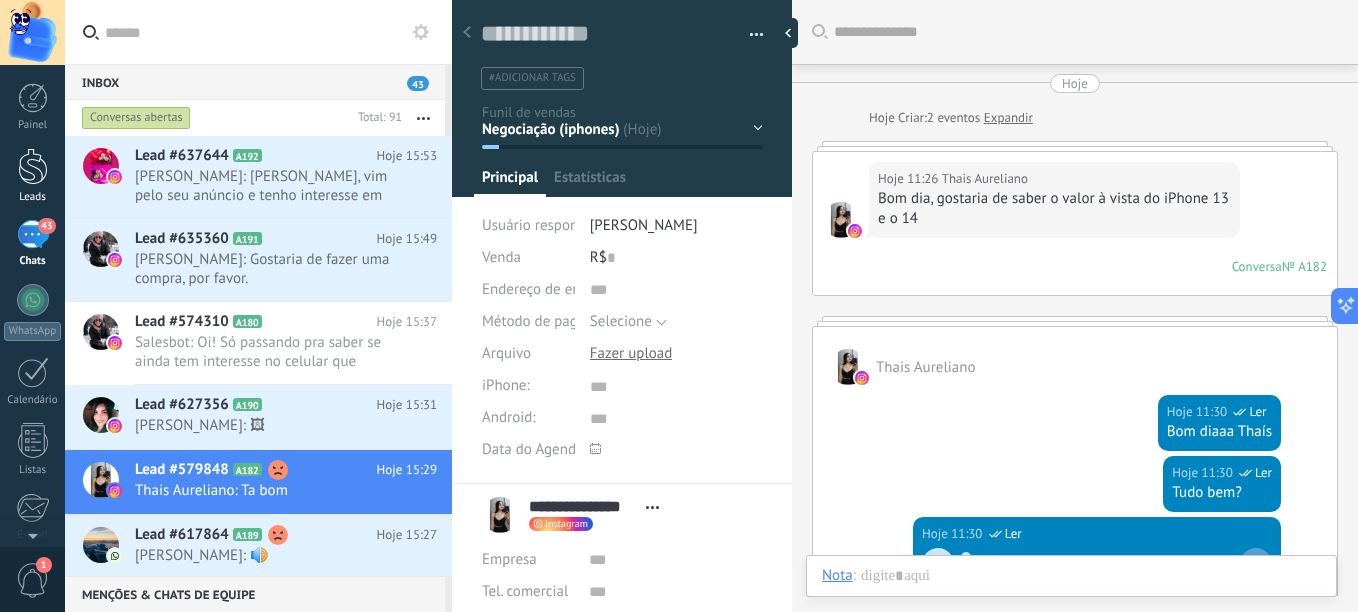 scroll, scrollTop: 1433, scrollLeft: 0, axis: vertical 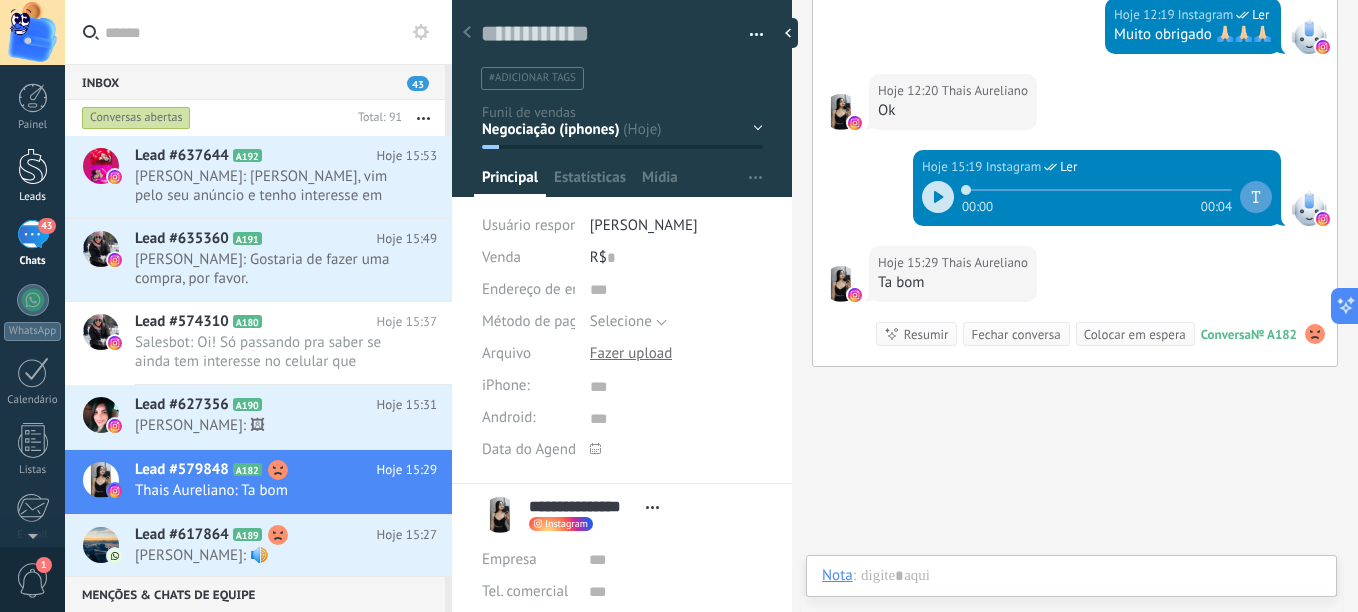 click at bounding box center (33, 166) 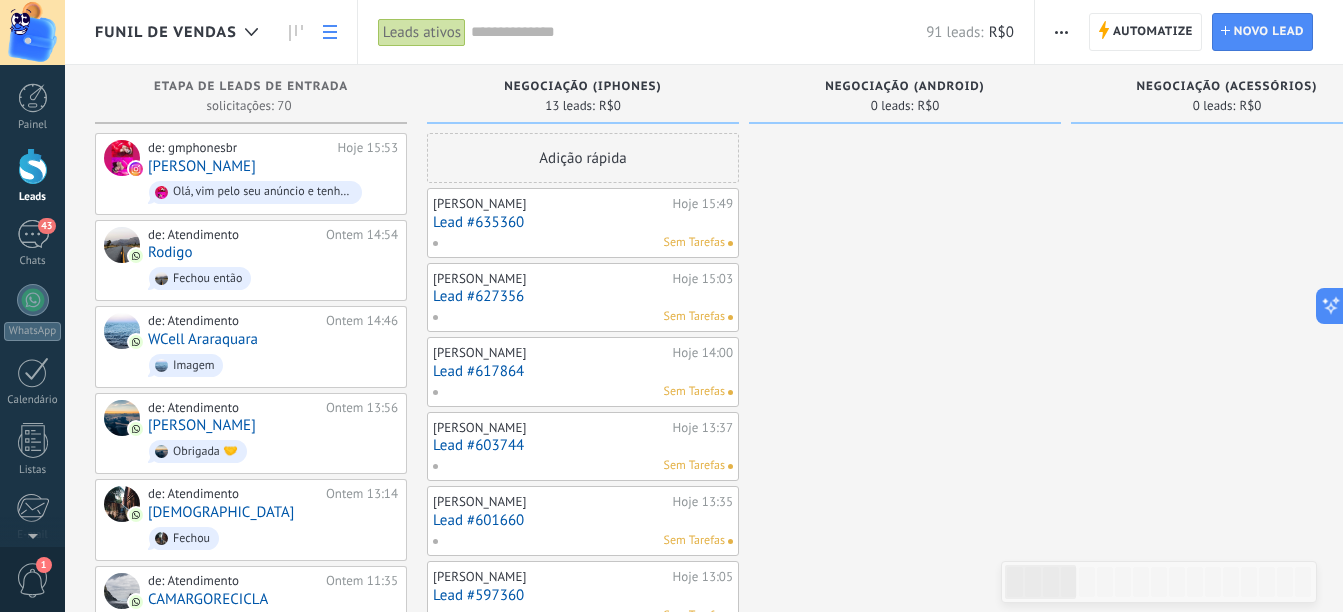 click at bounding box center [330, 32] 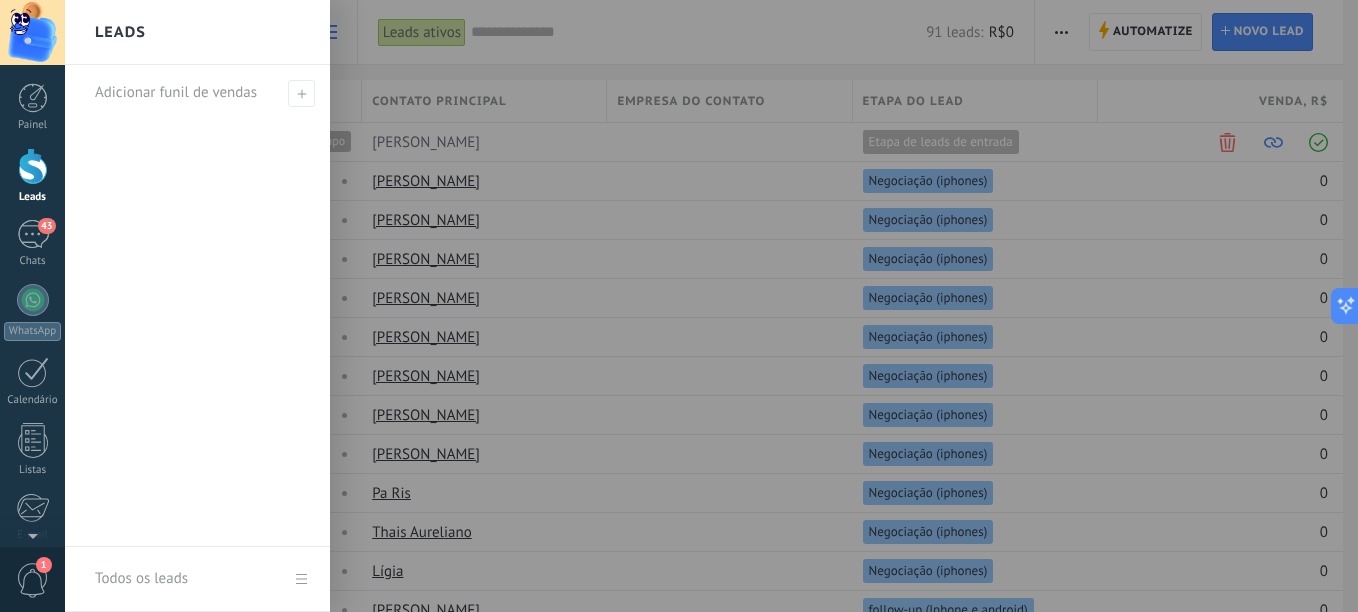 click at bounding box center (33, 166) 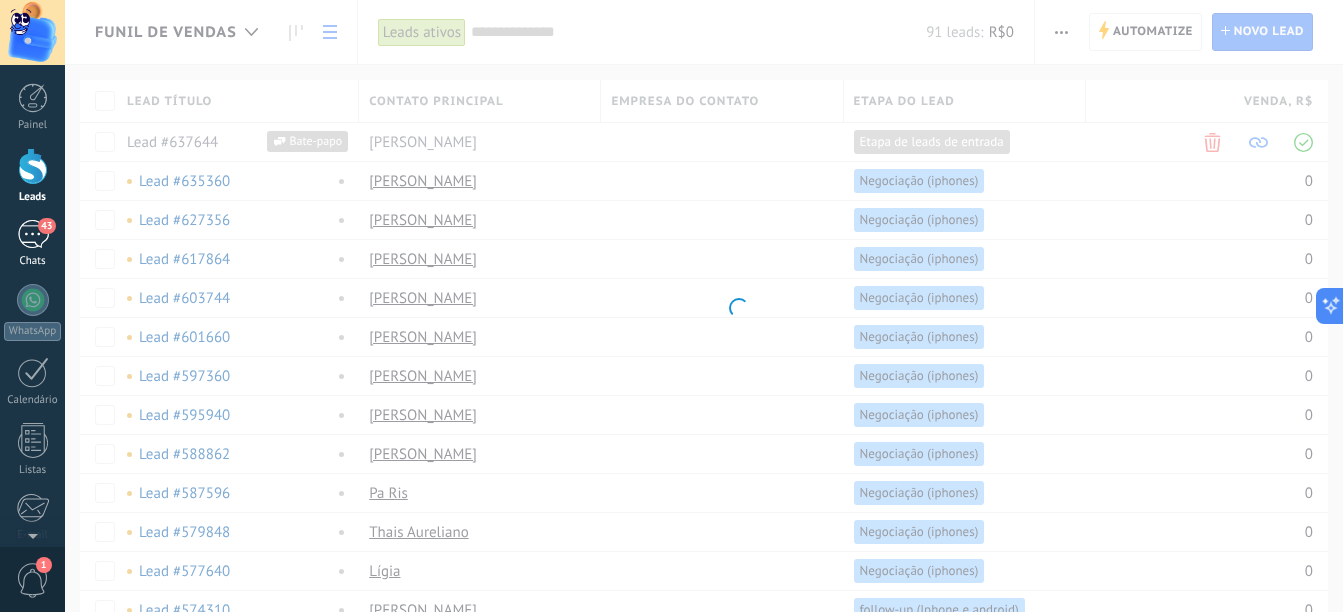 click on "43" at bounding box center (33, 234) 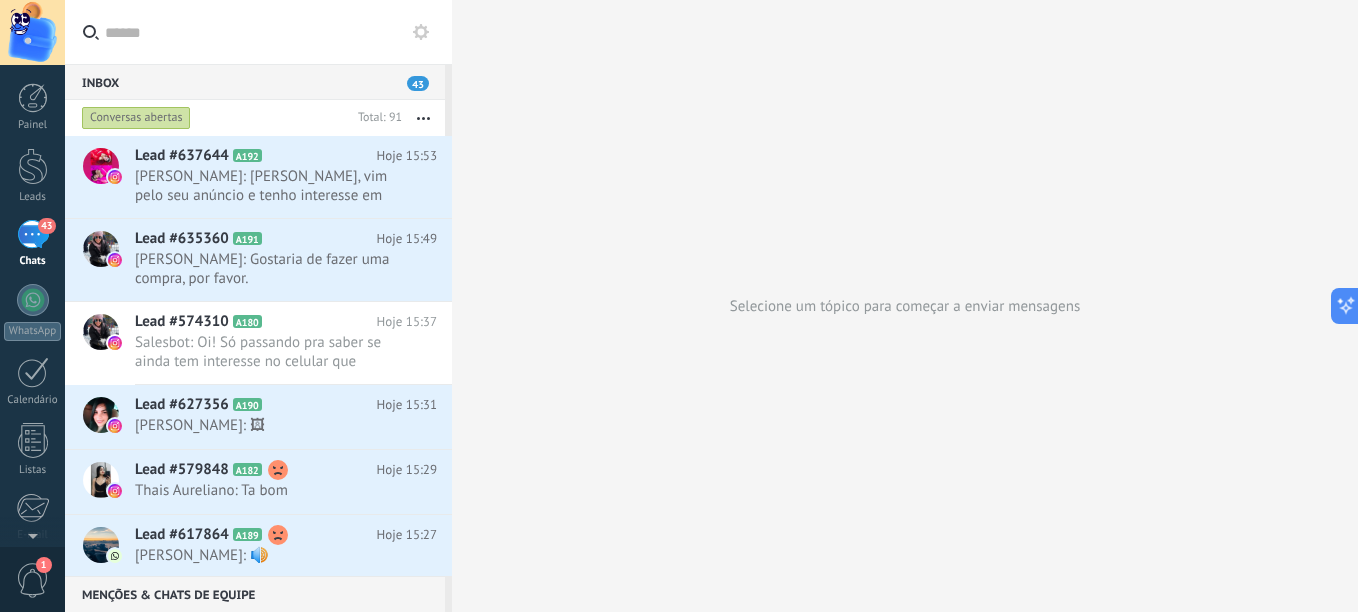 click on "43" at bounding box center [418, 83] 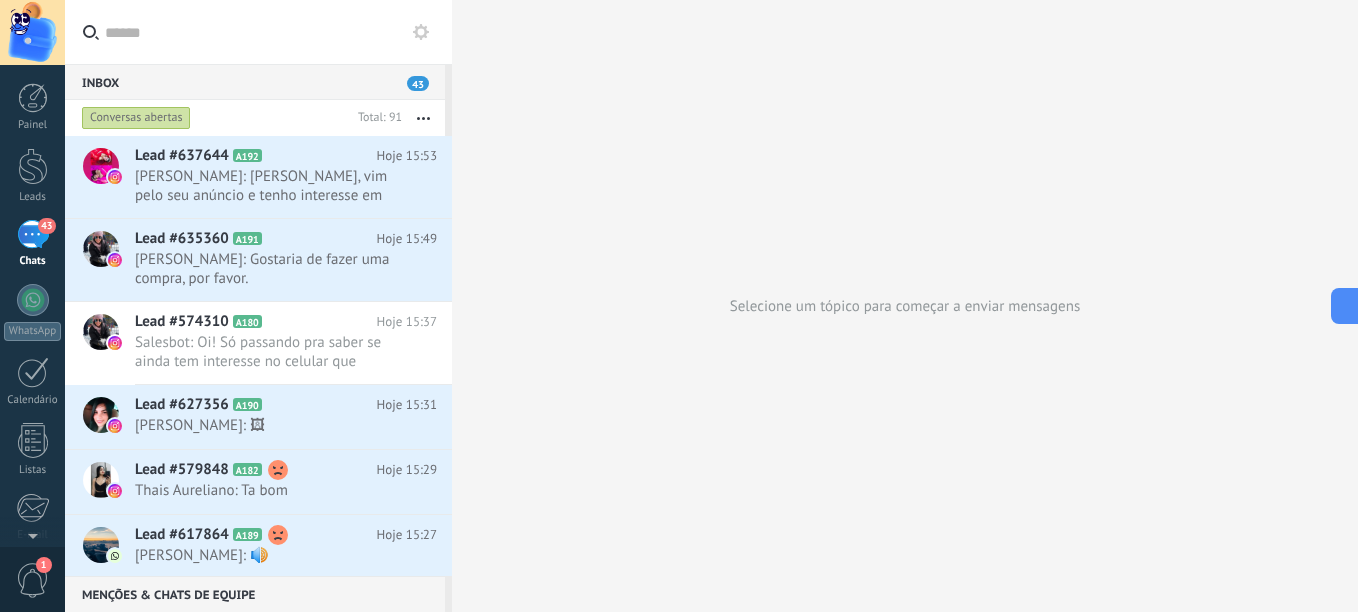 click at bounding box center (423, 118) 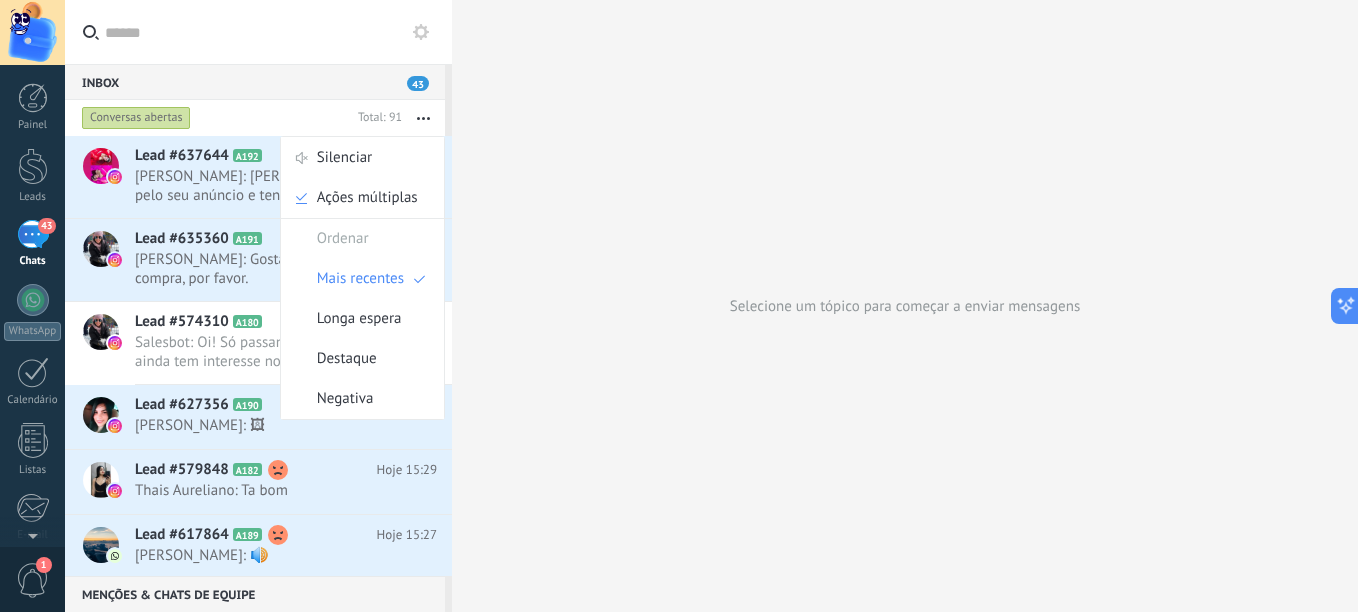 click at bounding box center [423, 118] 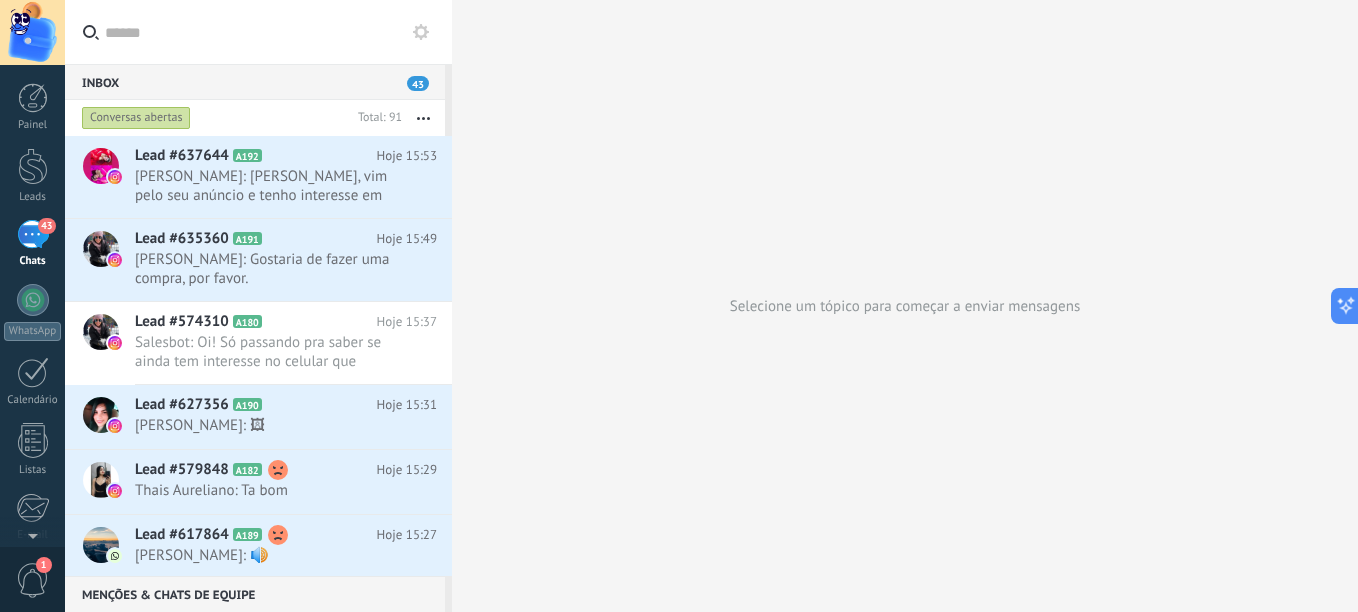 click on "Conversas abertas" at bounding box center (136, 118) 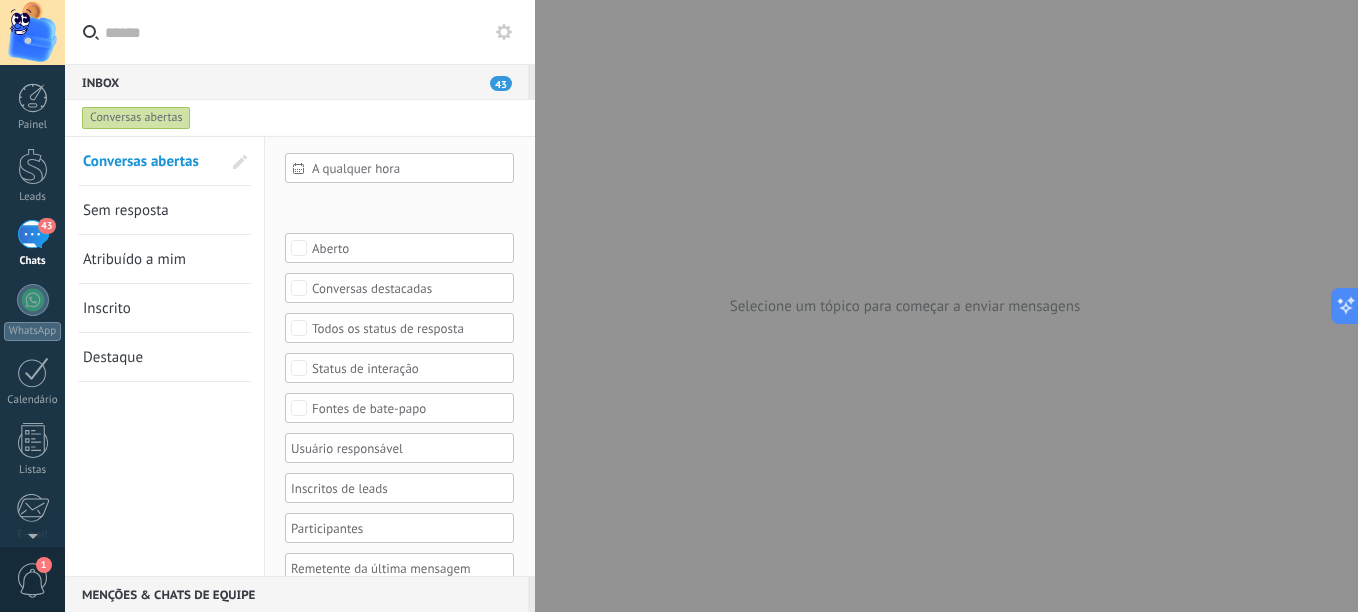 click on "Conversas abertas" at bounding box center [136, 118] 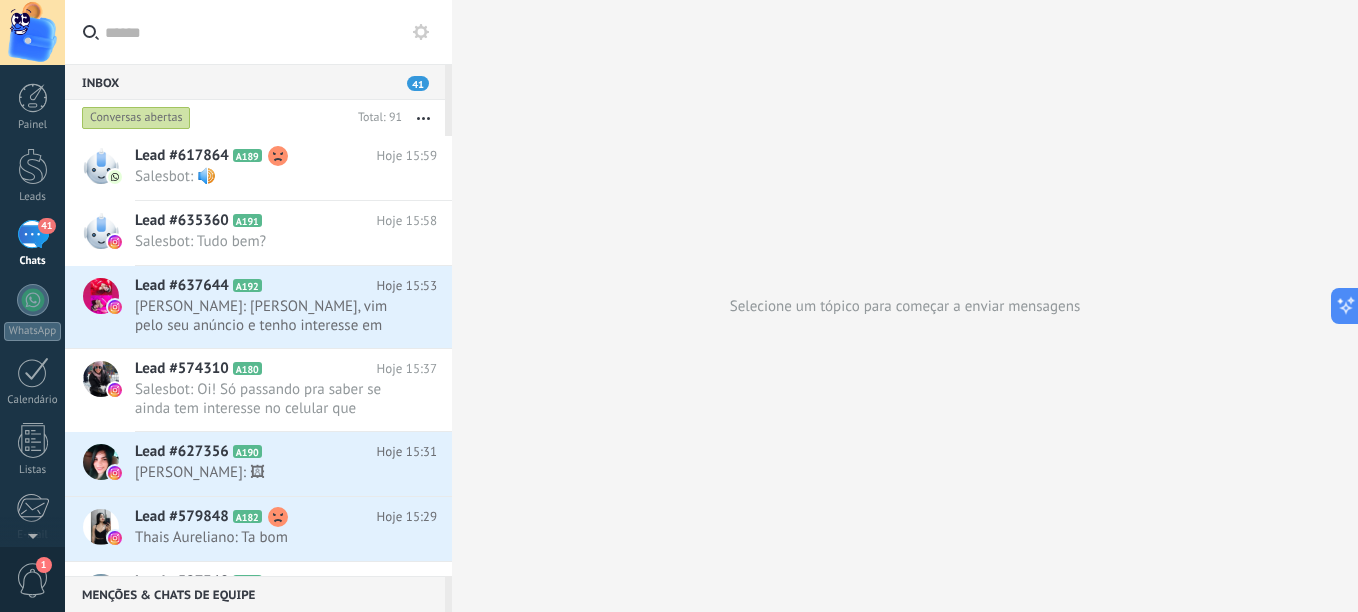 click on "41" at bounding box center (418, 83) 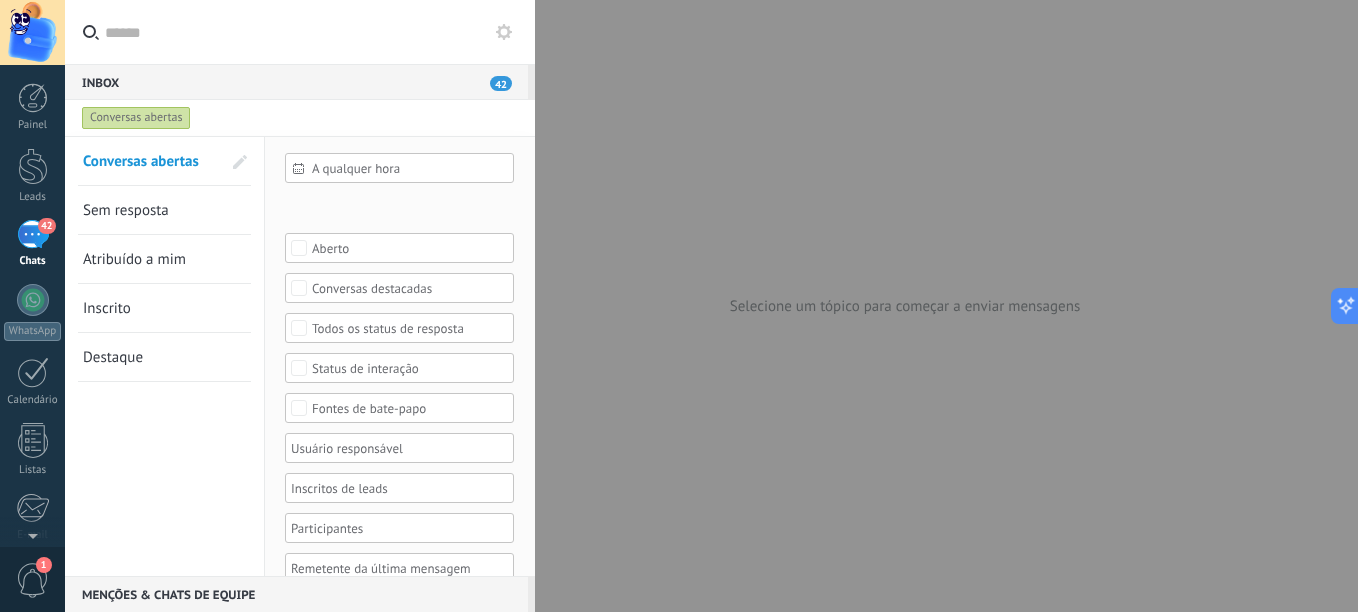 click on "Sem resposta" at bounding box center [152, 210] 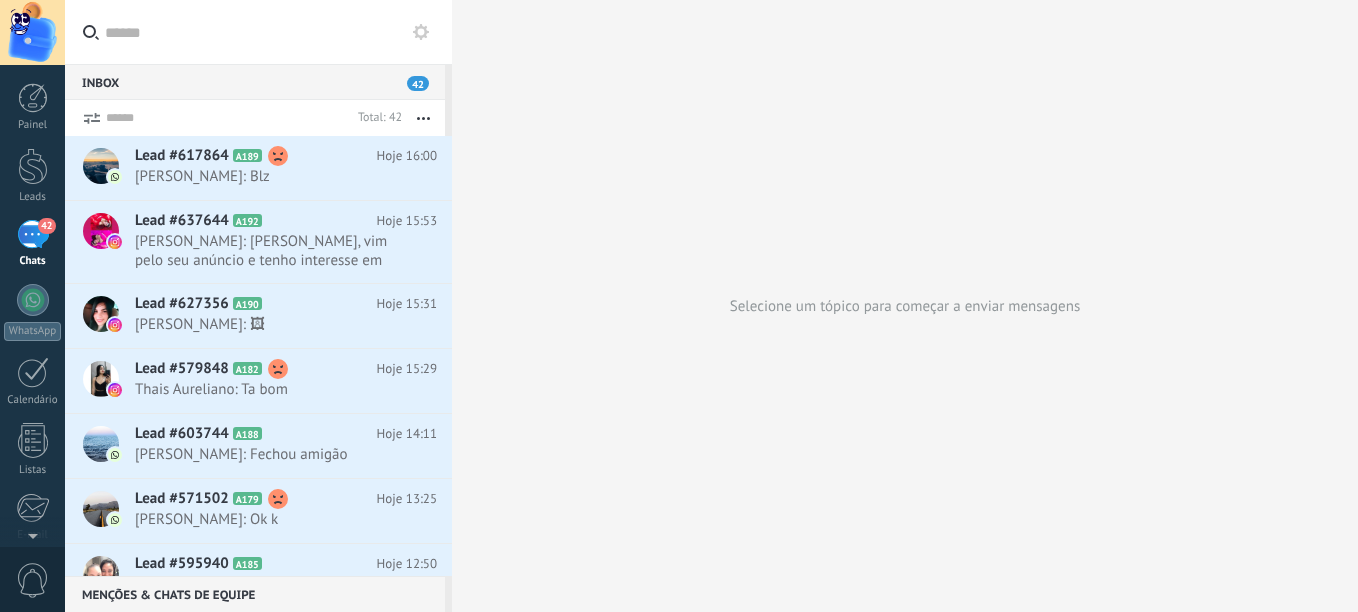 scroll, scrollTop: 0, scrollLeft: 0, axis: both 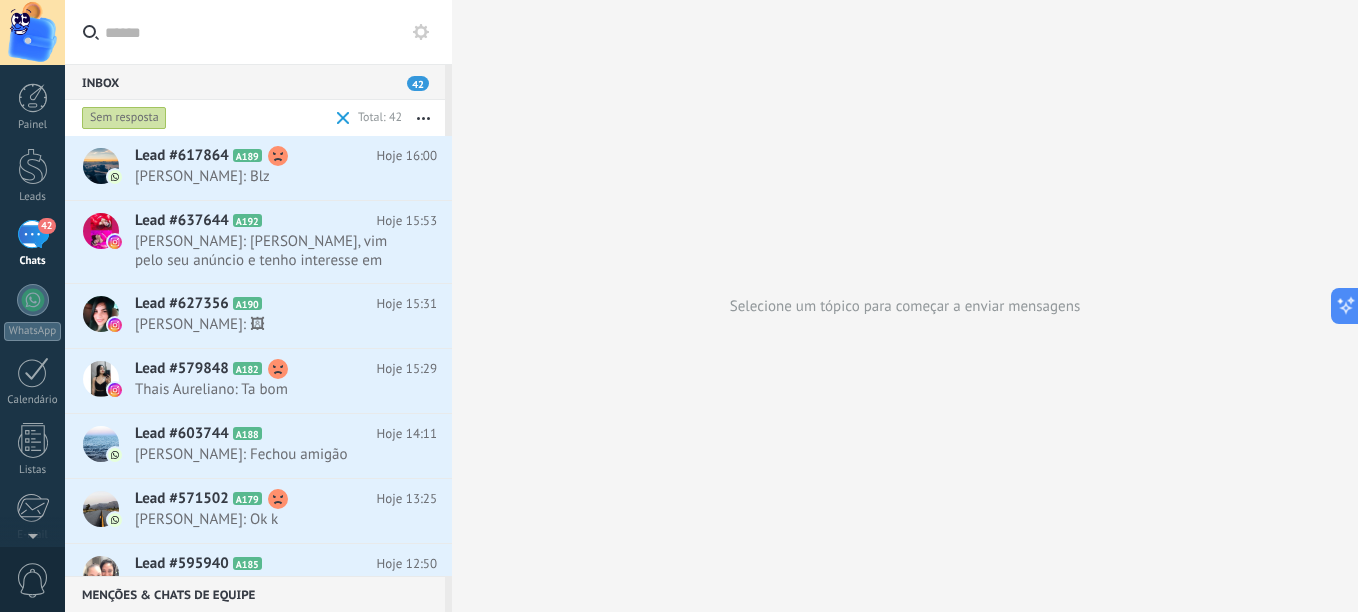 click at bounding box center (343, 118) 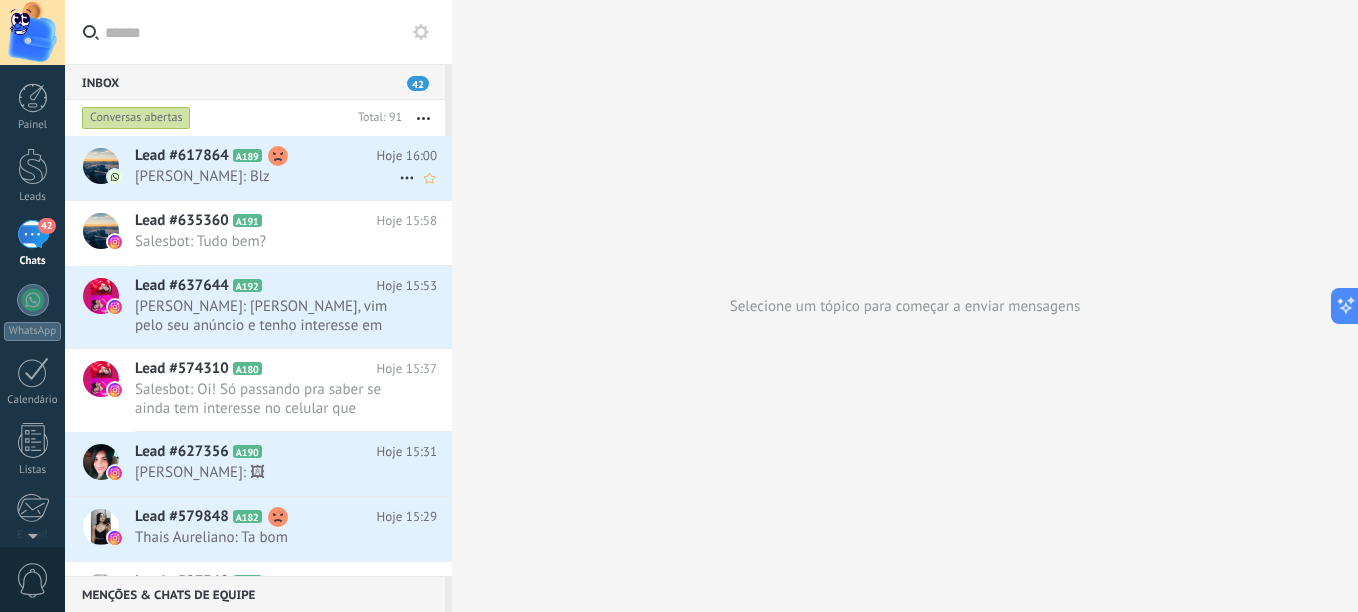 click on "Silva Elisangela: Blz" at bounding box center (267, 176) 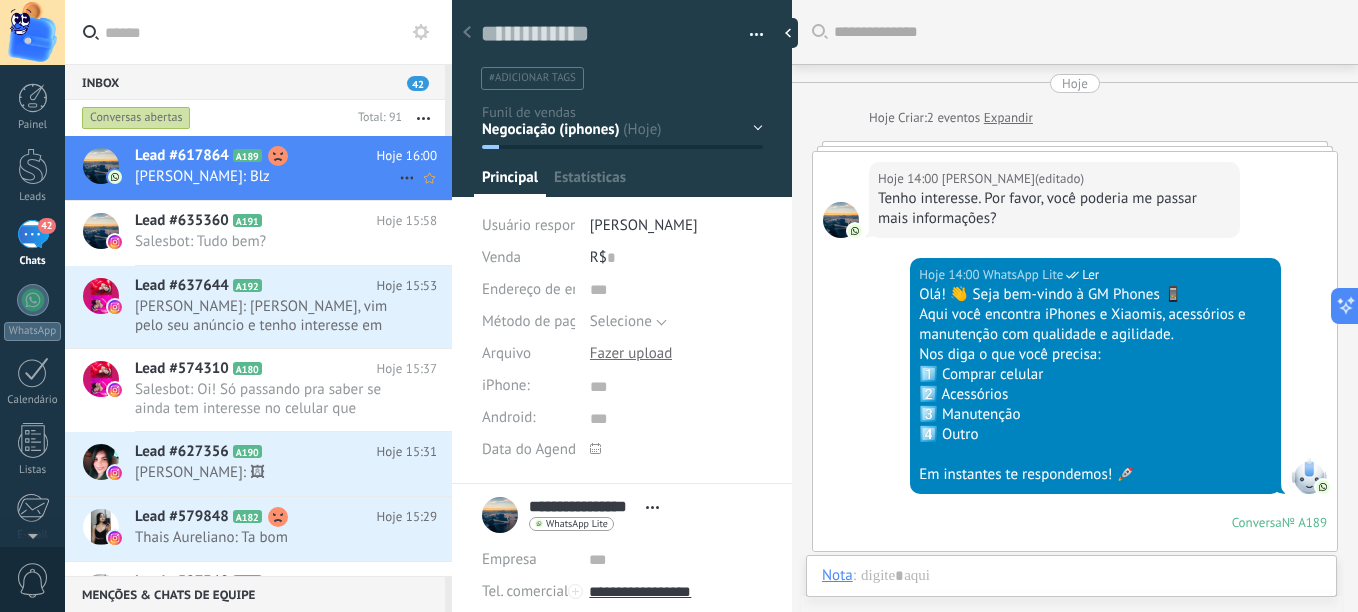 scroll, scrollTop: 1599, scrollLeft: 0, axis: vertical 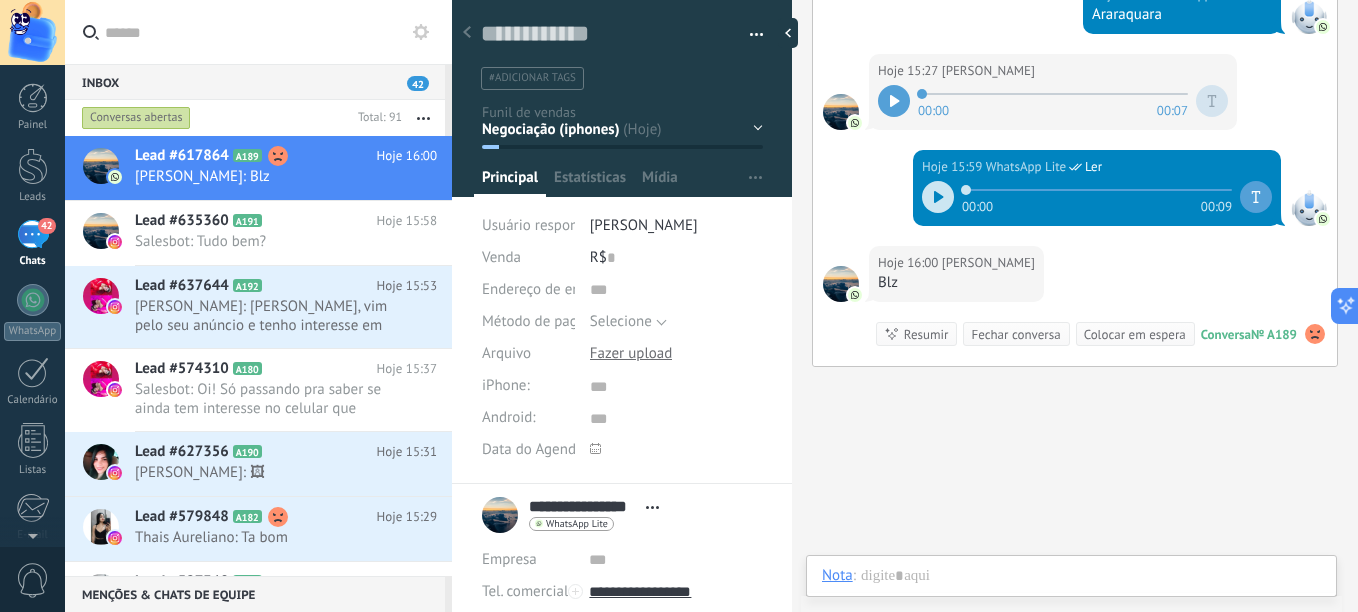 click on "Negociação (iphones)
negociação (android)
negociação (acessórios)
negociação (assistência técnica)
respondeu follow-up" at bounding box center [0, 0] 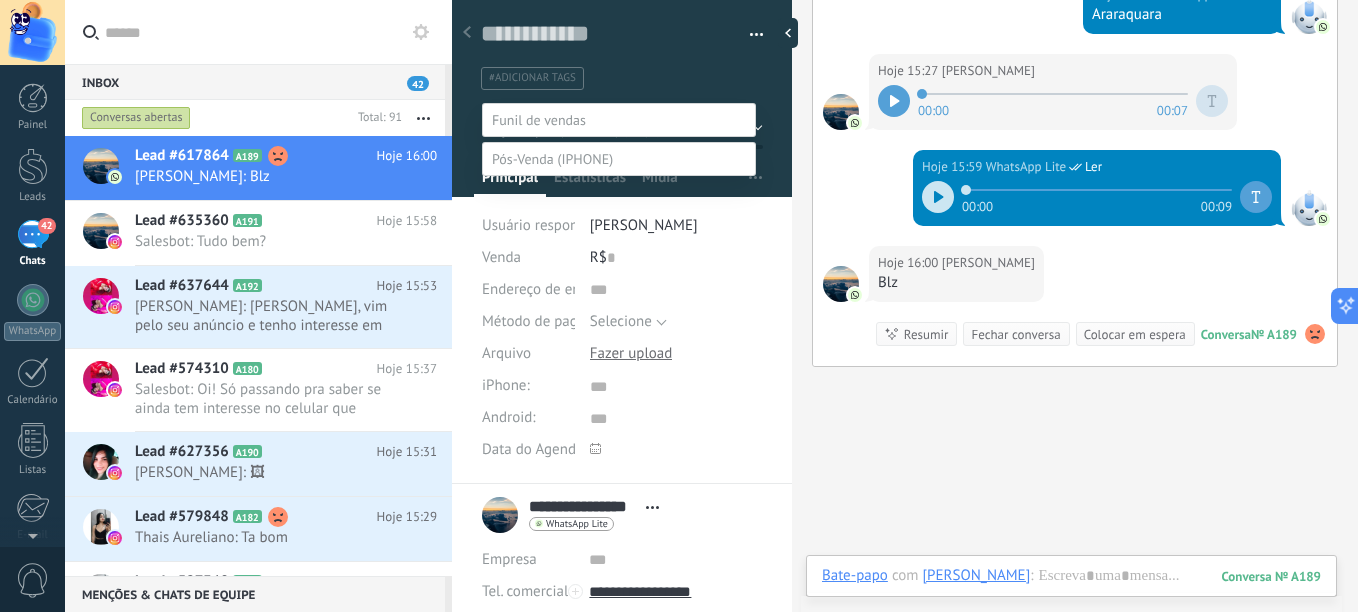 click on "Negociação (iphones)" at bounding box center (0, 0) 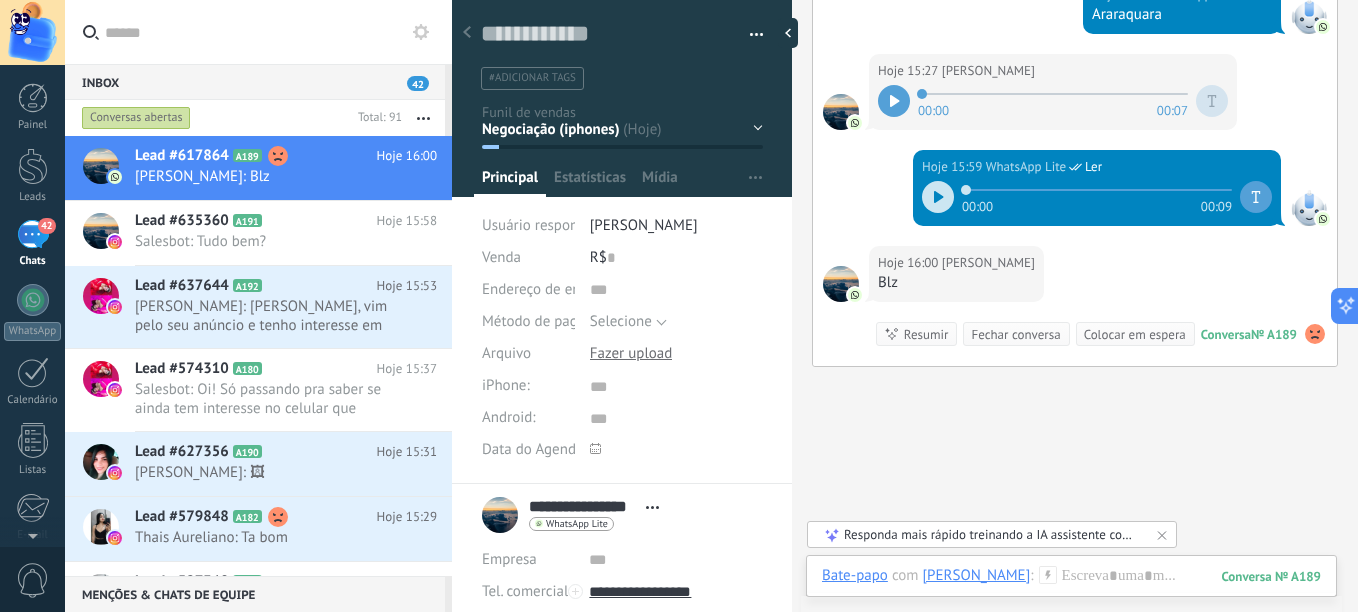click on "Negociação (iphones)
negociação (android)
negociação (acessórios)
negociação (assistência técnica)
respondeu follow-up" at bounding box center [0, 0] 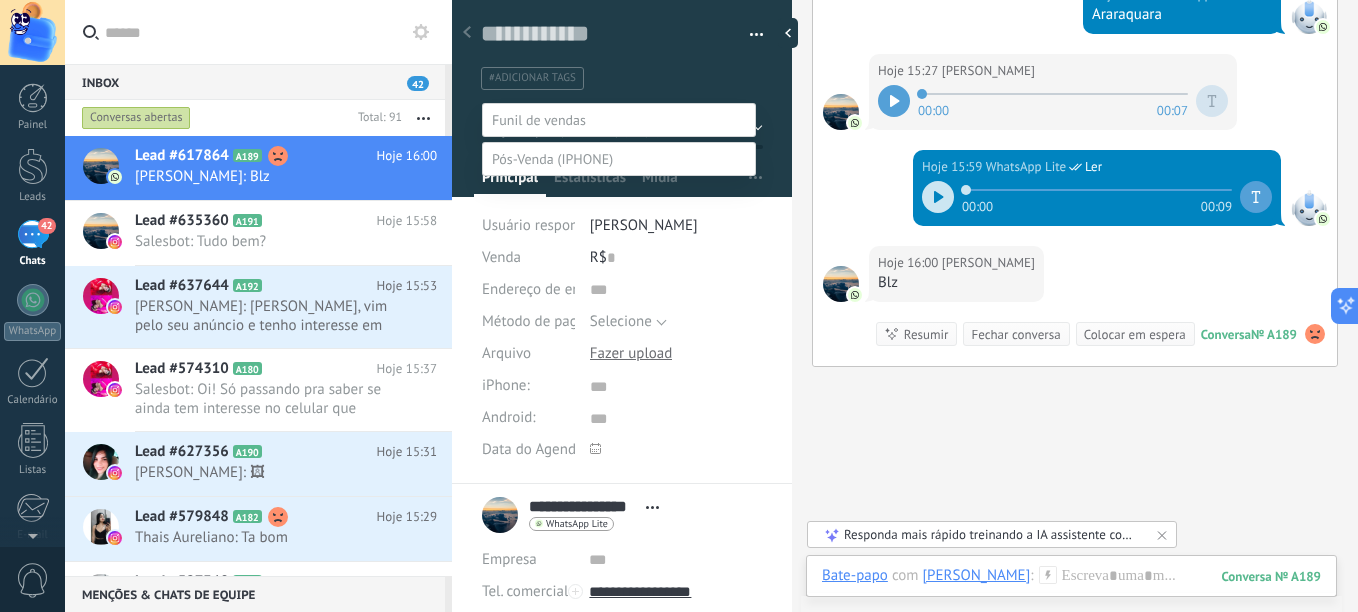 click on "negociação (android)" at bounding box center (0, 0) 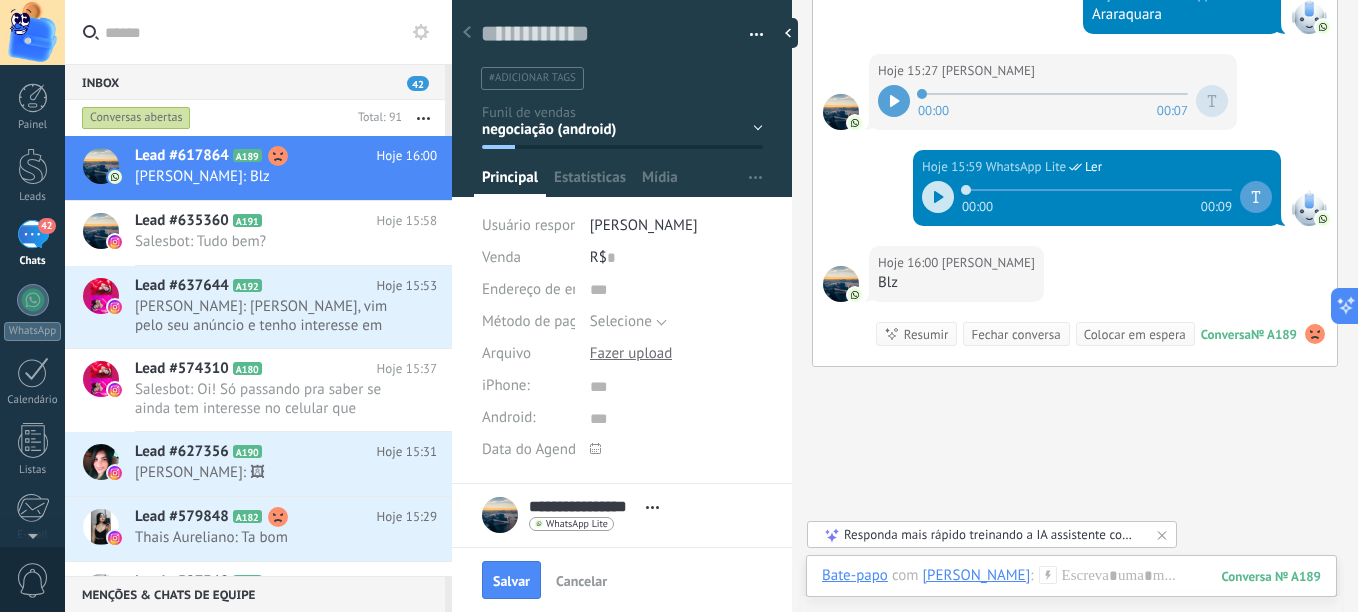 scroll, scrollTop: 0, scrollLeft: 0, axis: both 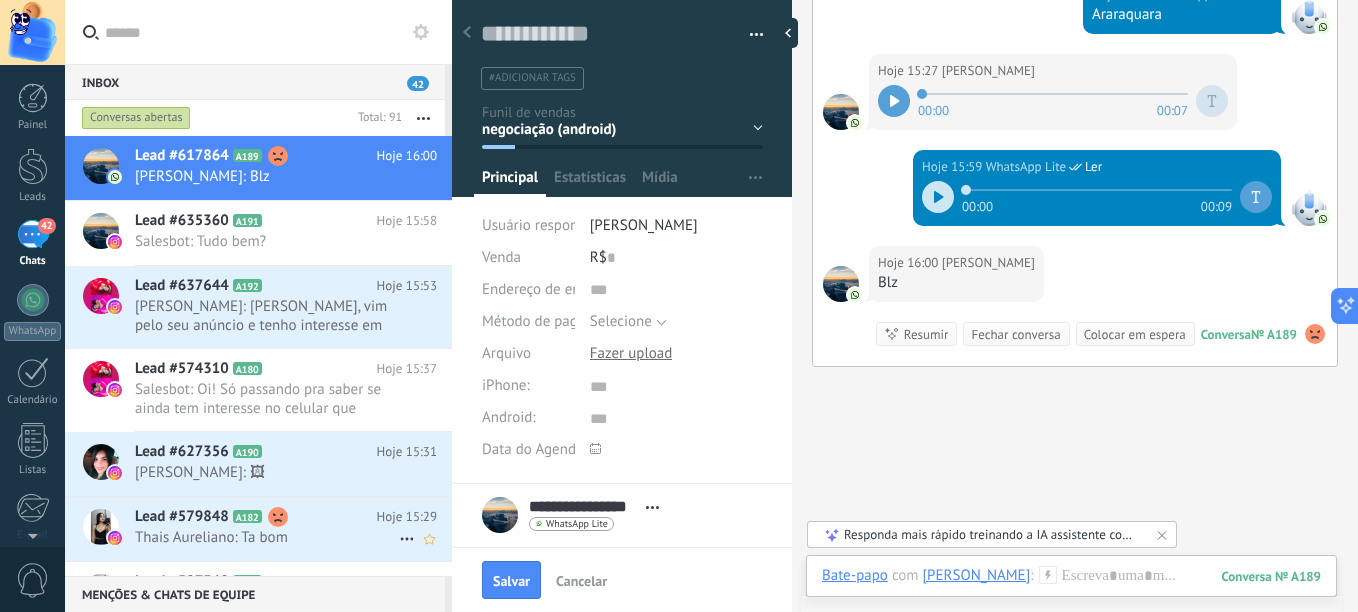 click on "Thais Aureliano: Ta bom" at bounding box center [267, 537] 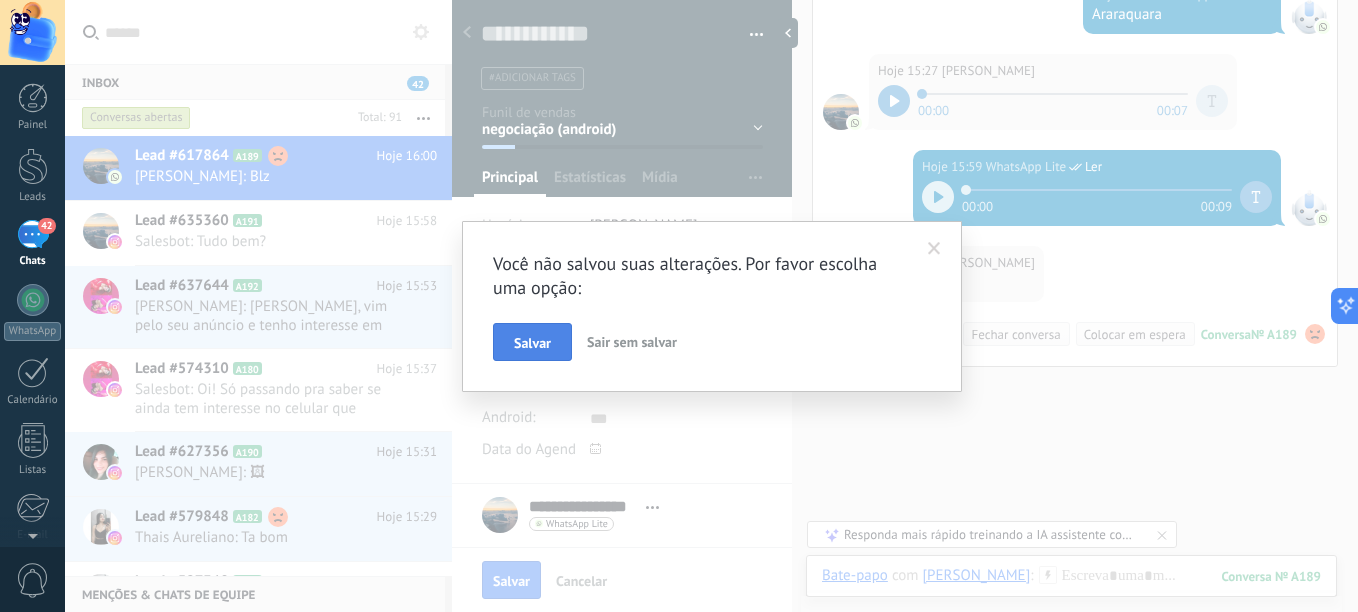 click on "Salvar" at bounding box center [532, 342] 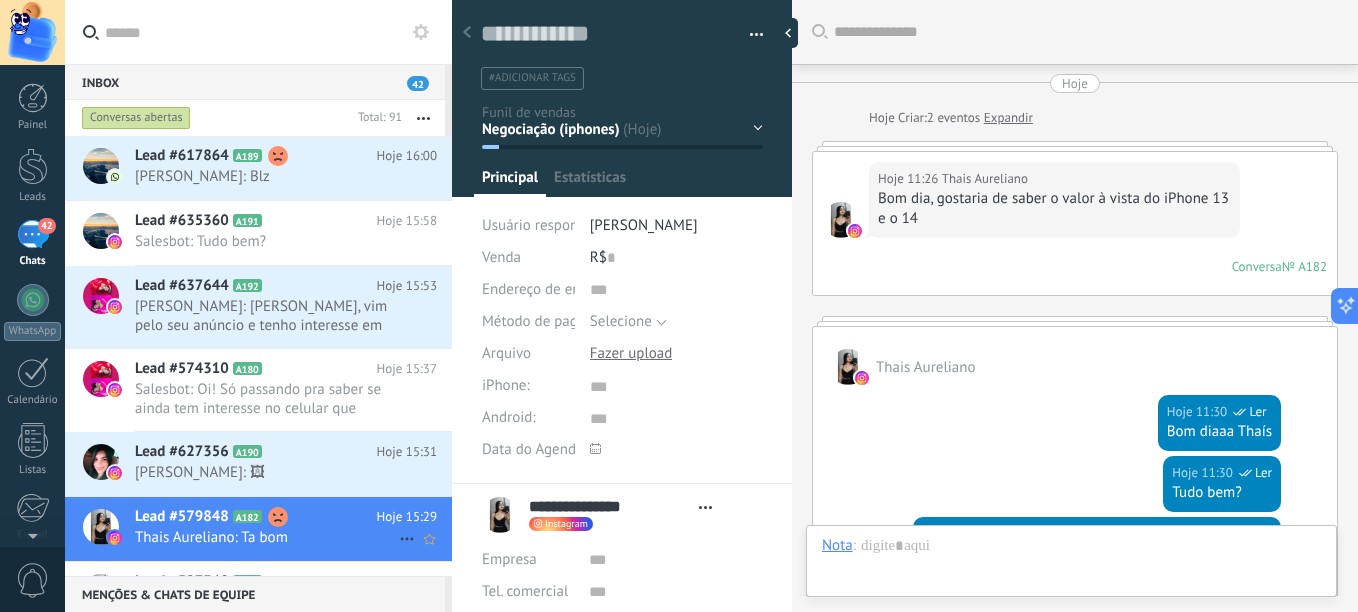 type on "***" 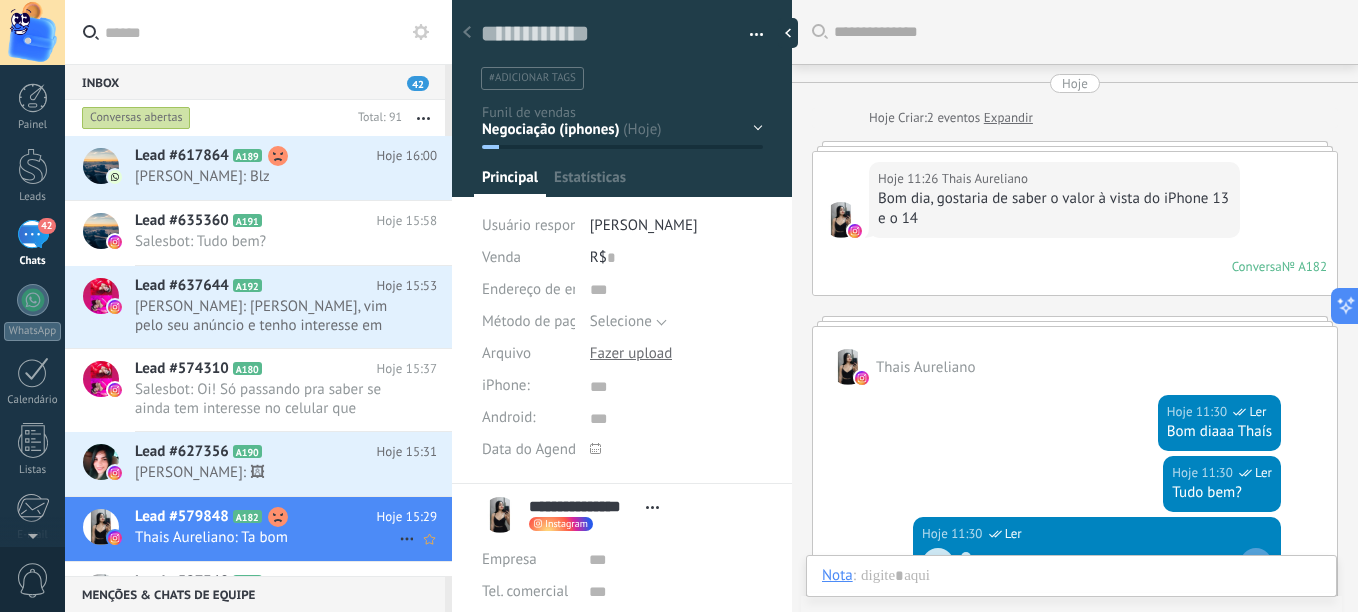 scroll, scrollTop: 20, scrollLeft: 0, axis: vertical 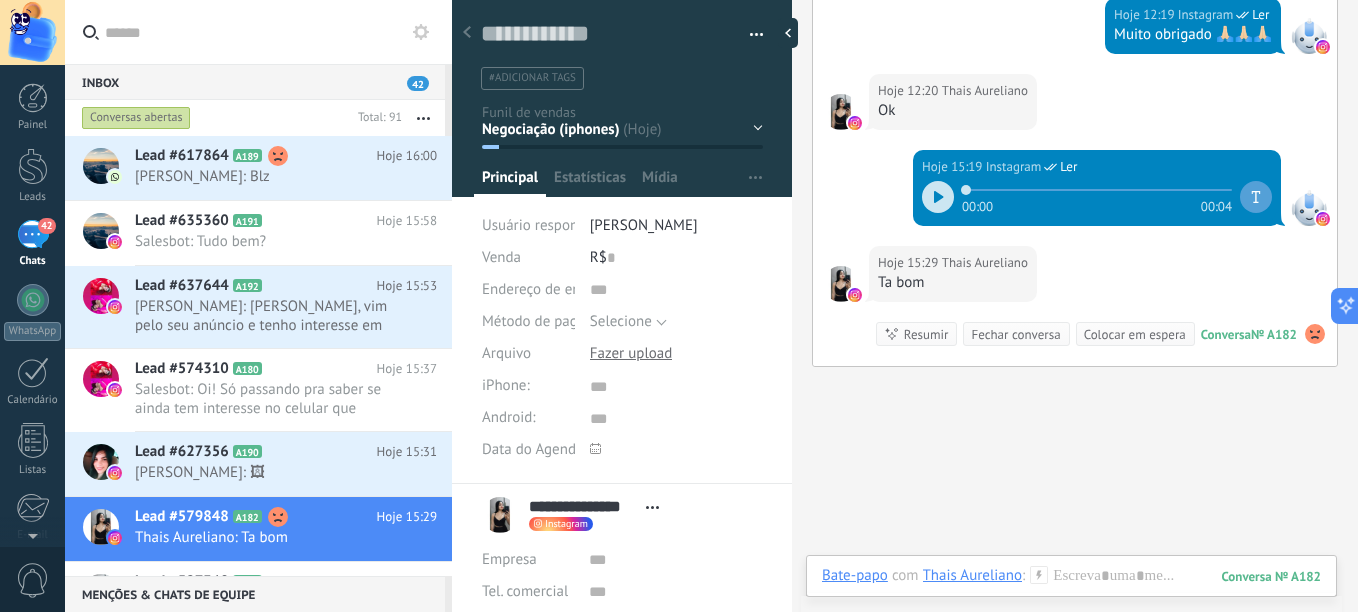 click on "Negociação (iphones)
negociação (android)
negociação (acessórios)
negociação (assistência técnica)
respondeu follow-up" at bounding box center [0, 0] 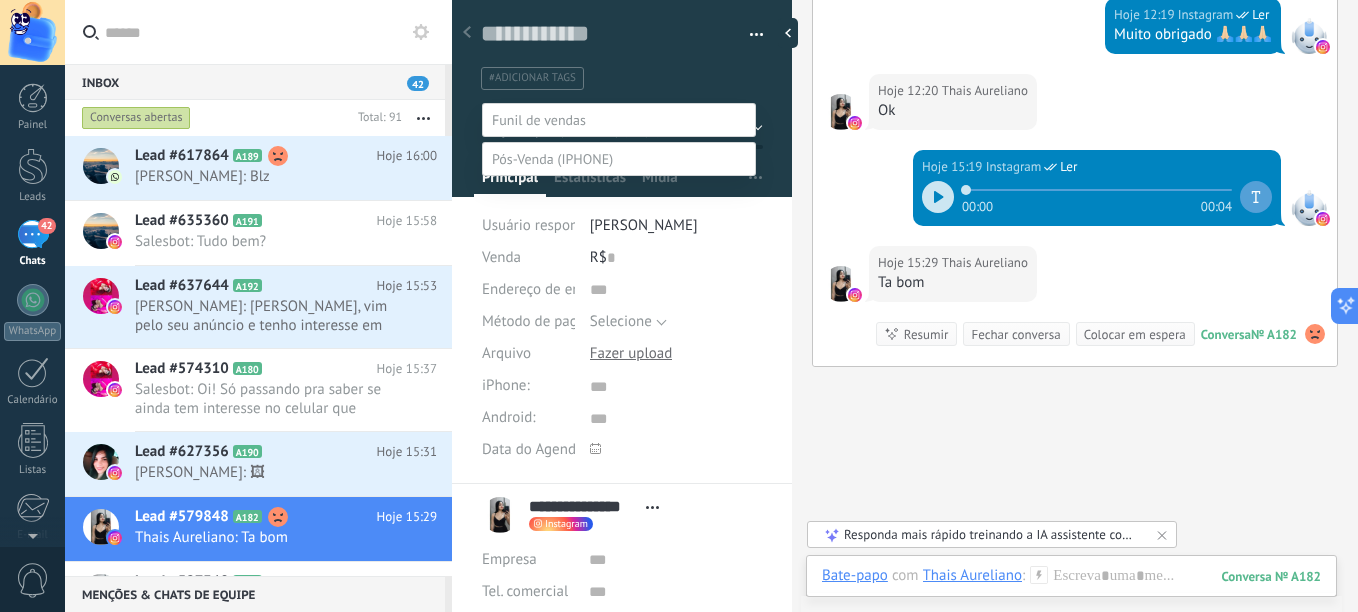 click on "fechamento (iphone/android) - pós-venda" at bounding box center [0, 0] 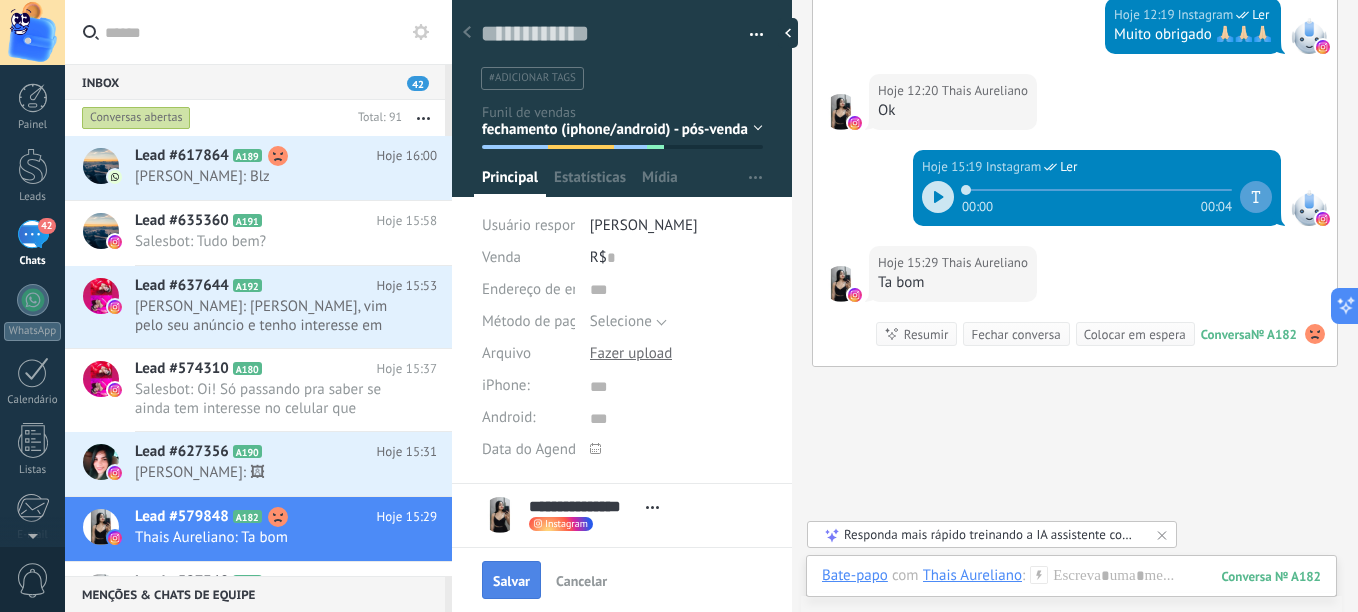click on "Salvar" at bounding box center [511, 581] 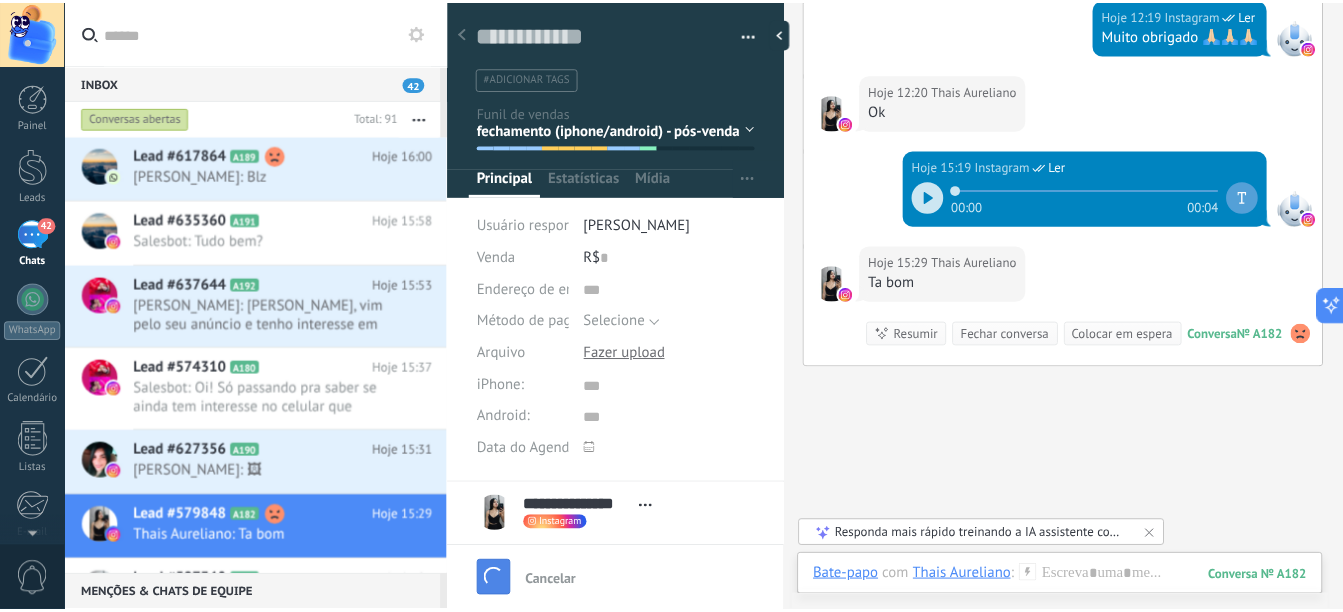 scroll, scrollTop: 1466, scrollLeft: 0, axis: vertical 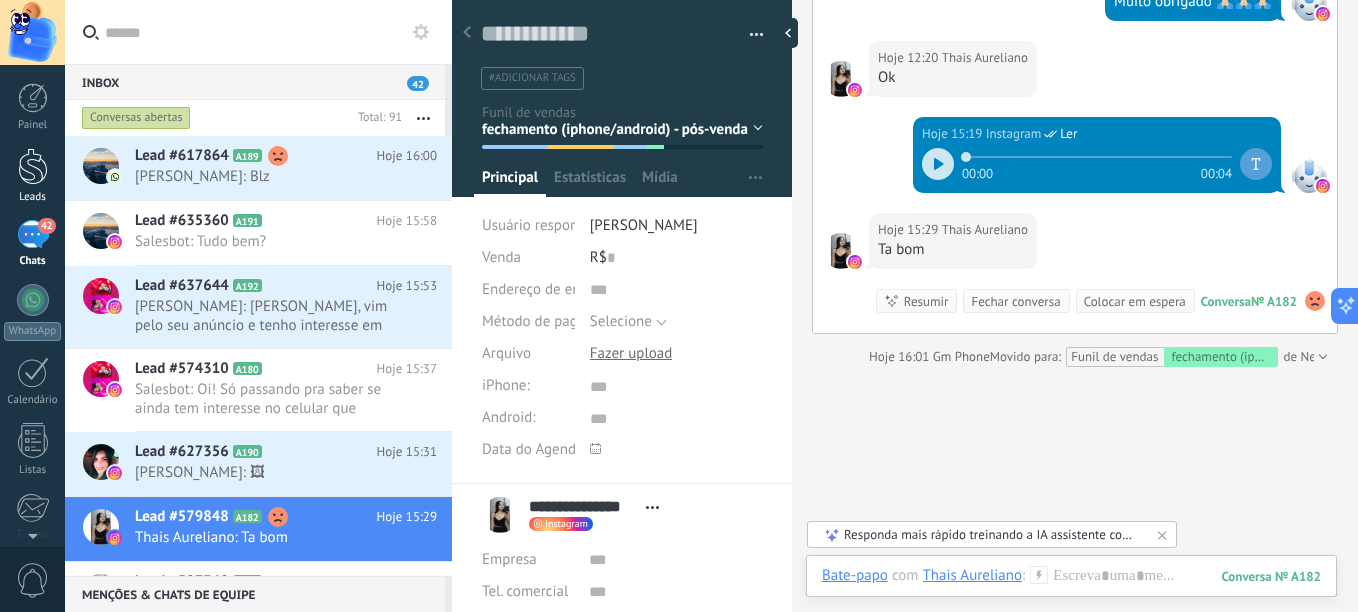 click at bounding box center (33, 166) 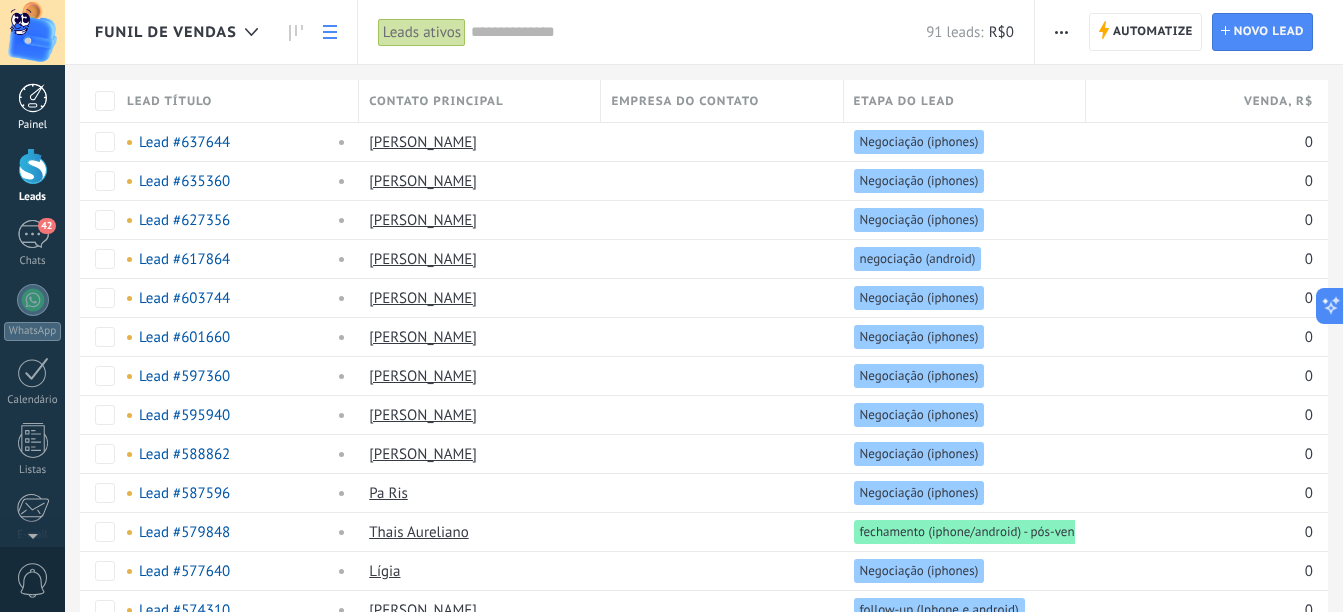 click on "Painel" at bounding box center [32, 107] 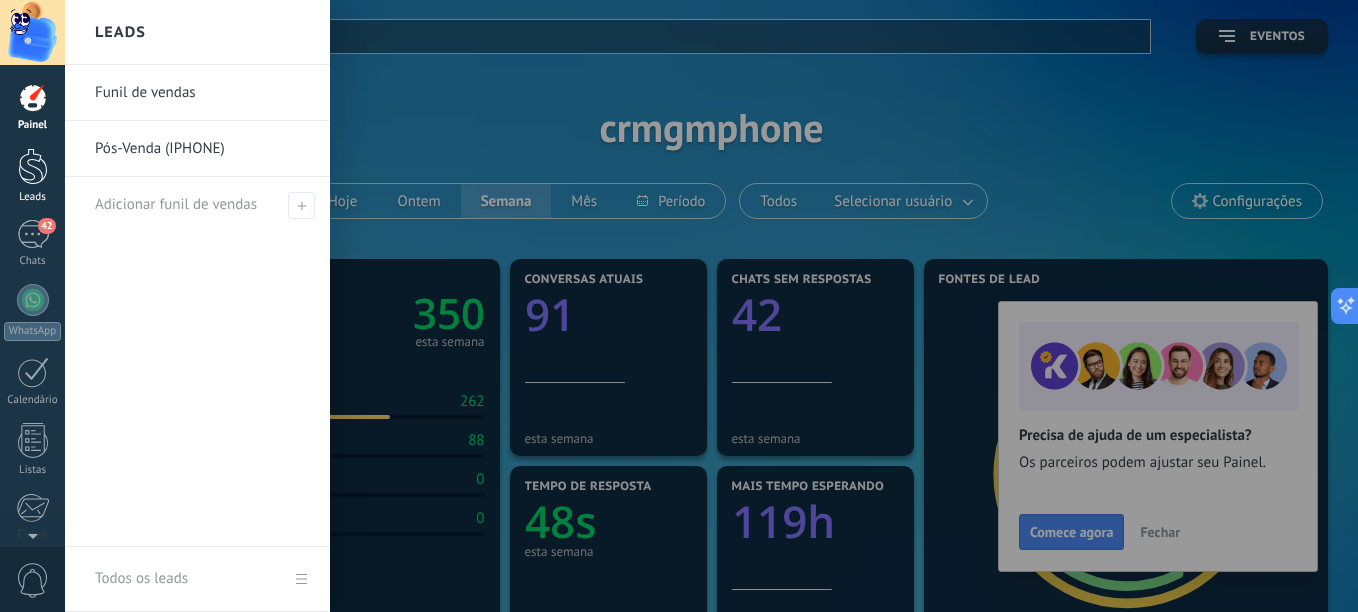 click at bounding box center (33, 166) 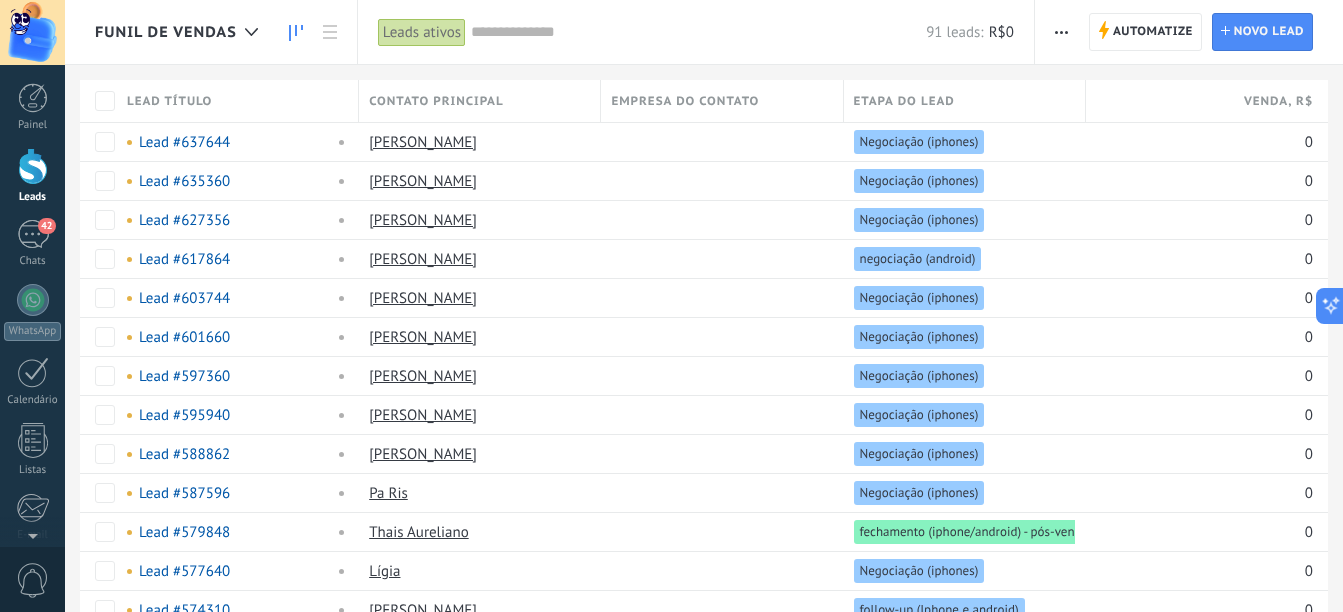 click 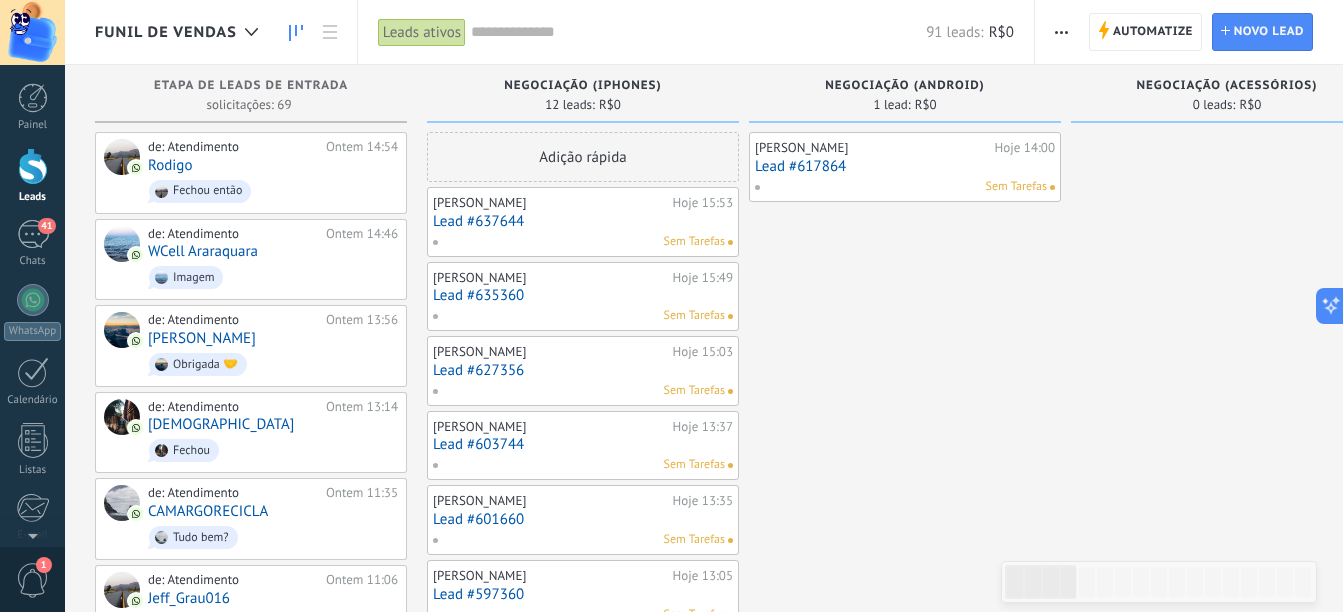 scroll, scrollTop: 0, scrollLeft: 0, axis: both 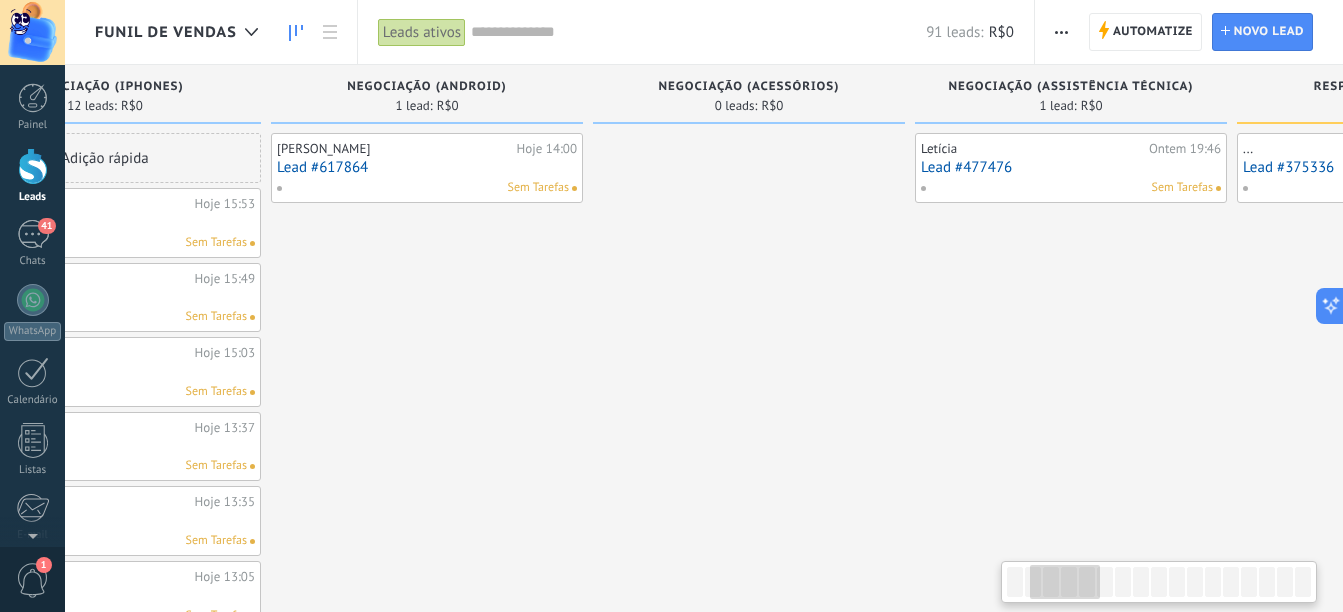 drag, startPoint x: 961, startPoint y: 176, endPoint x: 694, endPoint y: 235, distance: 273.44104 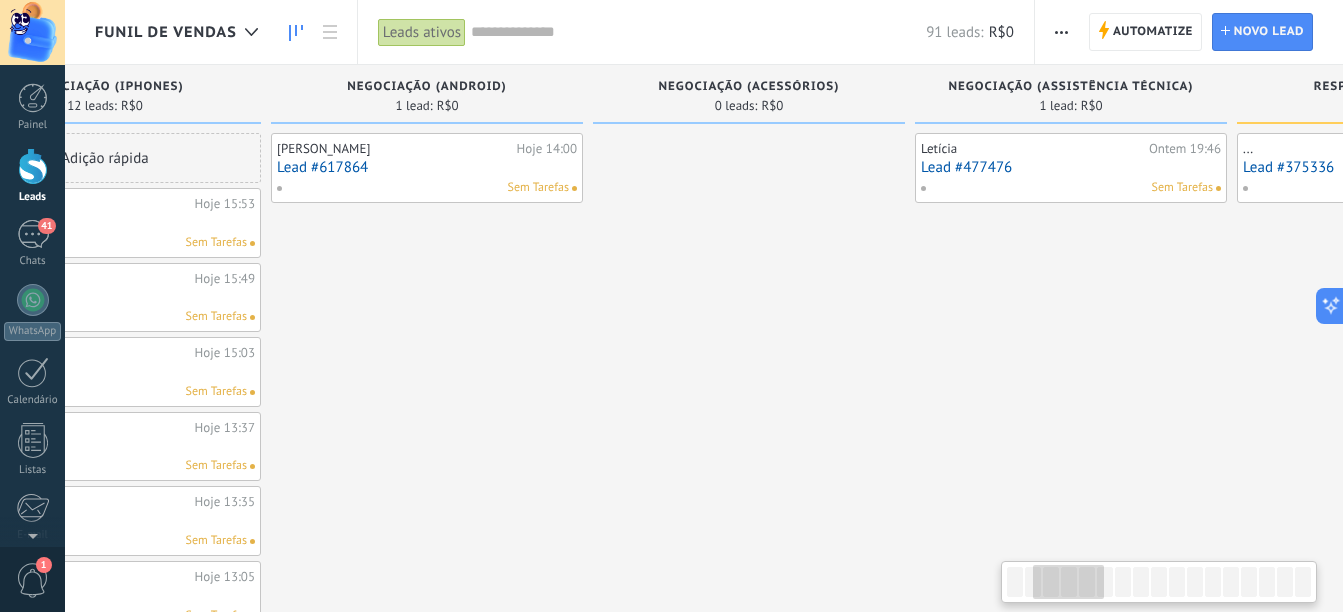 scroll, scrollTop: 0, scrollLeft: 479, axis: horizontal 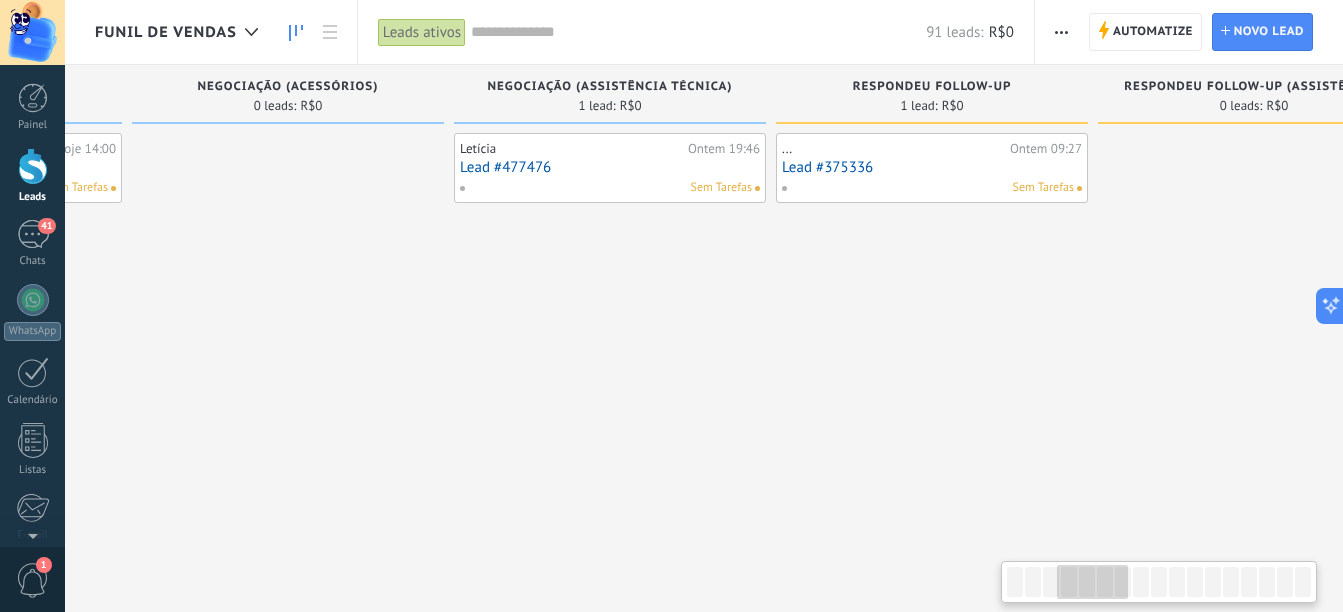 drag, startPoint x: 1064, startPoint y: 273, endPoint x: 586, endPoint y: 355, distance: 484.98248 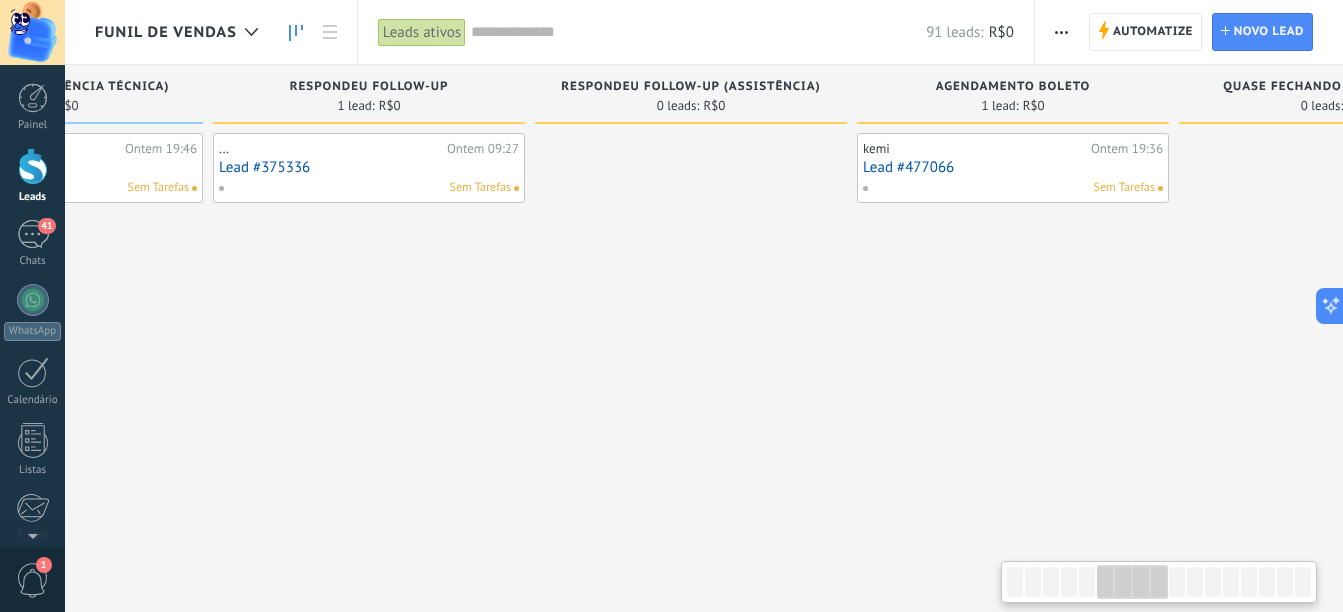 scroll, scrollTop: 0, scrollLeft: 1666, axis: horizontal 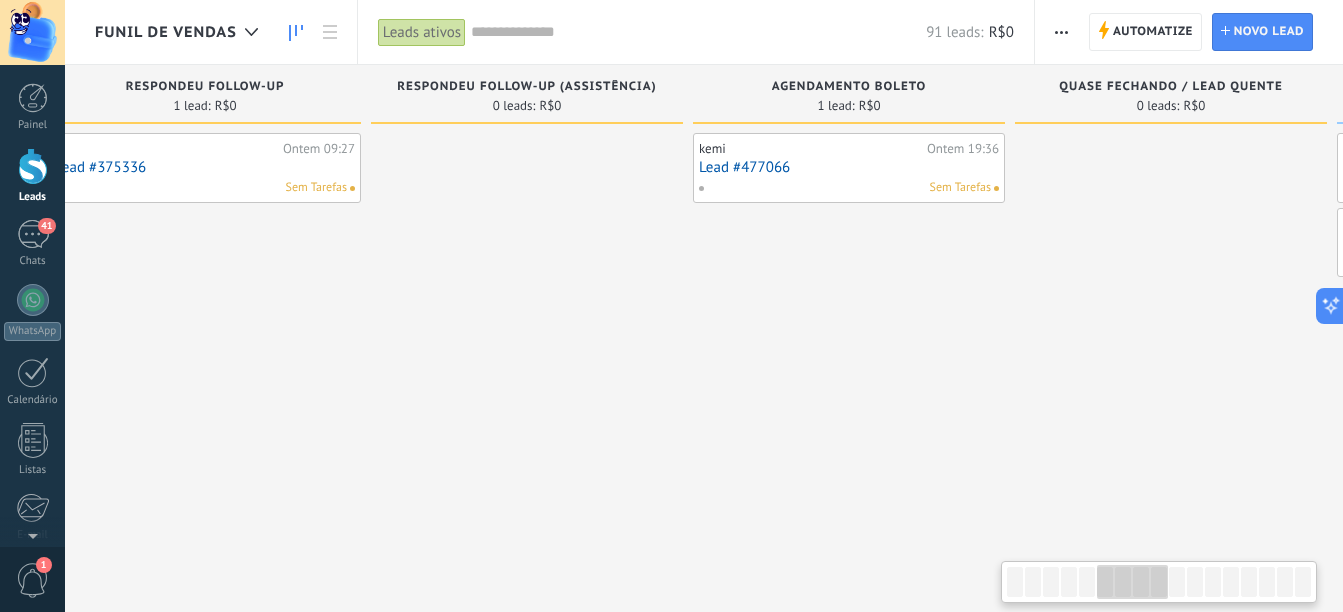 drag, startPoint x: 950, startPoint y: 281, endPoint x: 617, endPoint y: 333, distance: 337.0356 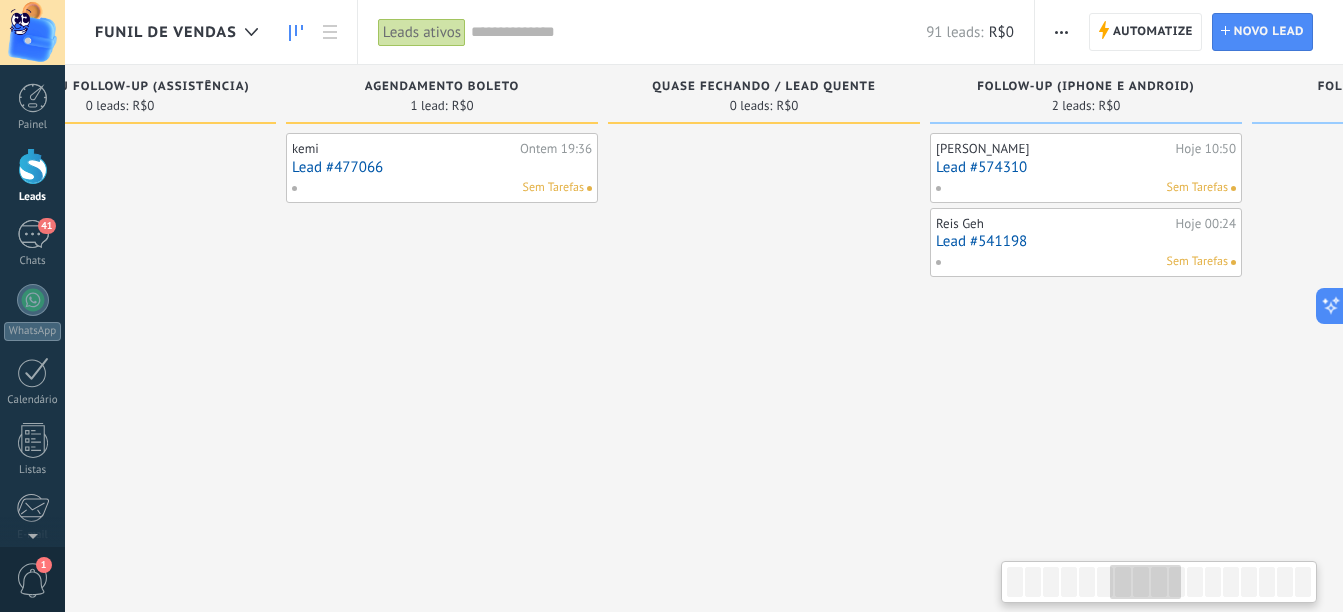 scroll, scrollTop: 0, scrollLeft: 2076, axis: horizontal 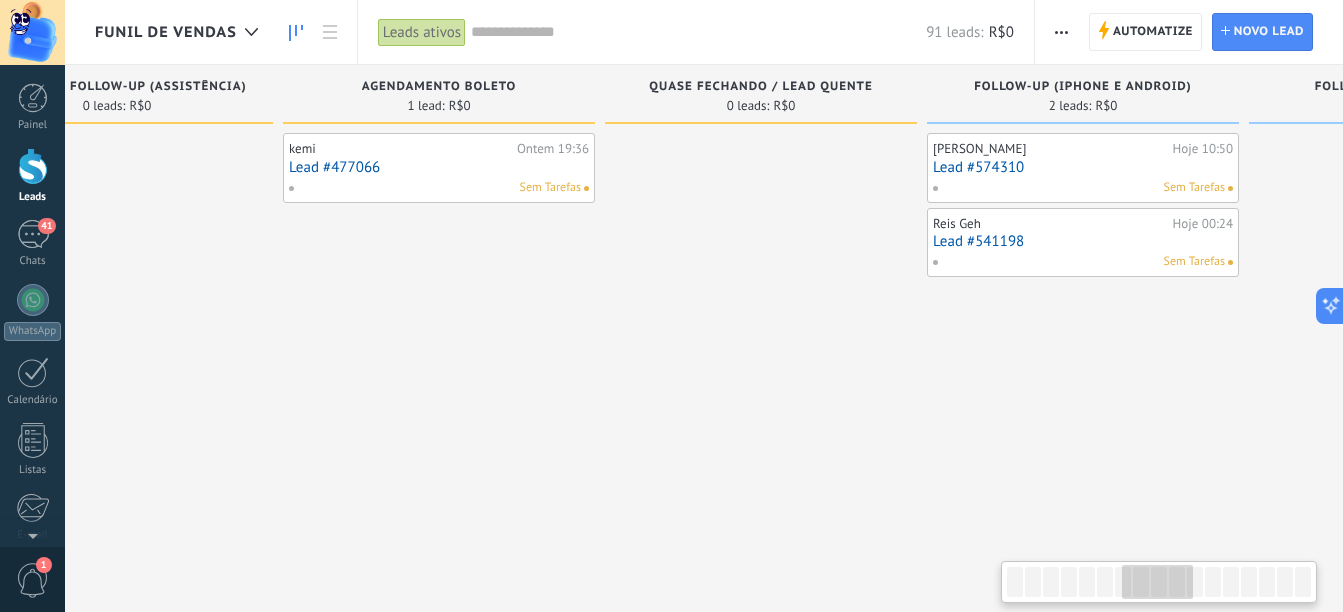 drag, startPoint x: 1131, startPoint y: 285, endPoint x: 721, endPoint y: 397, distance: 425.02234 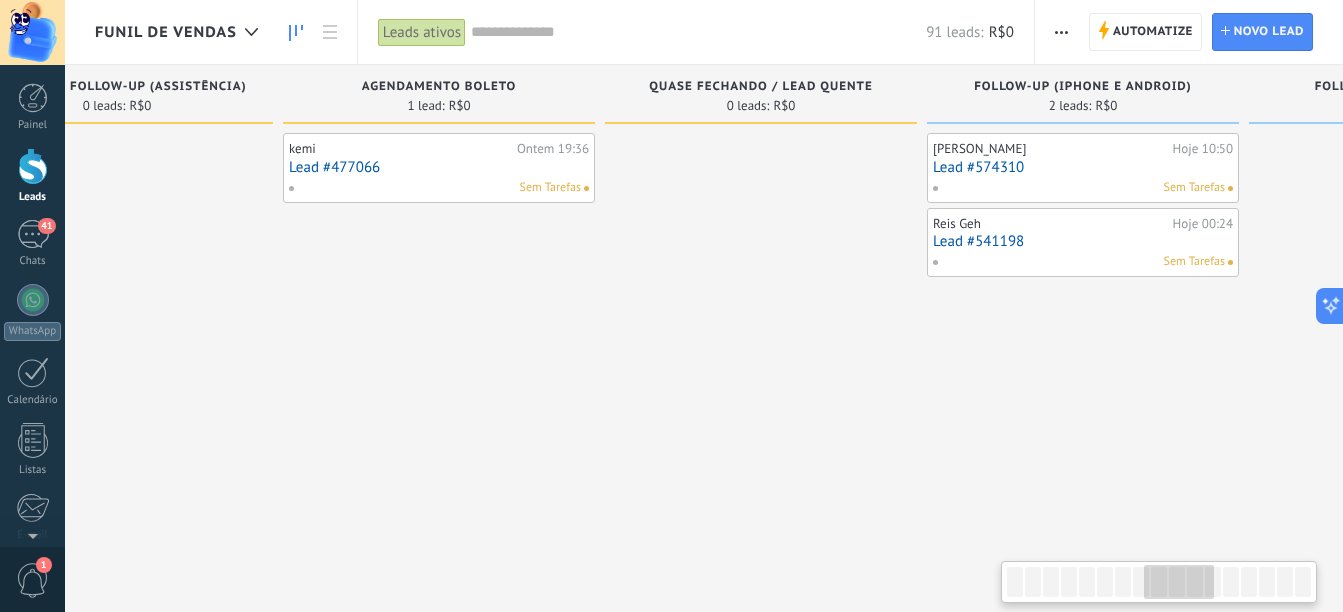 scroll, scrollTop: 0, scrollLeft: 2476, axis: horizontal 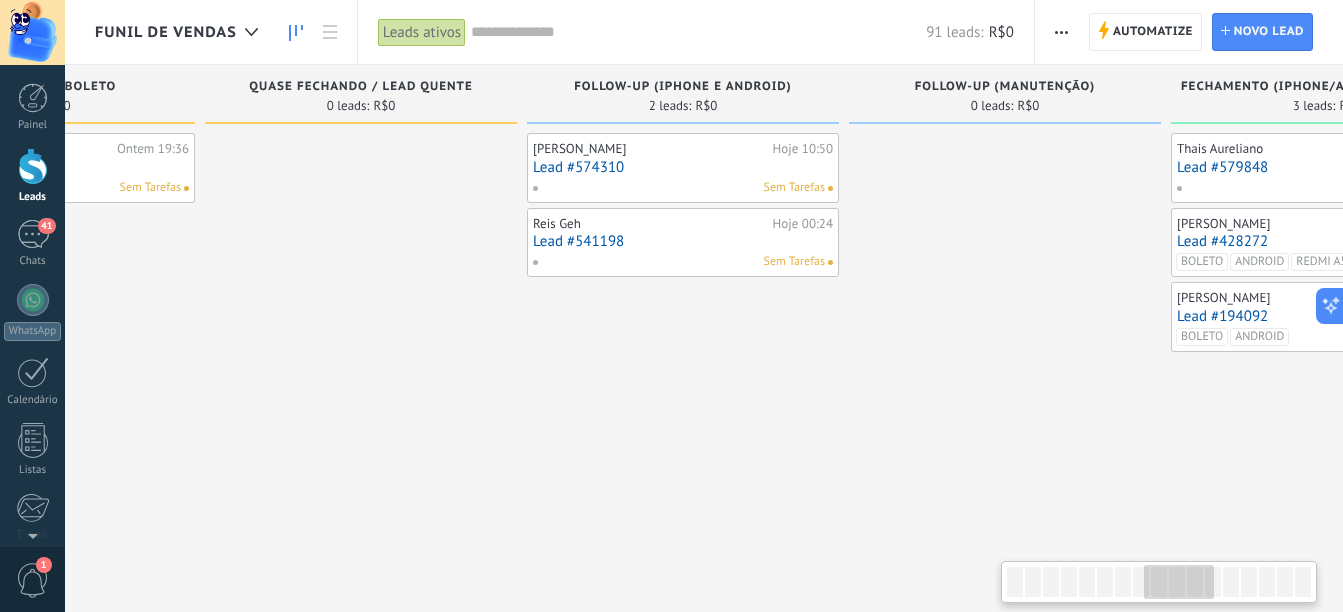 click on "follow-up (Iphone e android) 2 leads:  R$0 Tamaris Garcia Hoje 10:50 Lead #574310 Sem Tarefas Reis Geh Hoje 00:24 Lead #541198 Sem Tarefas" at bounding box center (688, 962) 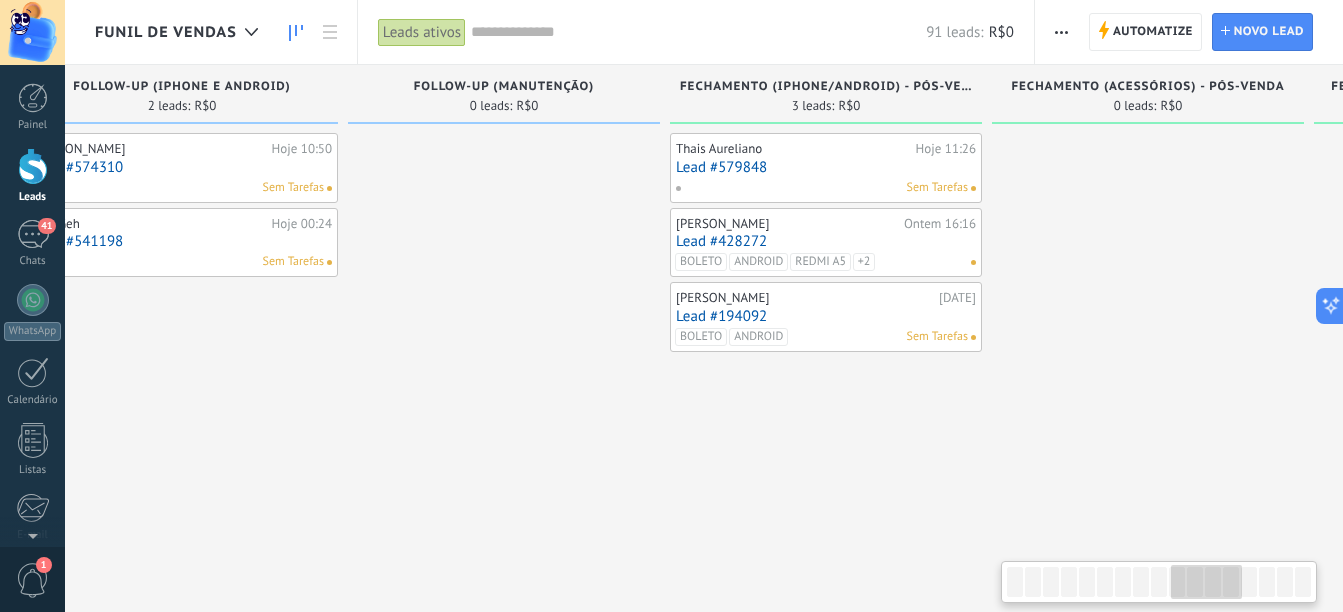 drag, startPoint x: 566, startPoint y: 448, endPoint x: 550, endPoint y: 448, distance: 16 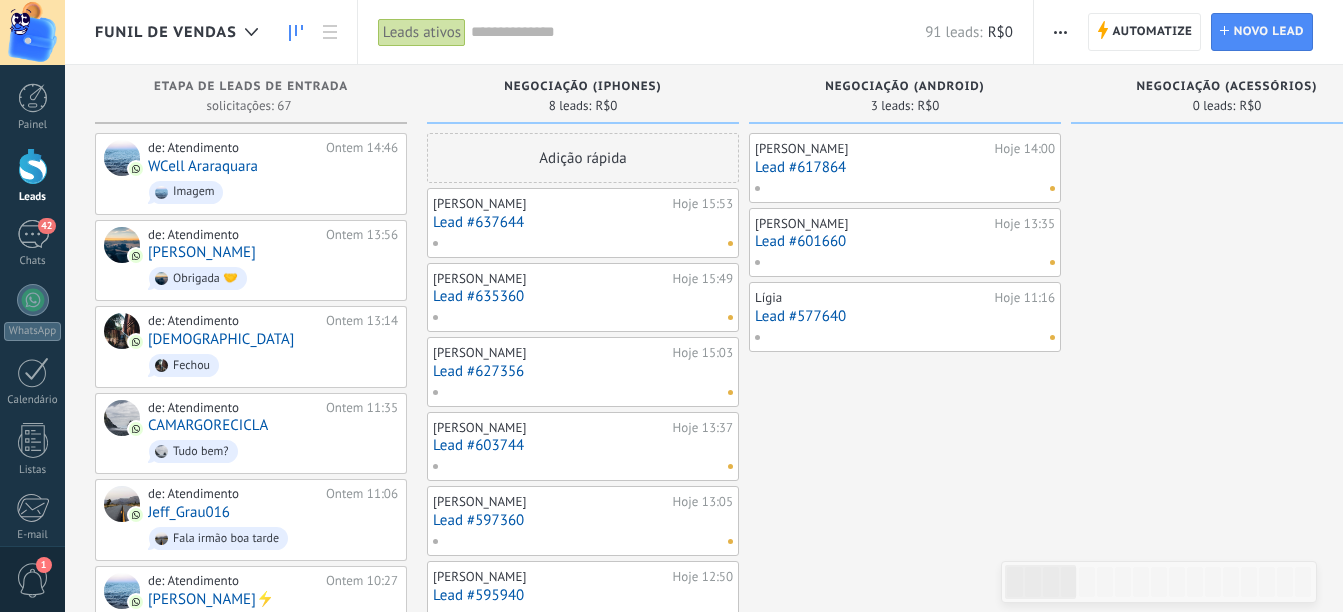 scroll, scrollTop: 0, scrollLeft: 0, axis: both 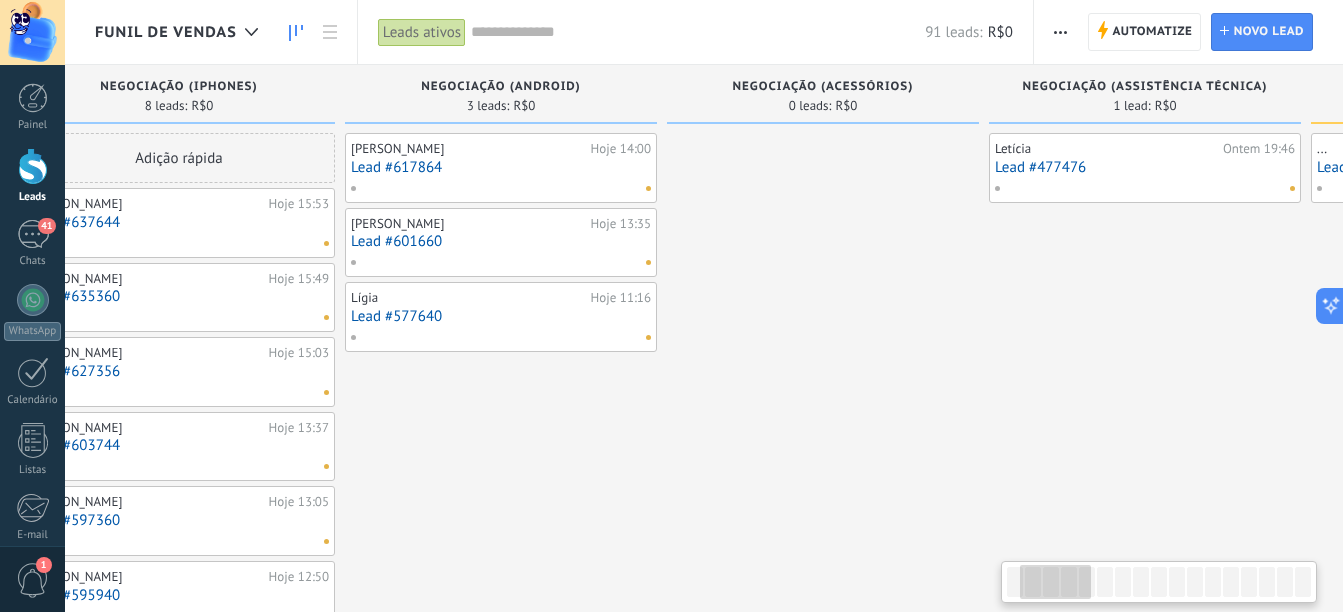 drag, startPoint x: 983, startPoint y: 473, endPoint x: 466, endPoint y: 571, distance: 526.20624 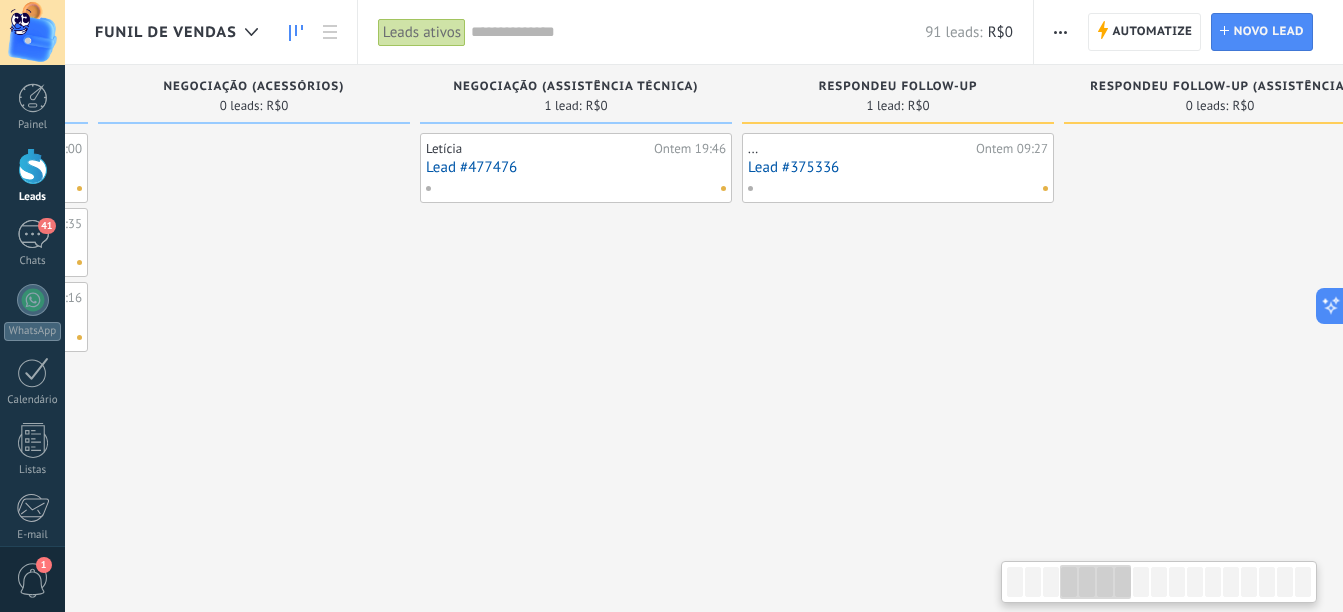 drag, startPoint x: 911, startPoint y: 306, endPoint x: 596, endPoint y: 403, distance: 329.5967 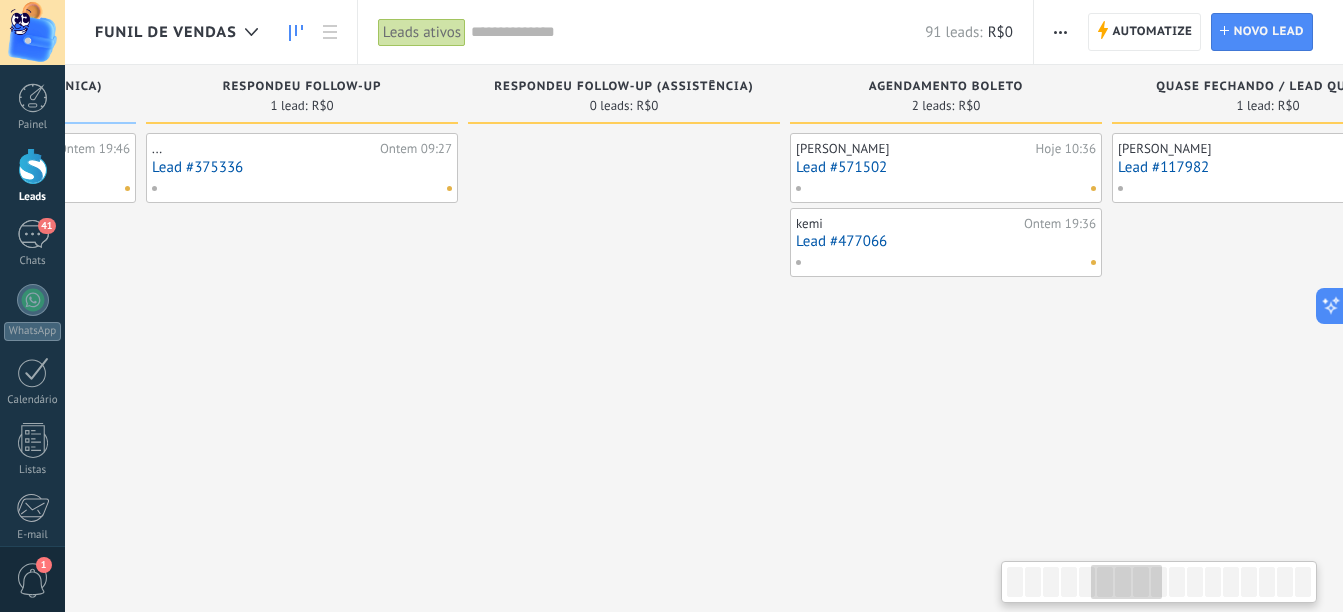 drag, startPoint x: 575, startPoint y: 352, endPoint x: 867, endPoint y: 315, distance: 294.33484 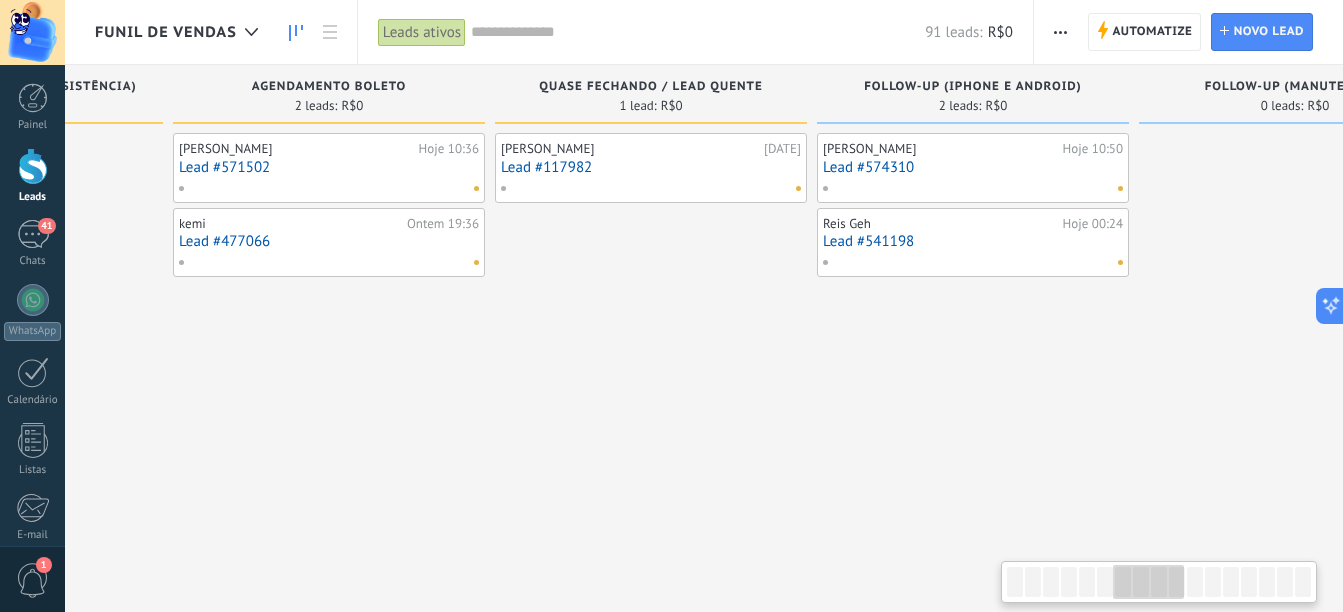 drag, startPoint x: 1038, startPoint y: 390, endPoint x: 586, endPoint y: 413, distance: 452.5848 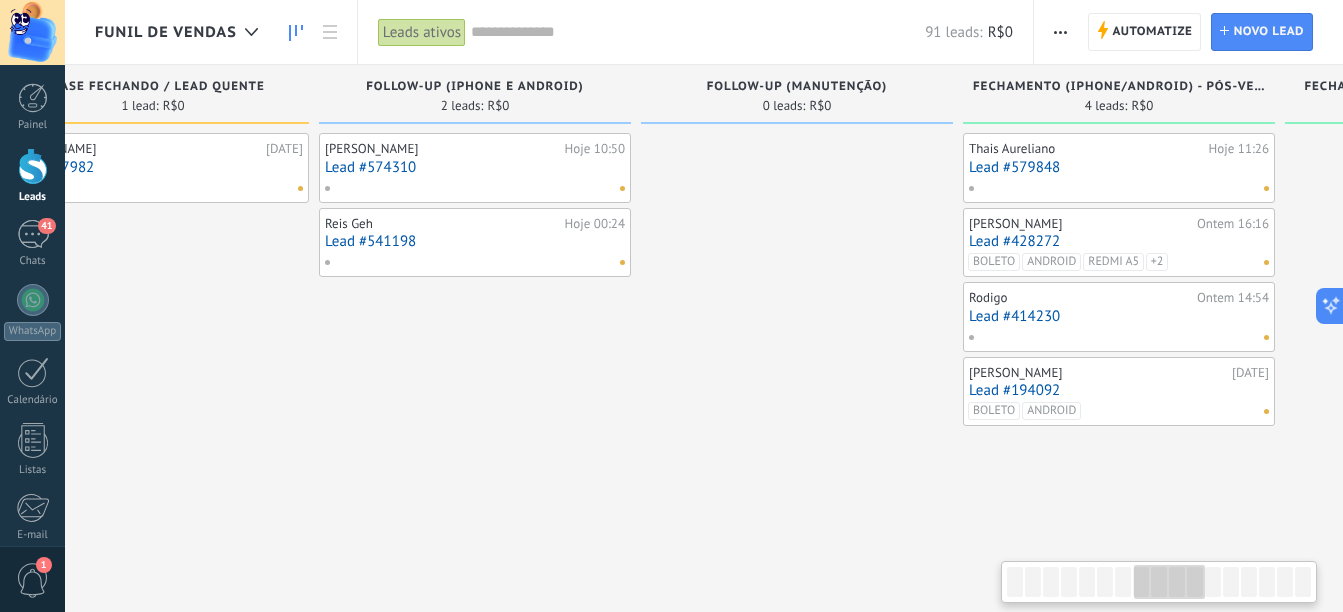 drag, startPoint x: 1013, startPoint y: 368, endPoint x: 1152, endPoint y: 340, distance: 141.7921 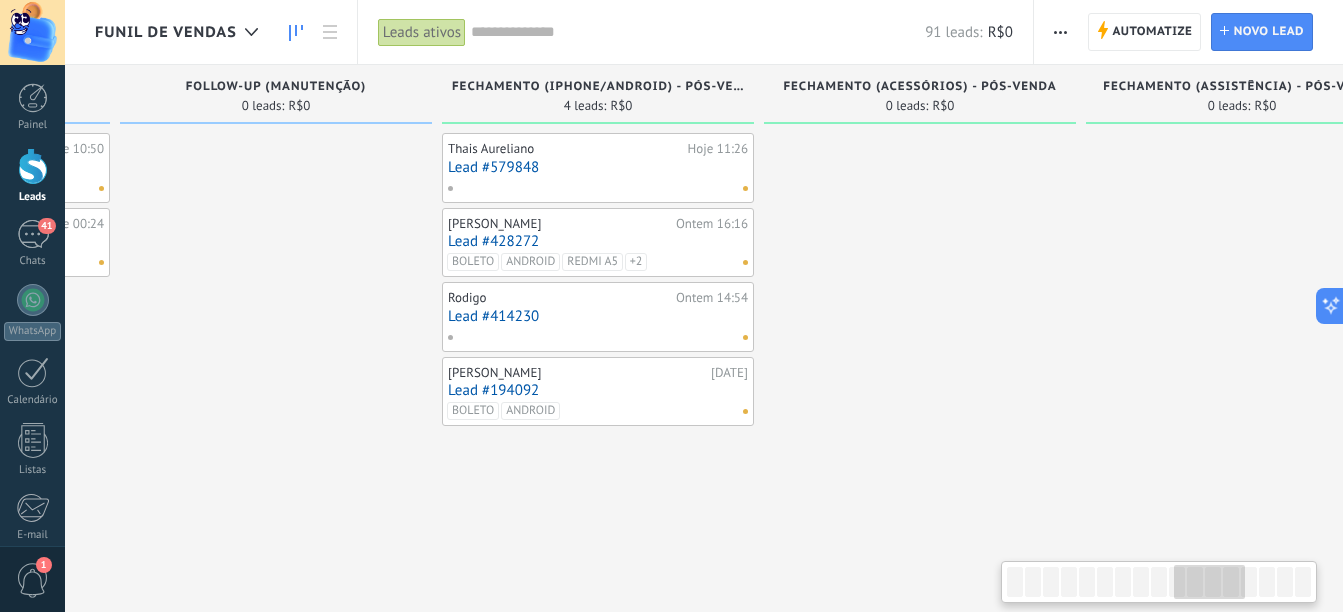 scroll, scrollTop: 0, scrollLeft: 3244, axis: horizontal 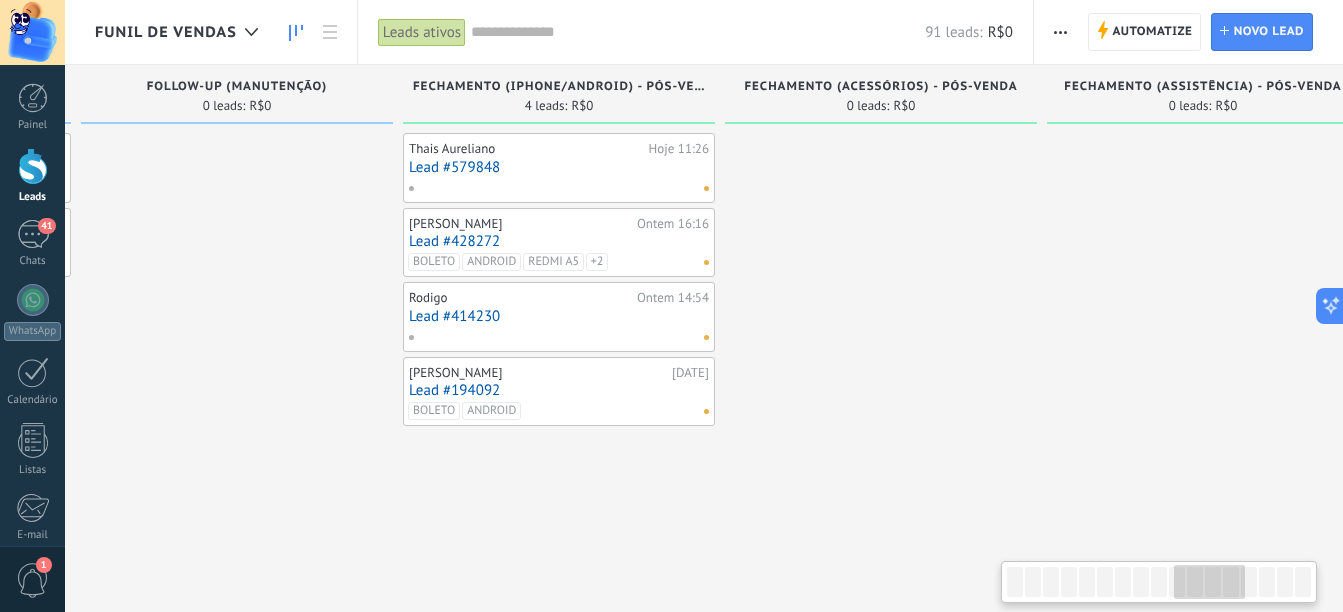 drag, startPoint x: 1000, startPoint y: 435, endPoint x: 656, endPoint y: 448, distance: 344.24554 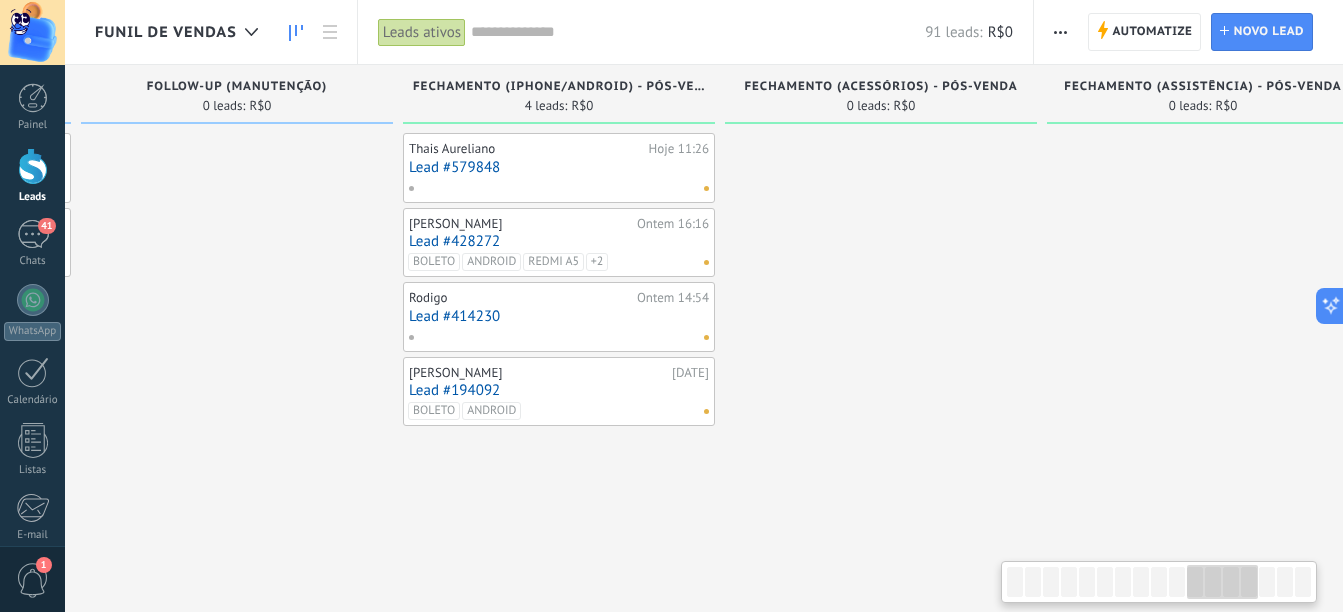 scroll, scrollTop: 0, scrollLeft: 3711, axis: horizontal 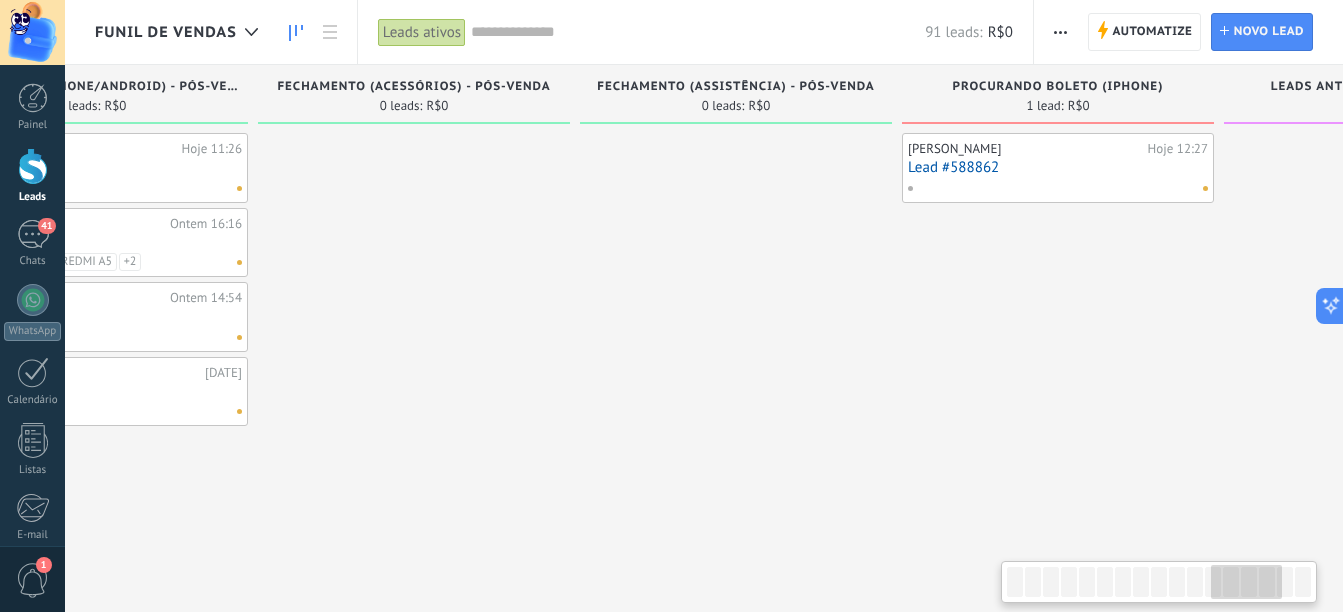 drag, startPoint x: 1189, startPoint y: 239, endPoint x: 734, endPoint y: 330, distance: 464.01077 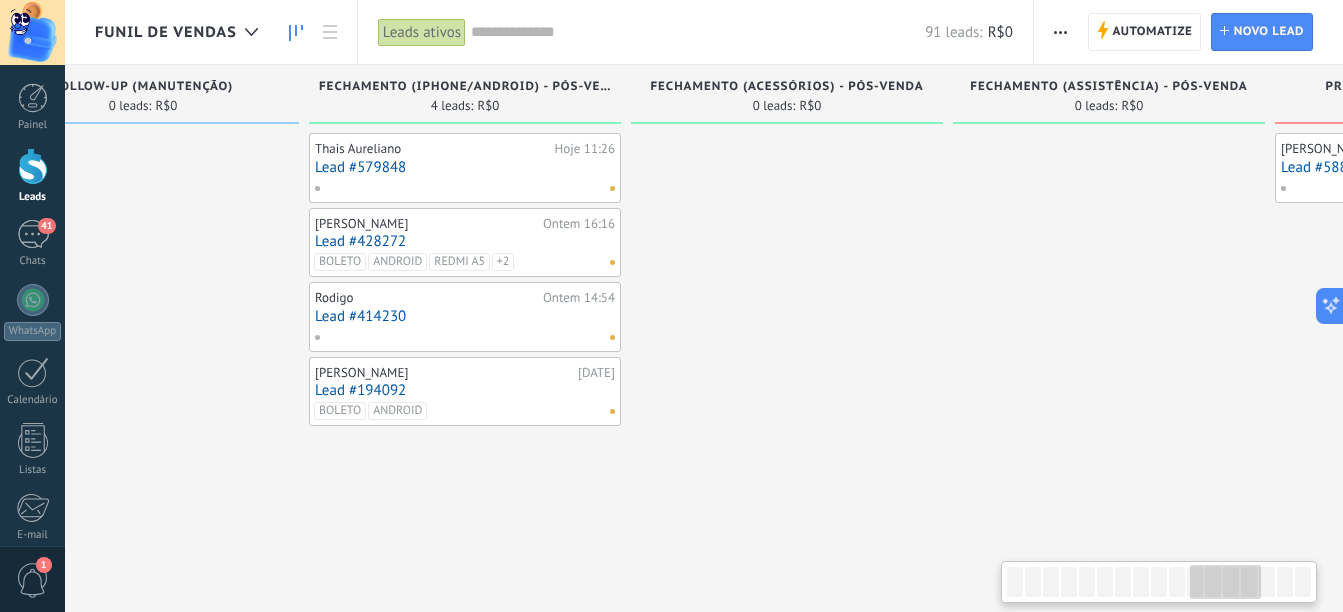 scroll, scrollTop: 0, scrollLeft: 3332, axis: horizontal 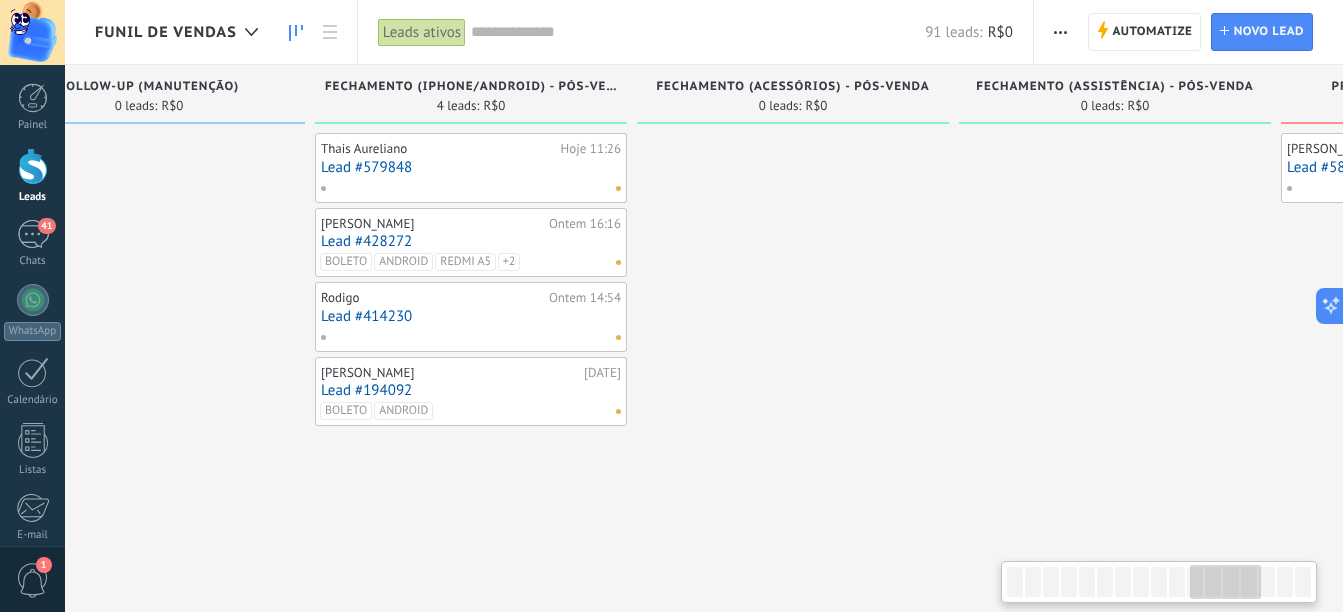 drag, startPoint x: 510, startPoint y: 256, endPoint x: 787, endPoint y: 268, distance: 277.2598 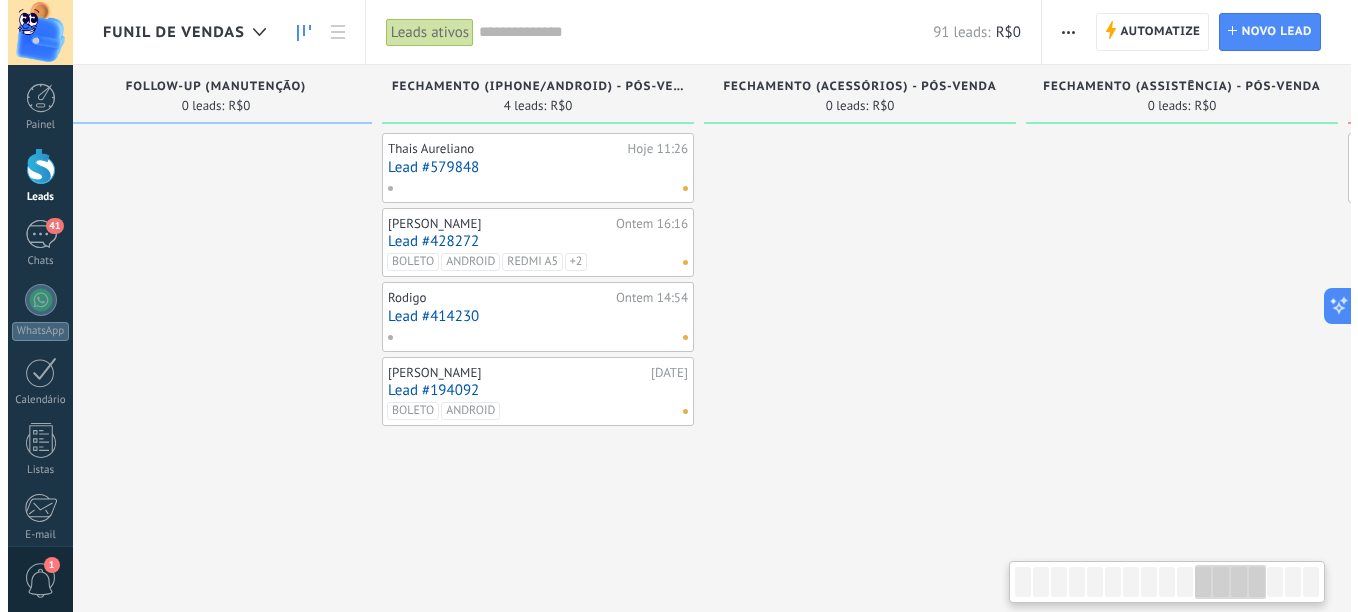 scroll, scrollTop: 0, scrollLeft: 3271, axis: horizontal 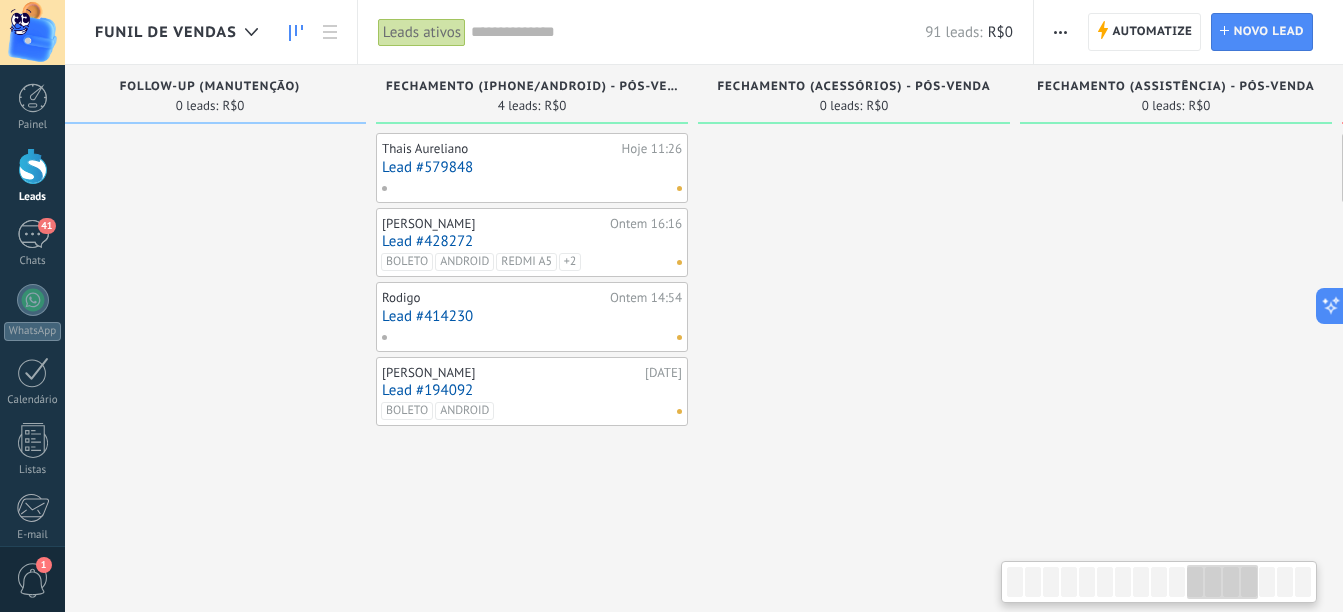 drag, startPoint x: 1144, startPoint y: 269, endPoint x: 1283, endPoint y: 277, distance: 139.23003 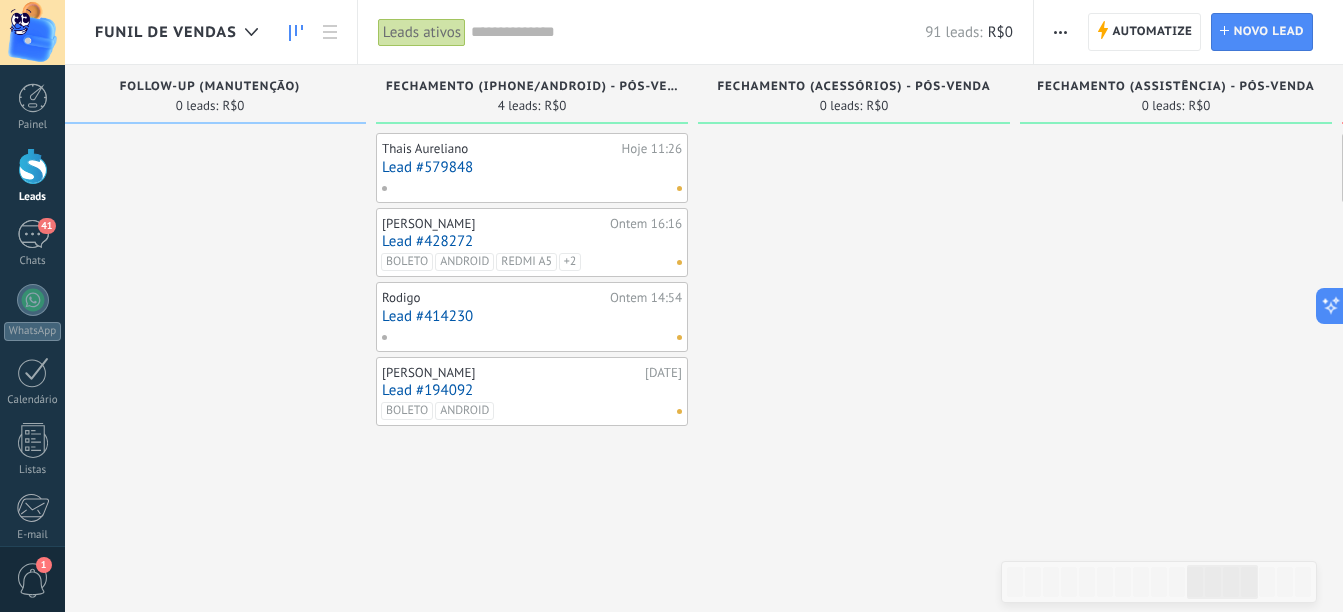 click at bounding box center [527, 337] 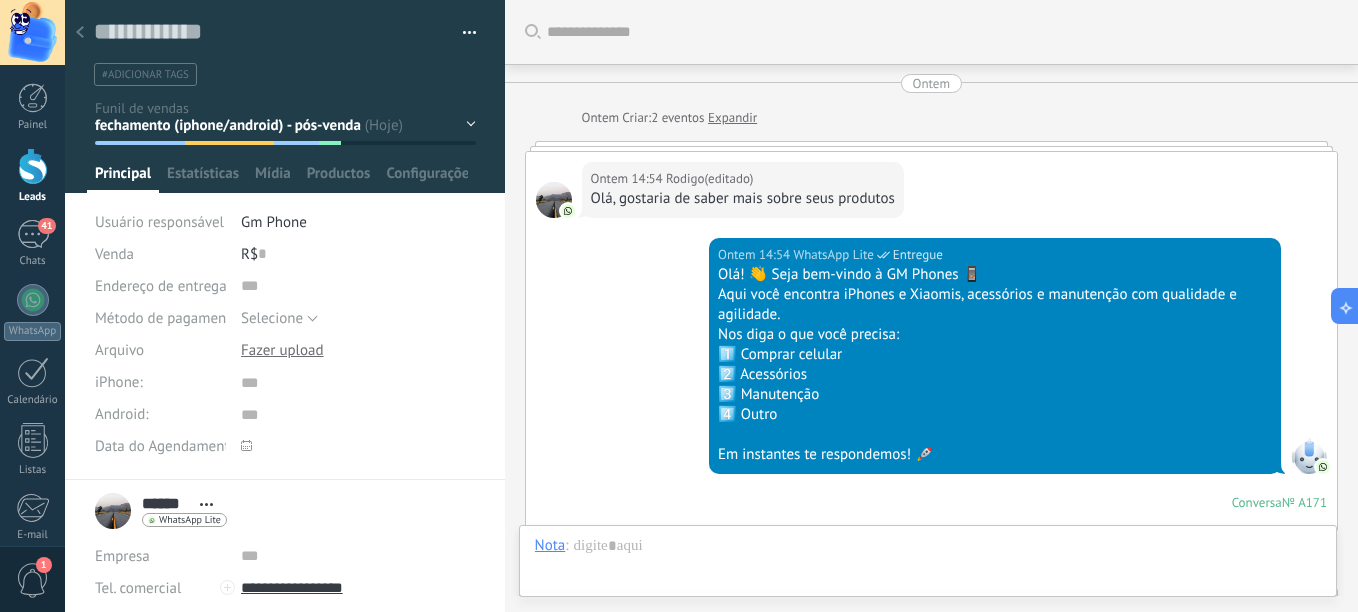 scroll, scrollTop: 20, scrollLeft: 0, axis: vertical 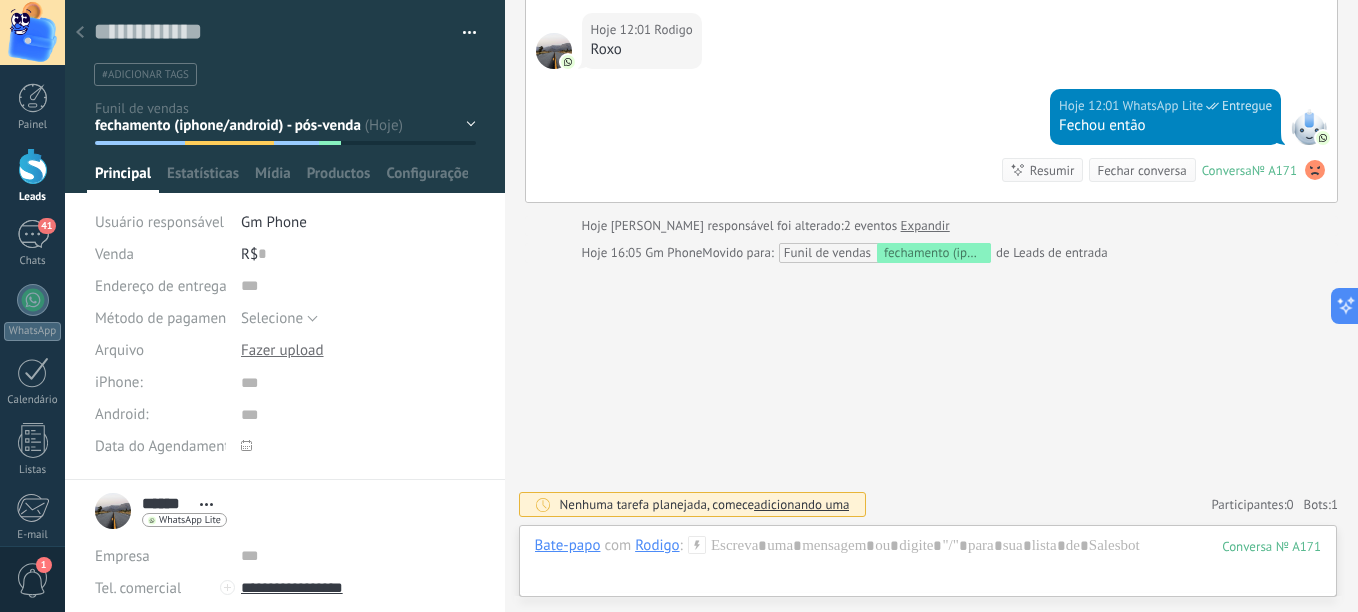 drag, startPoint x: 140, startPoint y: 76, endPoint x: 153, endPoint y: 88, distance: 17.691807 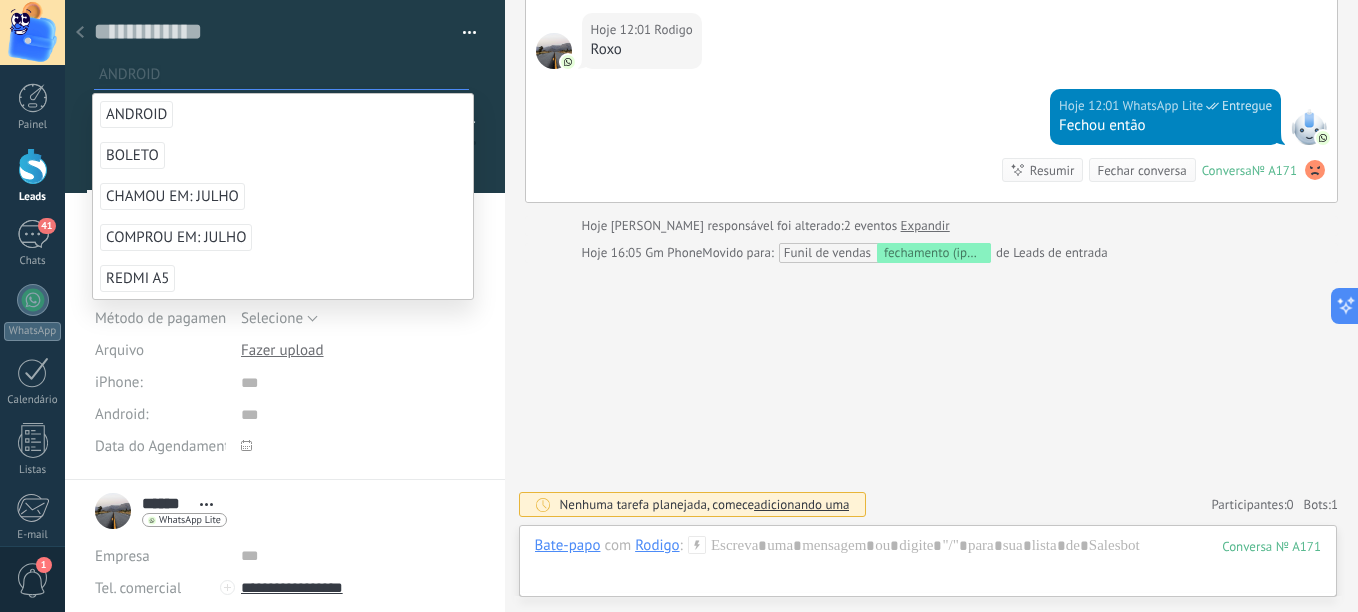 click on "ANDROID" at bounding box center (136, 114) 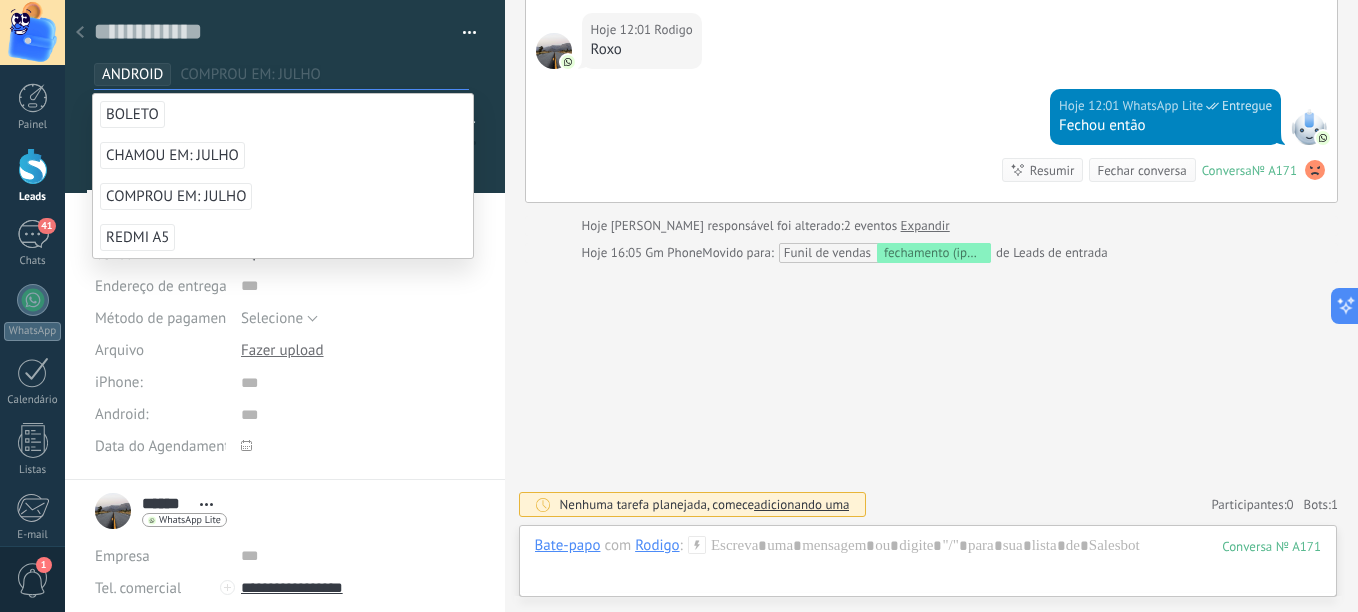 click on "COMPROU EM: JULHO" at bounding box center [176, 196] 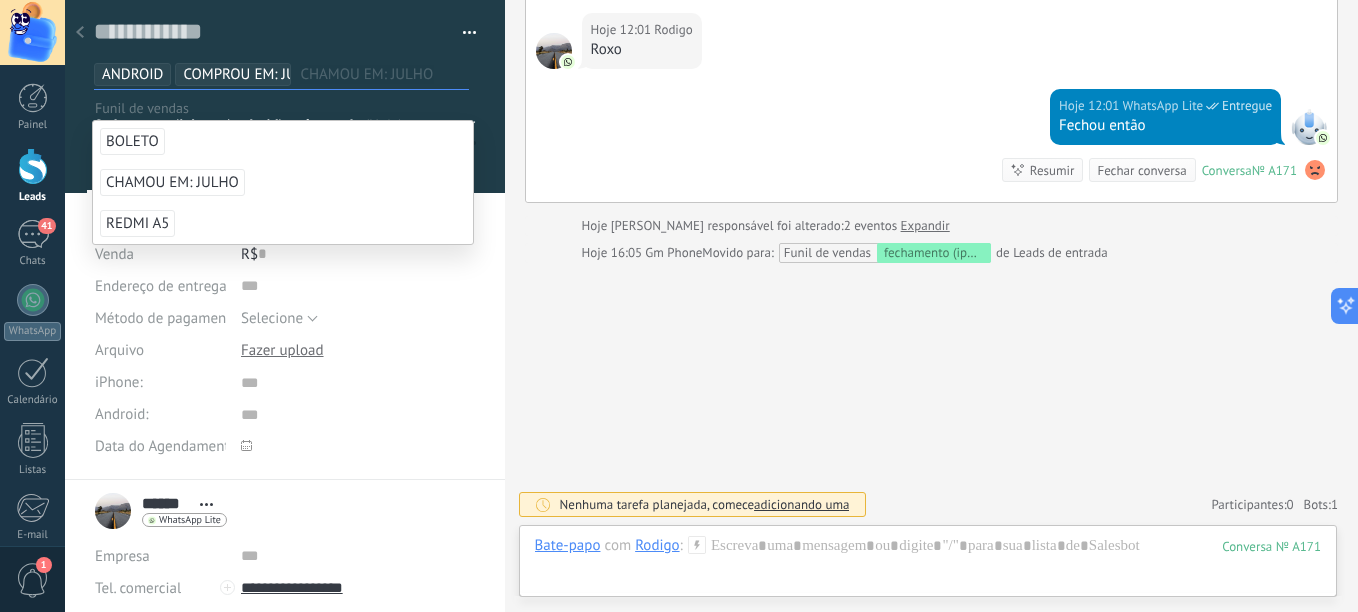 type on "*" 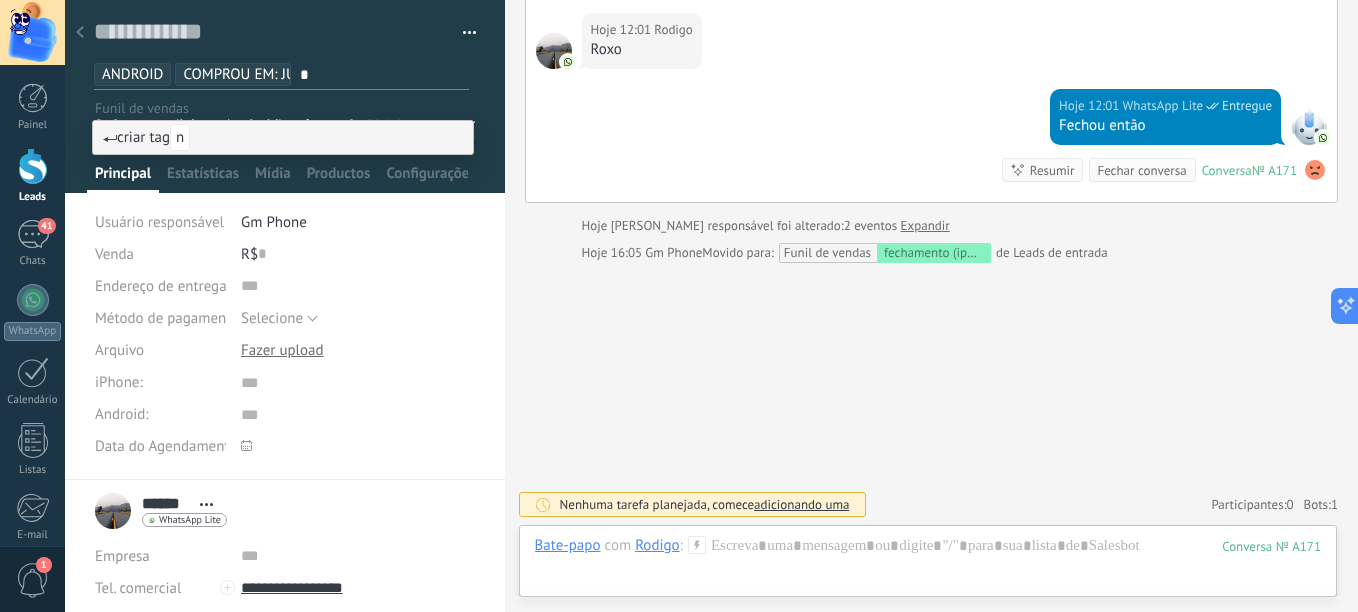 type 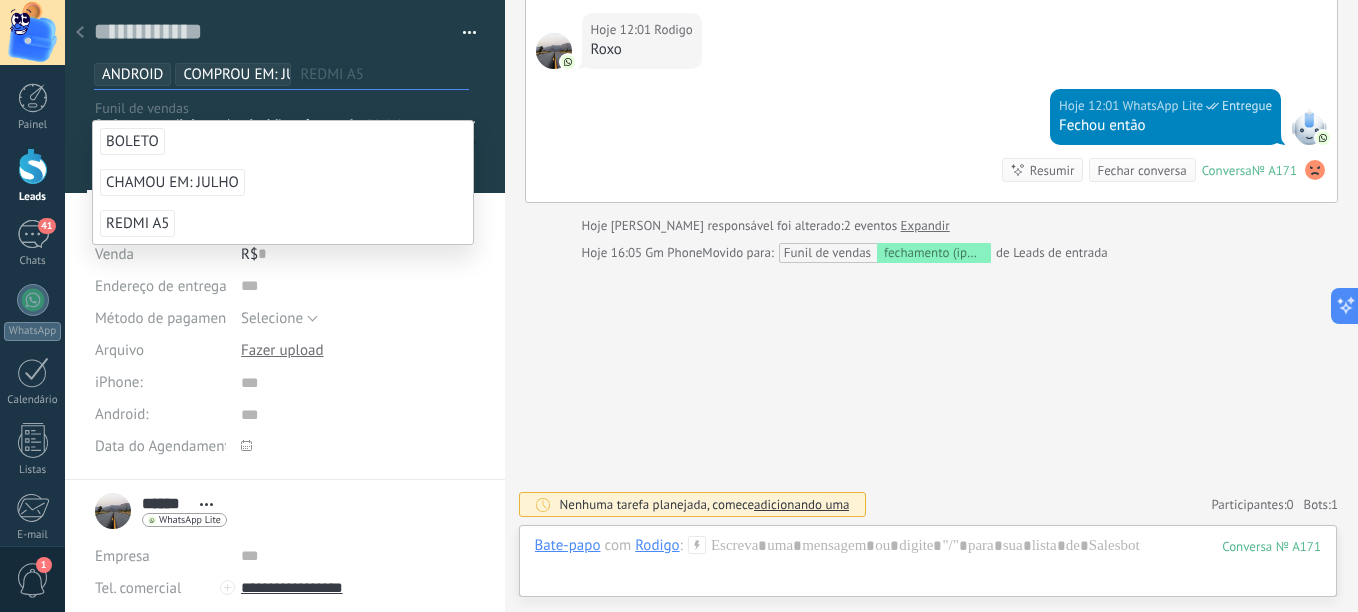 click at bounding box center (358, 446) 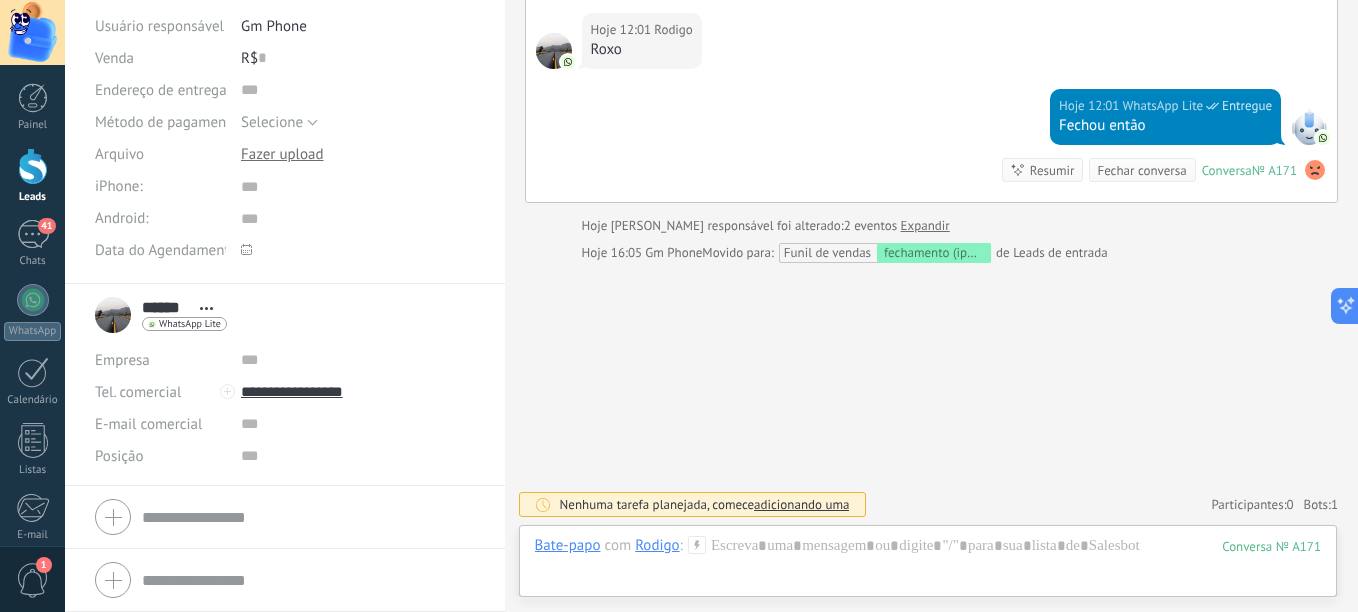 scroll, scrollTop: 0, scrollLeft: 0, axis: both 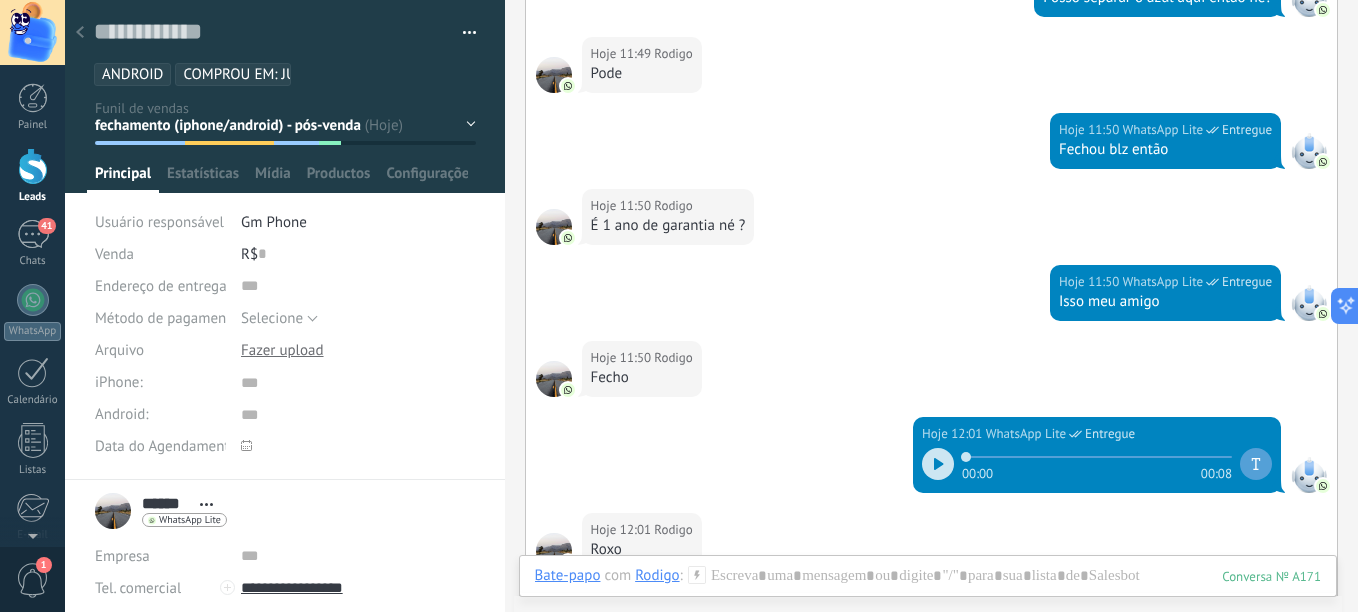 click 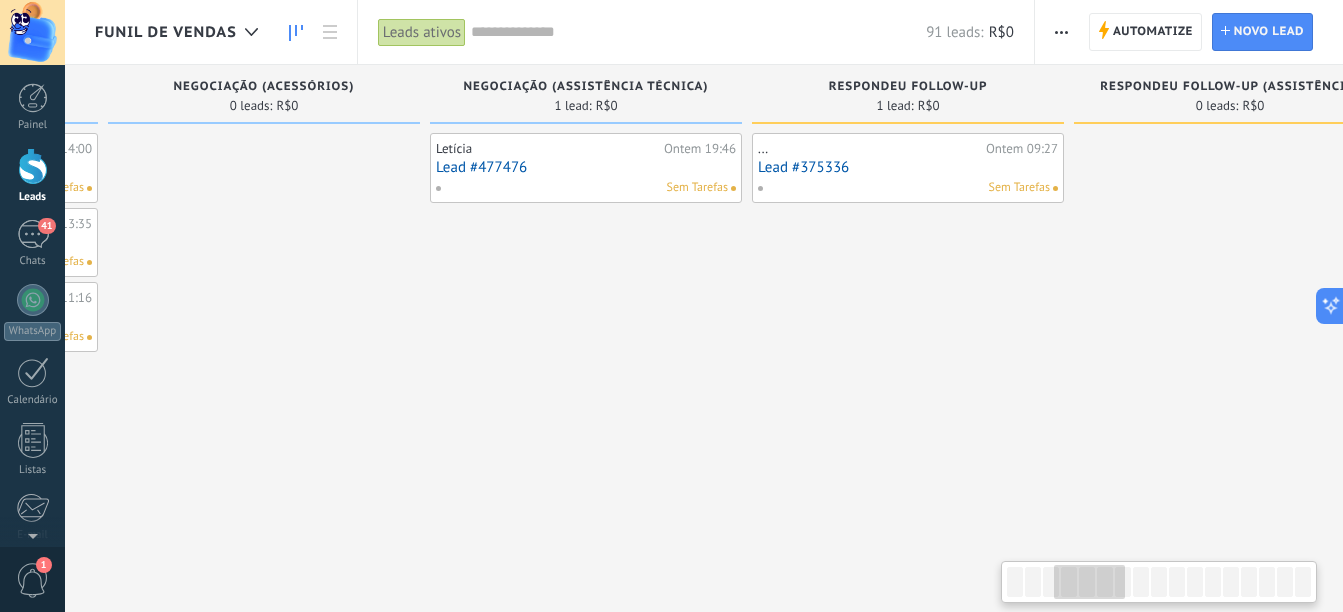 drag, startPoint x: 1085, startPoint y: 374, endPoint x: 262, endPoint y: 394, distance: 823.243 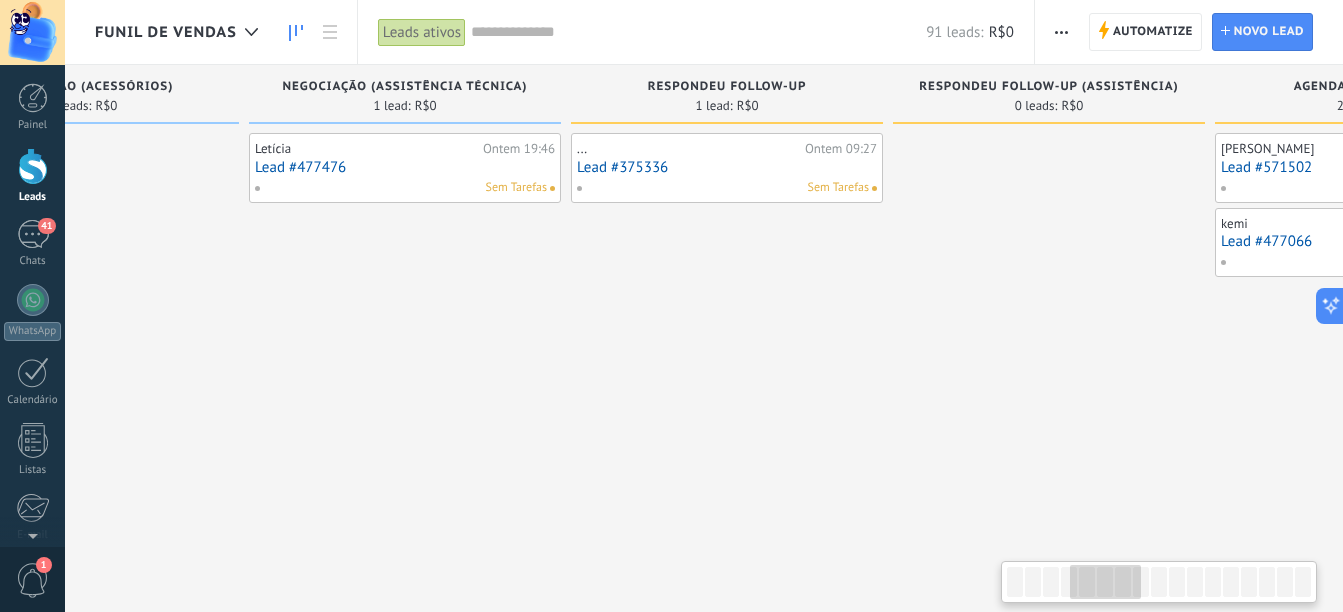 drag, startPoint x: 436, startPoint y: 292, endPoint x: 628, endPoint y: 303, distance: 192.31485 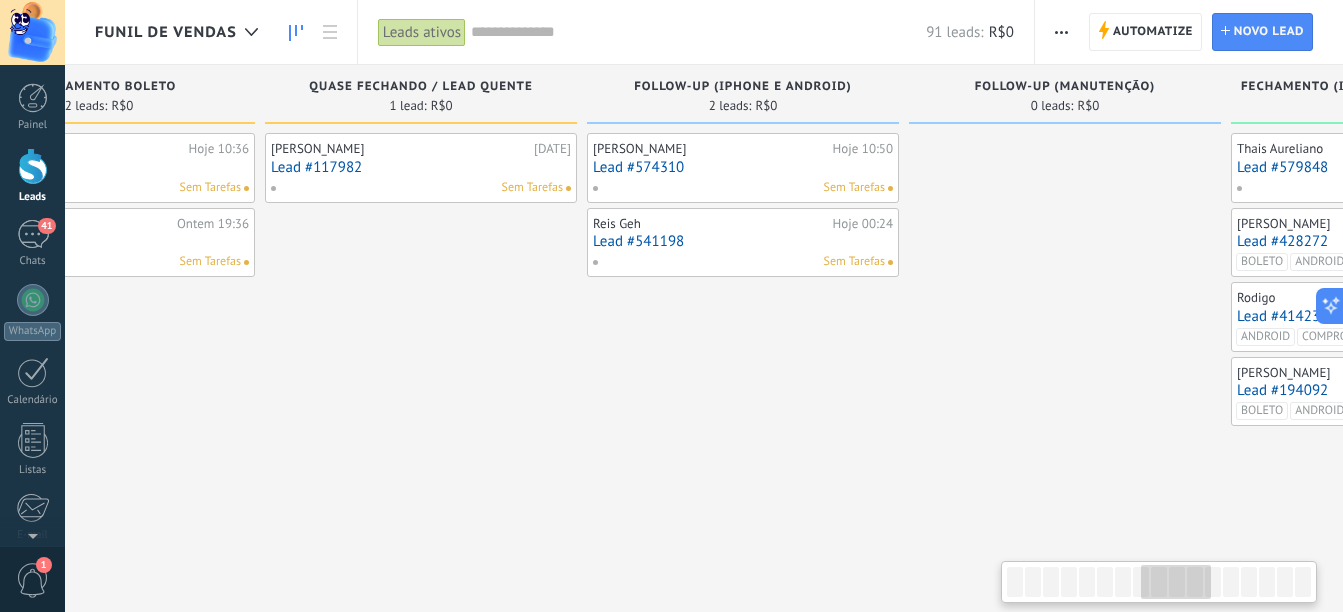 drag, startPoint x: 563, startPoint y: 338, endPoint x: 962, endPoint y: 332, distance: 399.0451 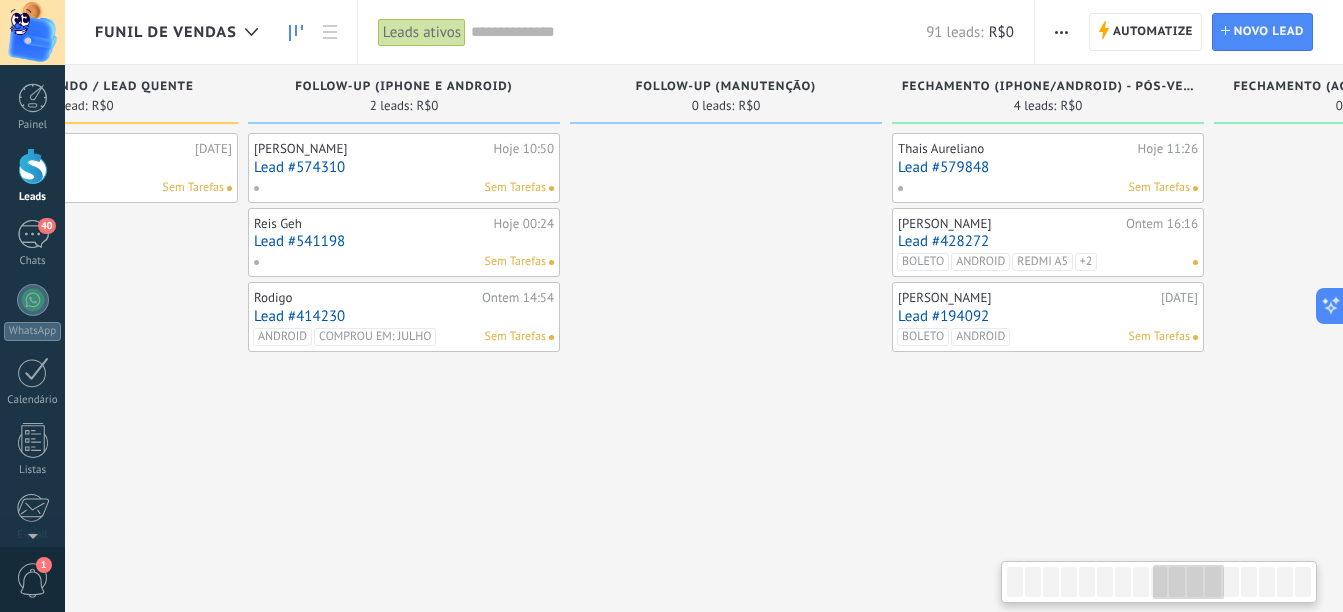 drag, startPoint x: 879, startPoint y: 391, endPoint x: 542, endPoint y: 372, distance: 337.5352 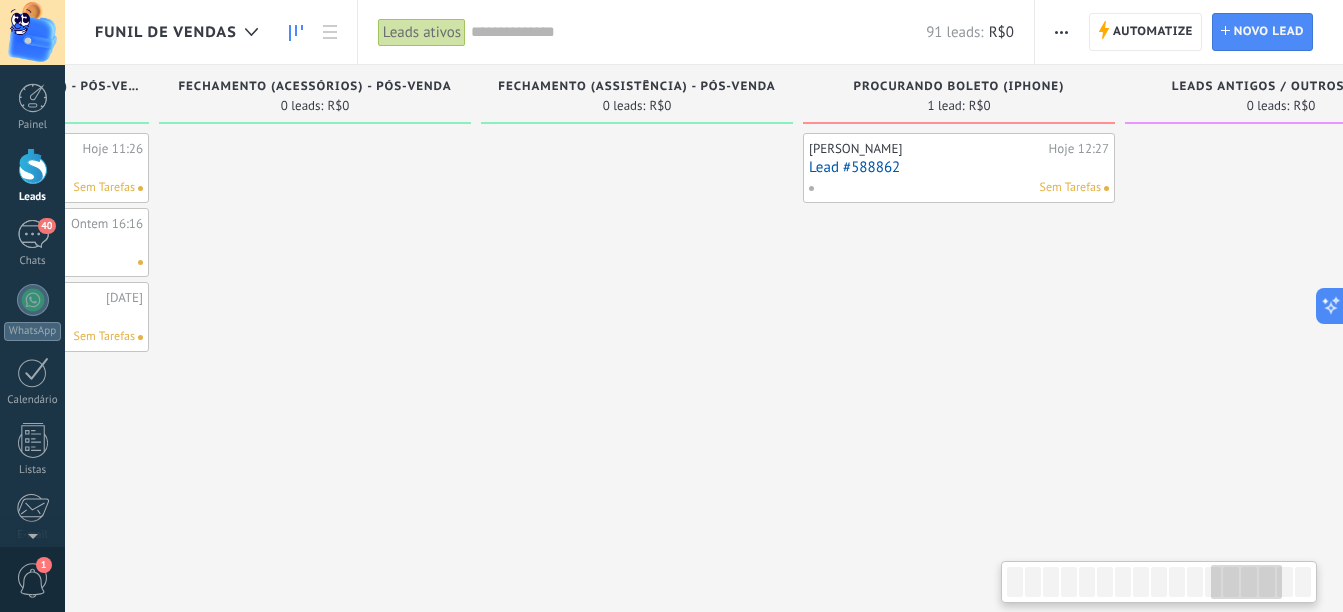 drag, startPoint x: 1128, startPoint y: 430, endPoint x: 484, endPoint y: 399, distance: 644.74567 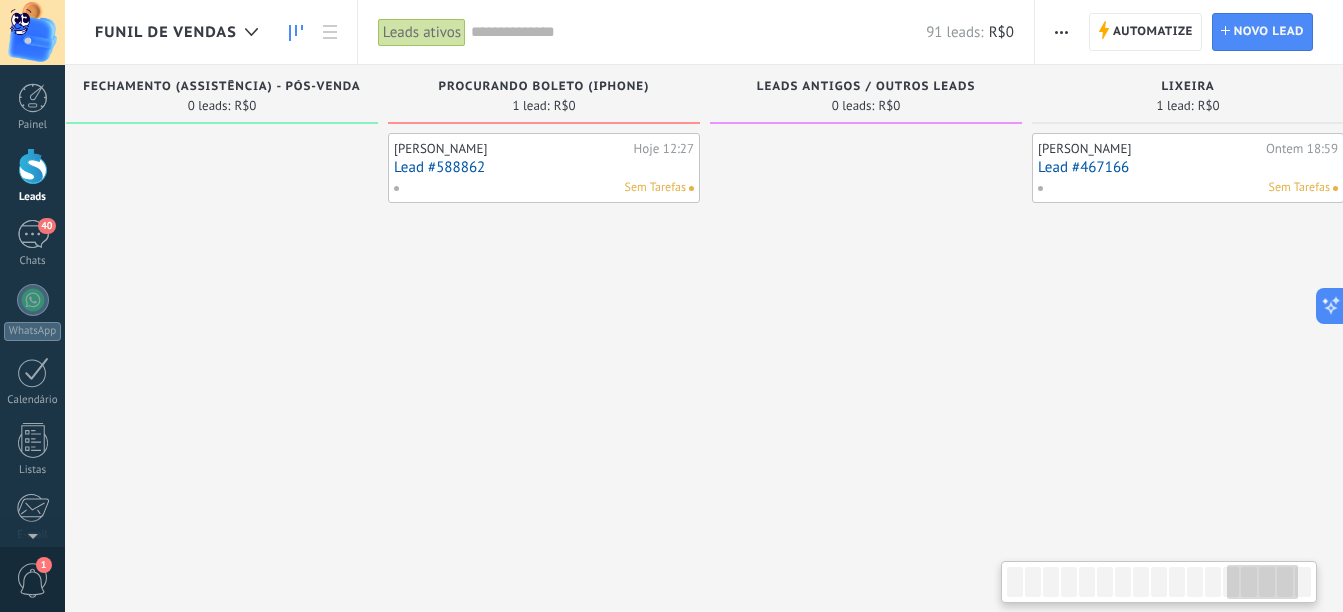 scroll, scrollTop: 0, scrollLeft: 4256, axis: horizontal 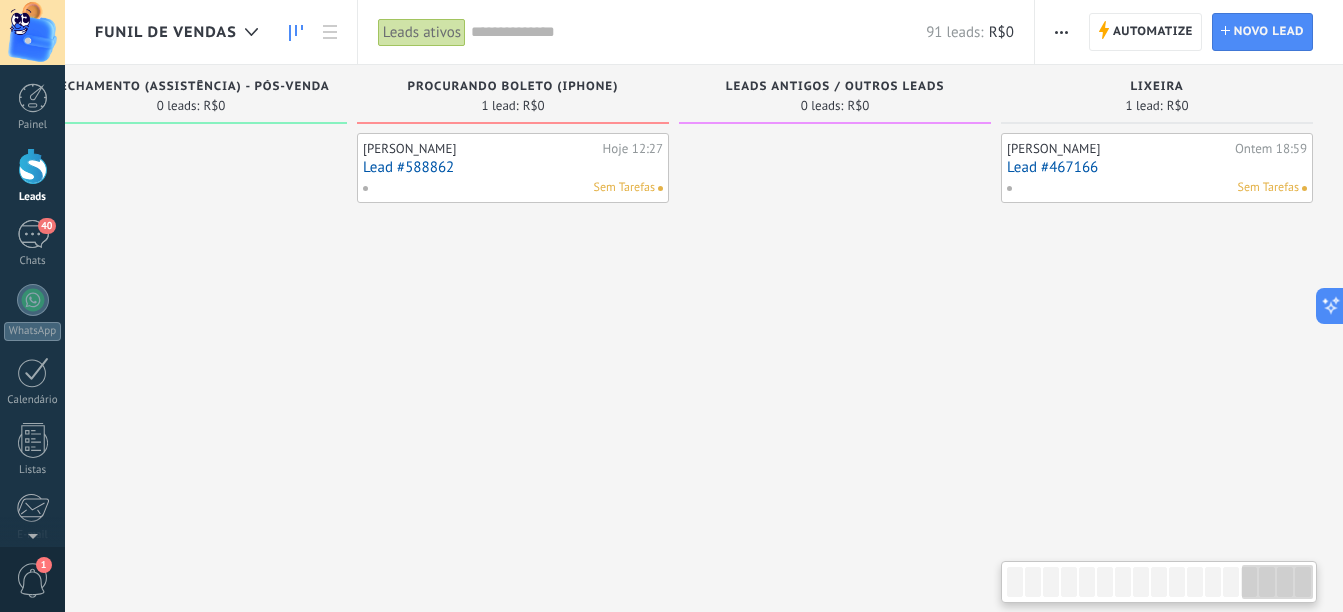 drag, startPoint x: 1258, startPoint y: 385, endPoint x: 605, endPoint y: 387, distance: 653.00305 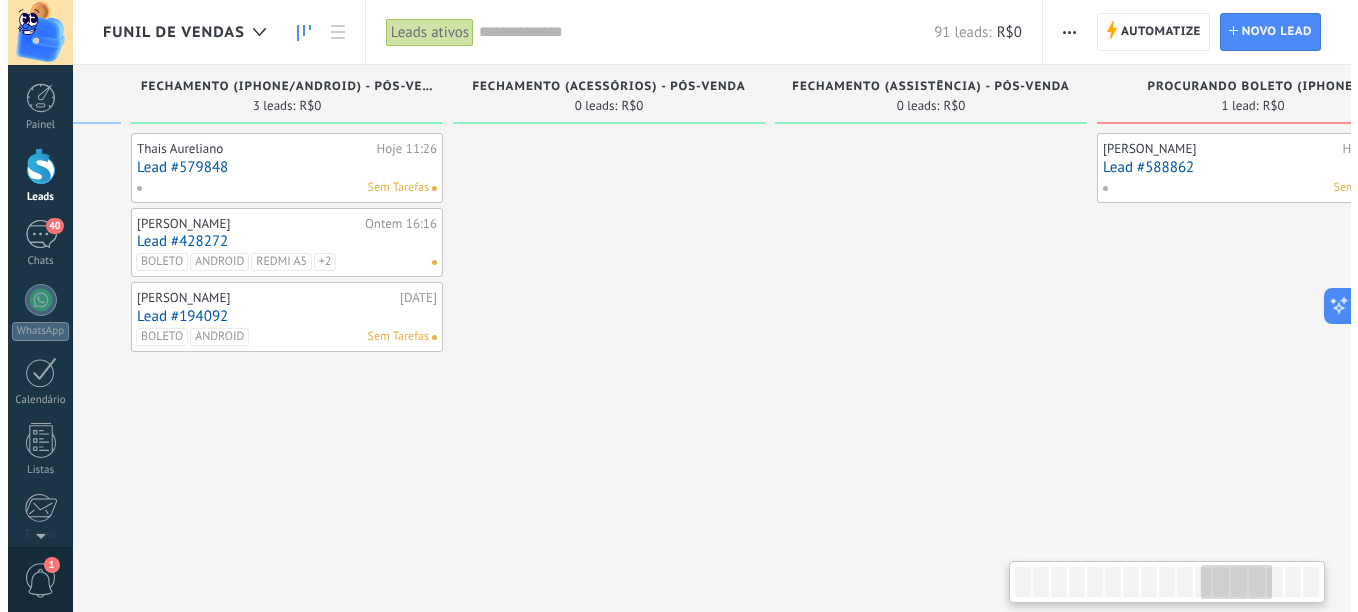 scroll, scrollTop: 0, scrollLeft: 3380, axis: horizontal 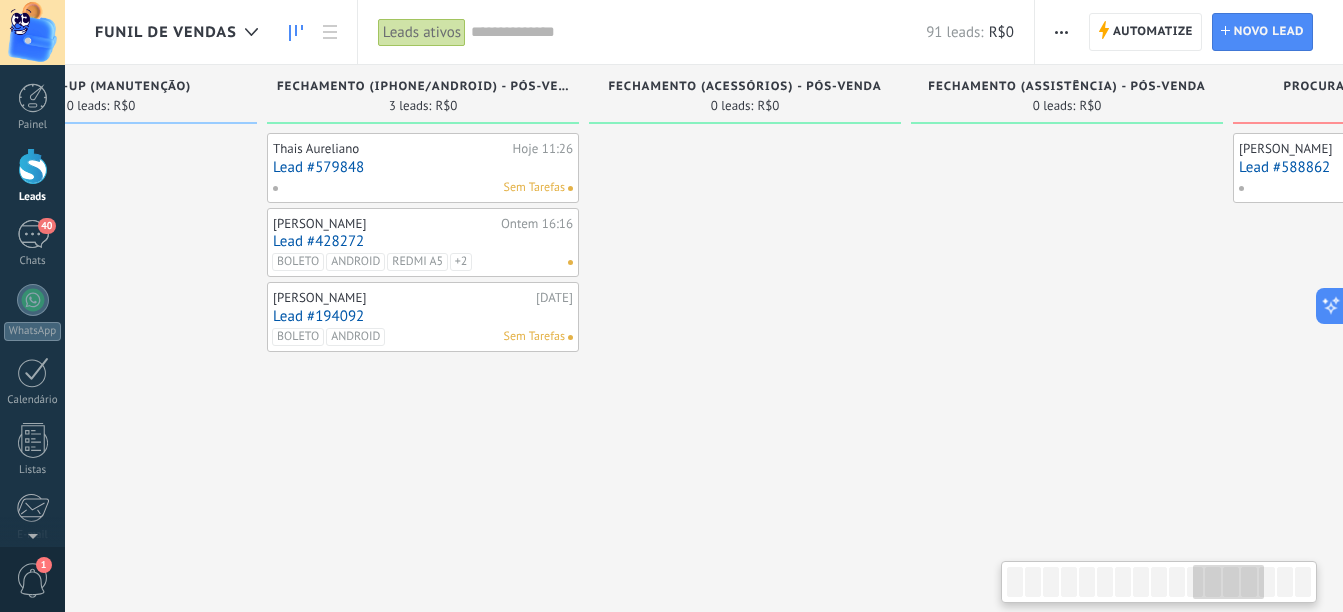 drag, startPoint x: 726, startPoint y: 349, endPoint x: 1328, endPoint y: 416, distance: 605.7169 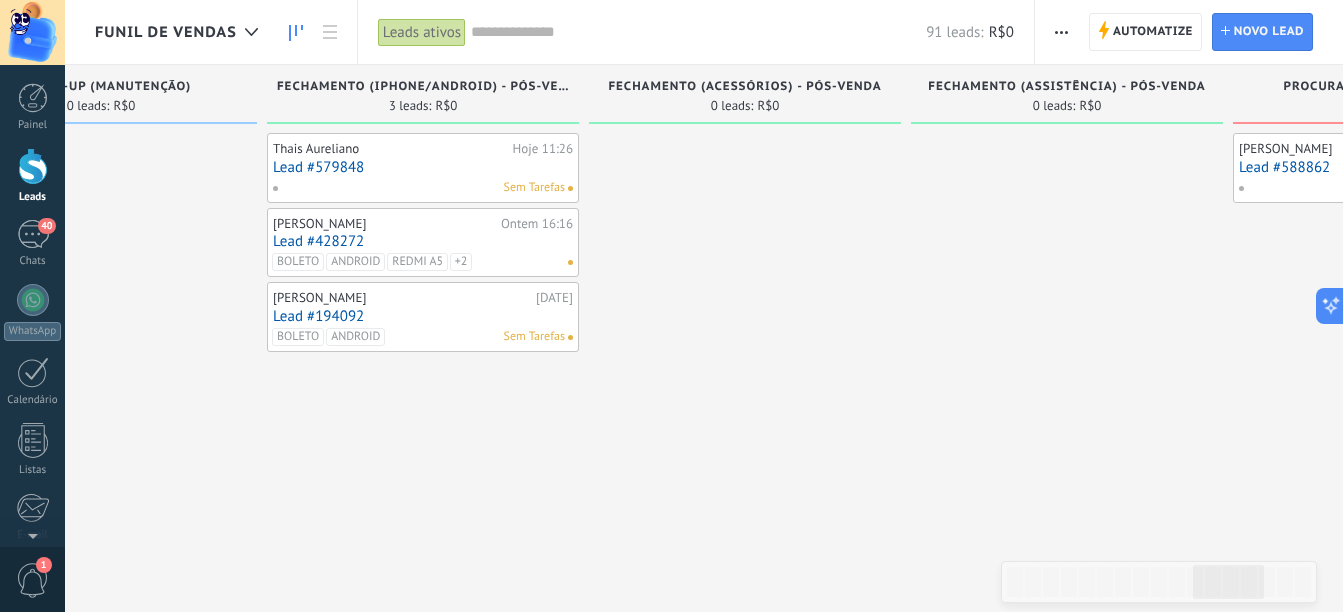 click on "Lead #579848" at bounding box center (423, 167) 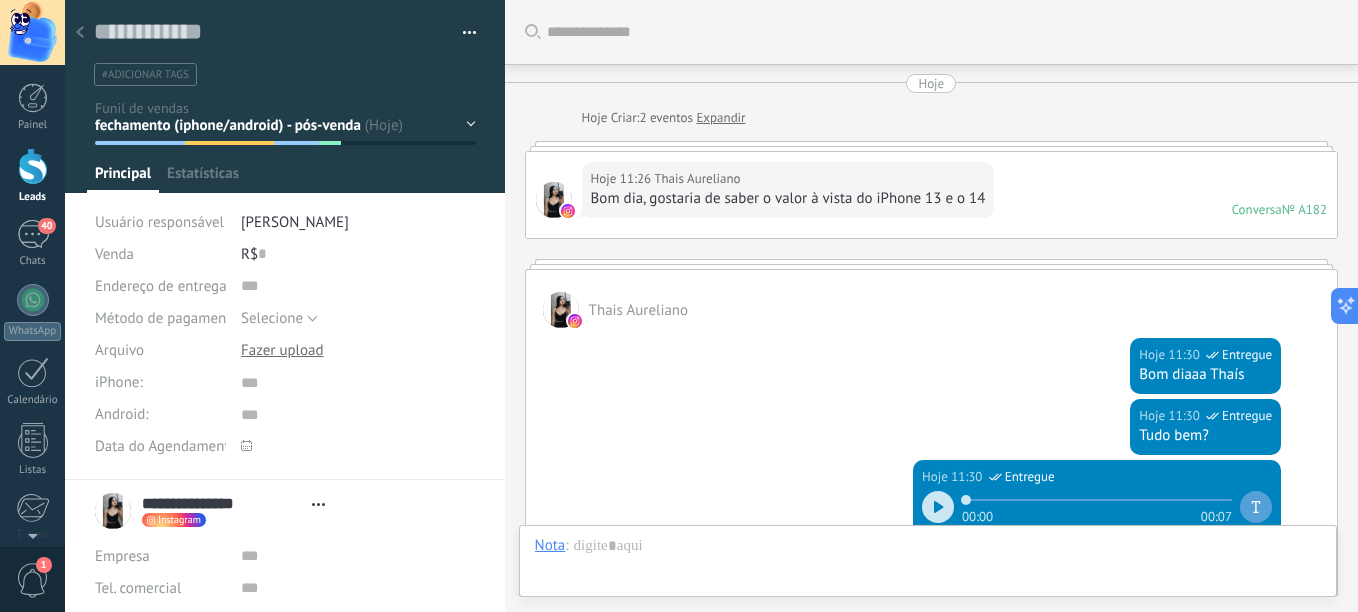 scroll, scrollTop: 1469, scrollLeft: 0, axis: vertical 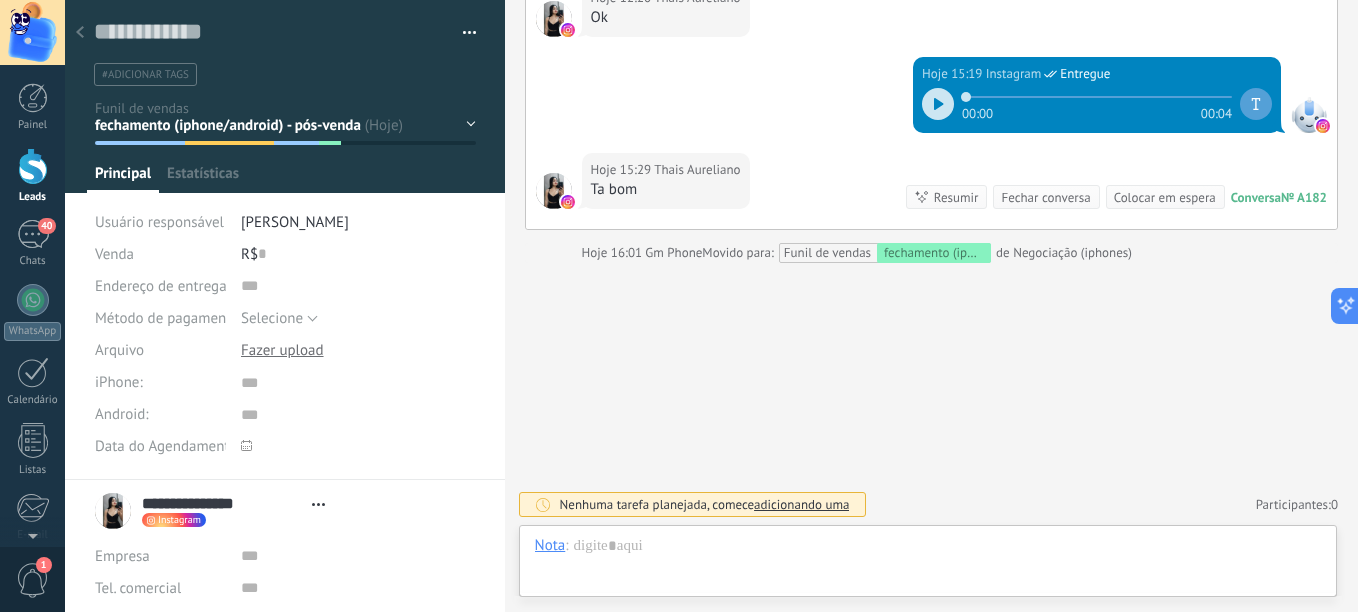 type on "***" 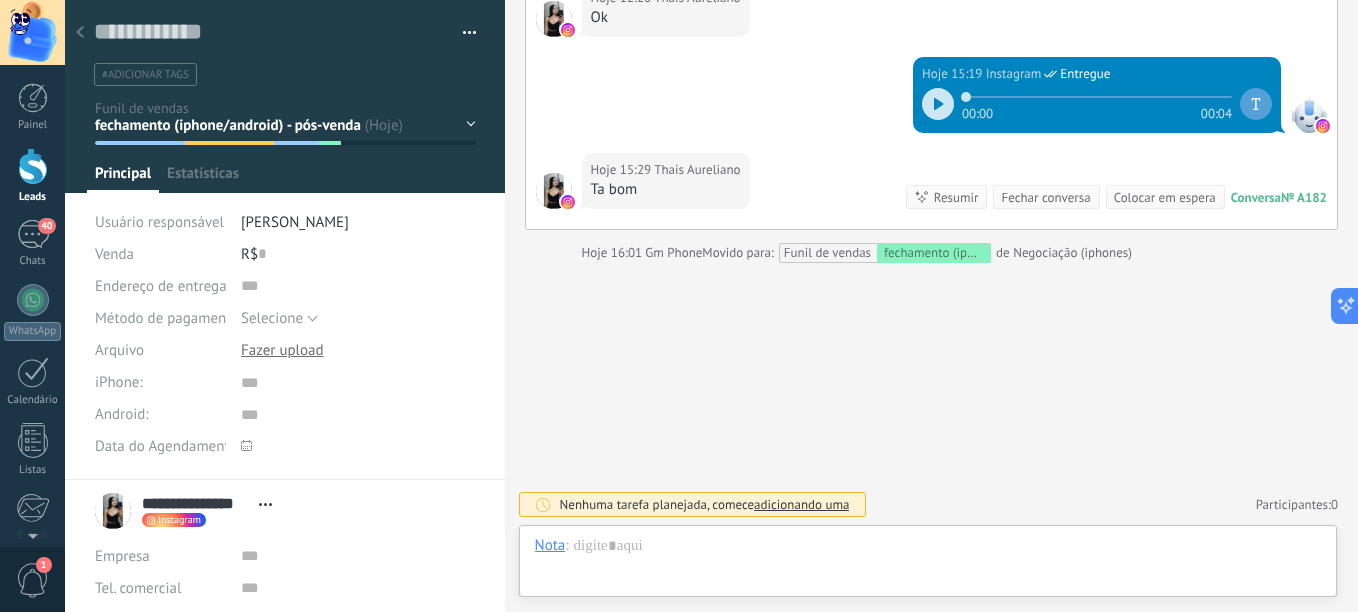 click on "#adicionar tags" at bounding box center (145, 74) 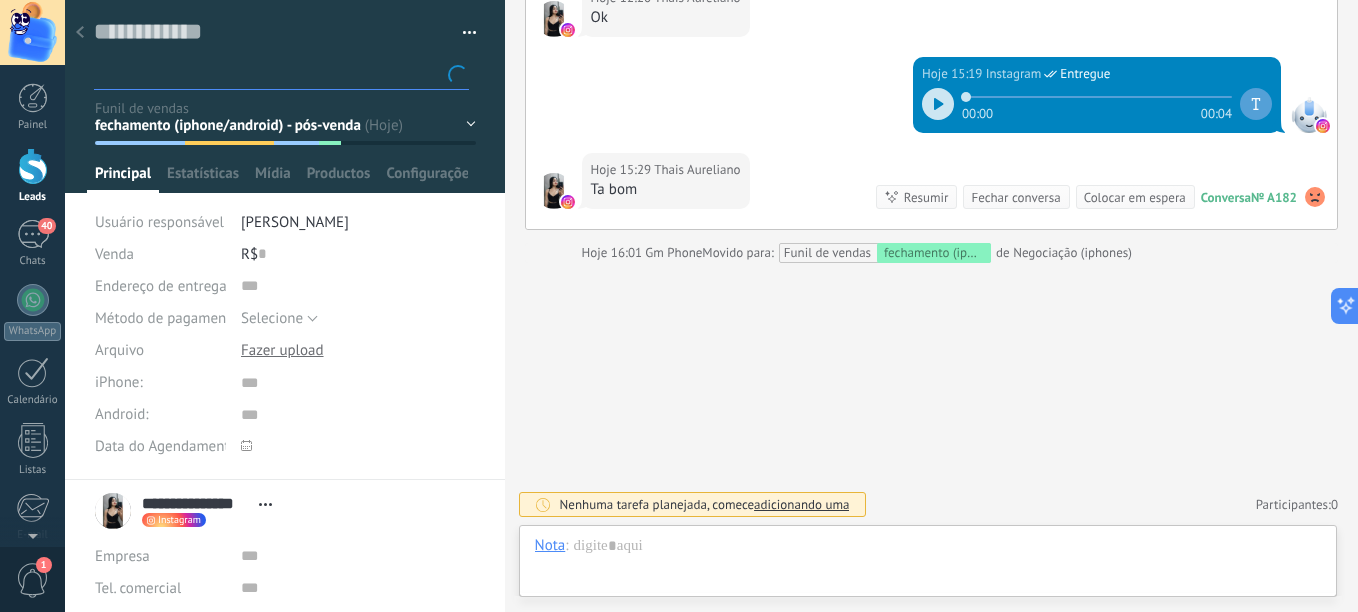 scroll, scrollTop: 20, scrollLeft: 0, axis: vertical 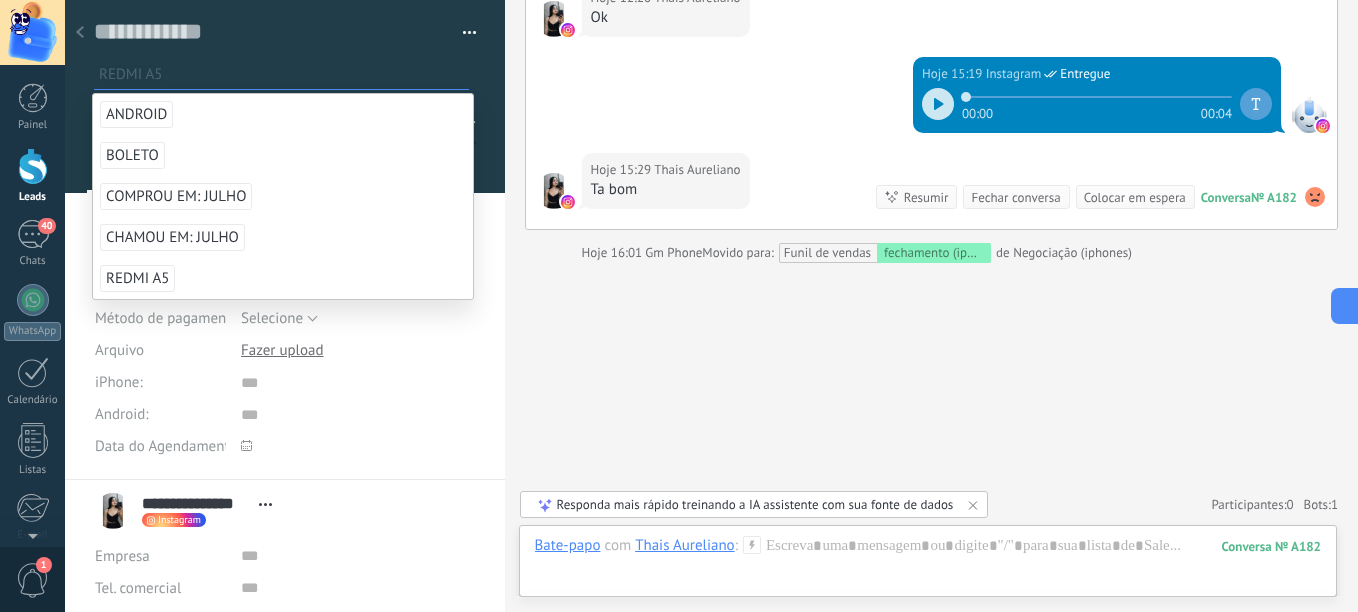 click on "Salvar e criar
Imprimir
Gerenciar tags
Exportar para o Excel" at bounding box center [285, 240] 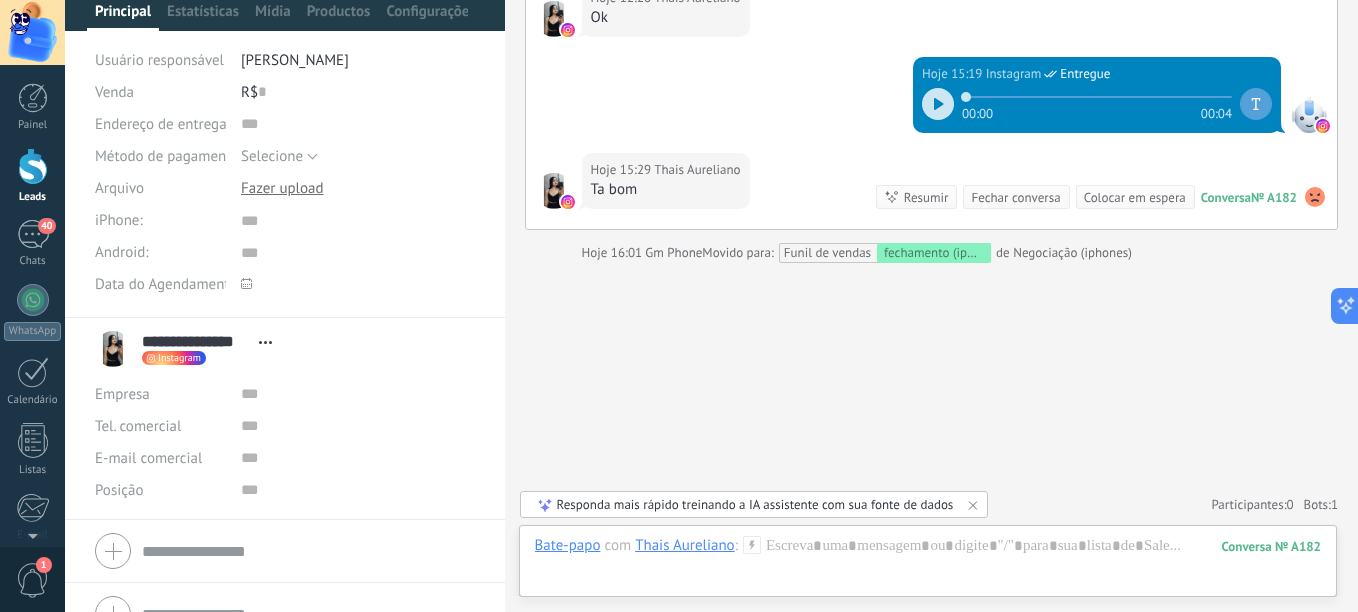 scroll, scrollTop: 0, scrollLeft: 0, axis: both 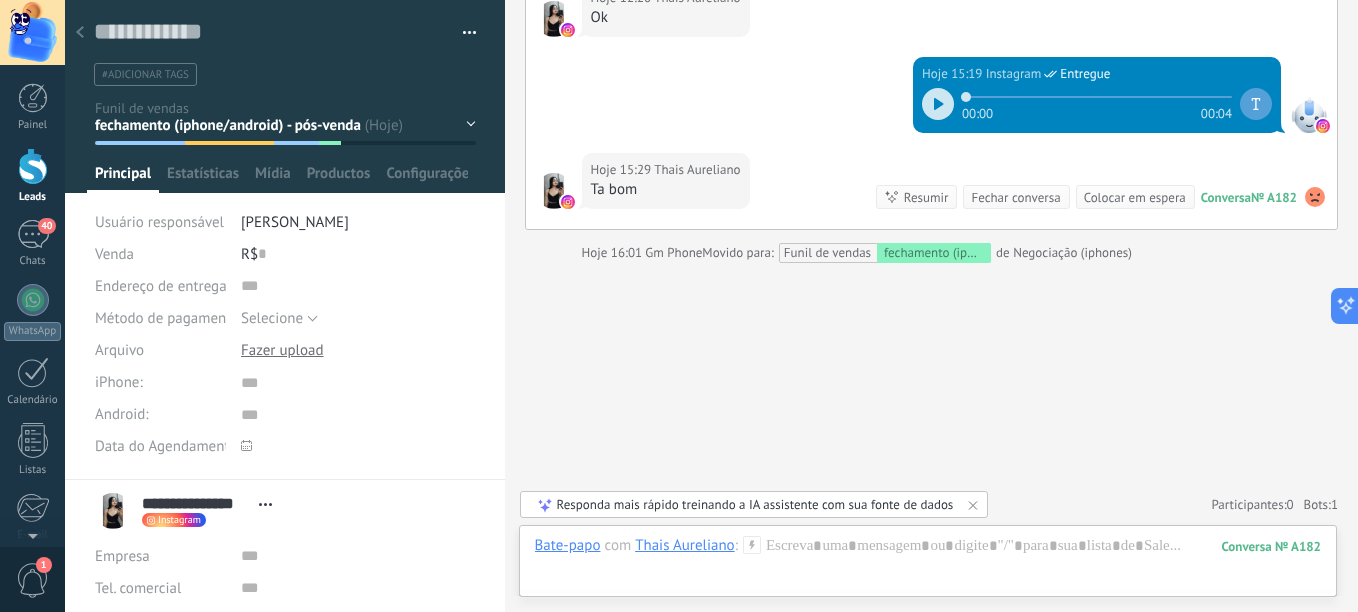click on "#adicionar tags" at bounding box center [145, 75] 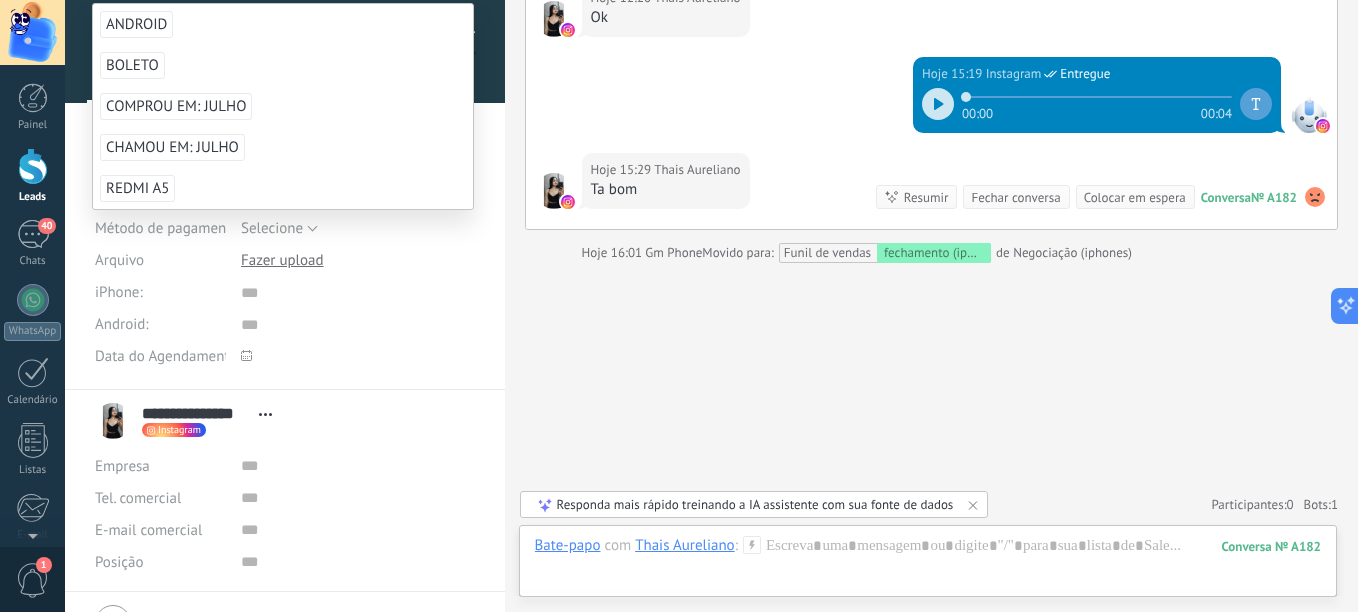 scroll, scrollTop: 0, scrollLeft: 0, axis: both 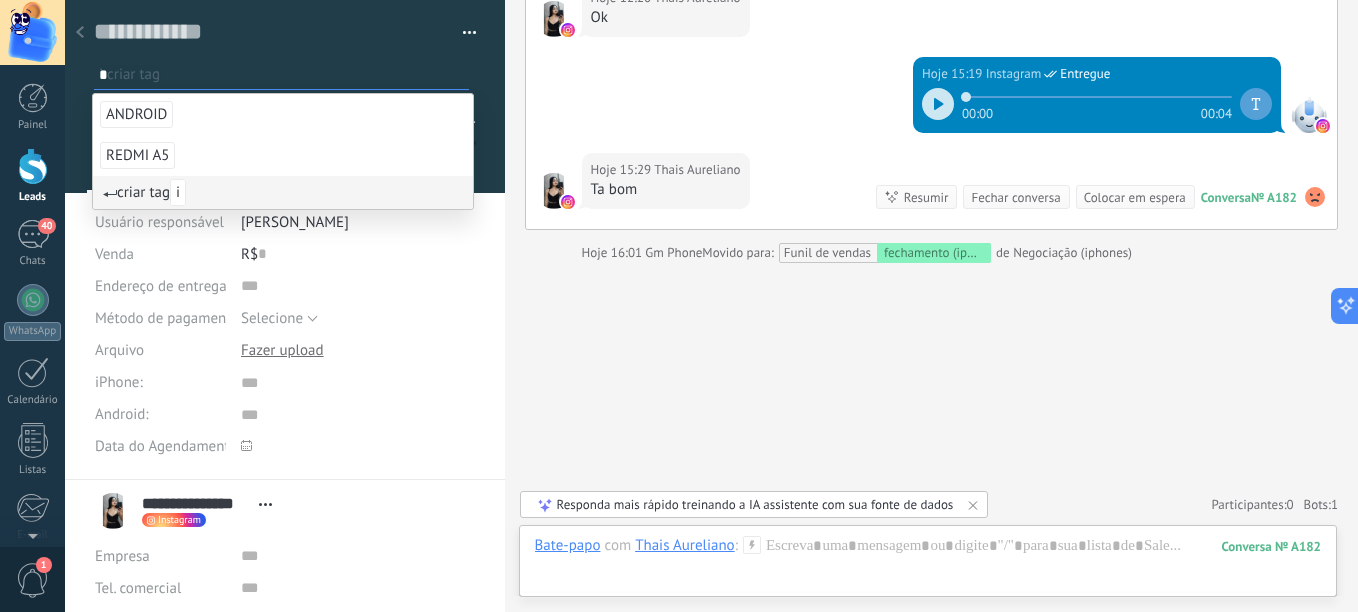 type on "*" 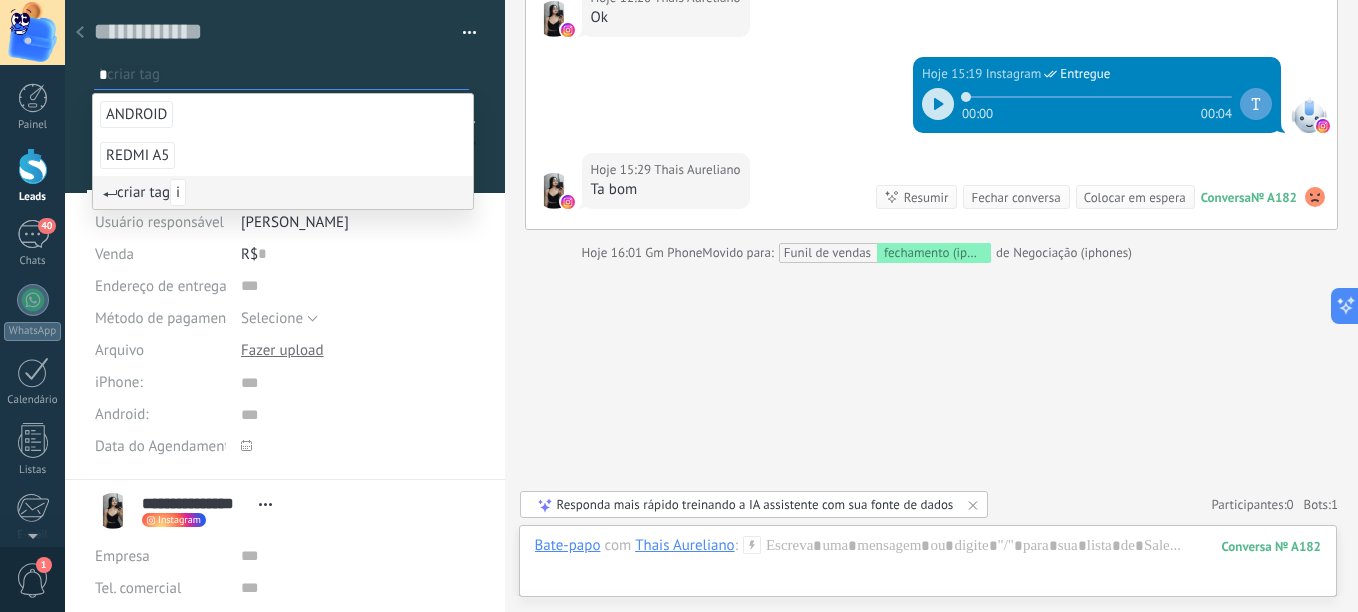 click on "criar tag  i" at bounding box center (144, 192) 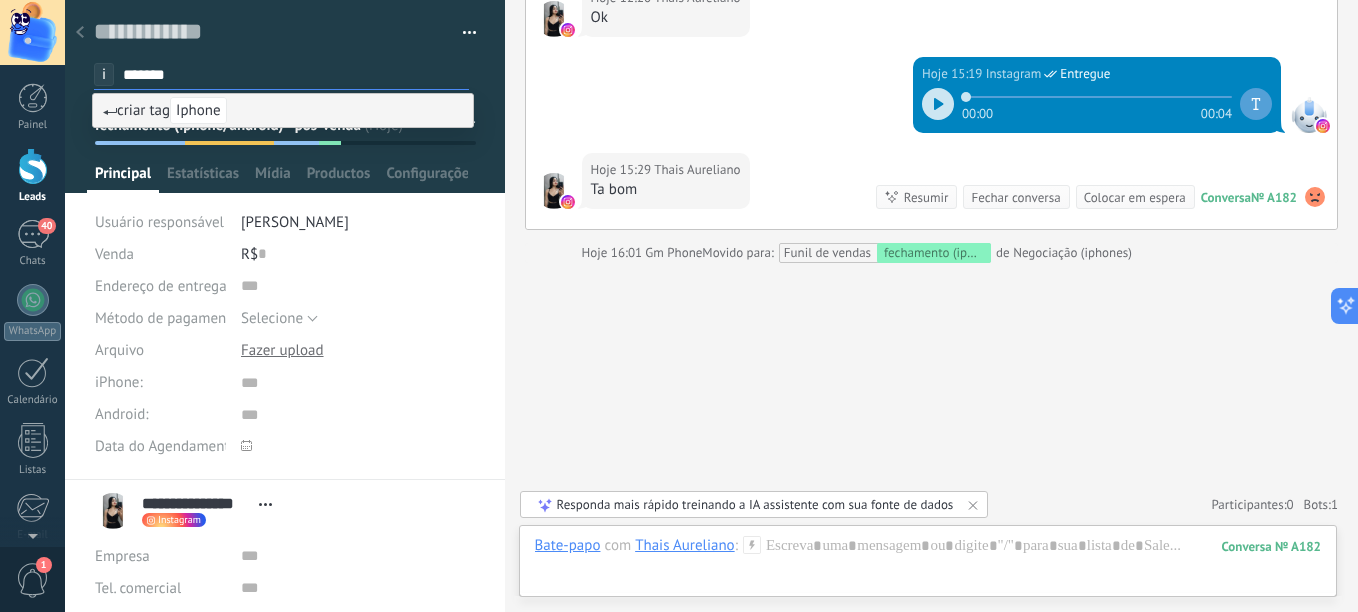 type on "******" 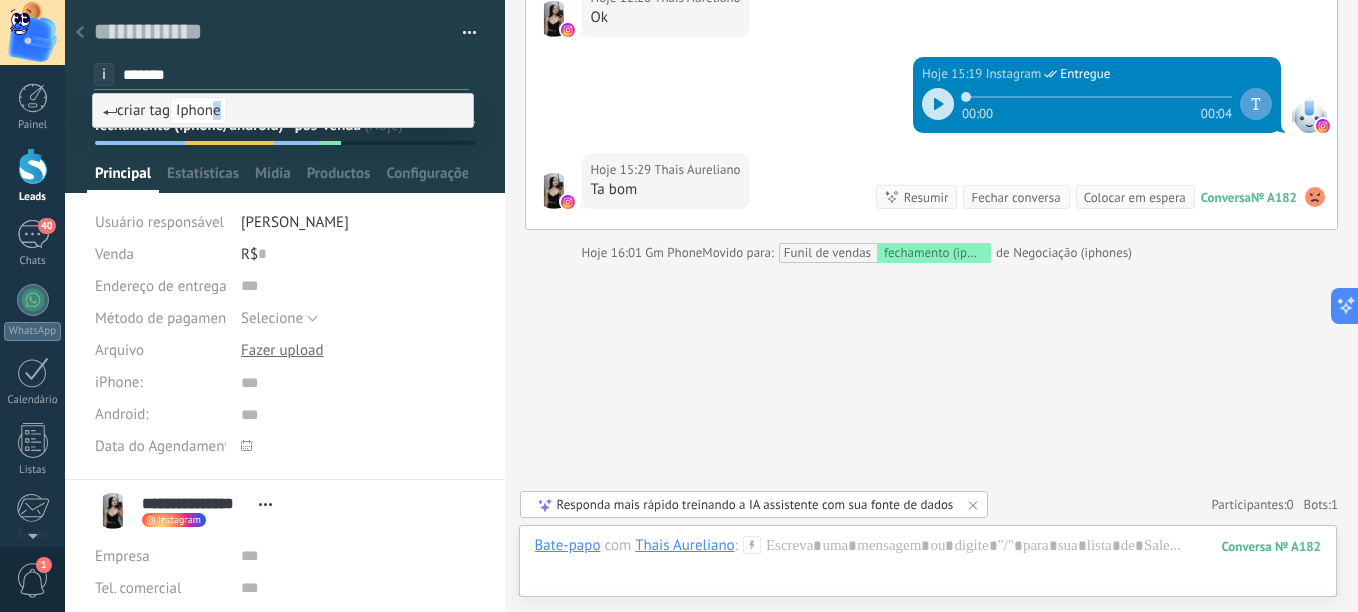 click on "Iphone" at bounding box center (198, 110) 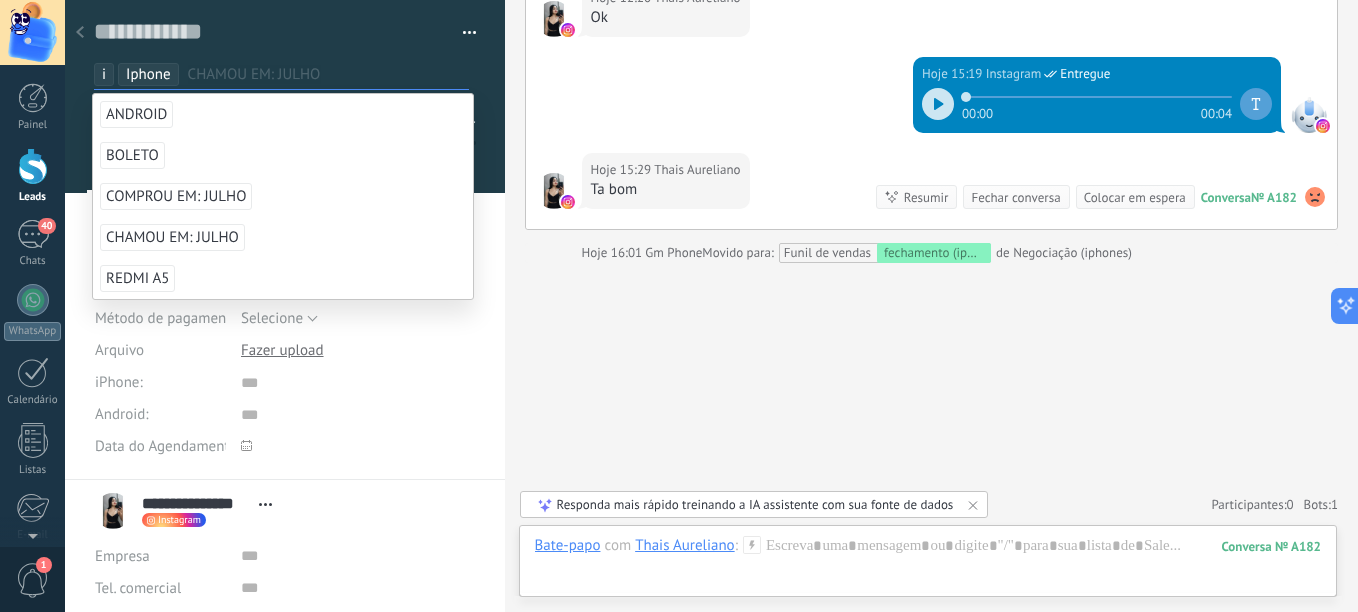 click on "CHAMOU EM: JULHO" at bounding box center [172, 237] 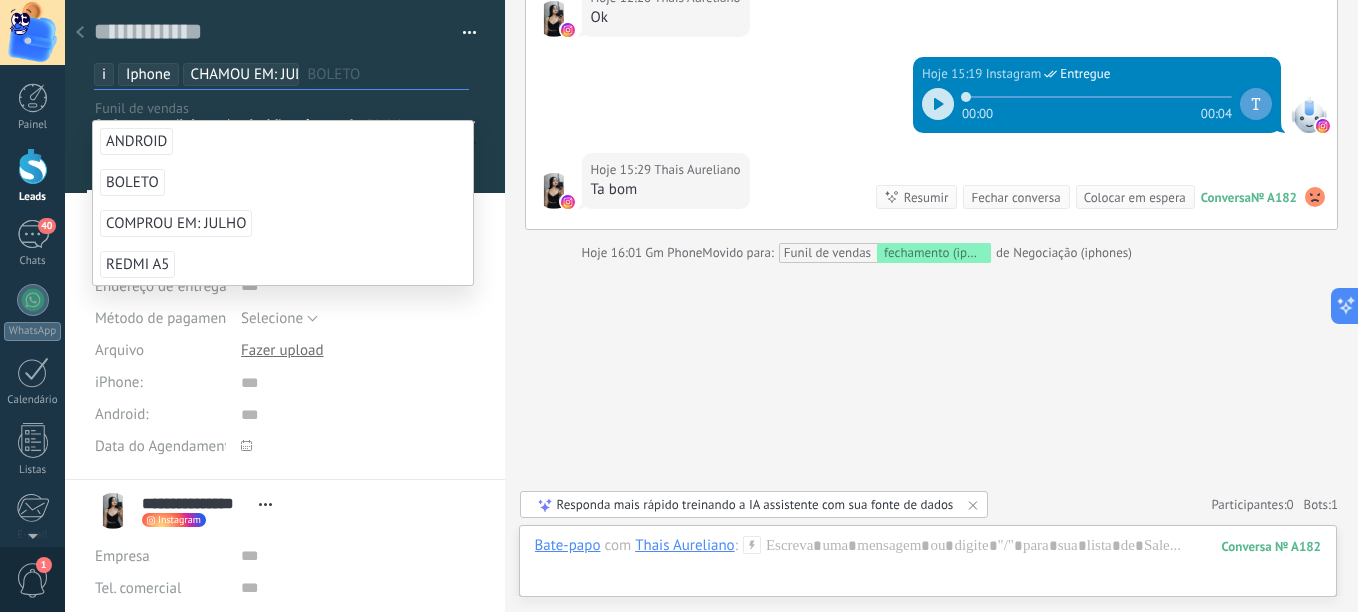 type on "*" 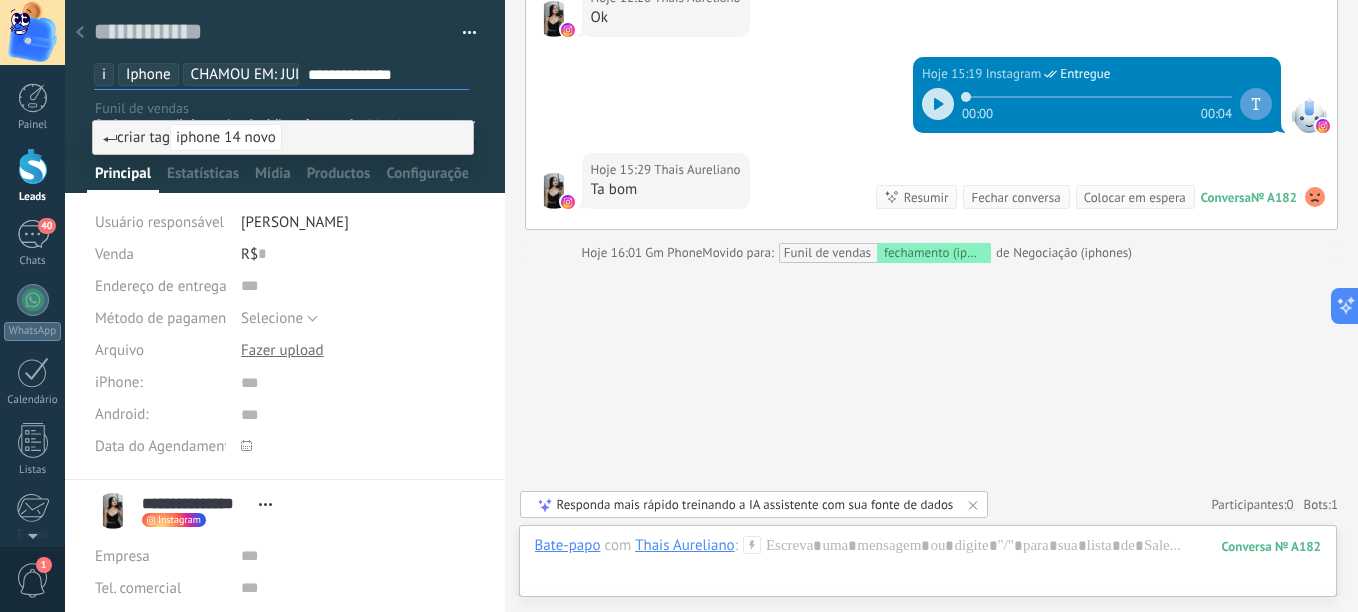 type on "**********" 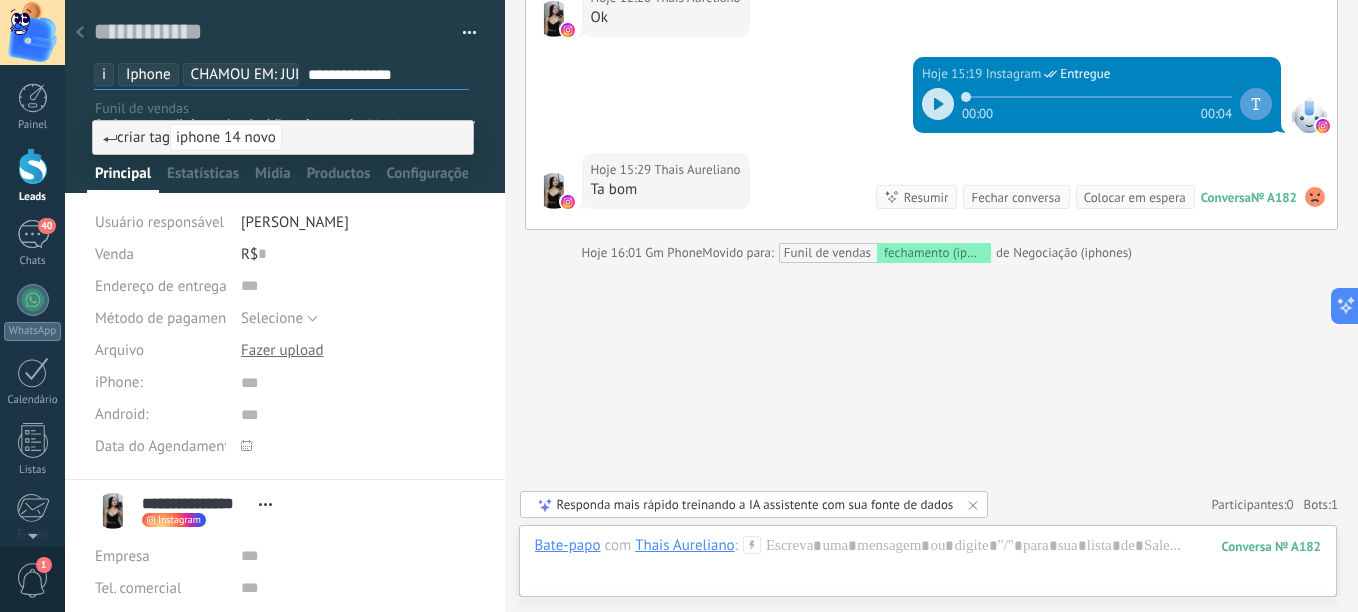 click on "criar tag  iphone 14 novo" at bounding box center (192, 137) 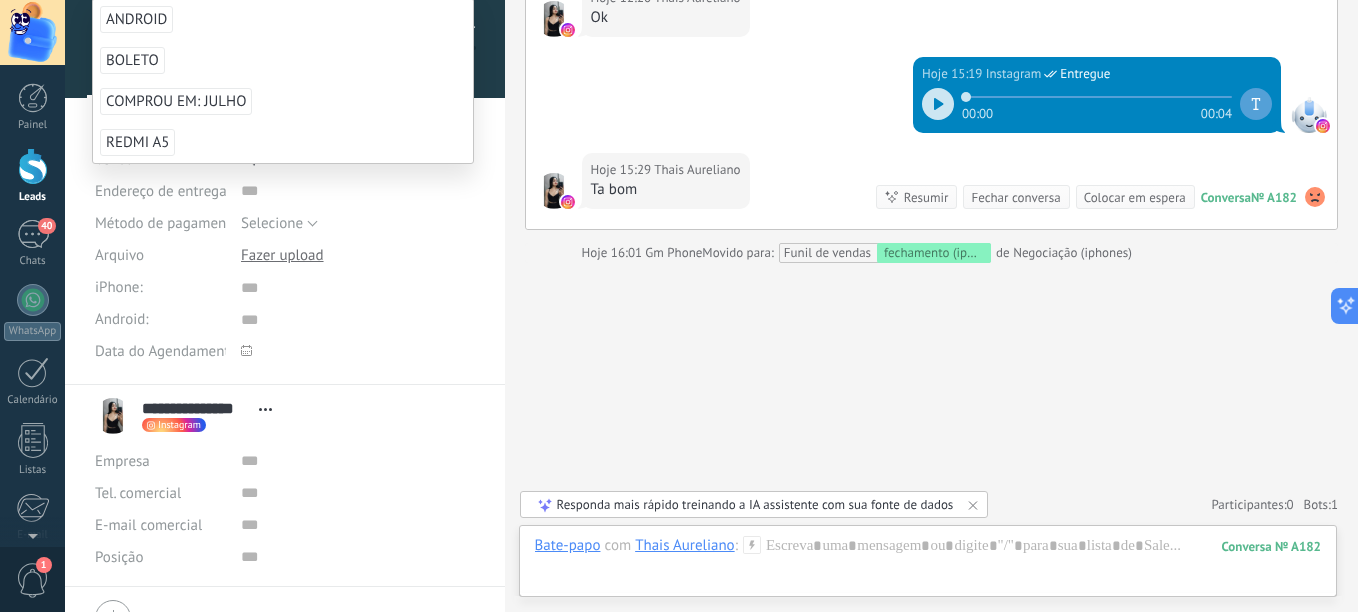 scroll, scrollTop: 223, scrollLeft: 0, axis: vertical 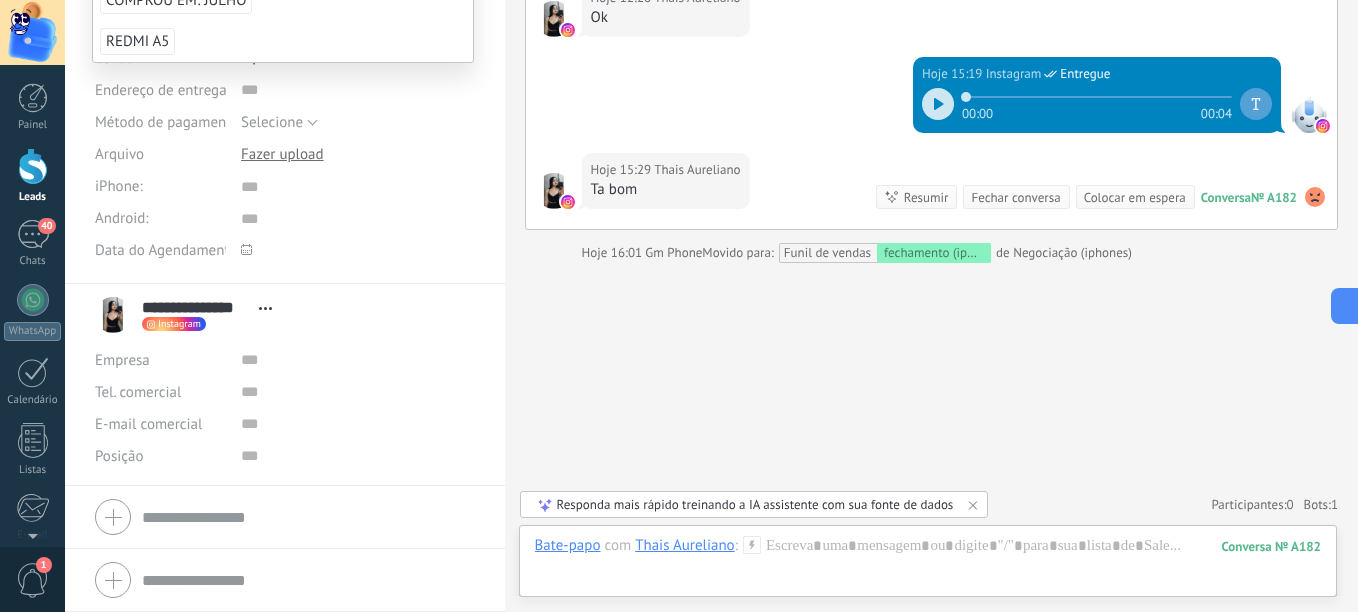 click on "**********" at bounding box center (285, 385) 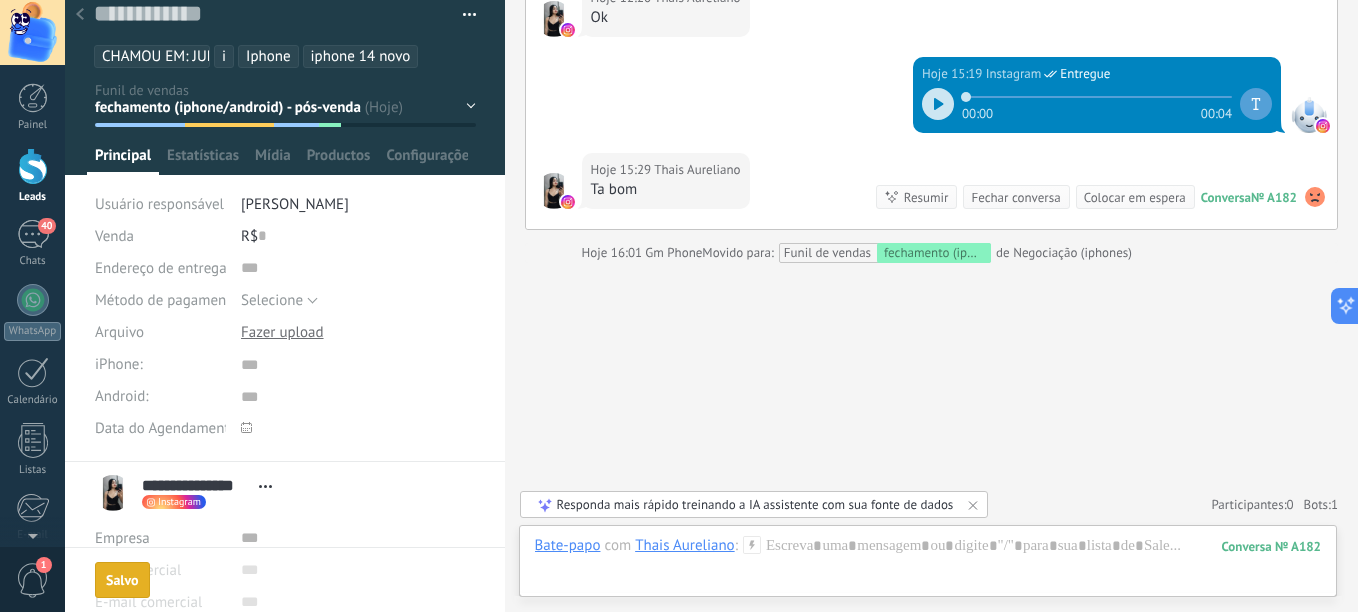 scroll, scrollTop: 0, scrollLeft: 0, axis: both 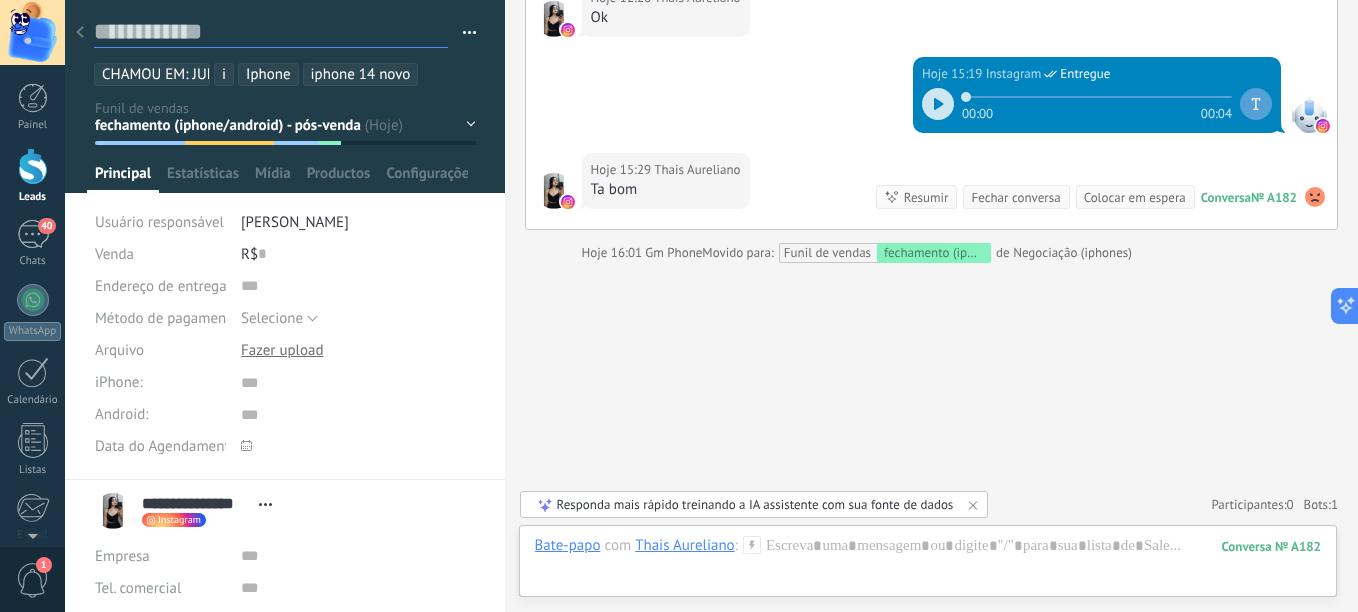 click at bounding box center (271, 32) 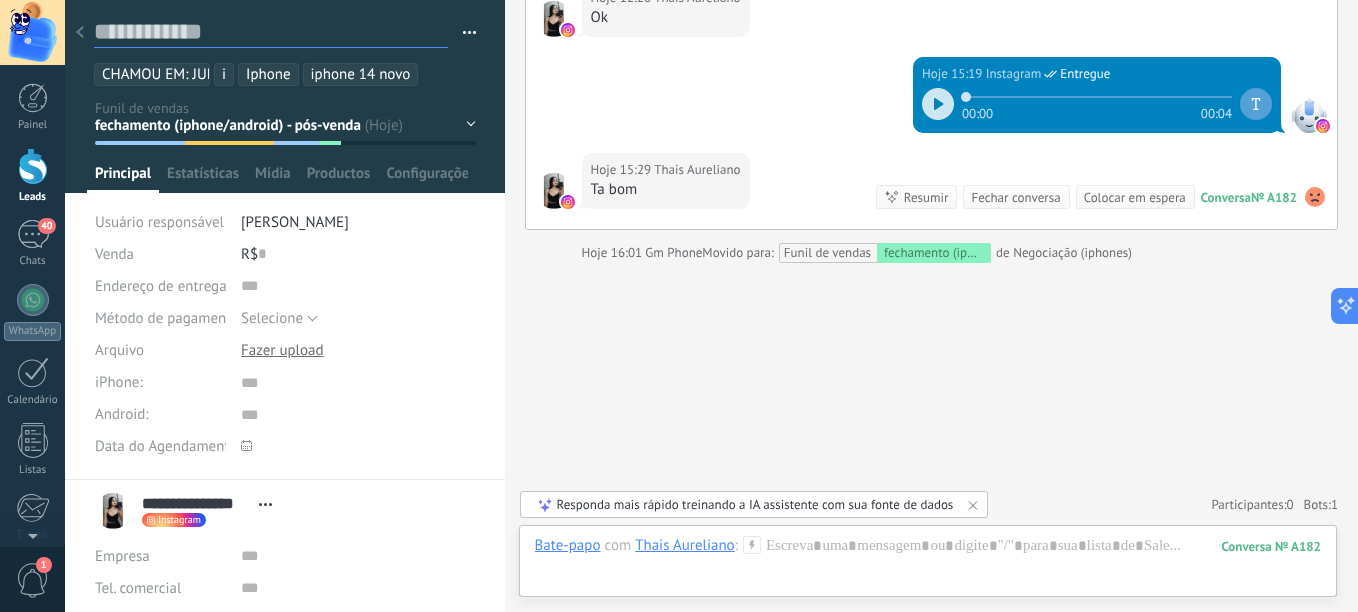 type on "*" 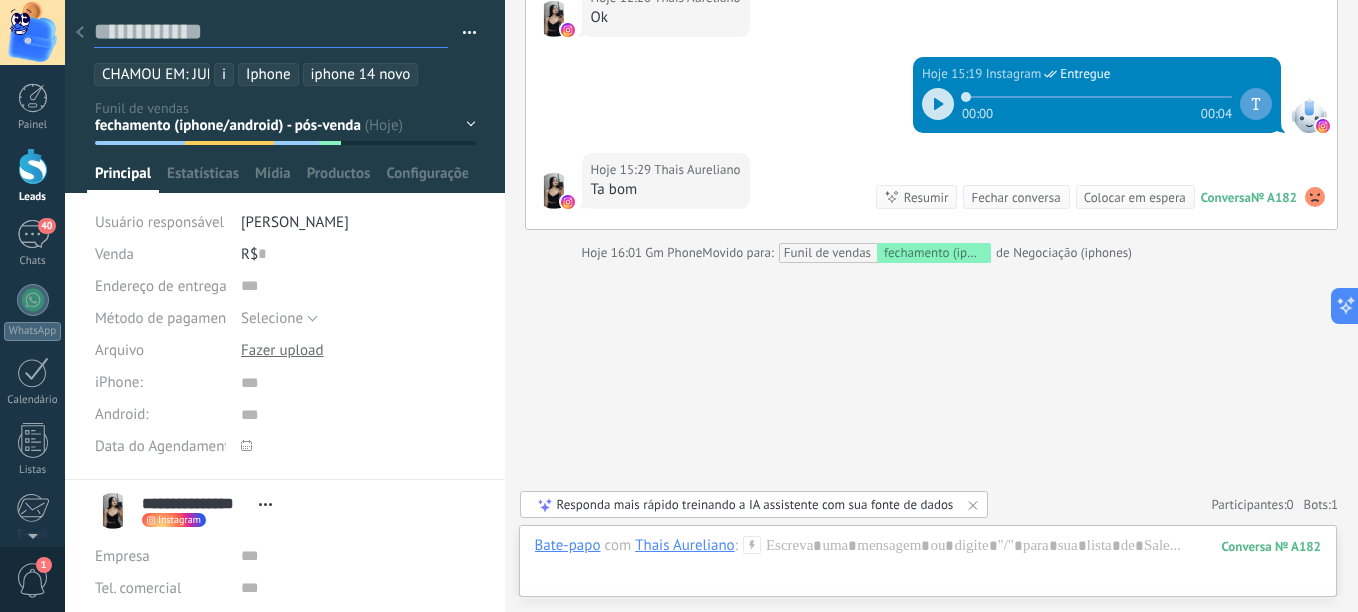 type on "*" 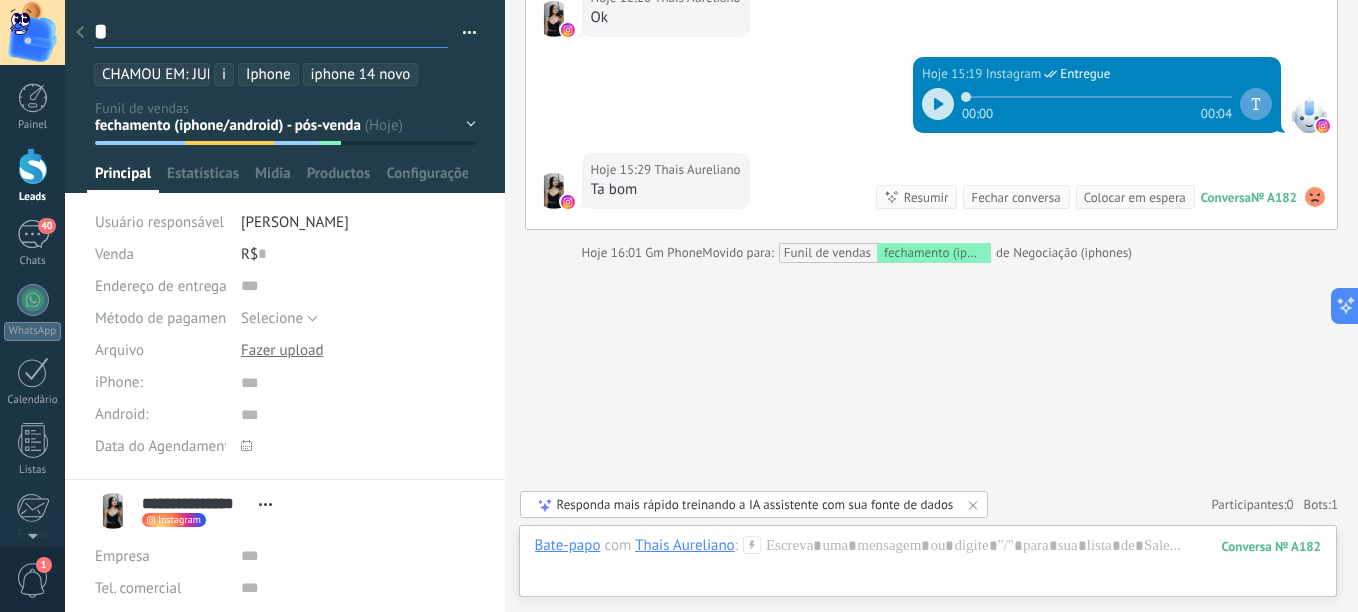 type on "**" 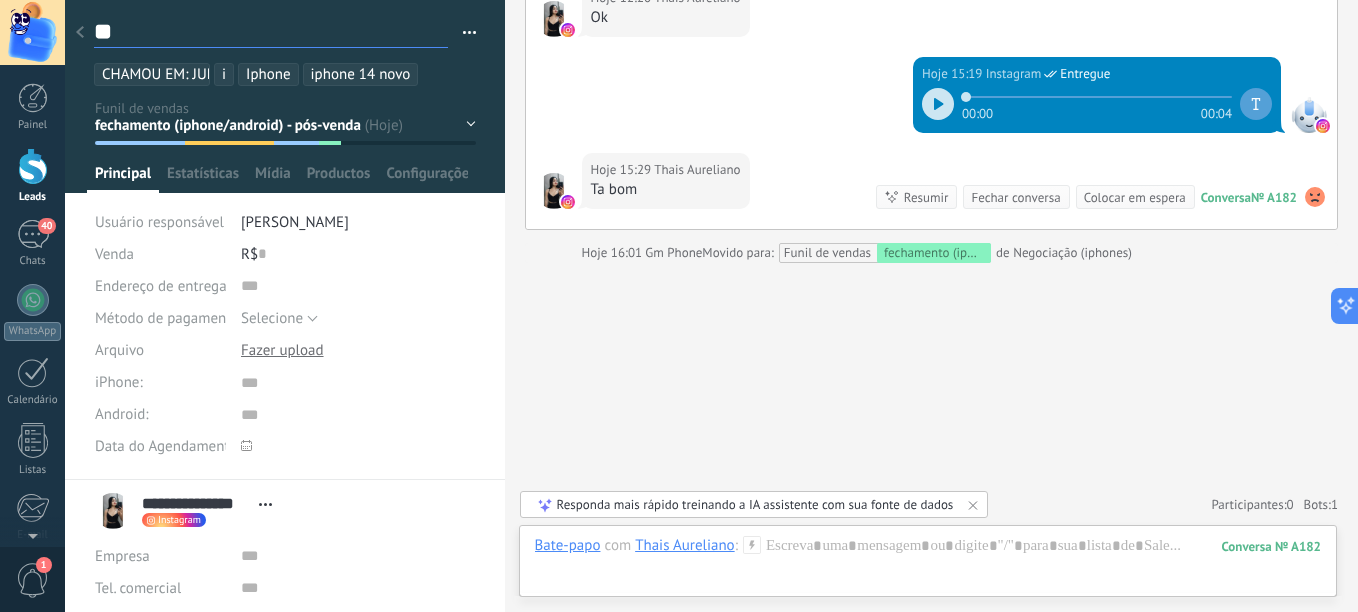 type on "***" 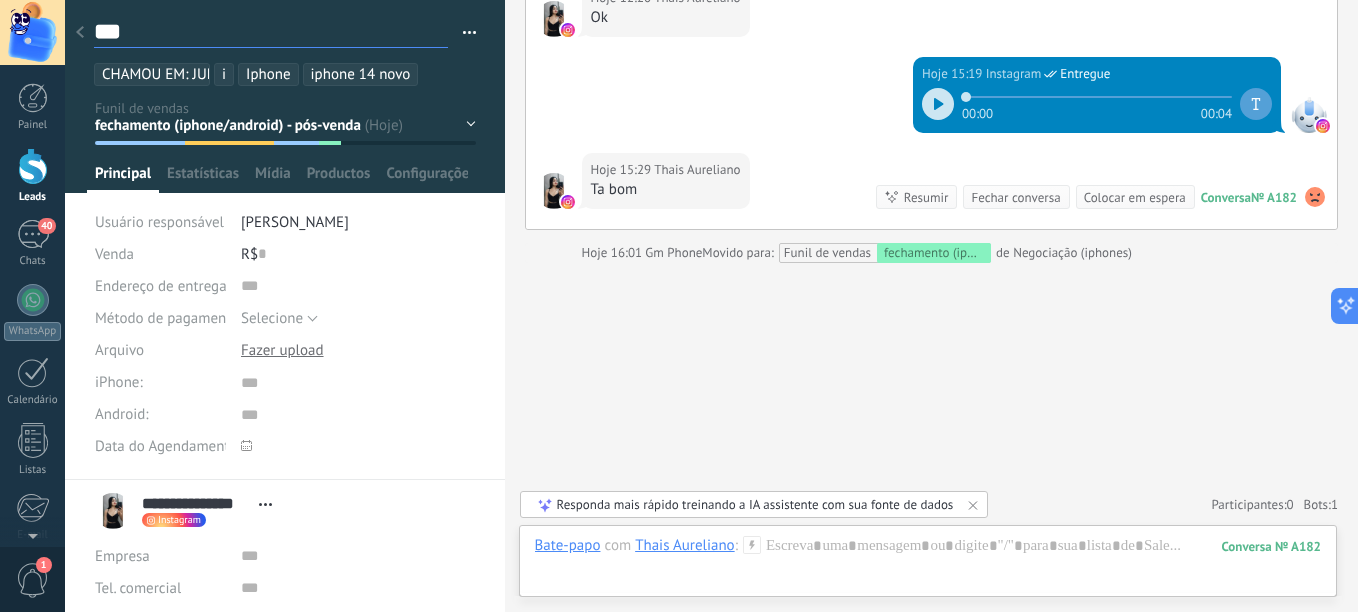 type on "****" 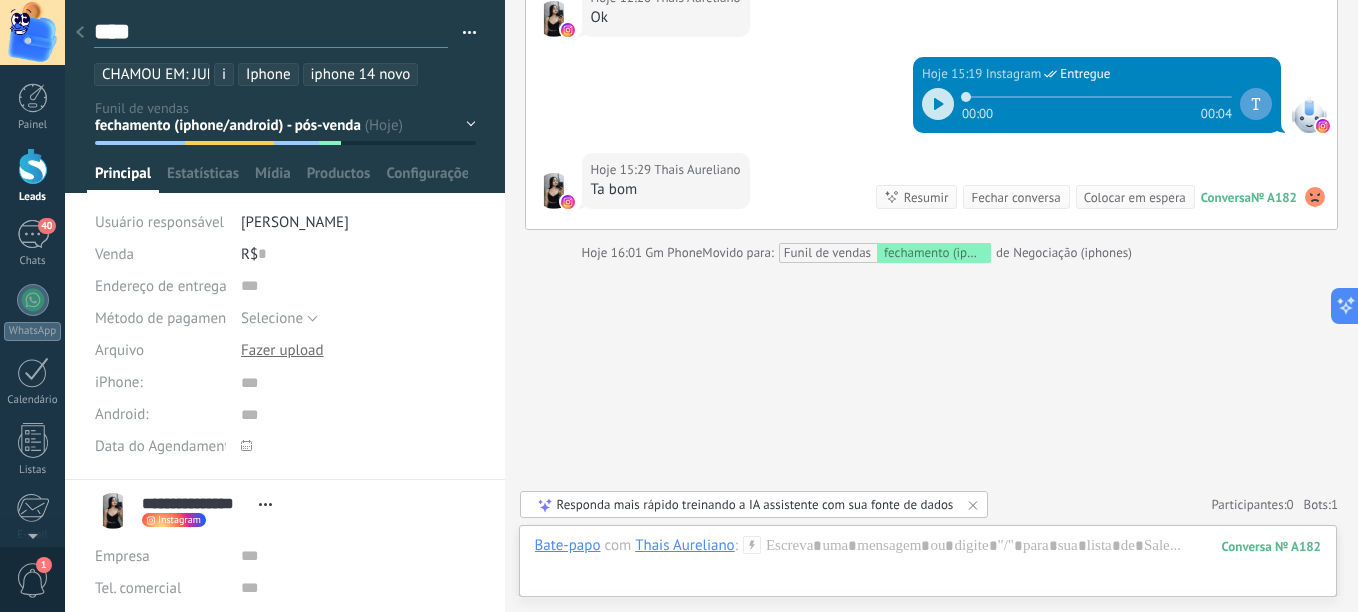 type on "*****" 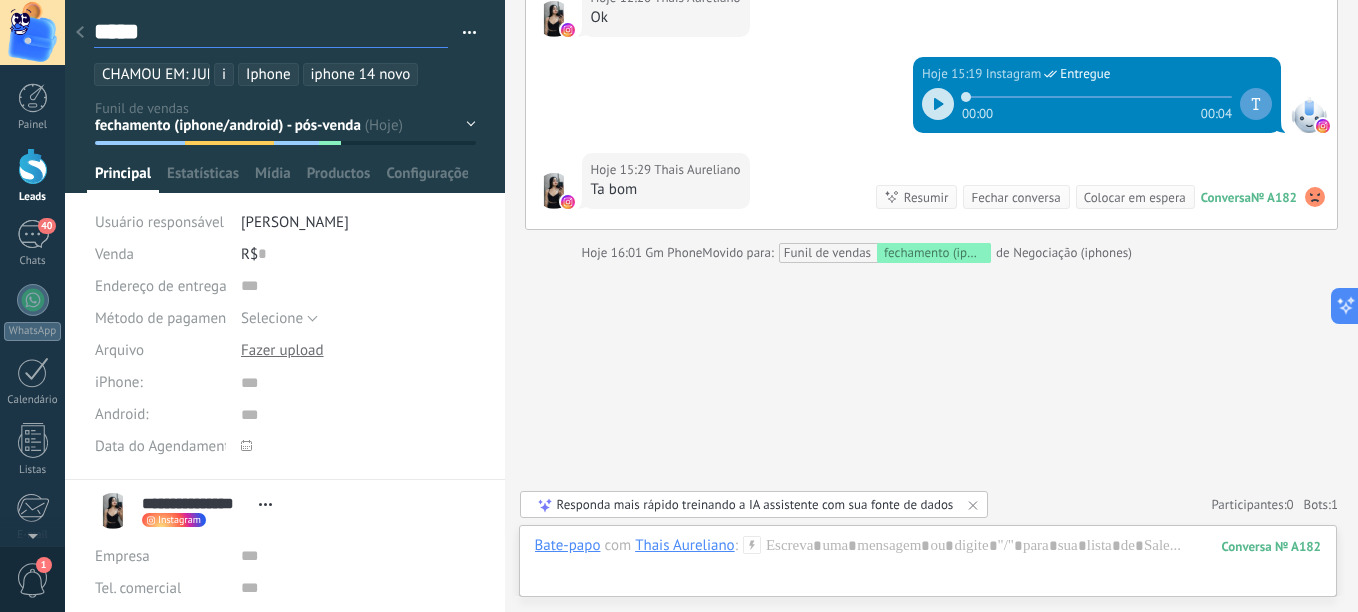 type on "*****" 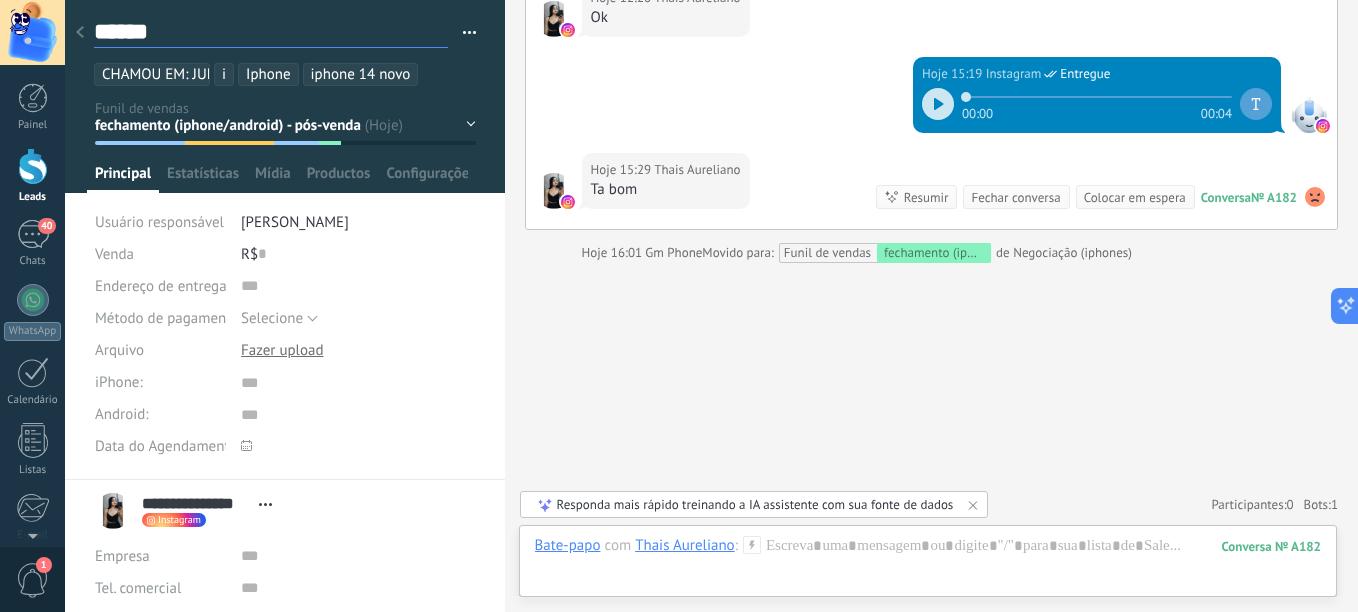 type on "*******" 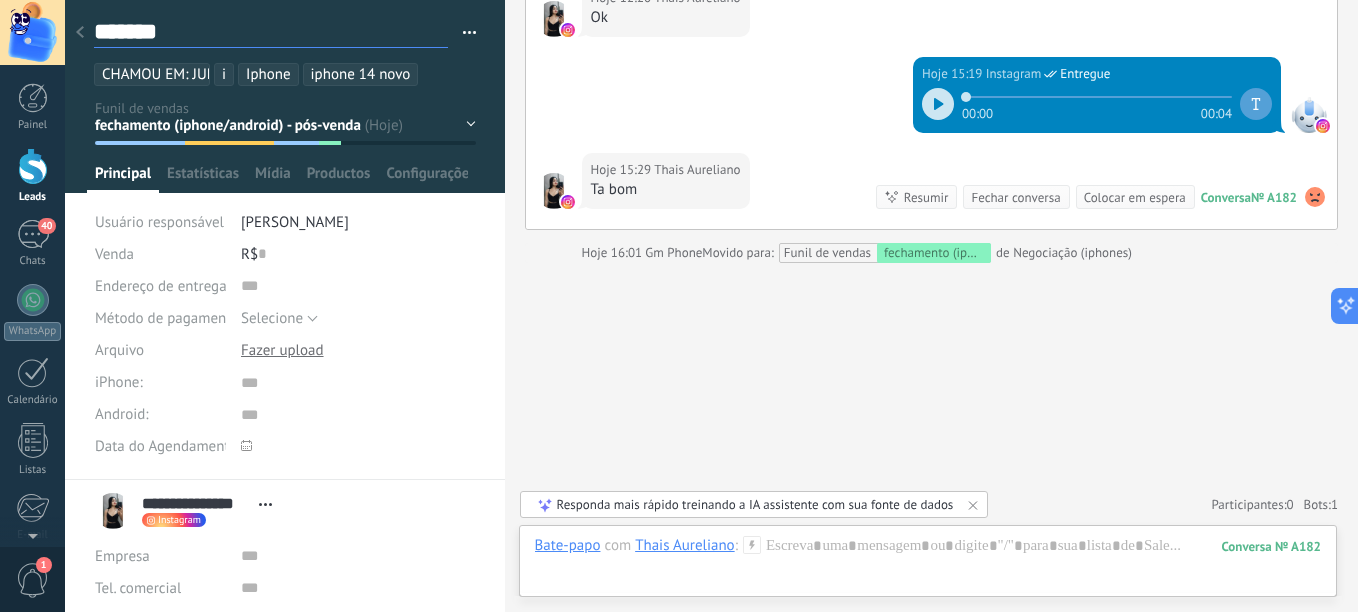type on "********" 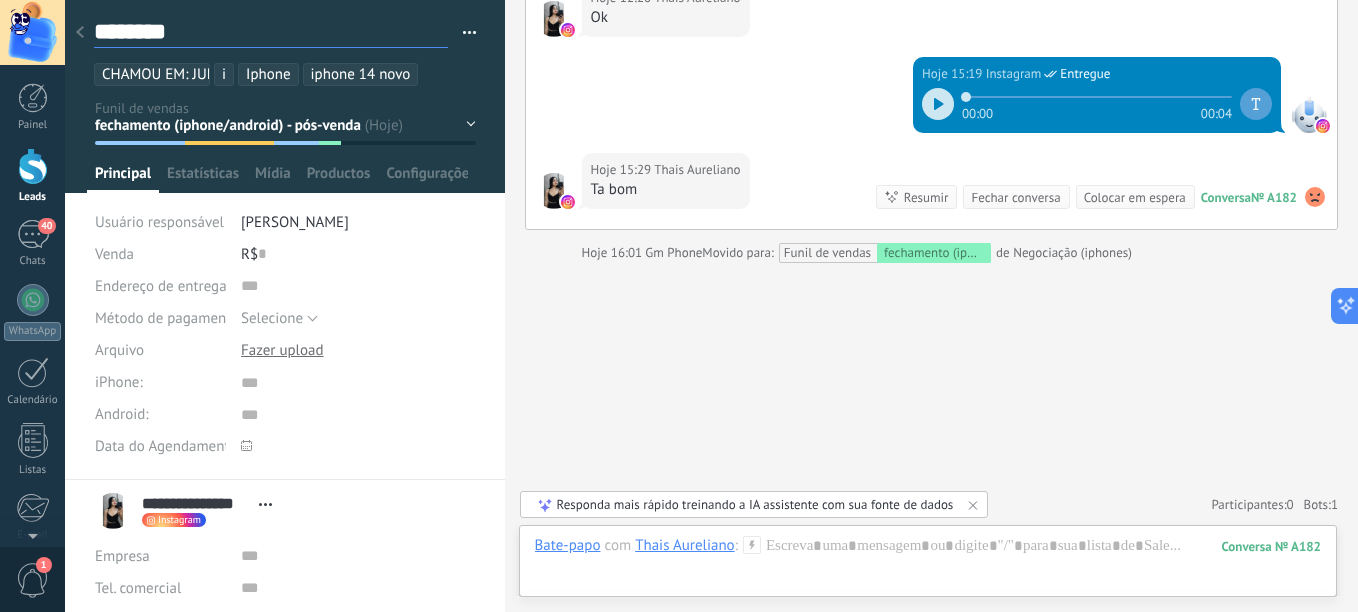 type on "*********" 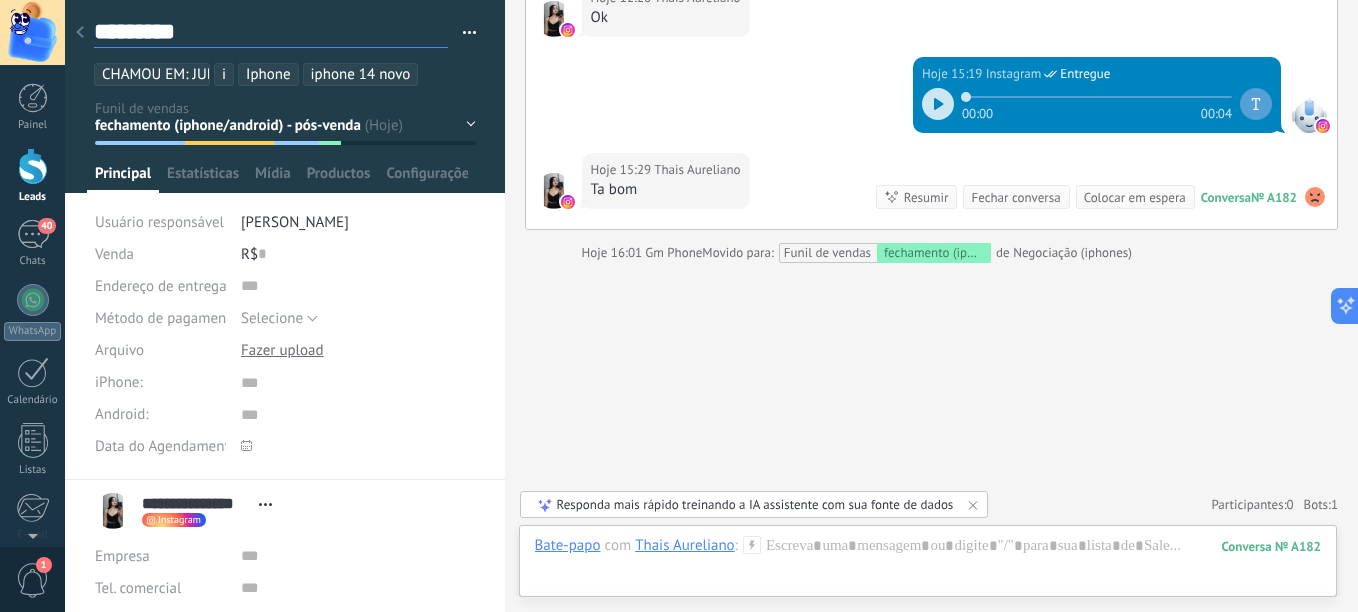 type on "**********" 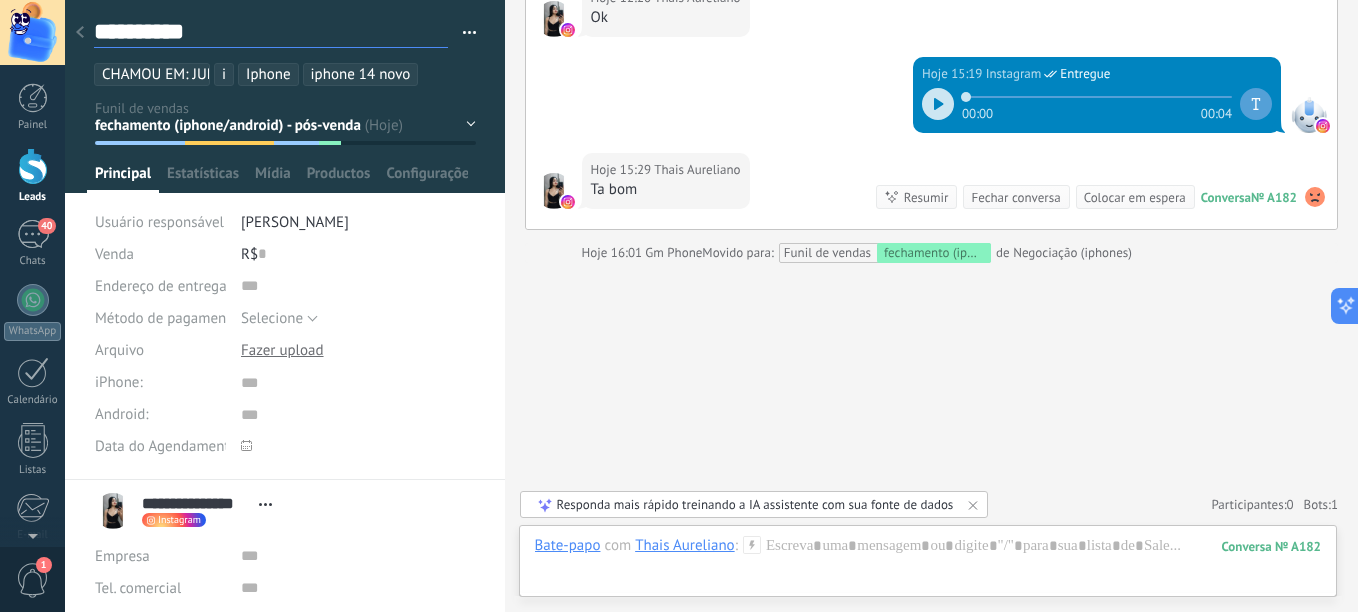 type on "*********" 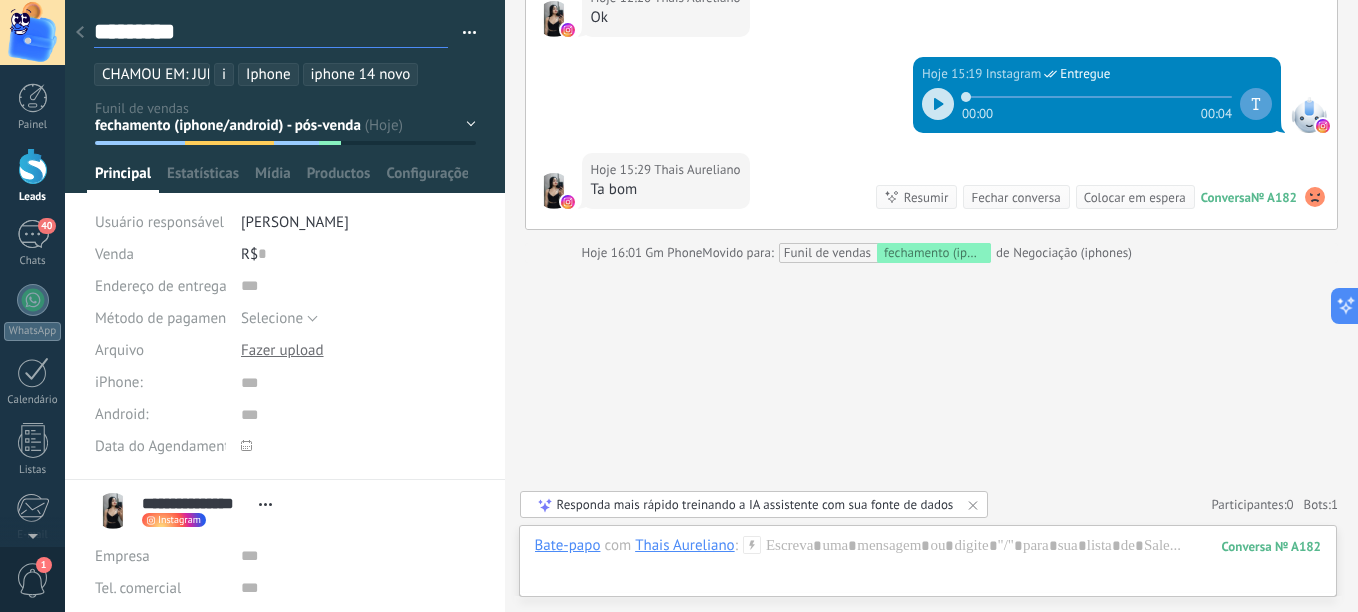type on "**********" 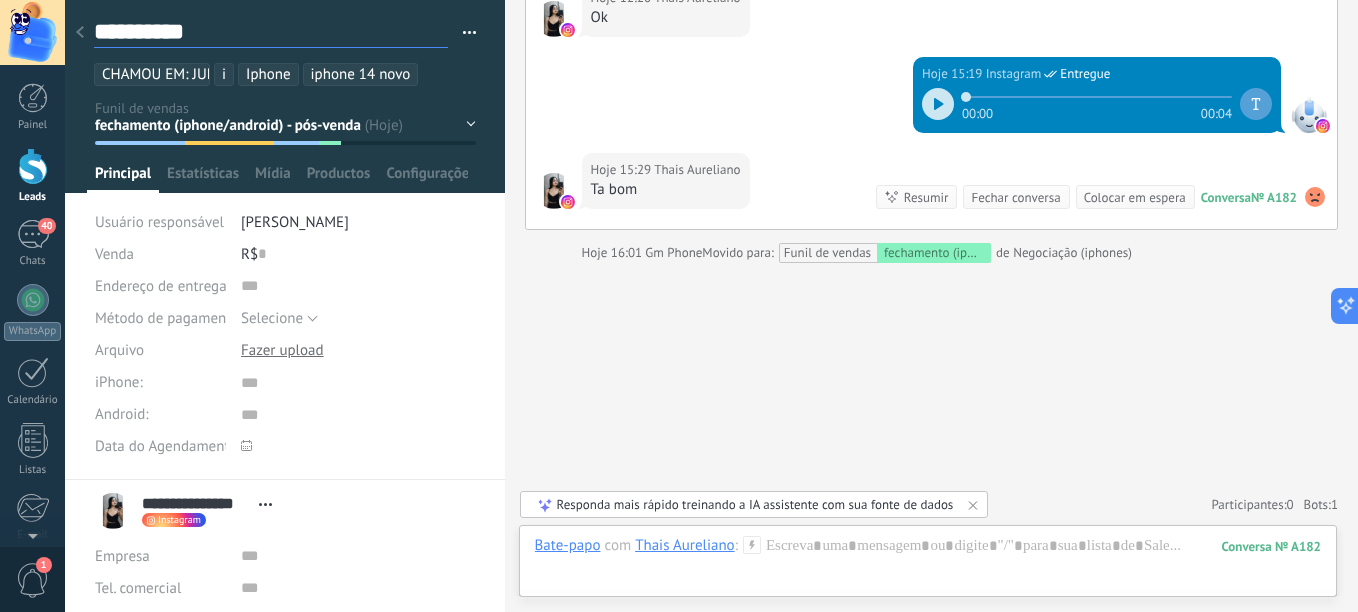 type on "**********" 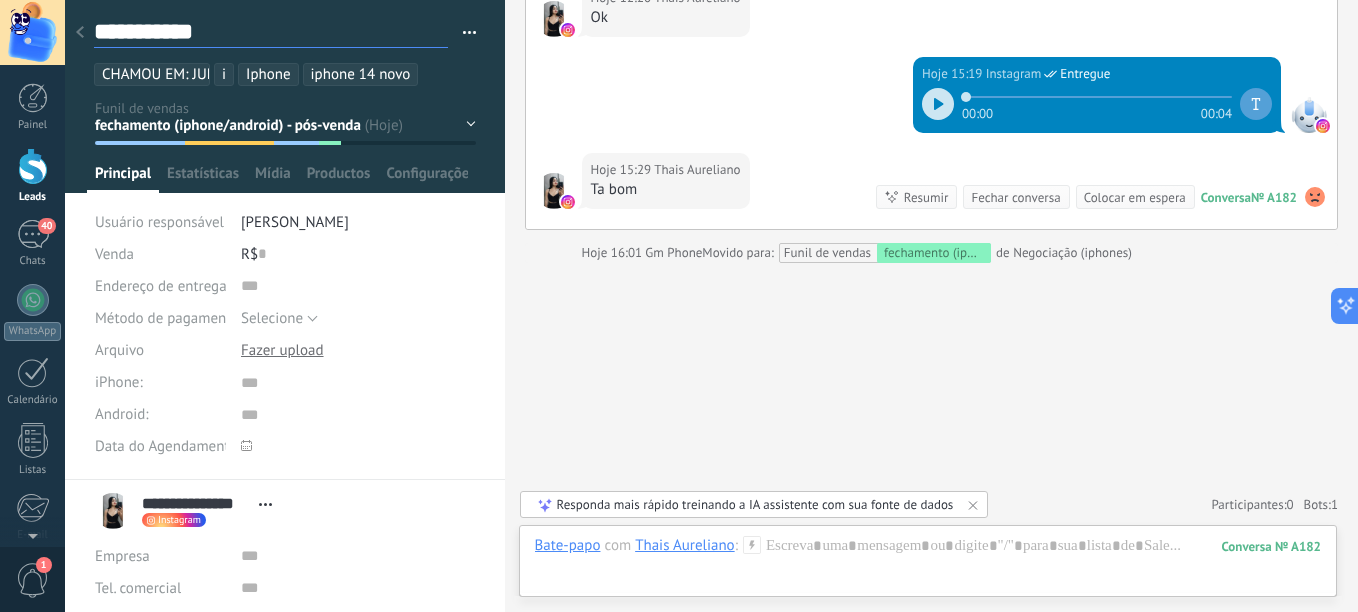 type on "**********" 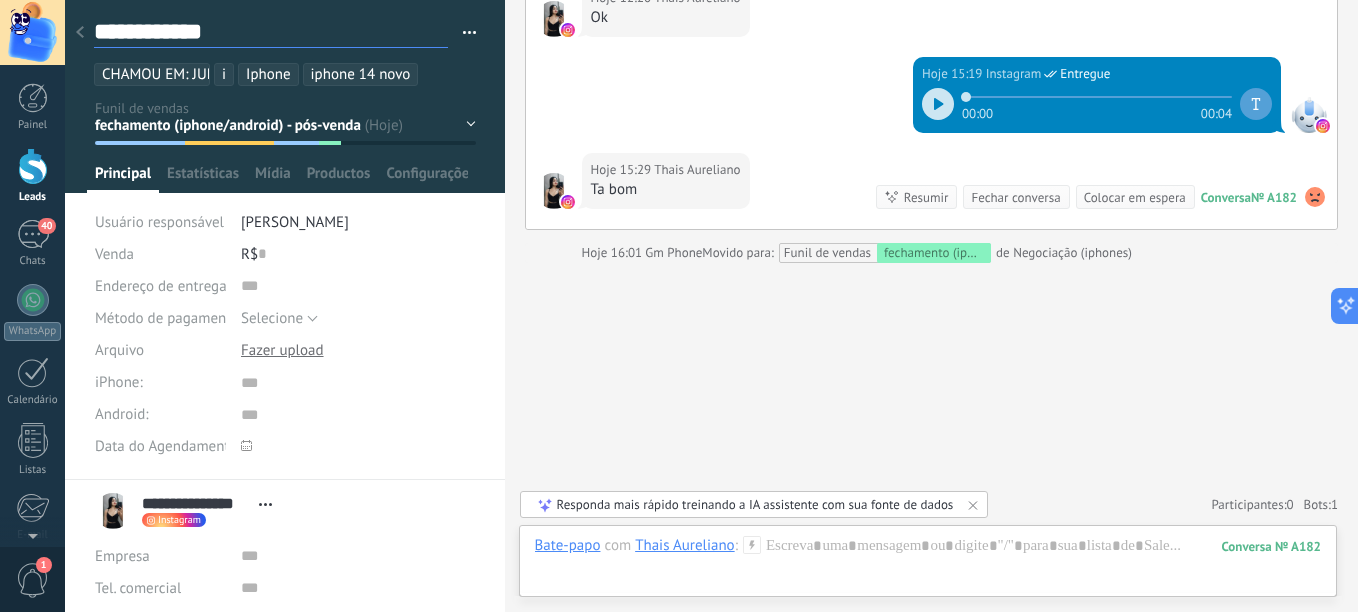 type on "**********" 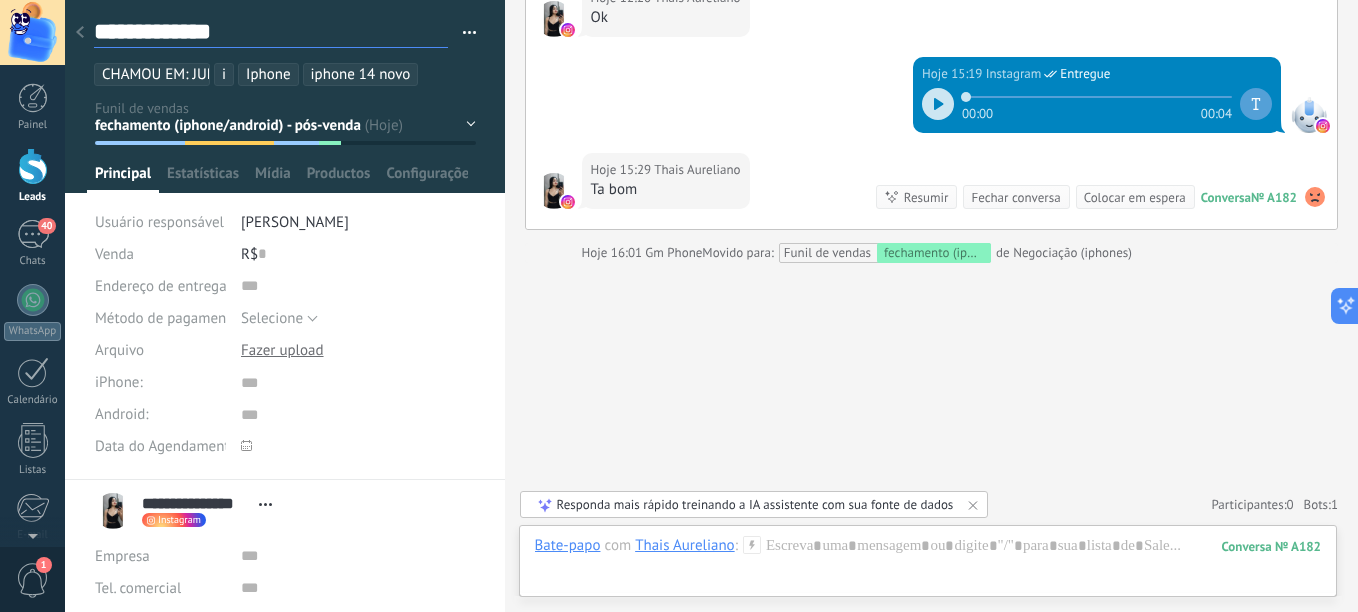 type on "**********" 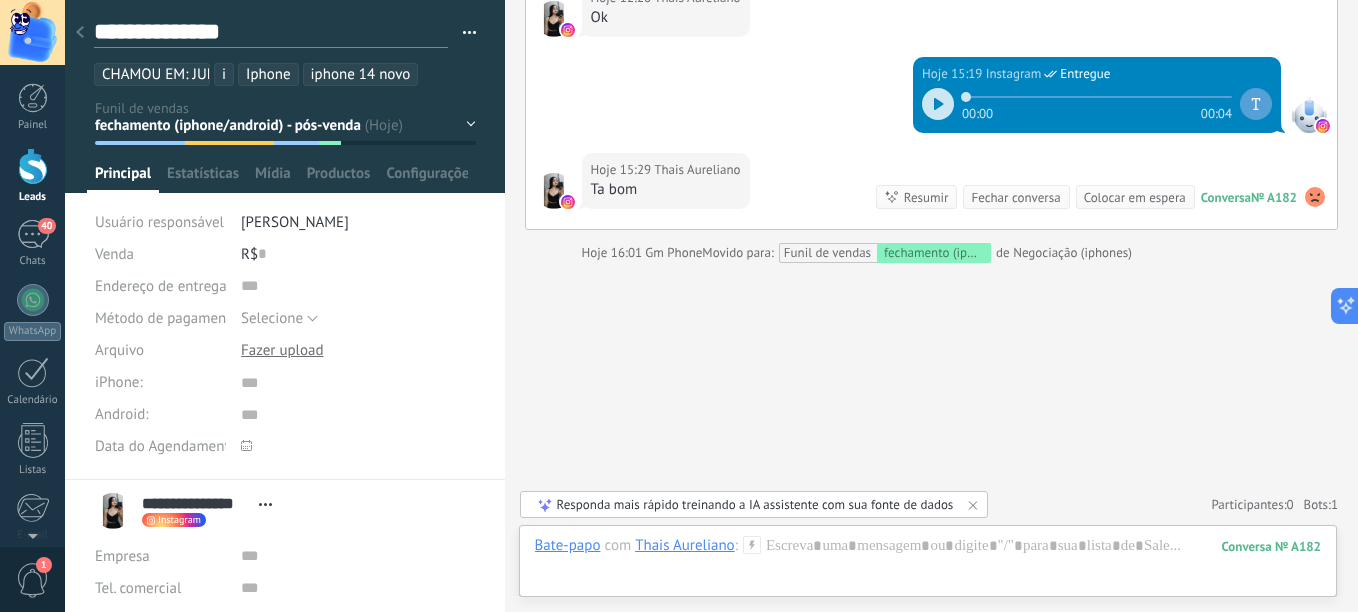 type on "**********" 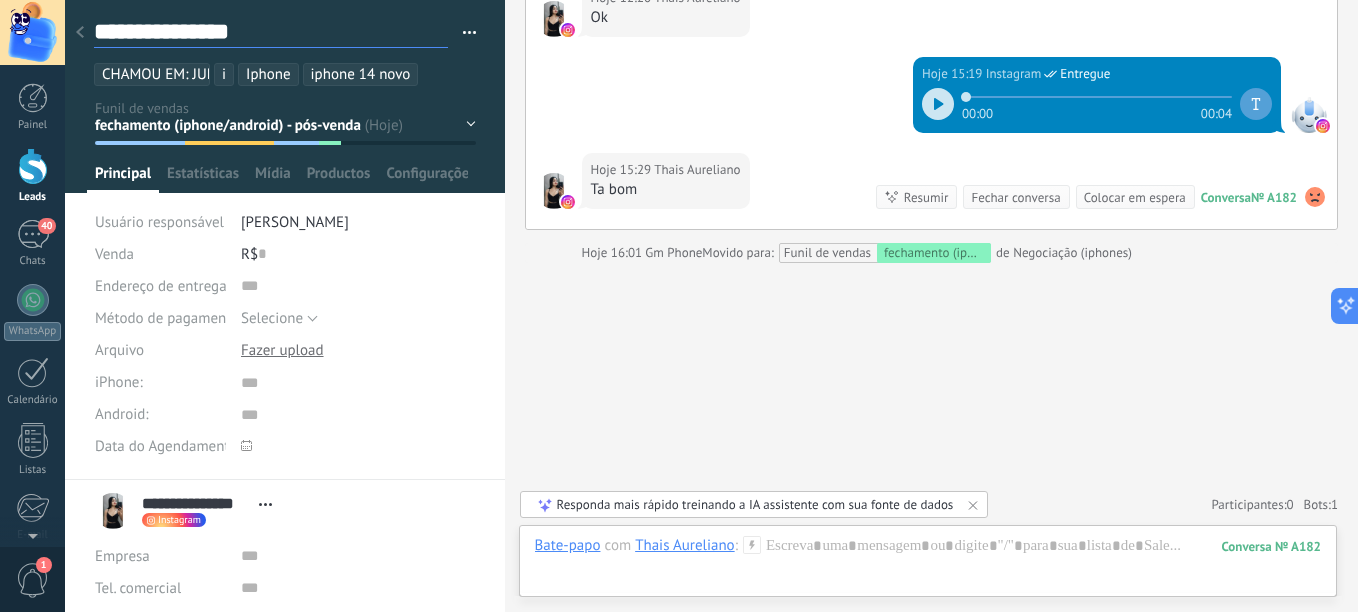type on "**********" 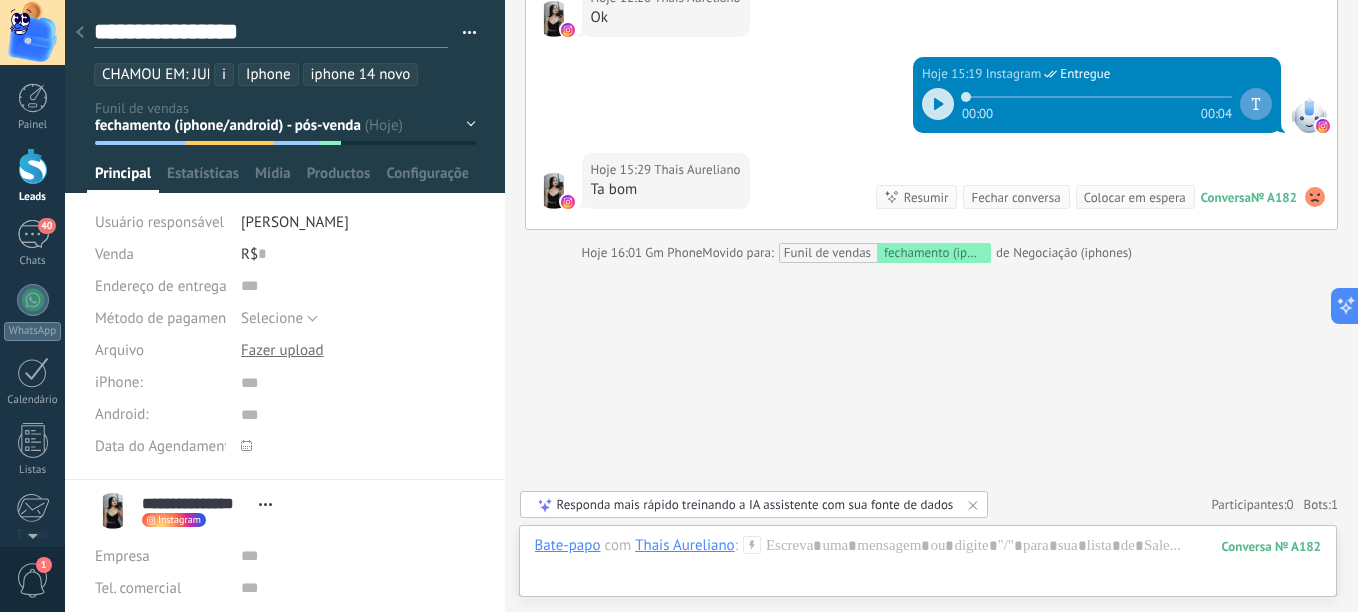 type on "**********" 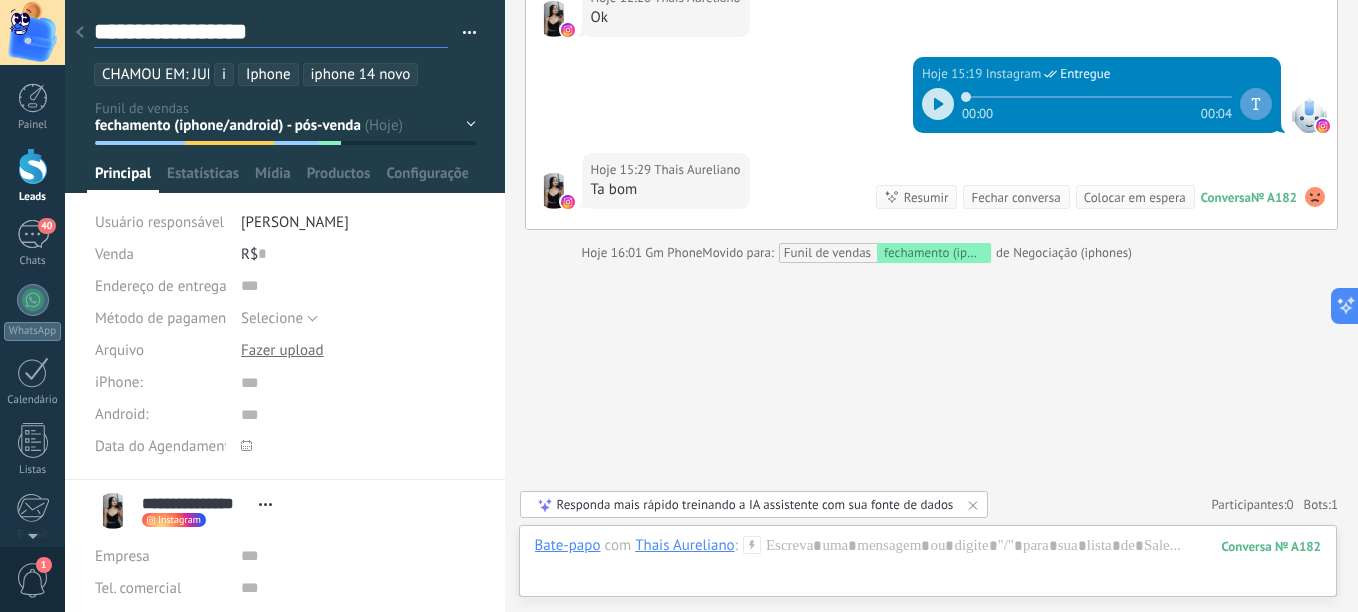 type on "**********" 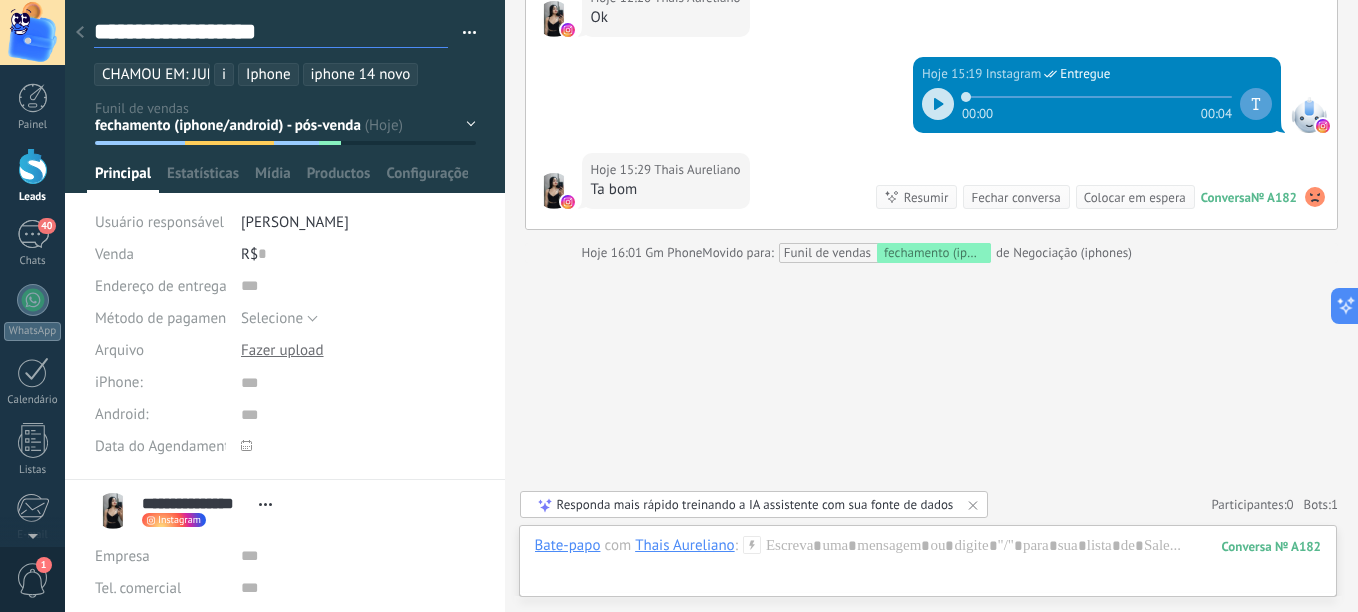 type on "**********" 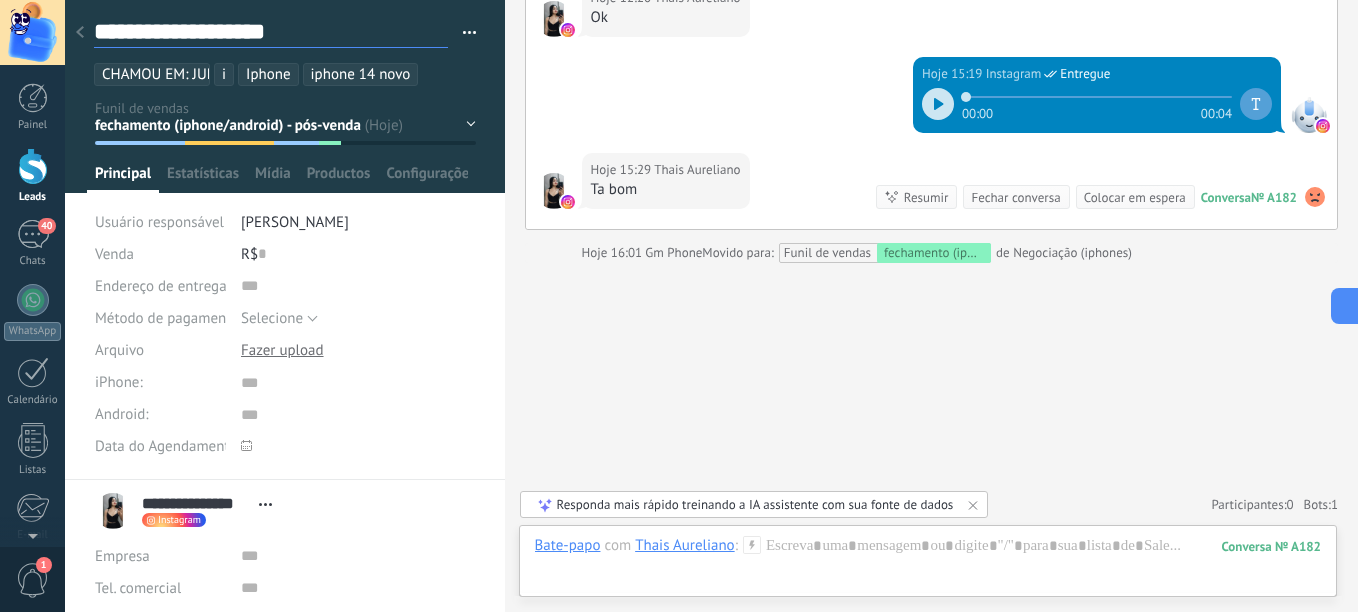 type on "**********" 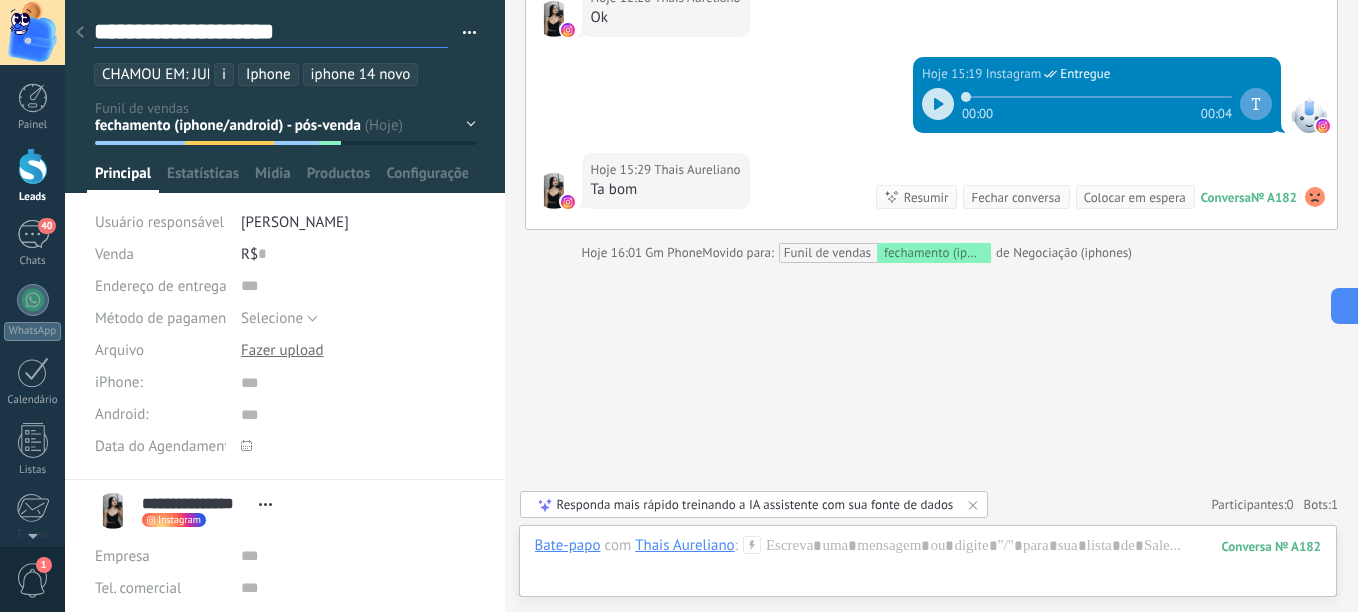 type on "**********" 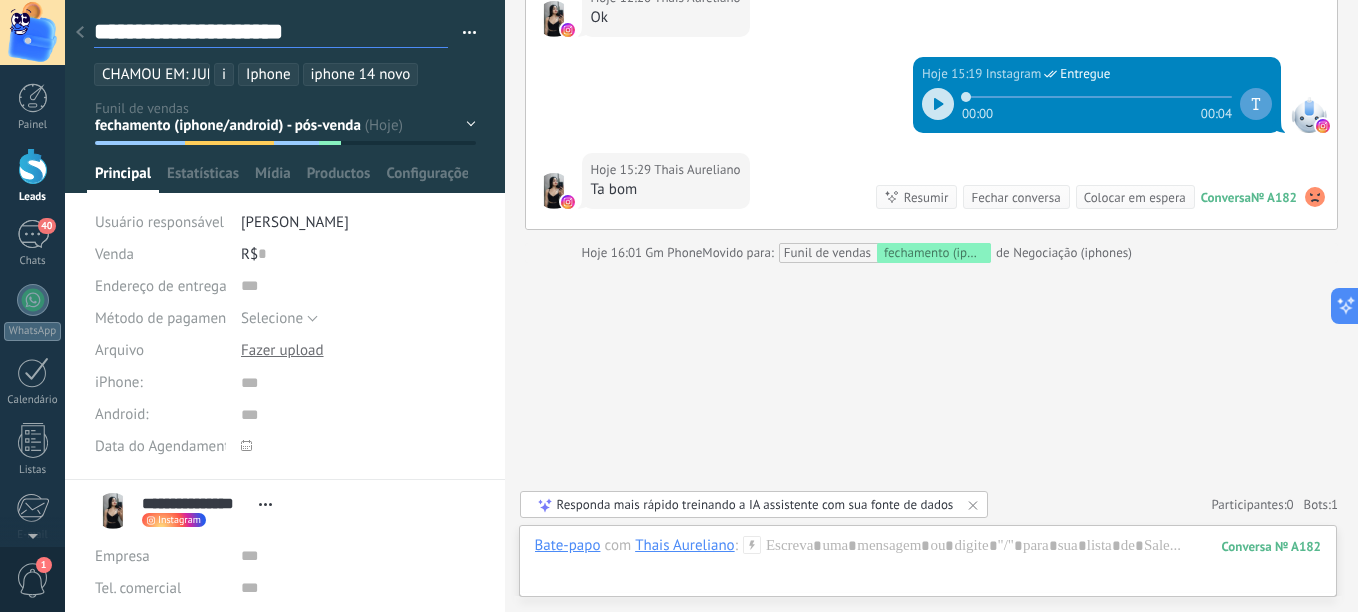 type on "**********" 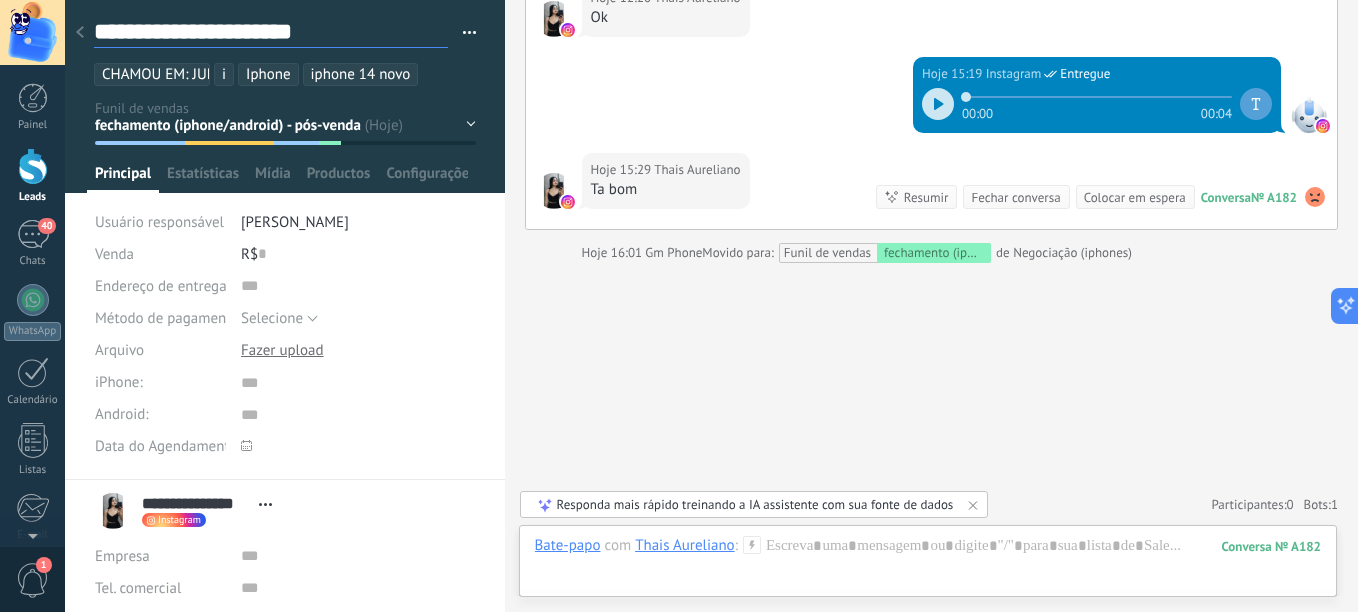 type on "**********" 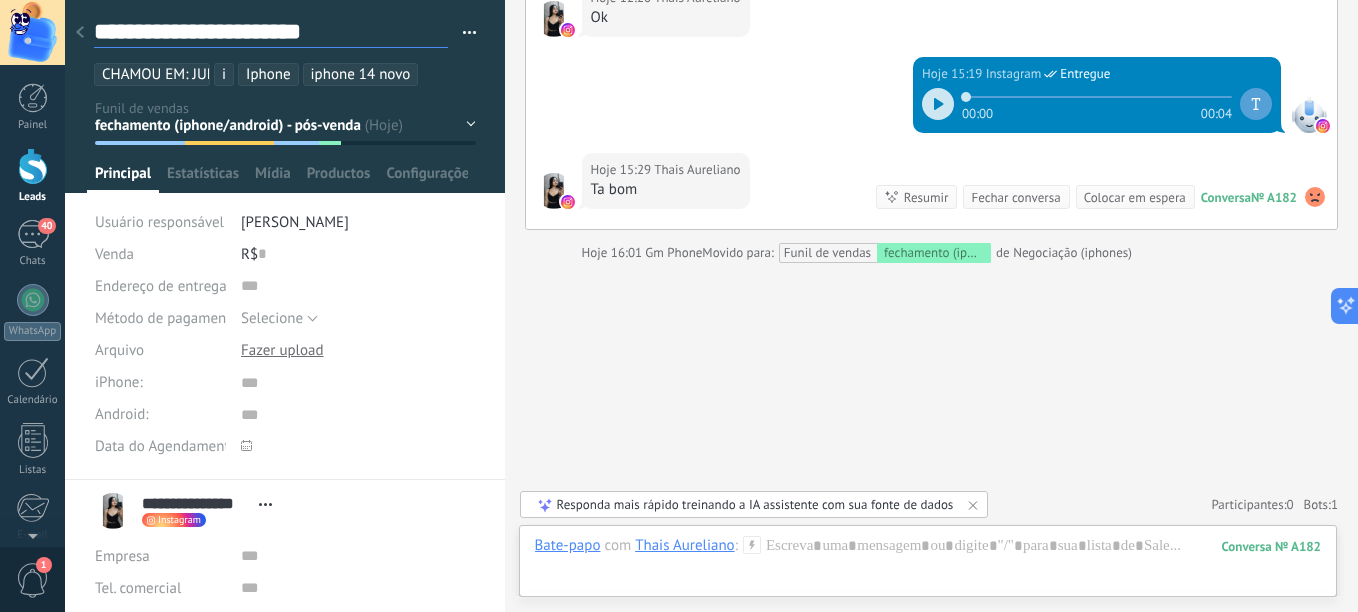 type on "**********" 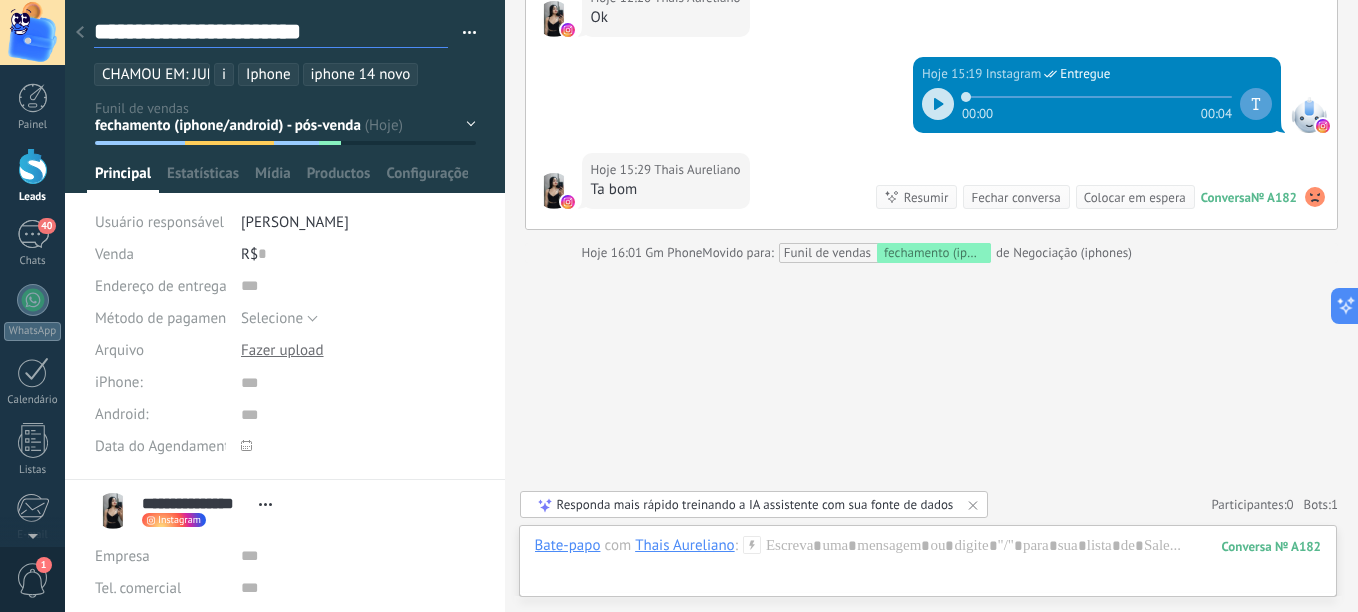 type on "**********" 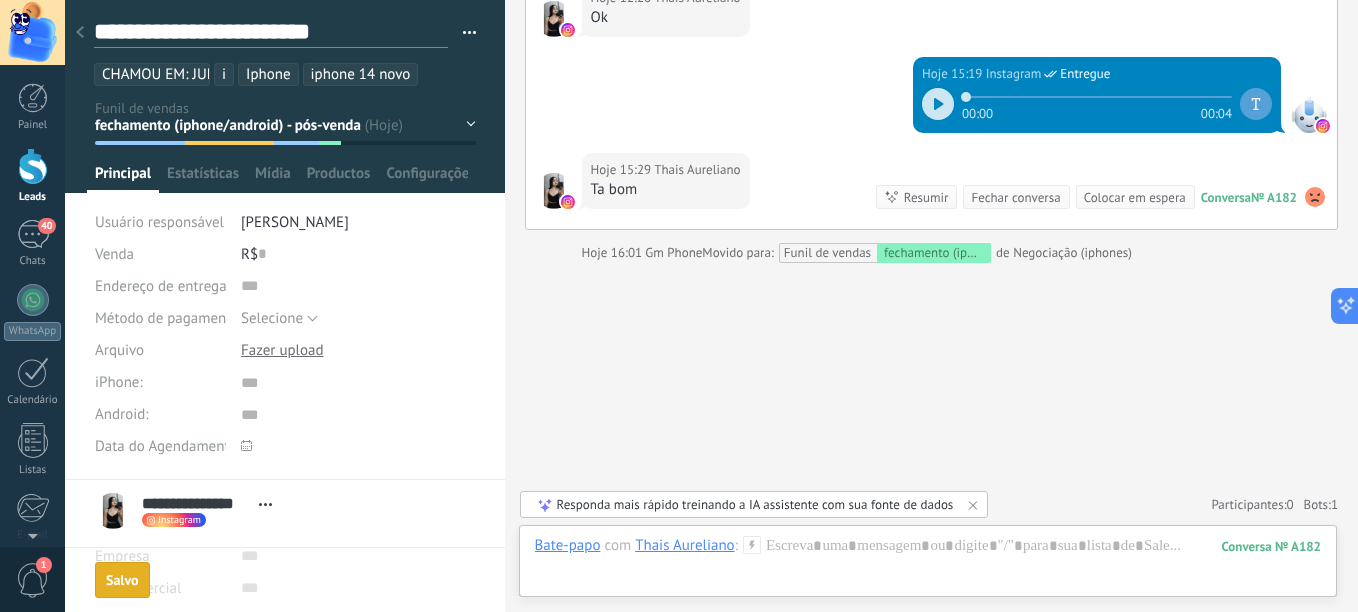 scroll, scrollTop: 30, scrollLeft: 0, axis: vertical 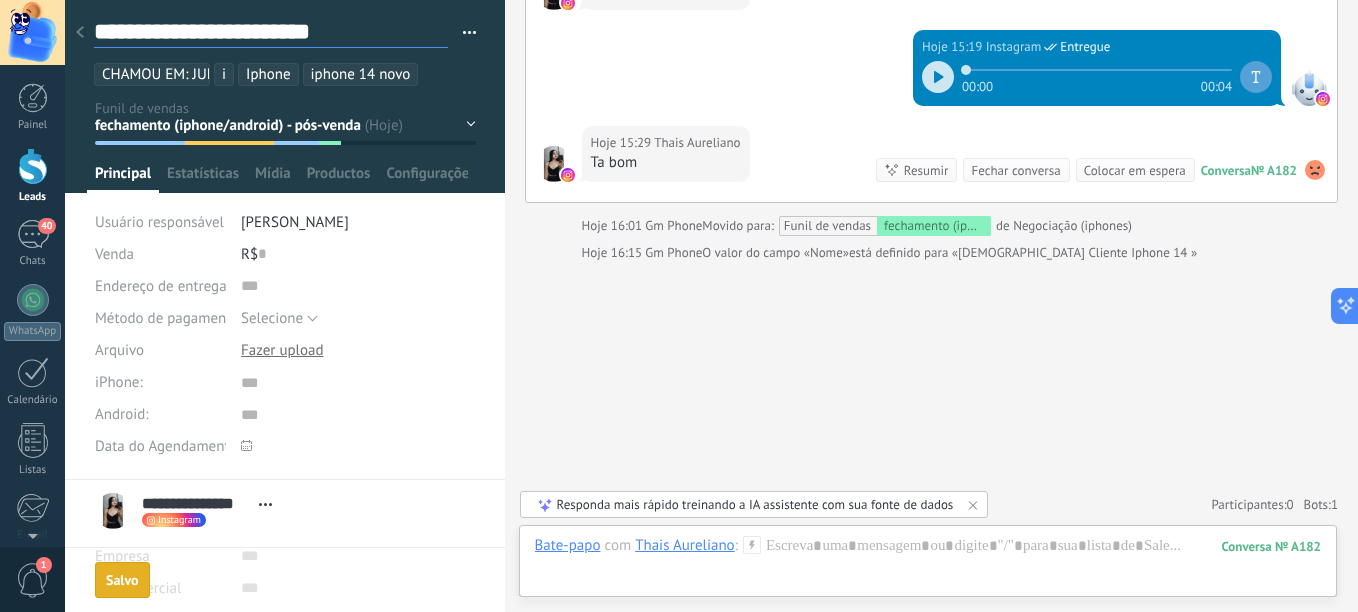 type on "**********" 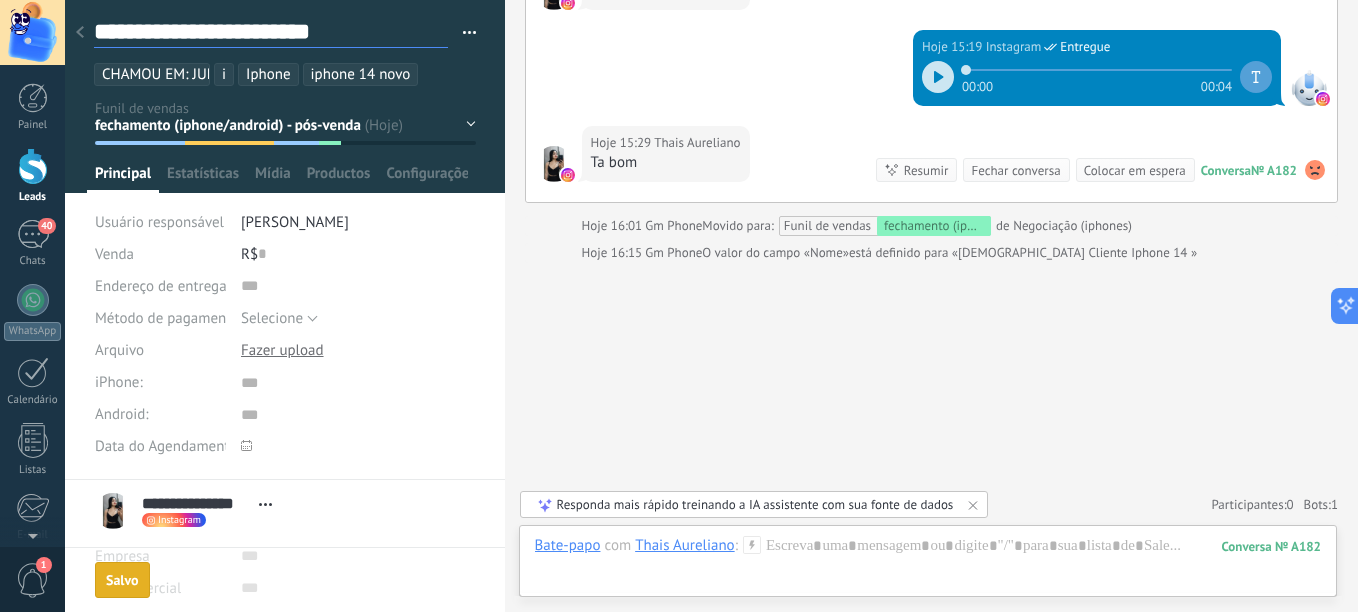 type on "**********" 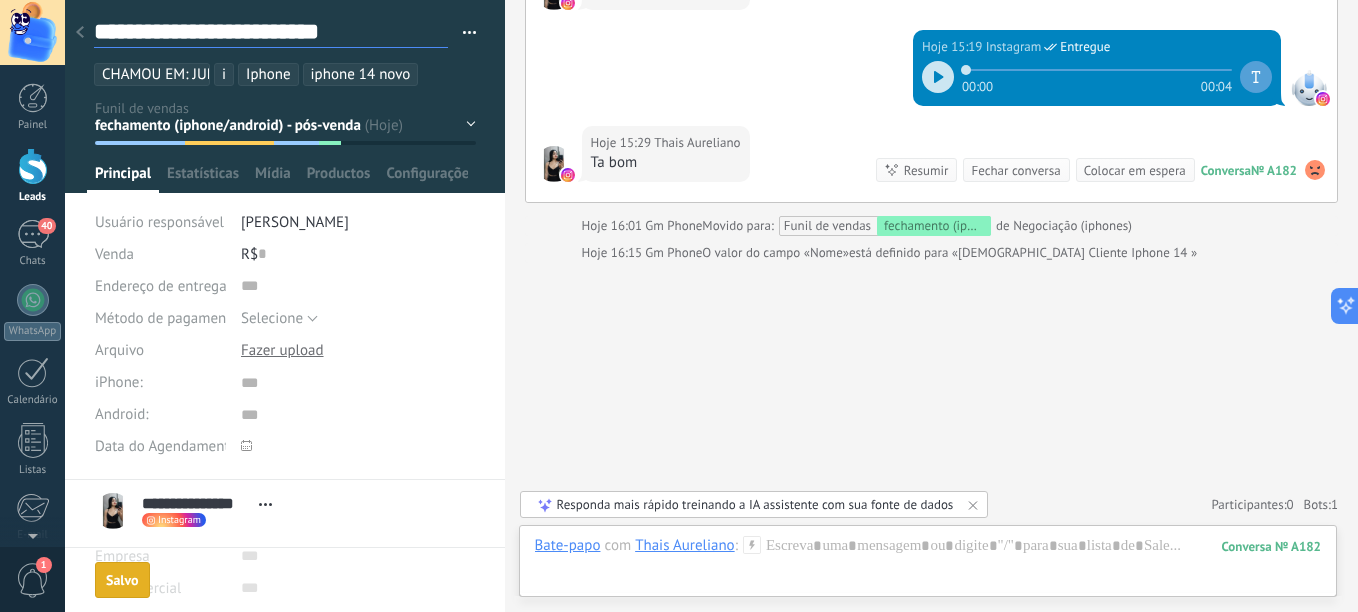 type on "**********" 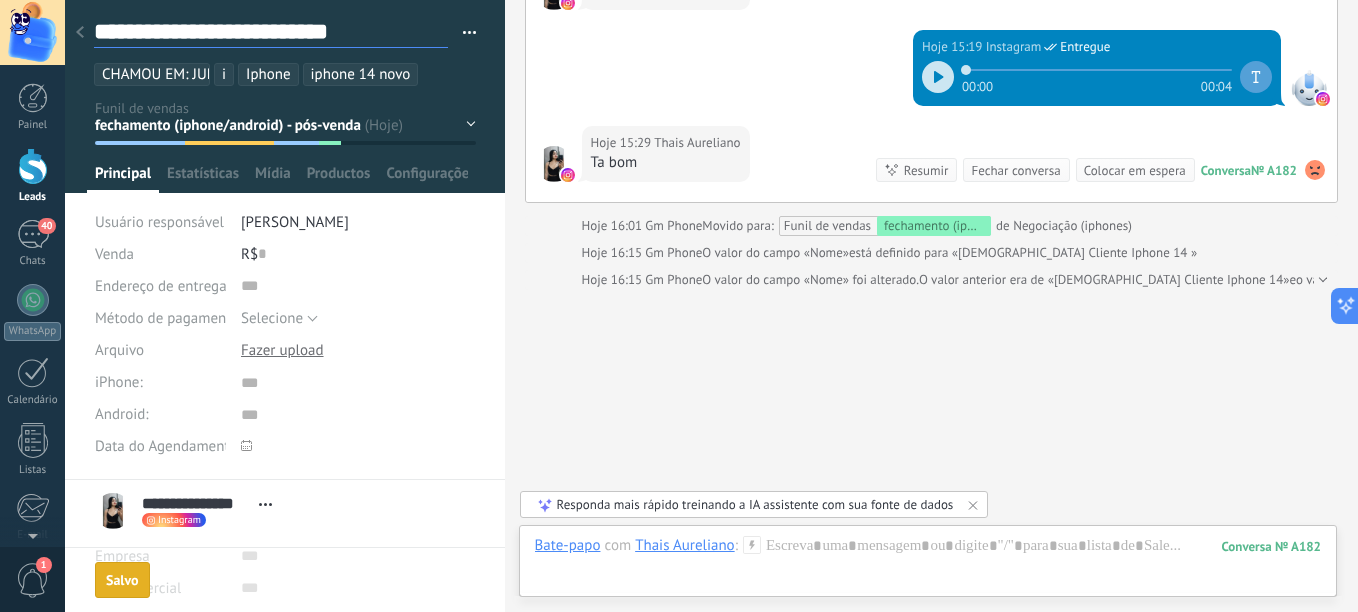 scroll, scrollTop: 30, scrollLeft: 0, axis: vertical 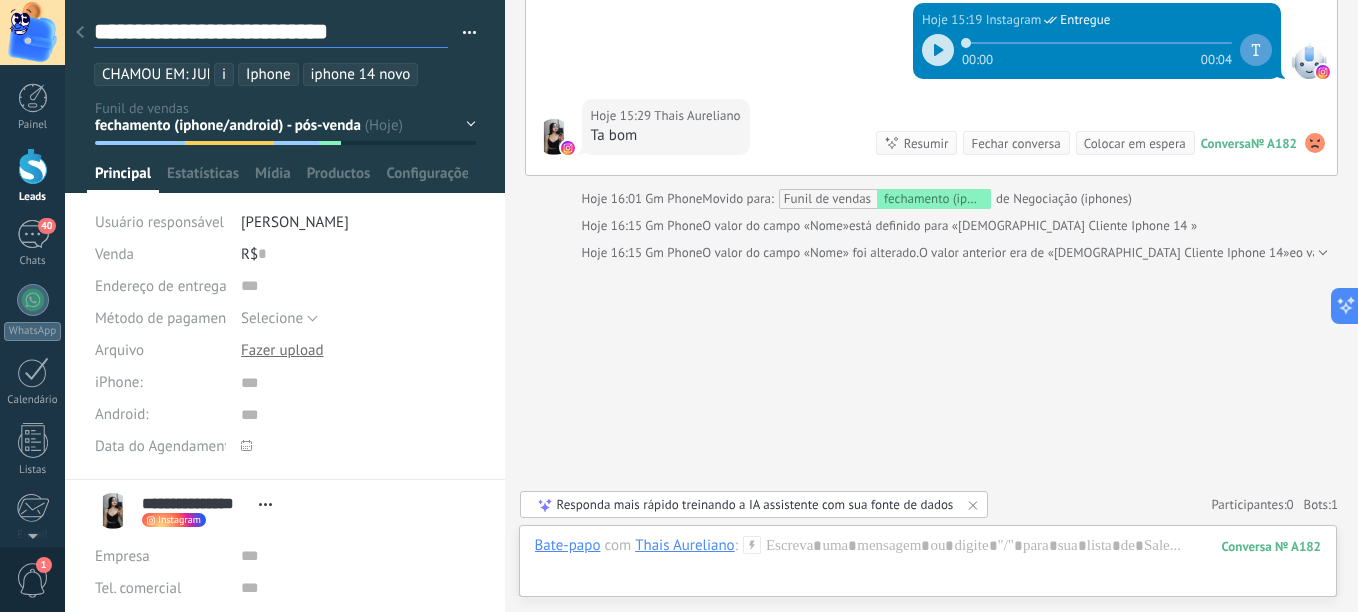 type on "**********" 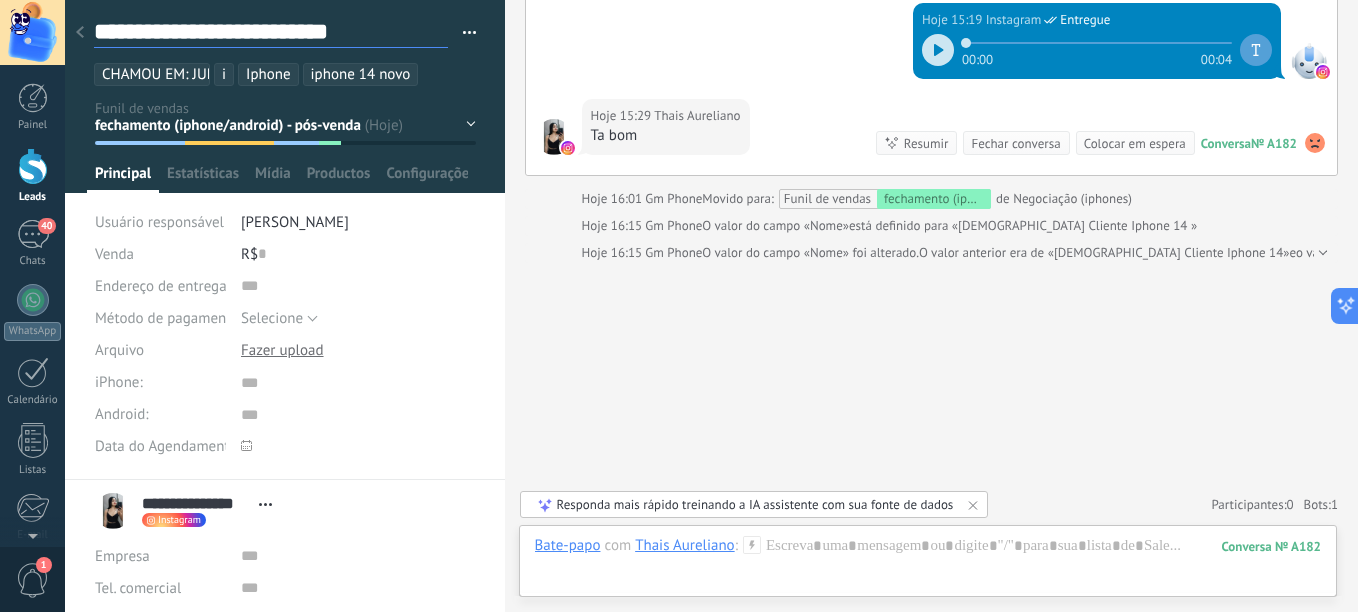 type on "**********" 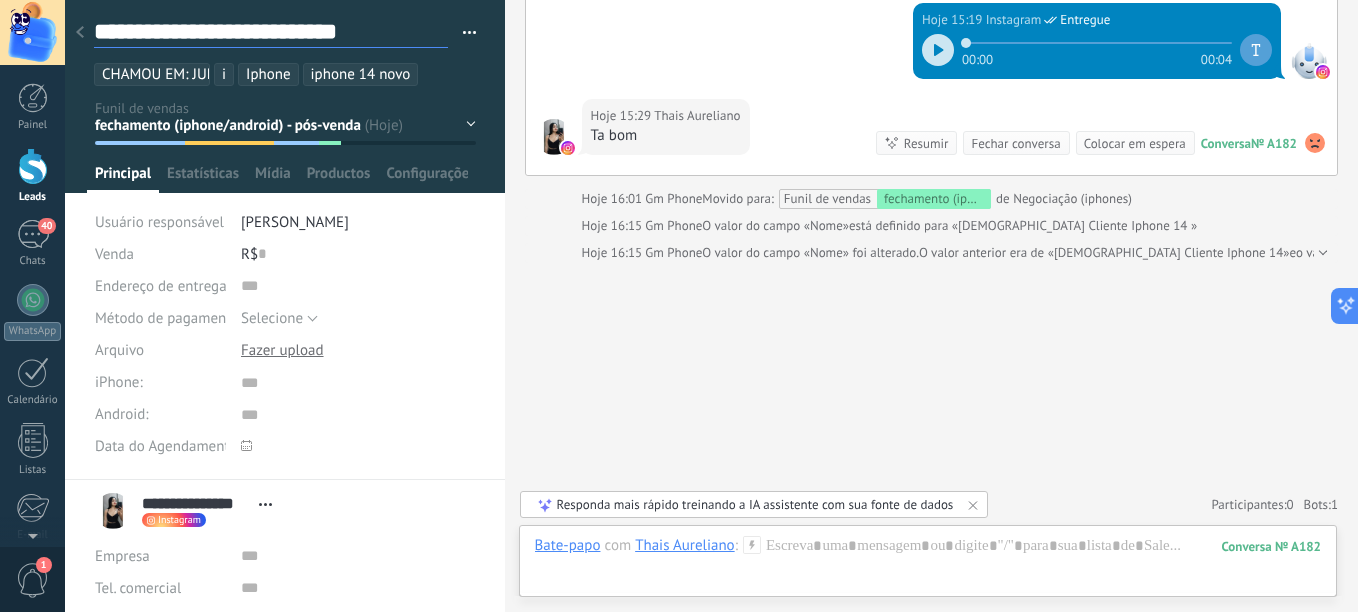 scroll, scrollTop: 30, scrollLeft: 0, axis: vertical 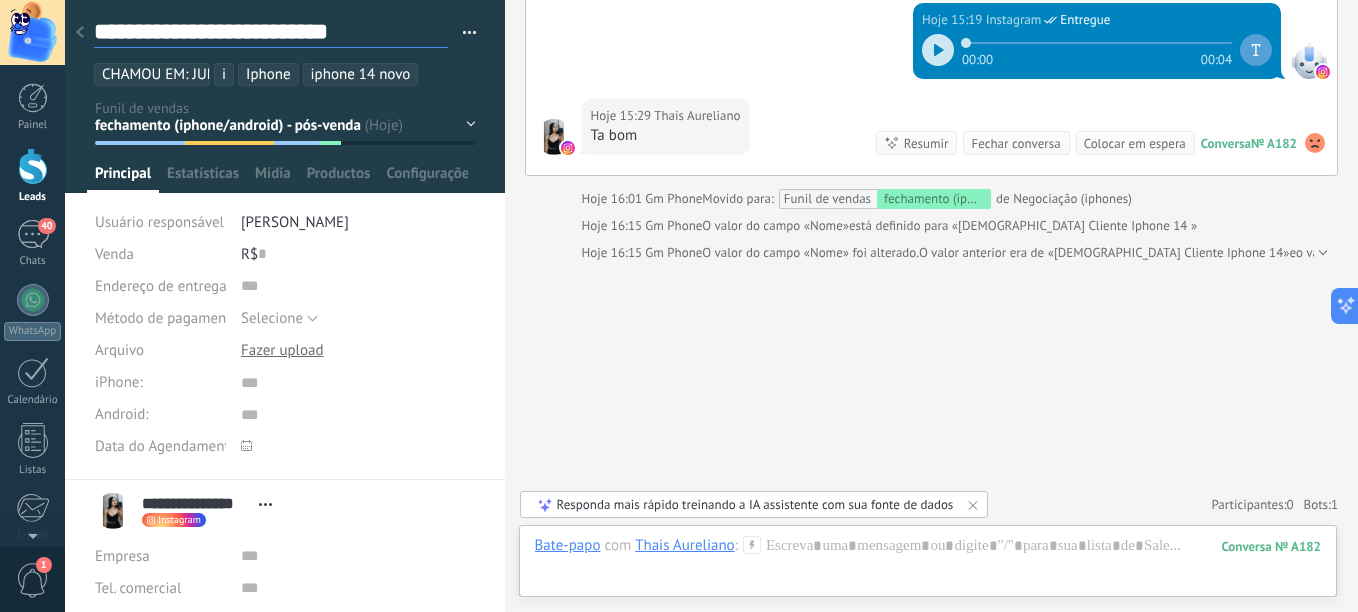 type on "**********" 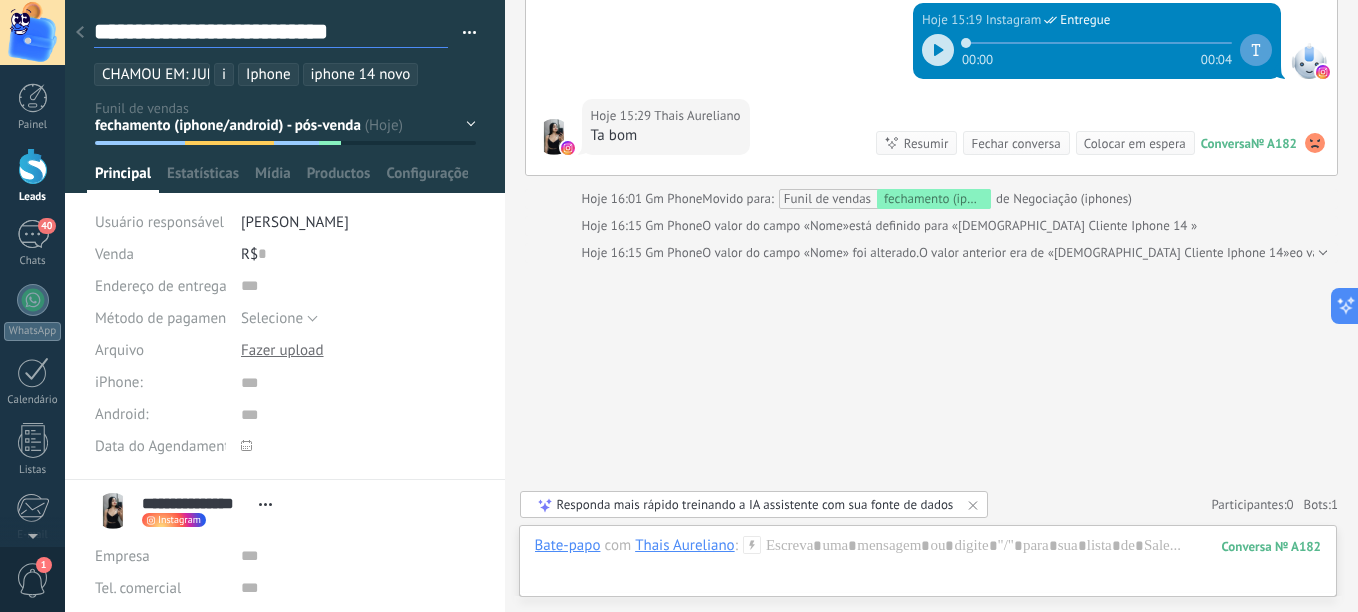 type on "**********" 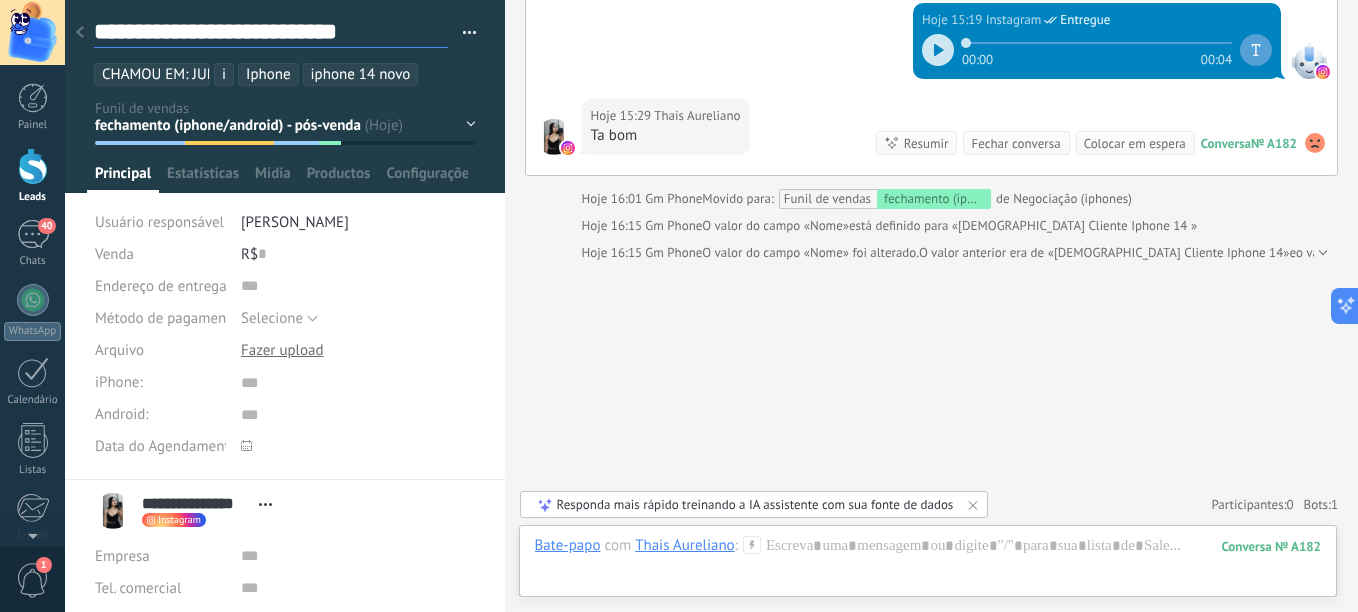 scroll, scrollTop: 30, scrollLeft: 0, axis: vertical 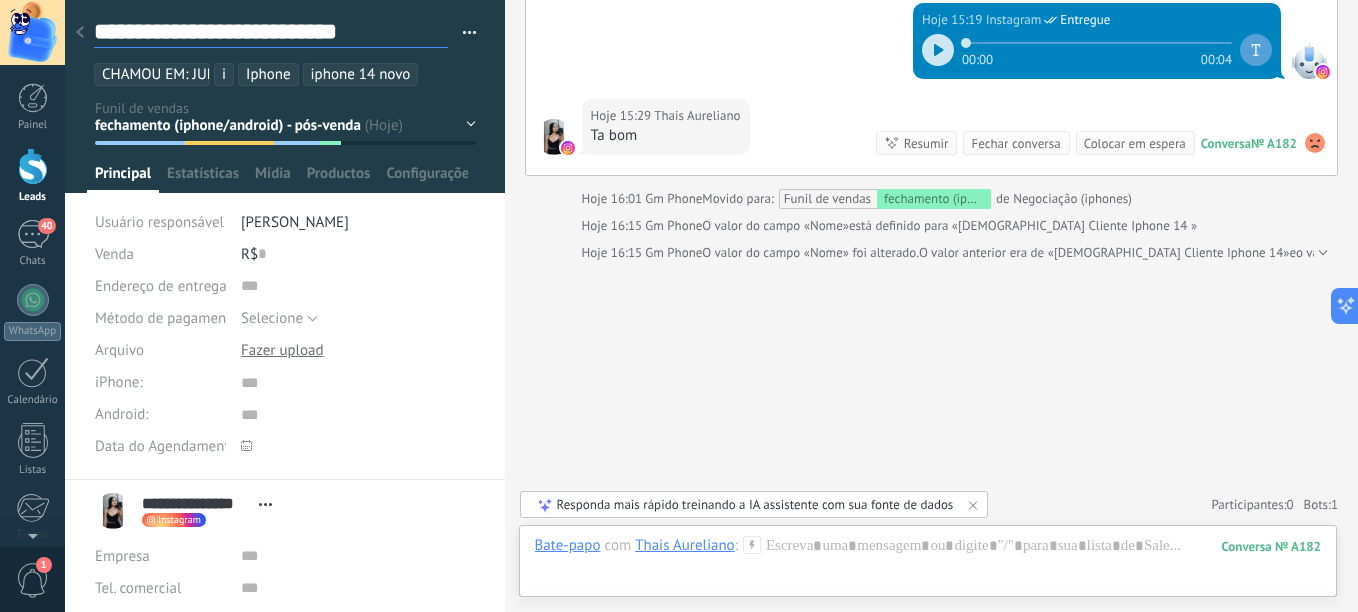 type on "**********" 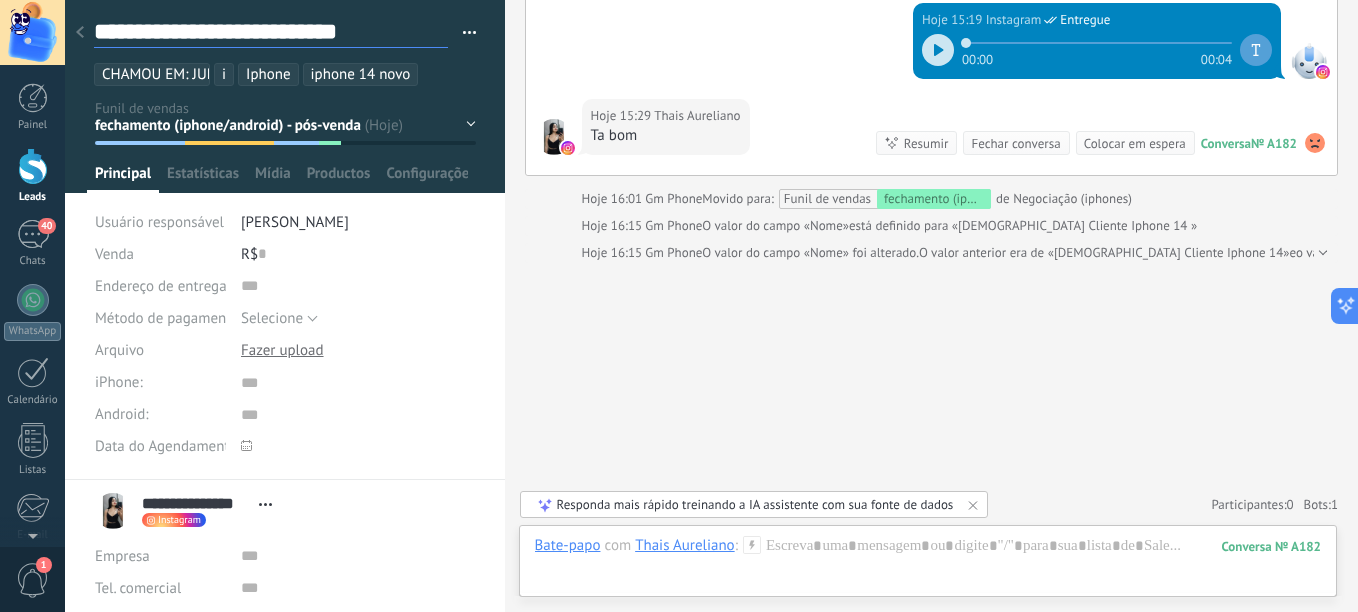 type on "**********" 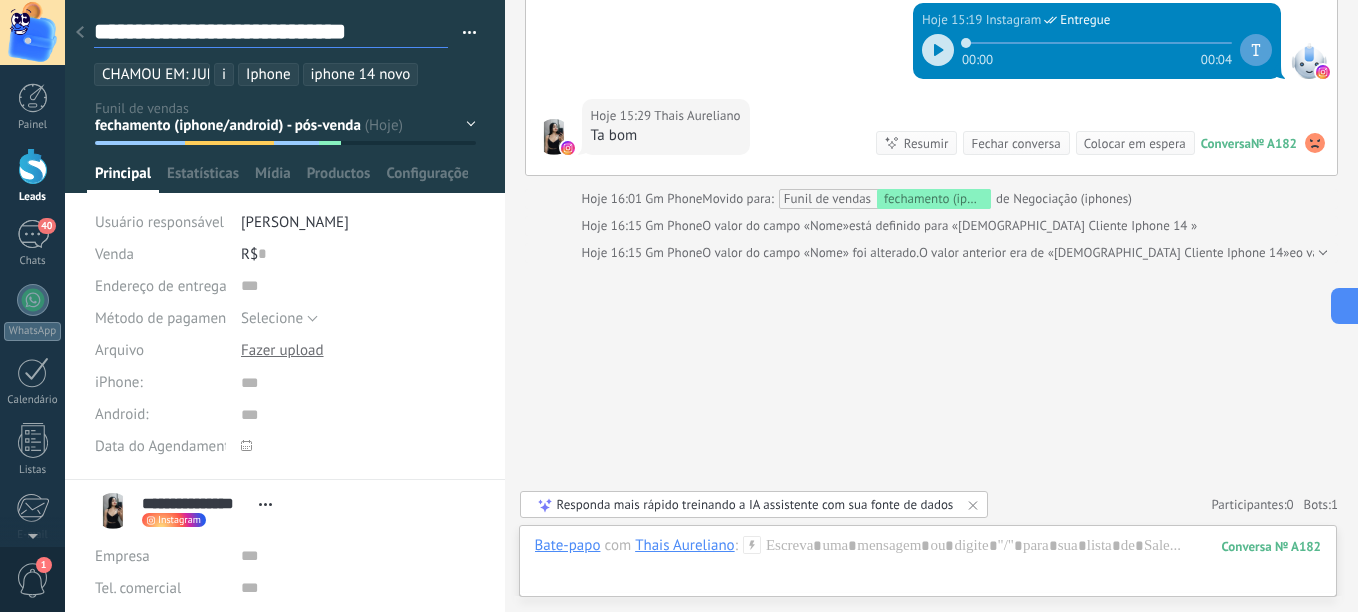 type on "**********" 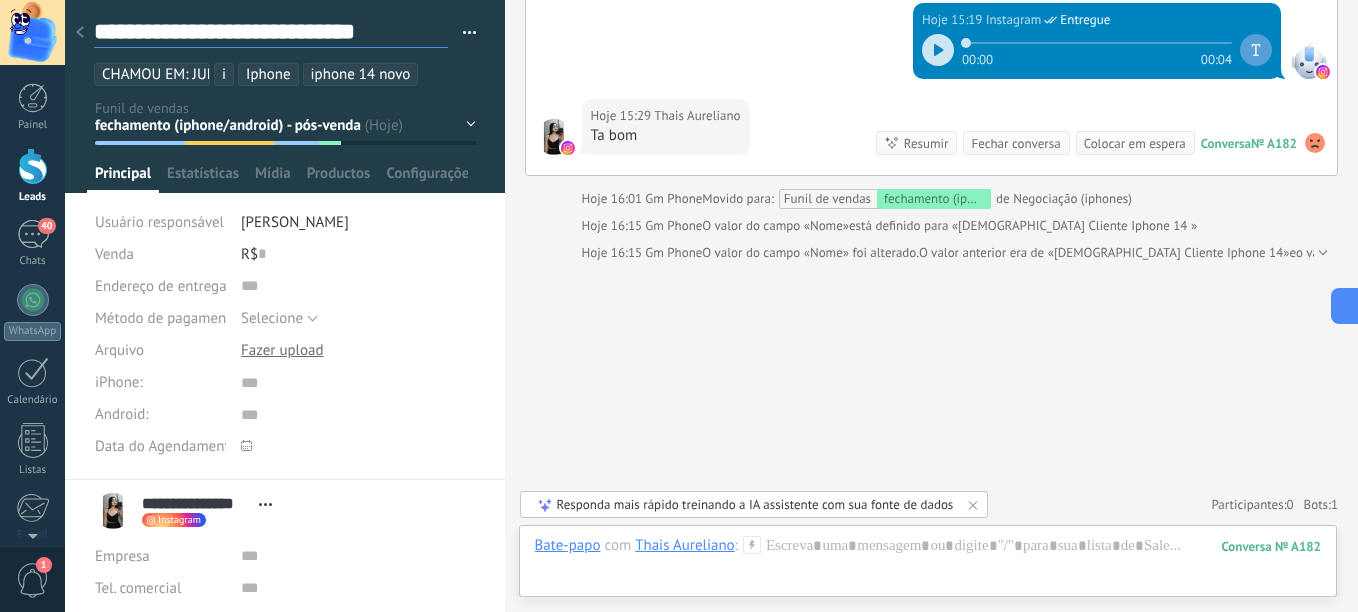 scroll, scrollTop: 30, scrollLeft: 0, axis: vertical 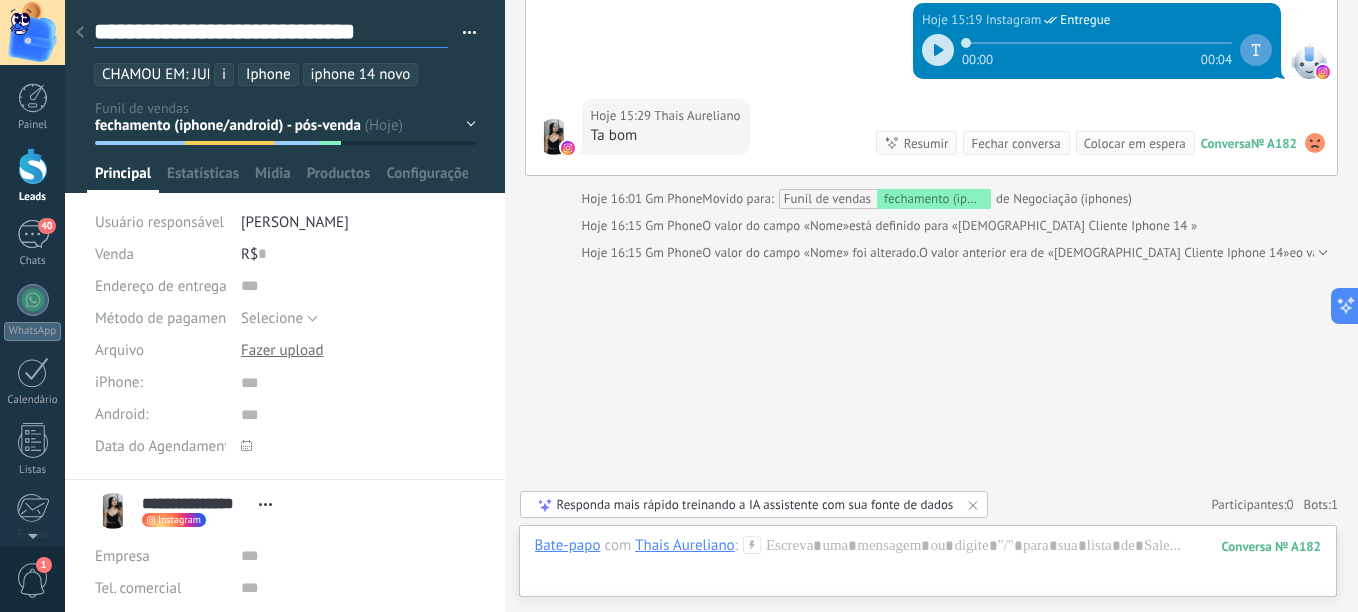 type on "**********" 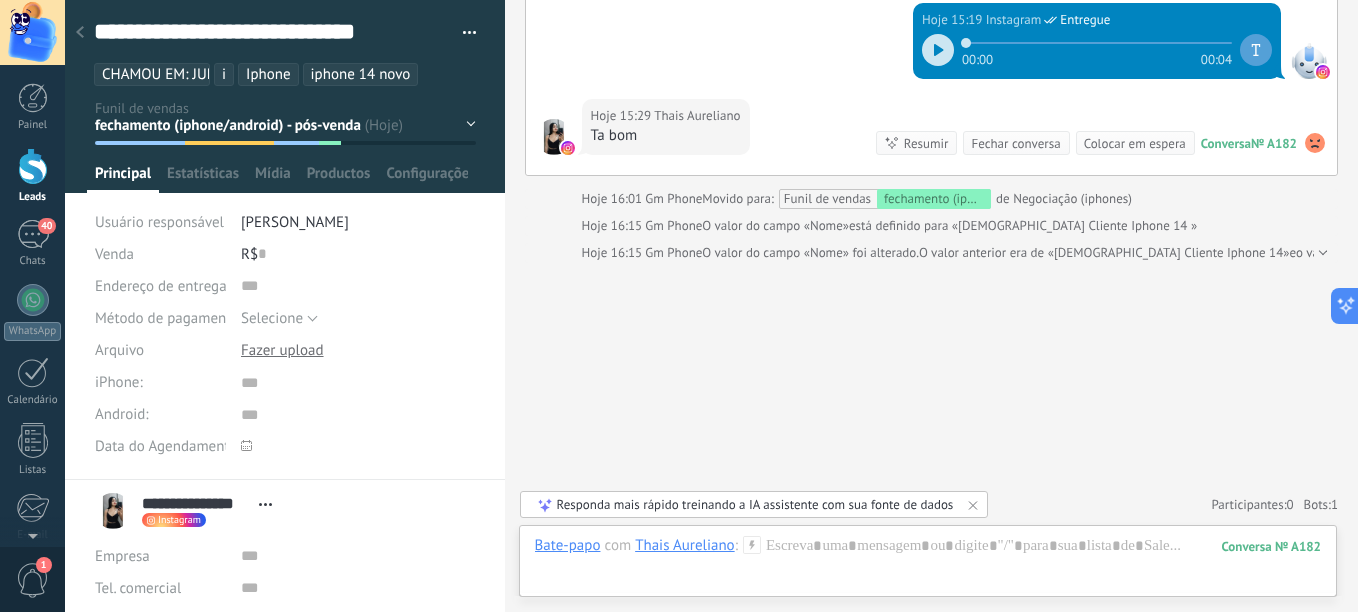 click at bounding box center (358, 446) 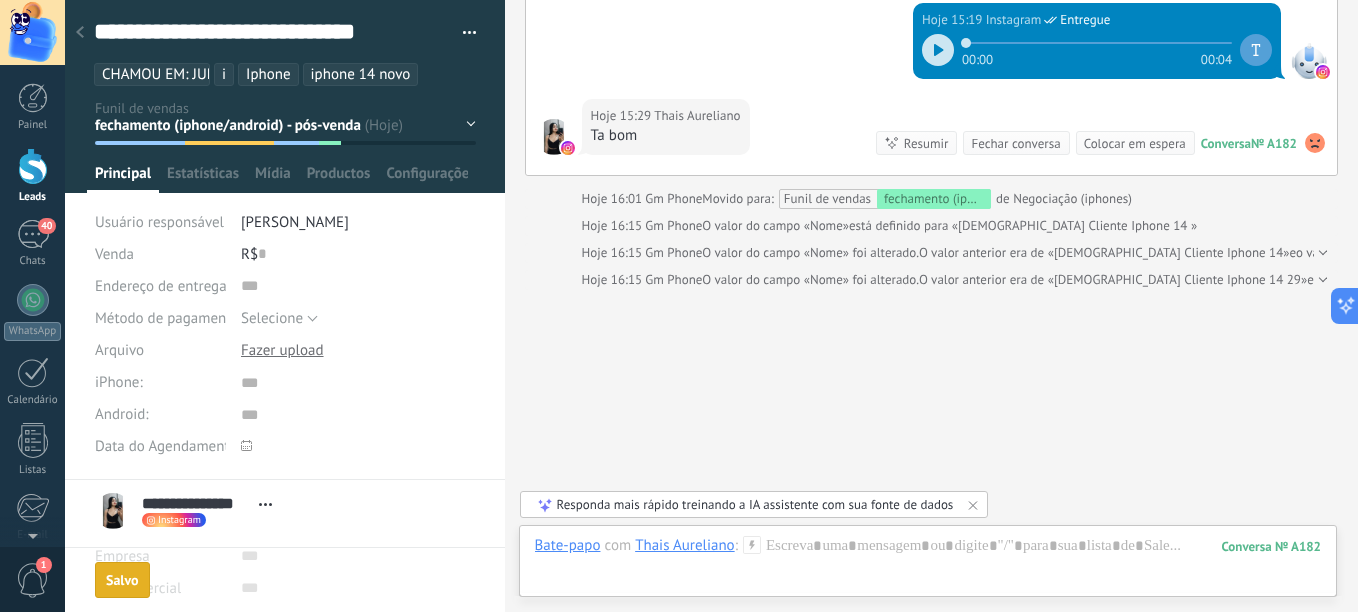 scroll, scrollTop: 30, scrollLeft: 0, axis: vertical 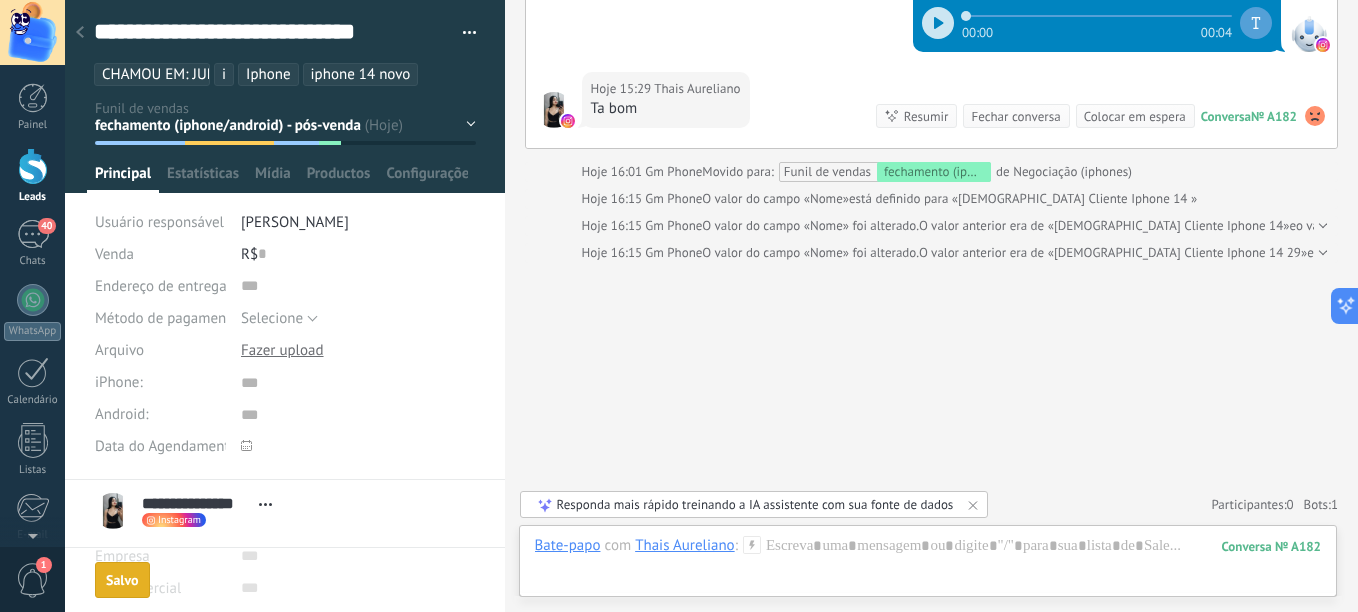 click on "Salvo" at bounding box center [122, 580] 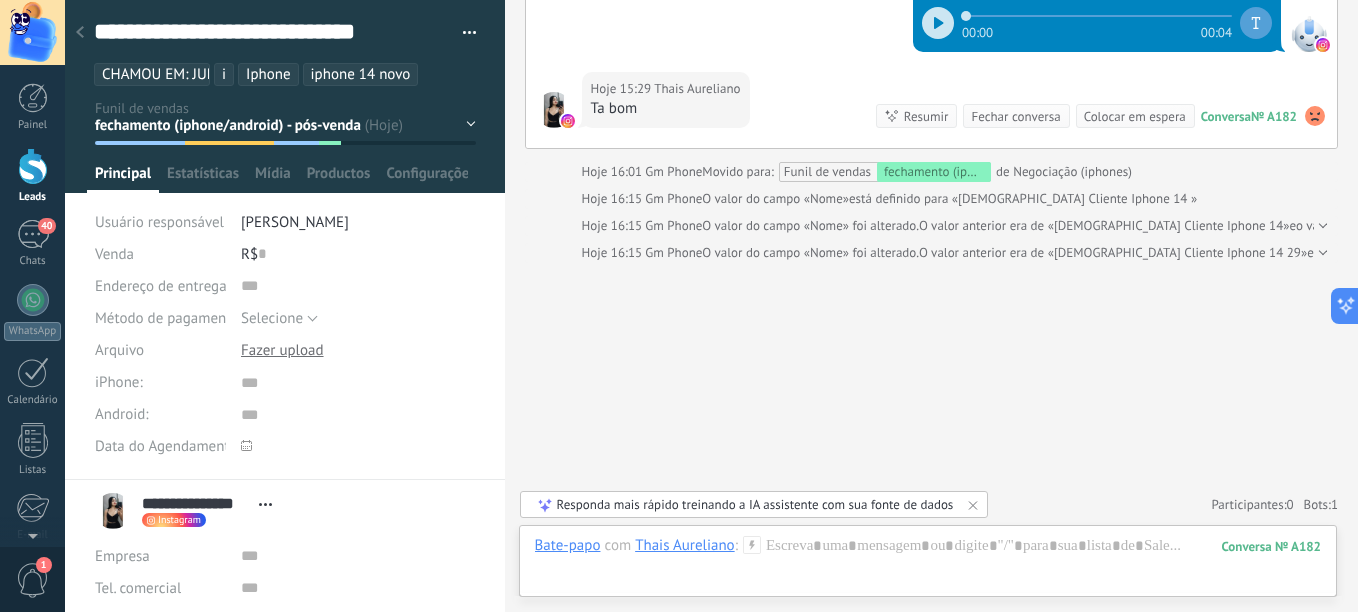 click 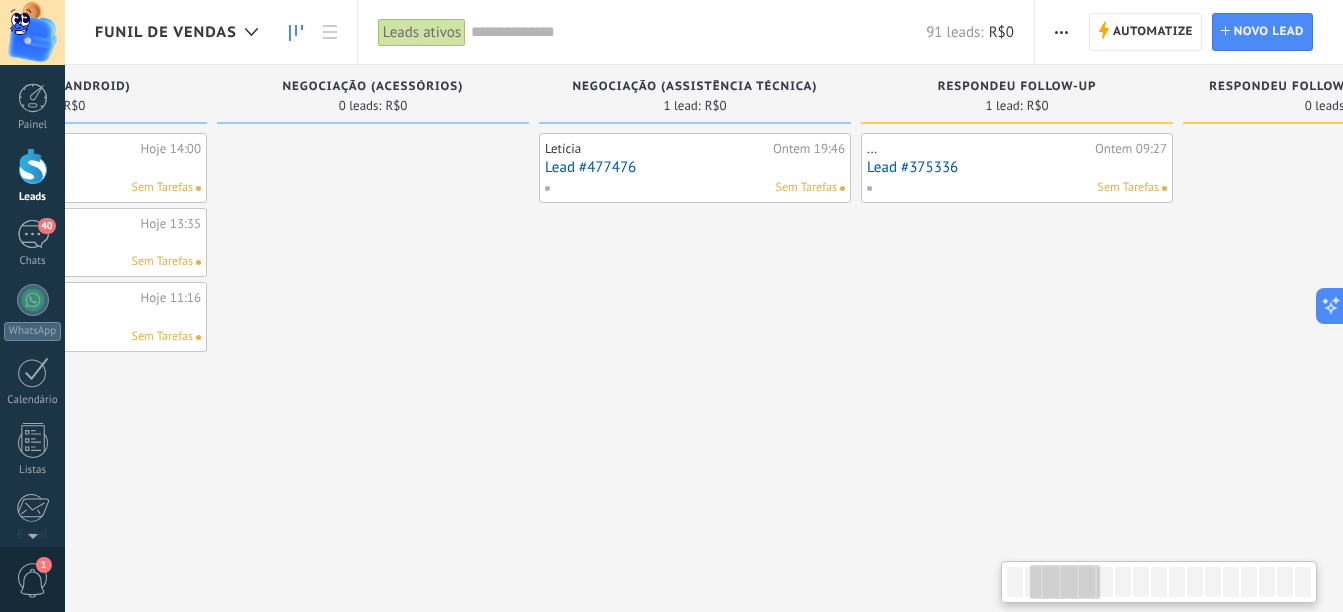 drag, startPoint x: 1047, startPoint y: 434, endPoint x: 276, endPoint y: 391, distance: 772.1982 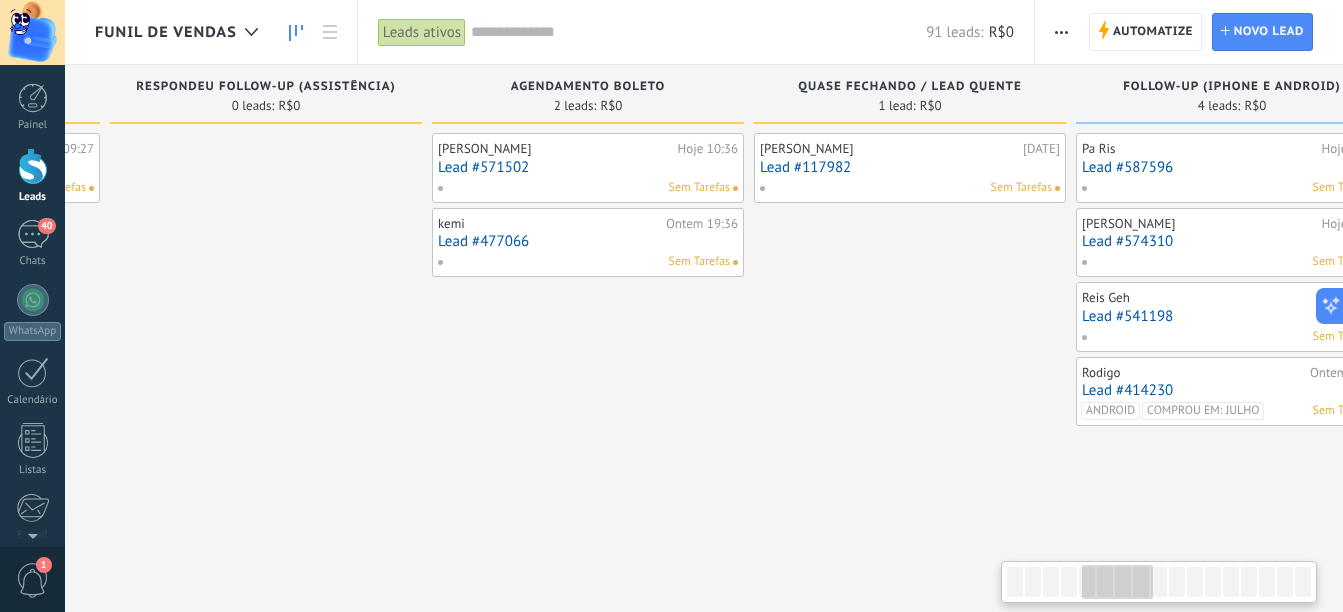 drag, startPoint x: 666, startPoint y: 325, endPoint x: 726, endPoint y: 335, distance: 60.827625 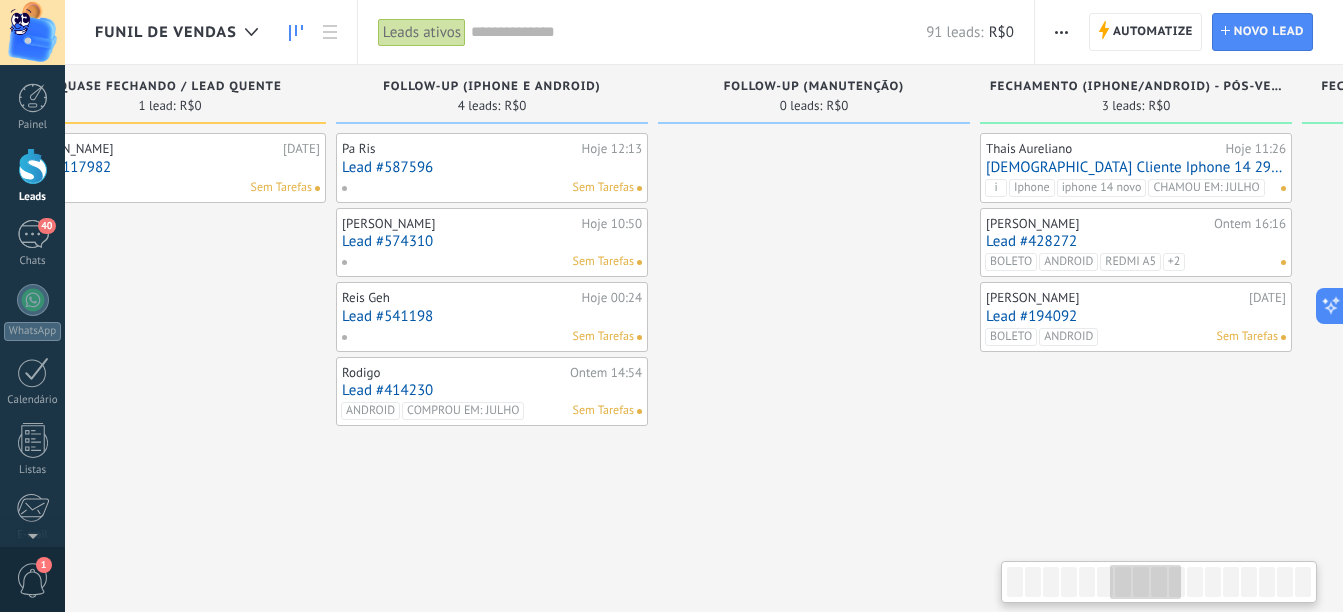 drag, startPoint x: 681, startPoint y: 386, endPoint x: 209, endPoint y: 385, distance: 472.00107 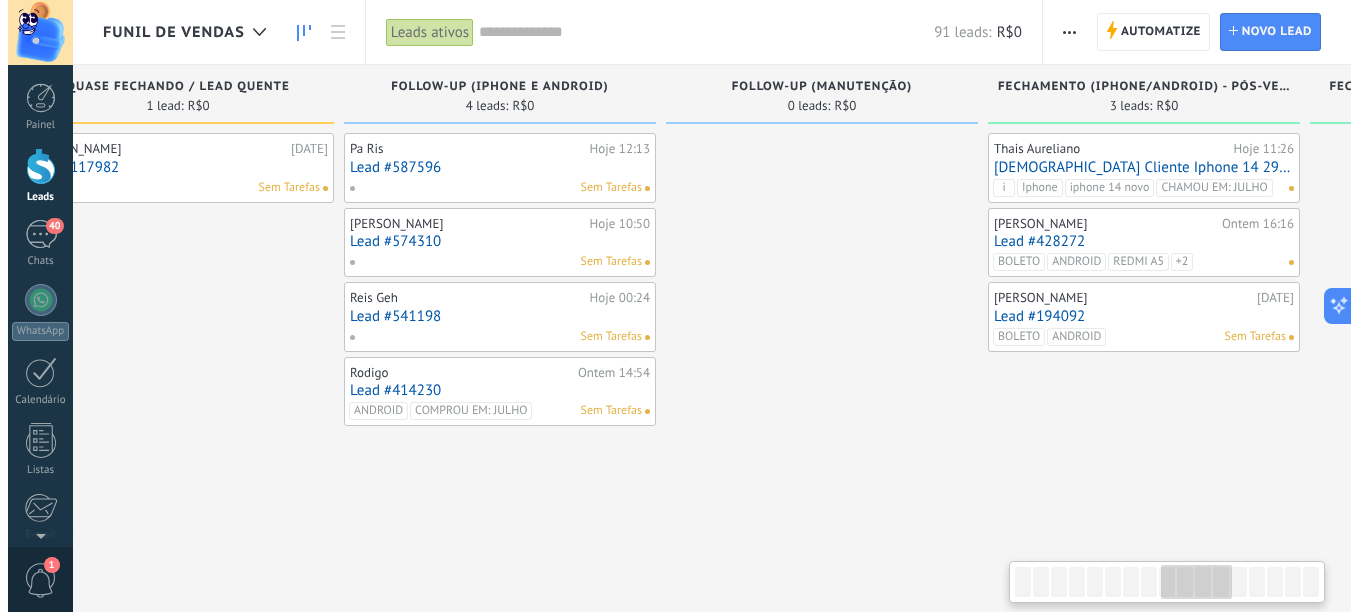 scroll, scrollTop: 0, scrollLeft: 3276, axis: horizontal 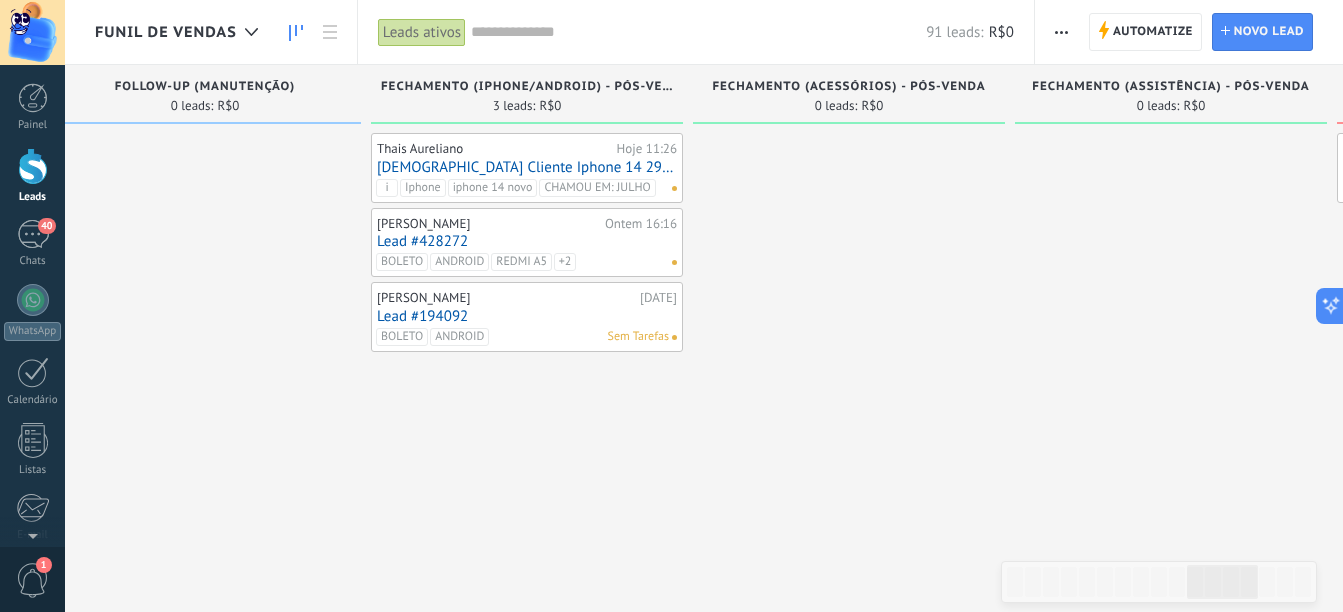 drag, startPoint x: 288, startPoint y: 468, endPoint x: 316, endPoint y: 387, distance: 85.70297 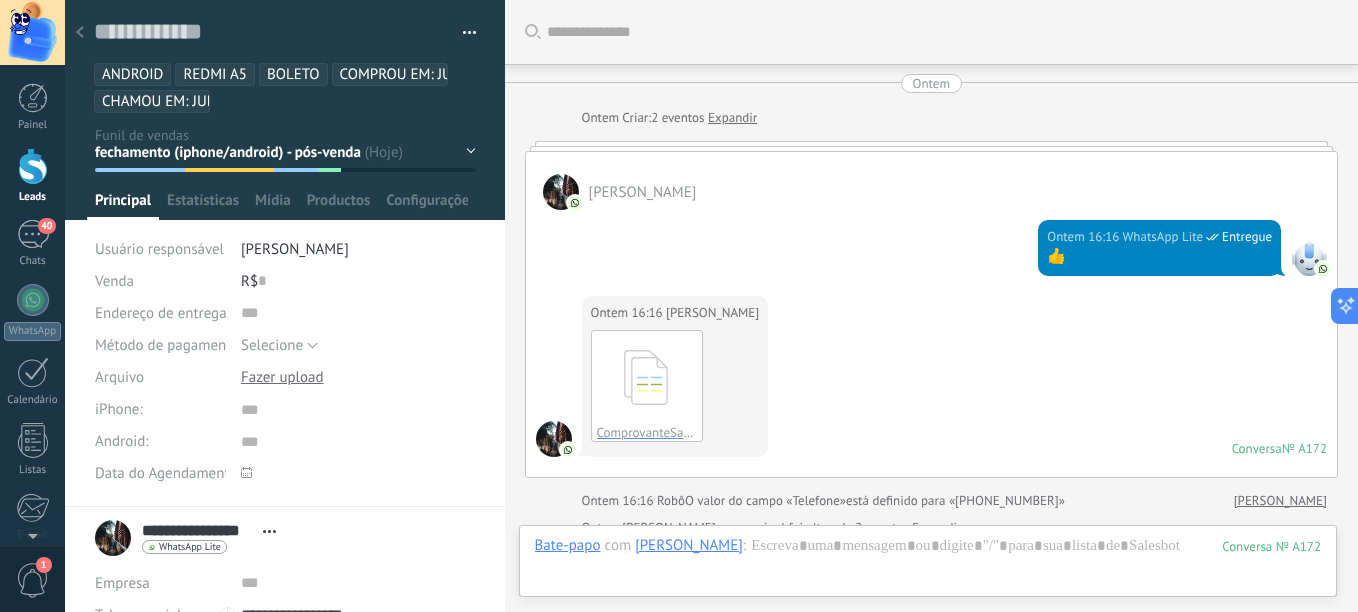 scroll, scrollTop: 20, scrollLeft: 0, axis: vertical 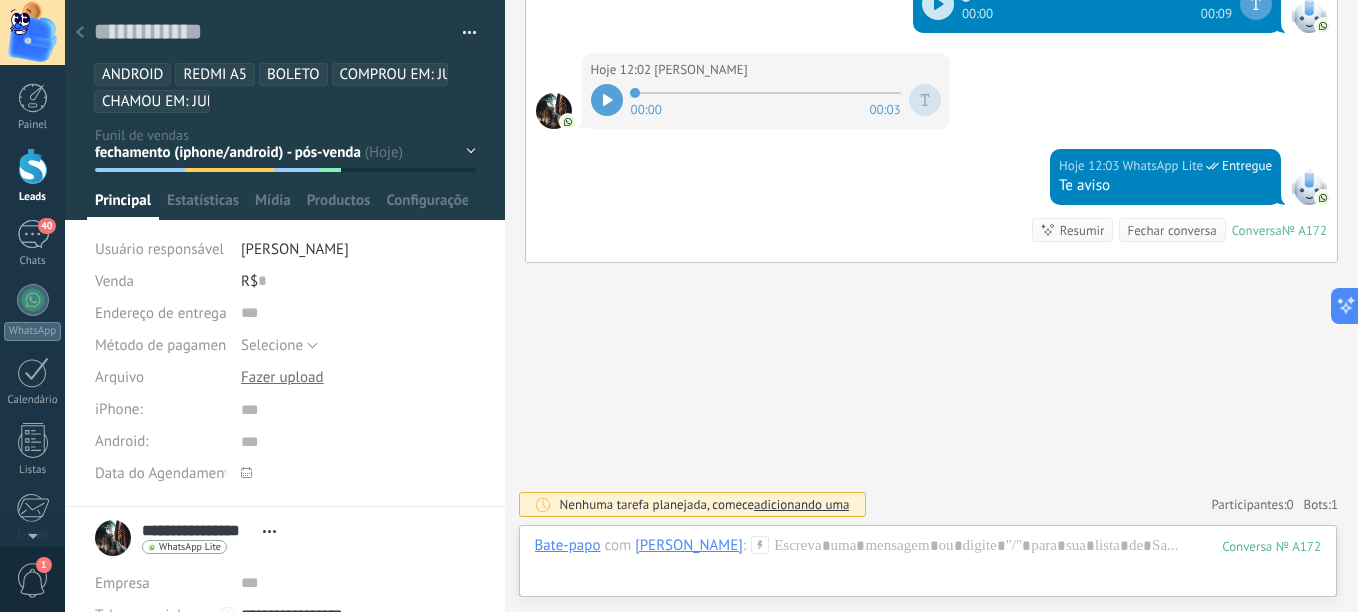 click 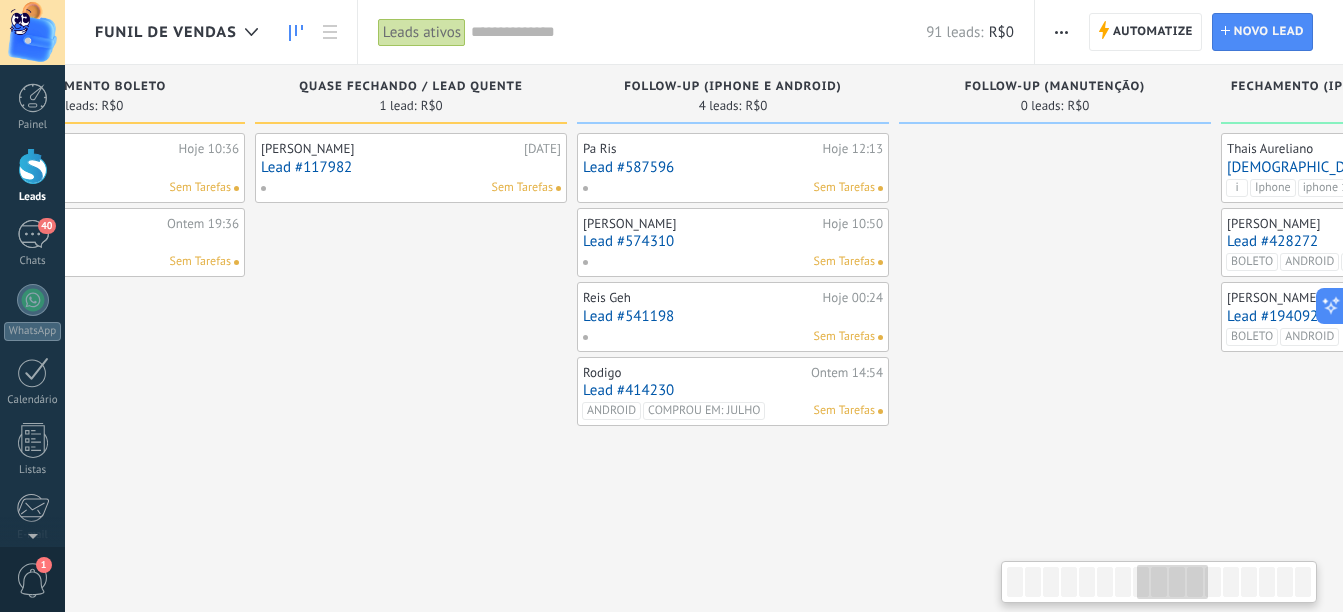 scroll, scrollTop: 0, scrollLeft: 2403, axis: horizontal 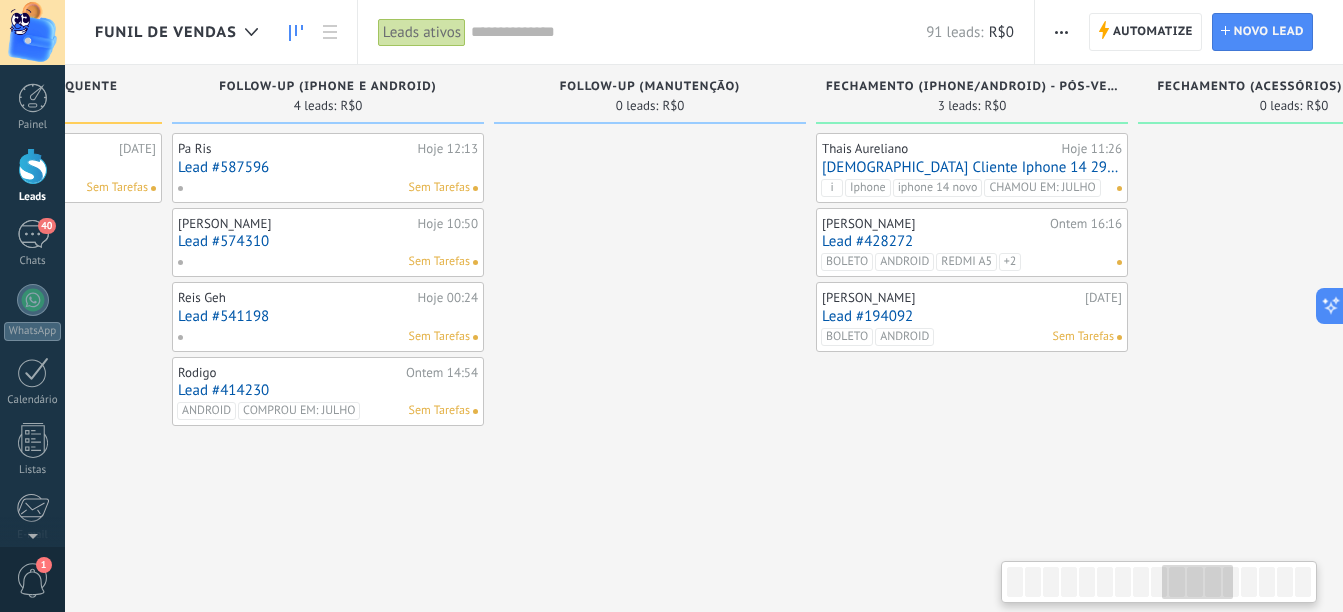 drag, startPoint x: 352, startPoint y: 412, endPoint x: 738, endPoint y: 508, distance: 397.75873 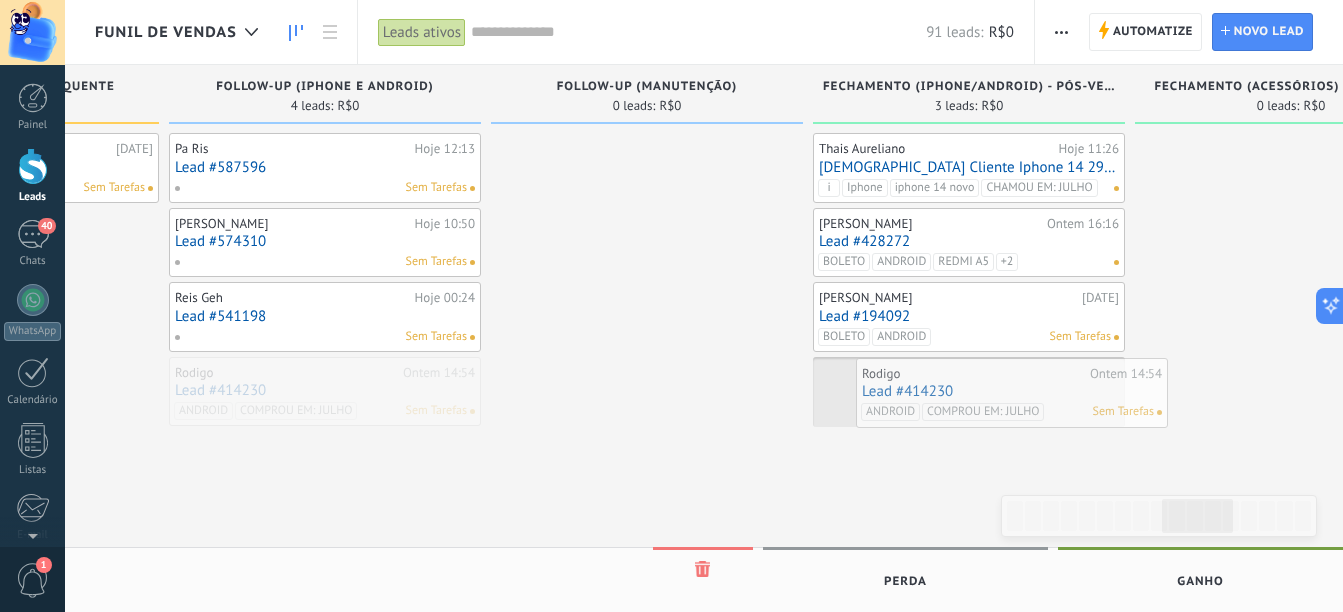 drag, startPoint x: 305, startPoint y: 392, endPoint x: 992, endPoint y: 393, distance: 687.00073 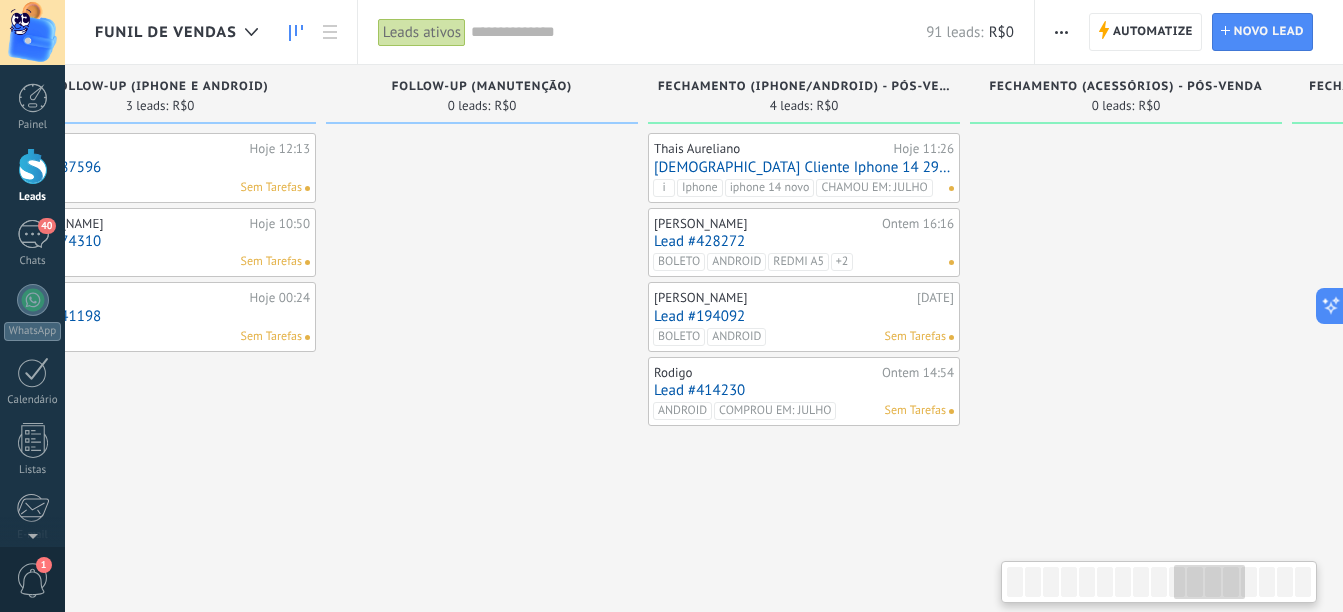 drag, startPoint x: 874, startPoint y: 498, endPoint x: 688, endPoint y: 477, distance: 187.18173 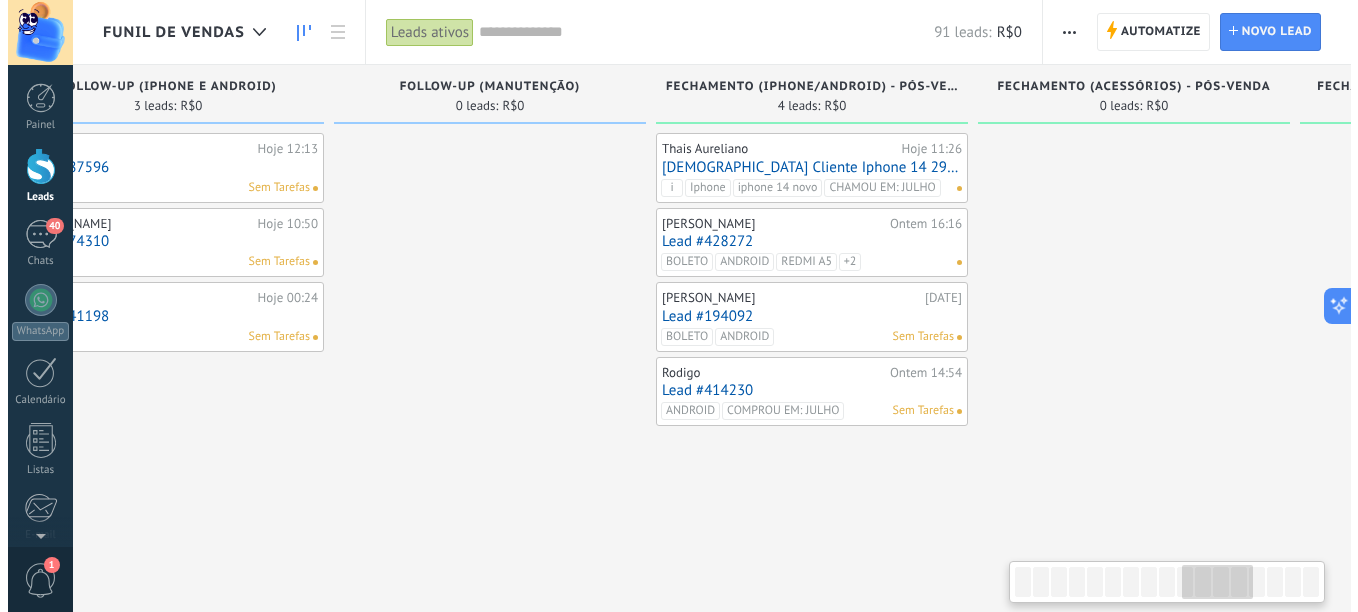 scroll, scrollTop: 0, scrollLeft: 3037, axis: horizontal 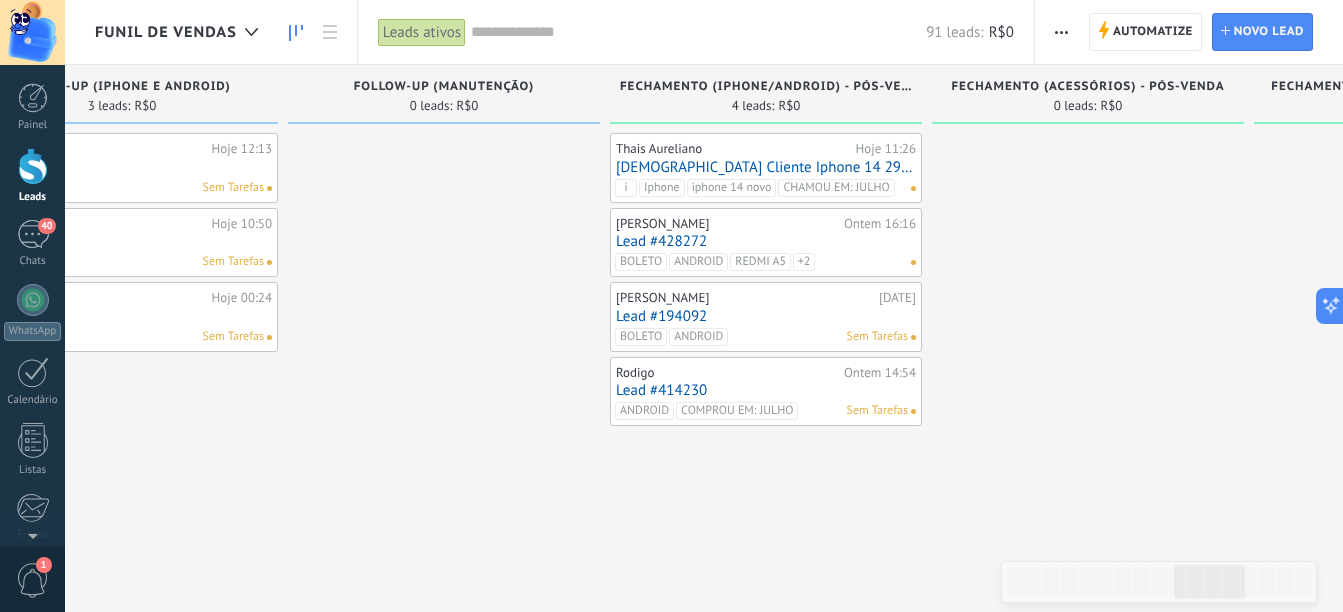 click on "Lead #414230" at bounding box center (766, 390) 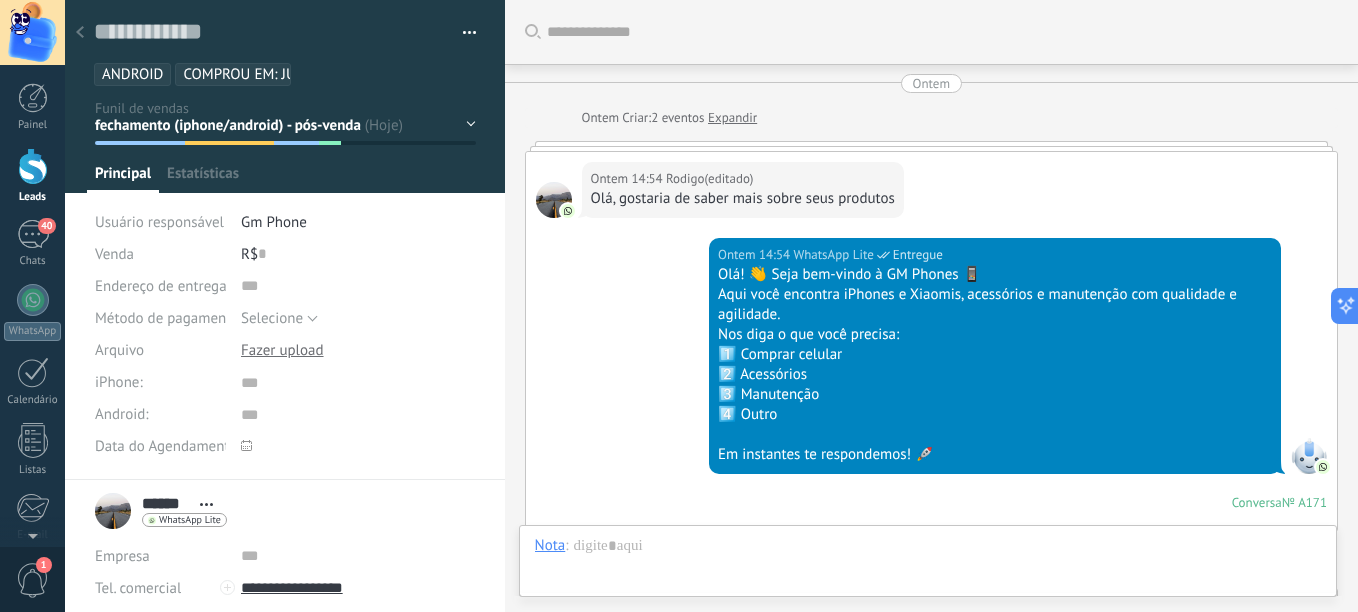 scroll, scrollTop: 2492, scrollLeft: 0, axis: vertical 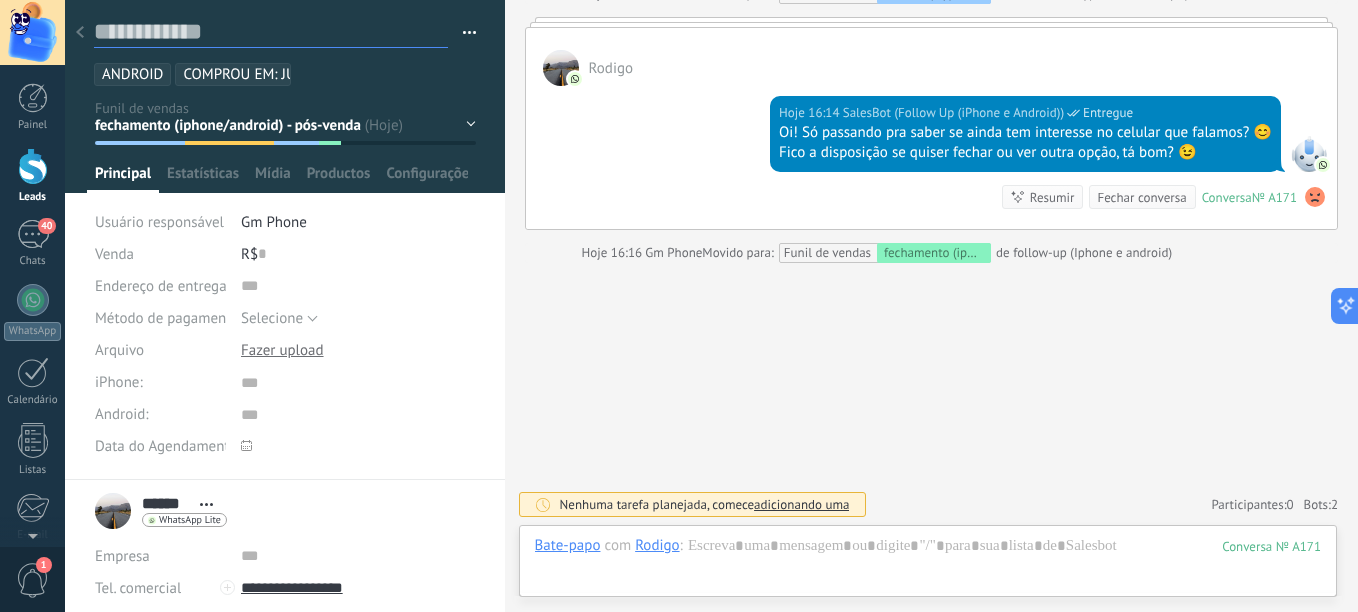 click at bounding box center (271, 32) 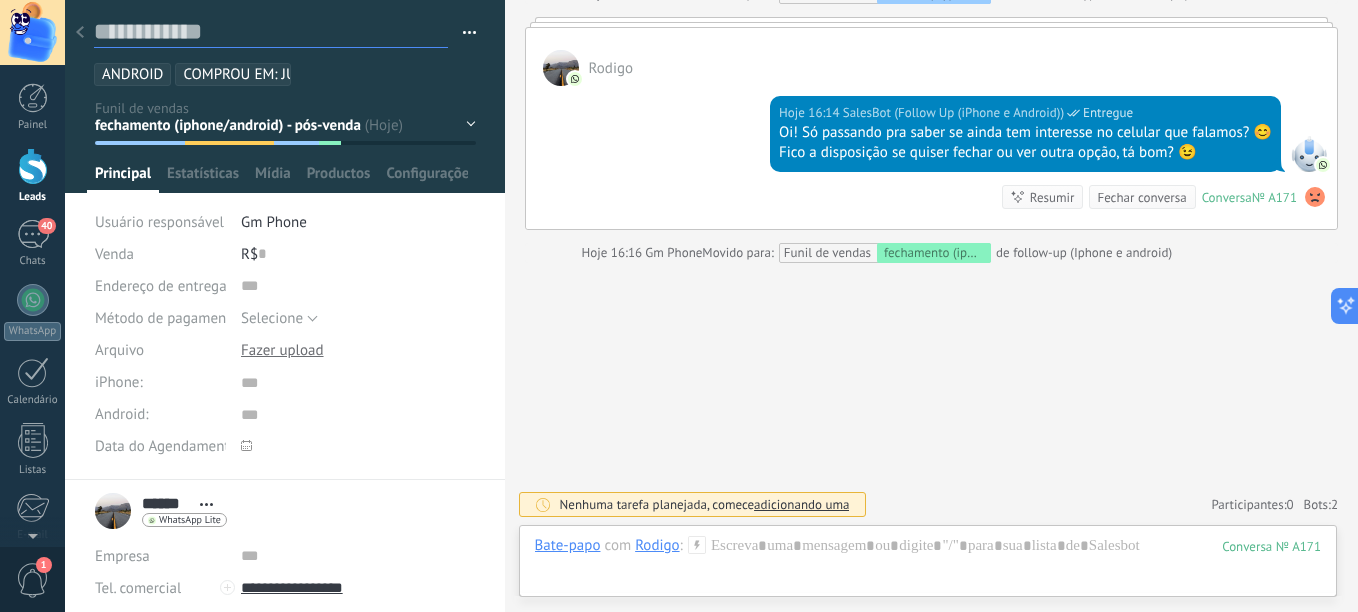 type on "*" 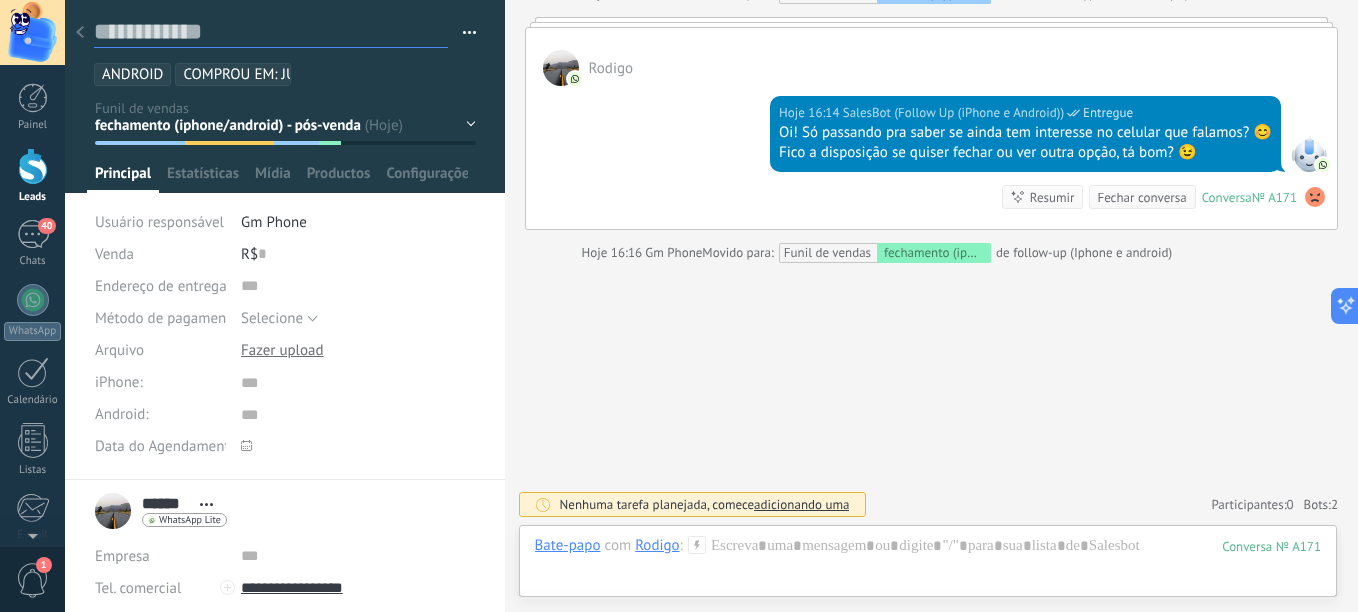 type on "*" 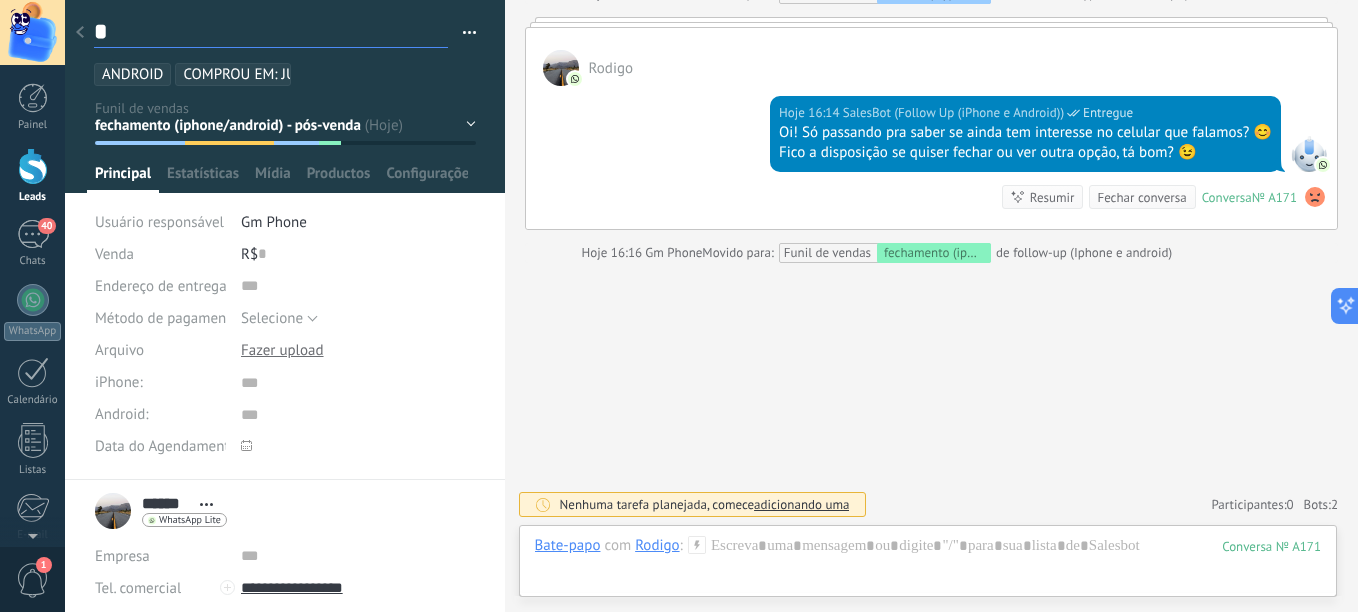 type on "**" 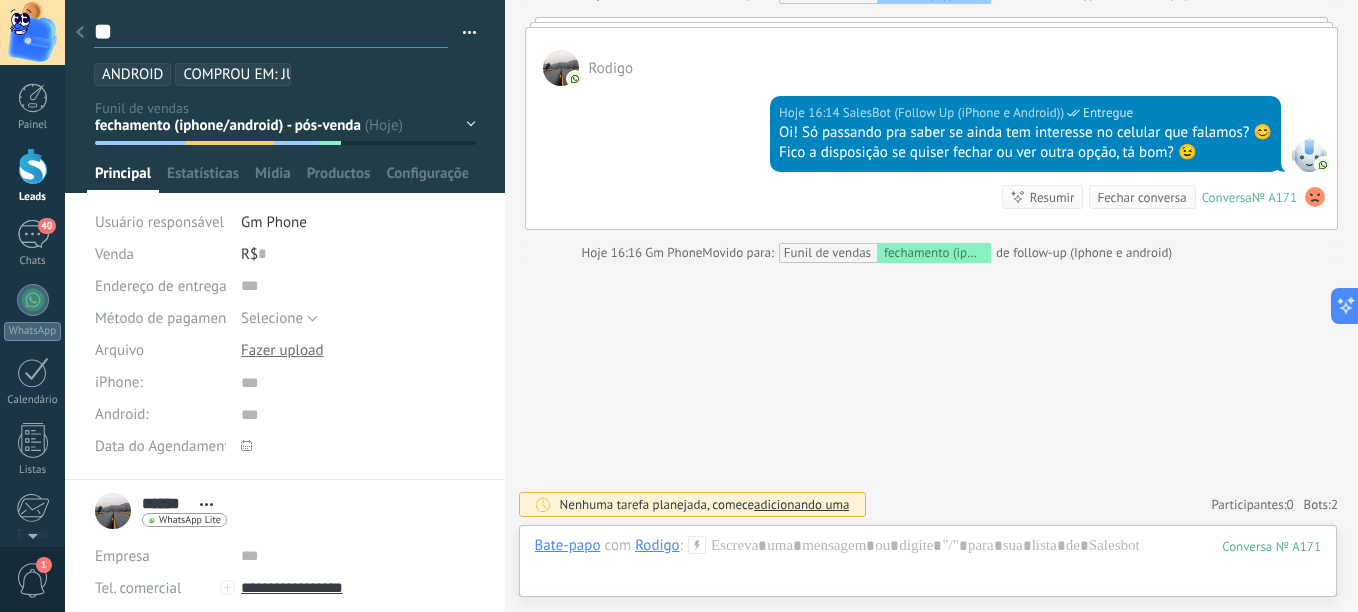 type on "***" 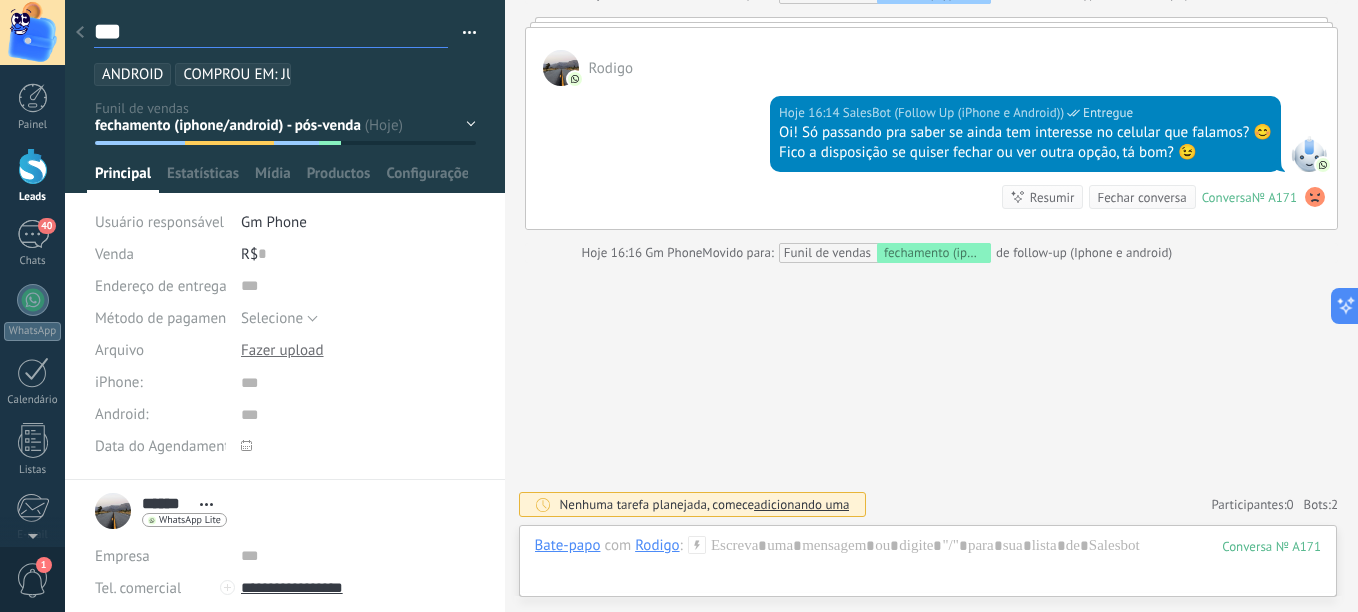 type on "****" 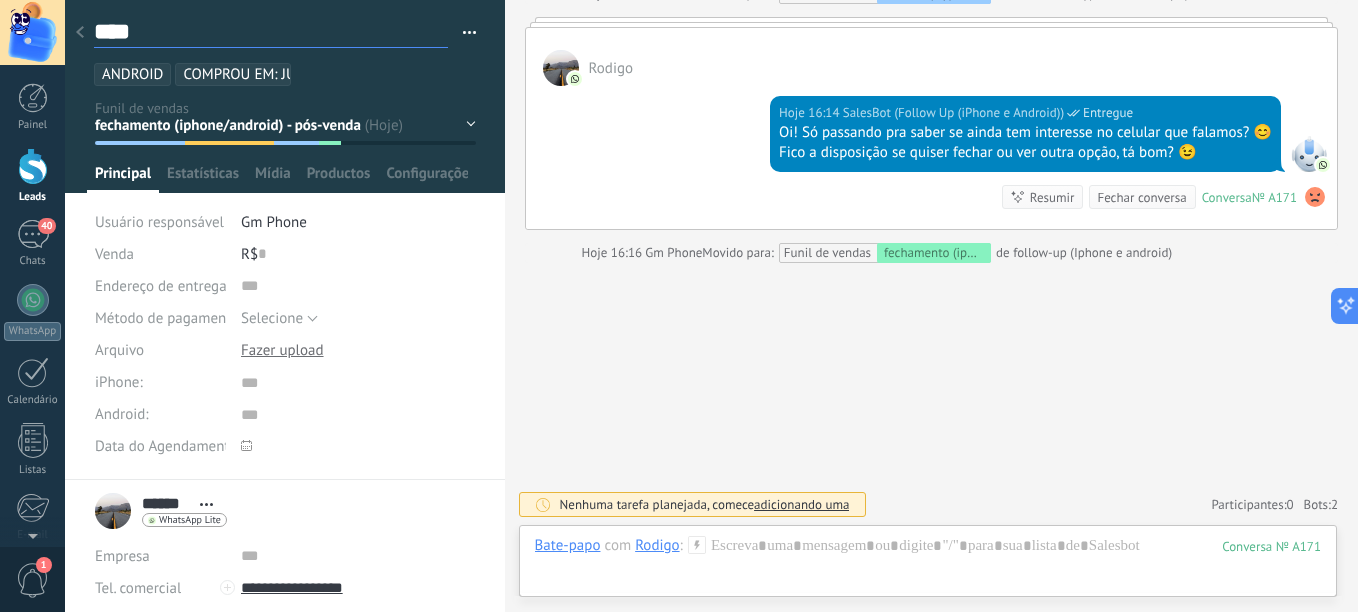 type on "*****" 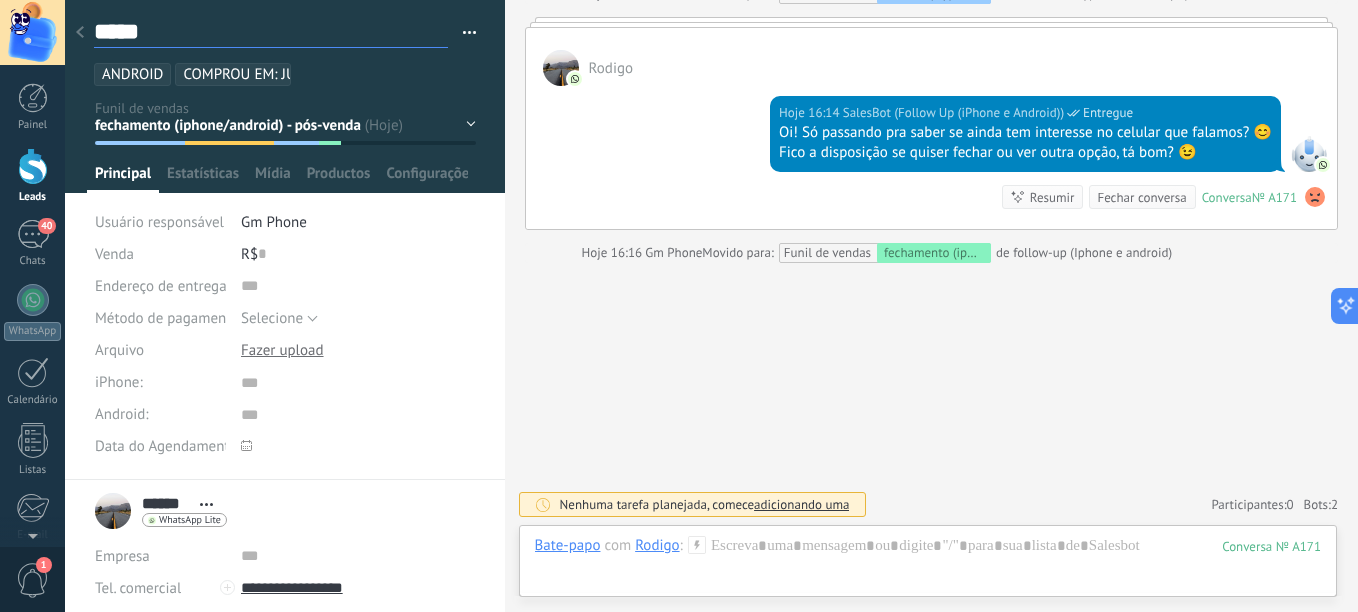 type on "******" 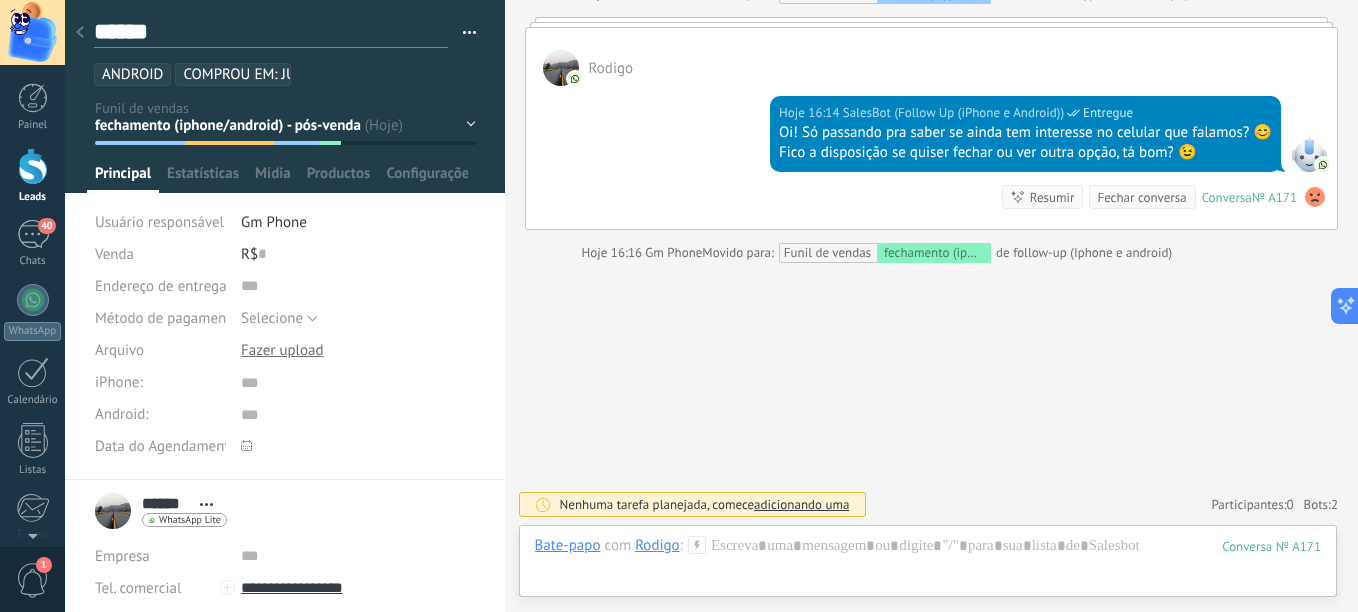 type on "*******" 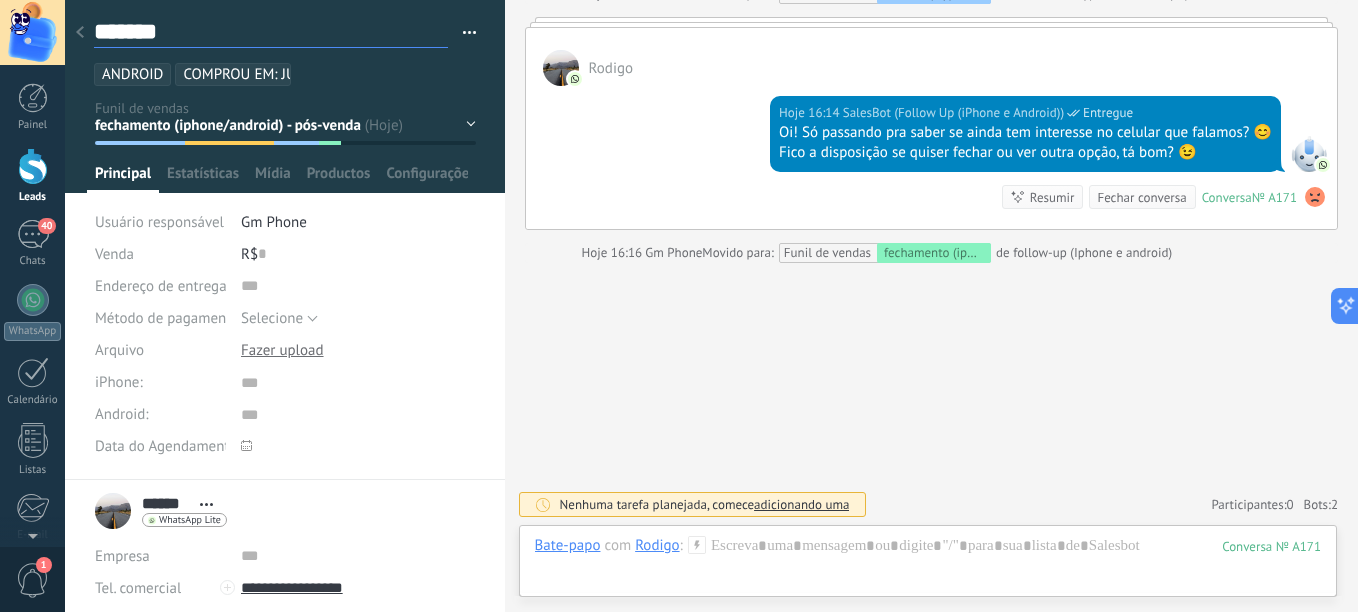 type on "*******" 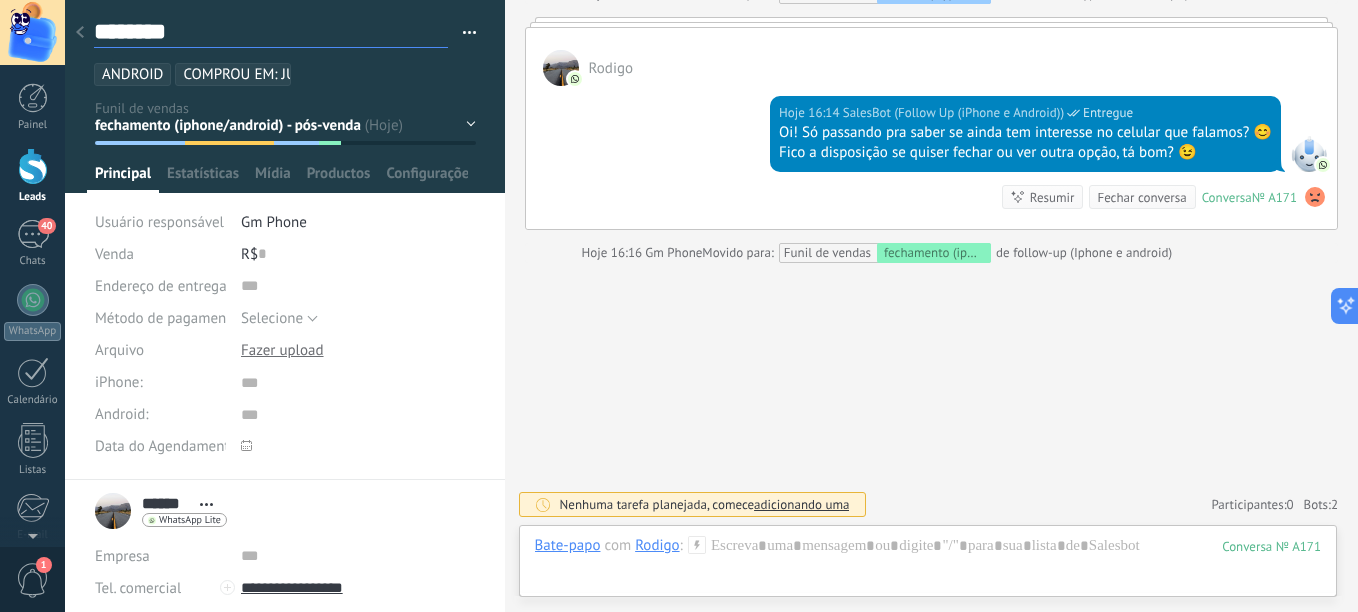 scroll, scrollTop: 30, scrollLeft: 0, axis: vertical 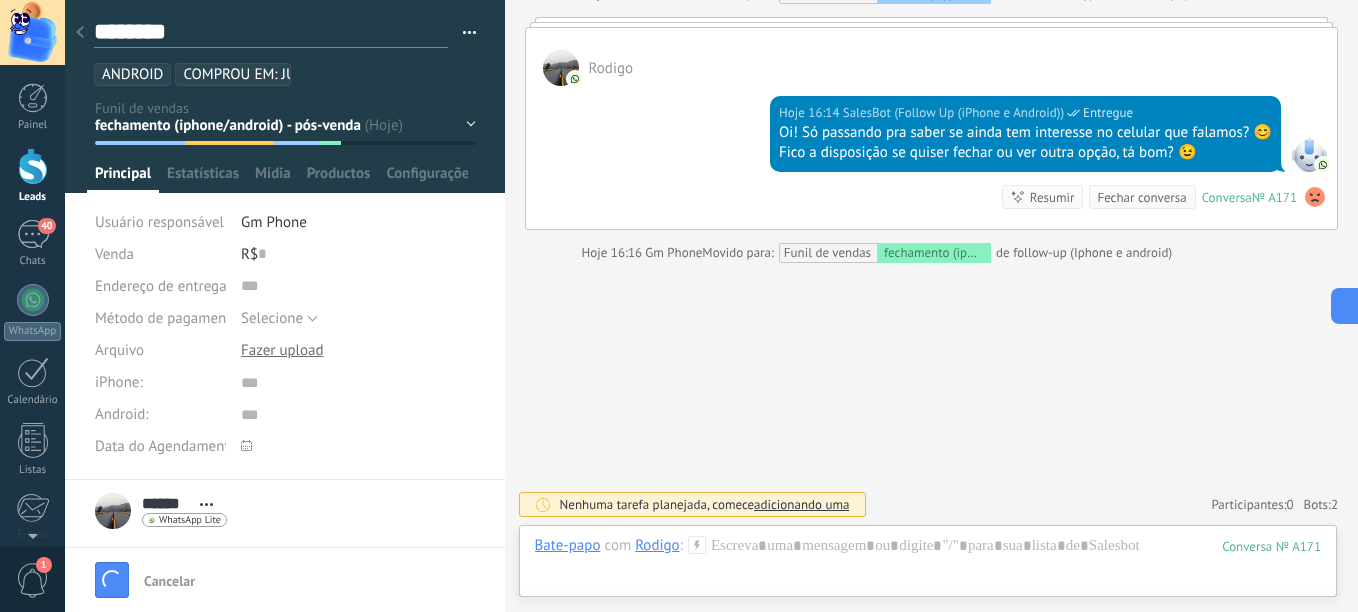 type on "*********" 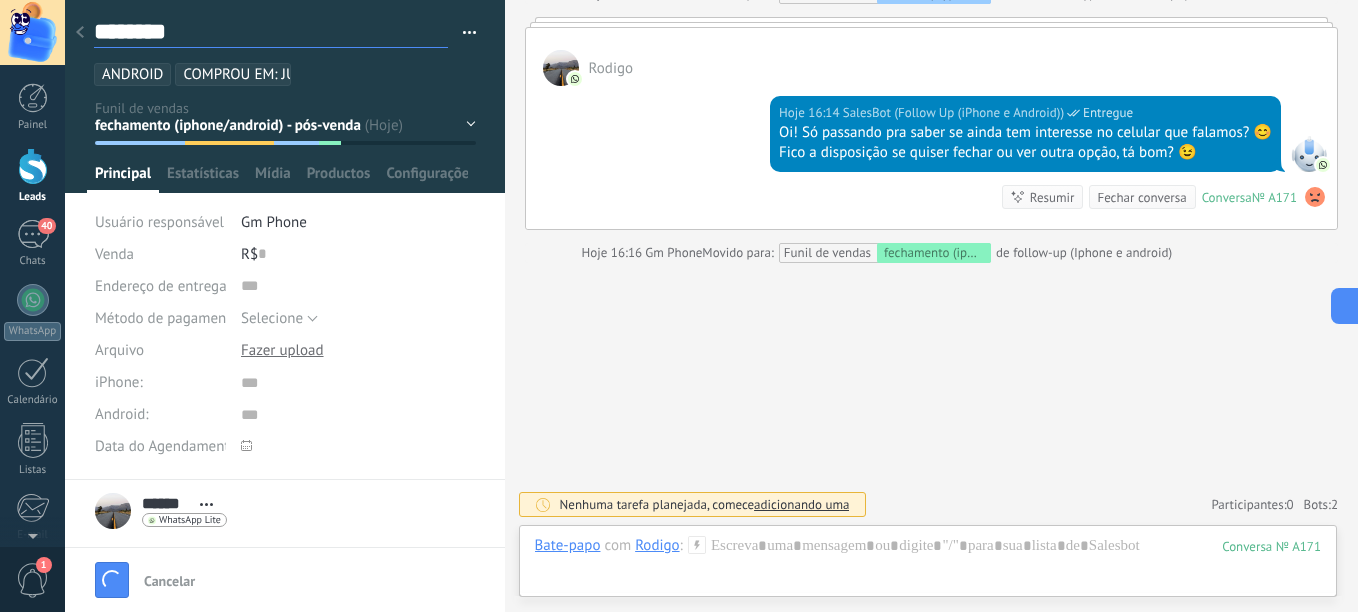 type on "*********" 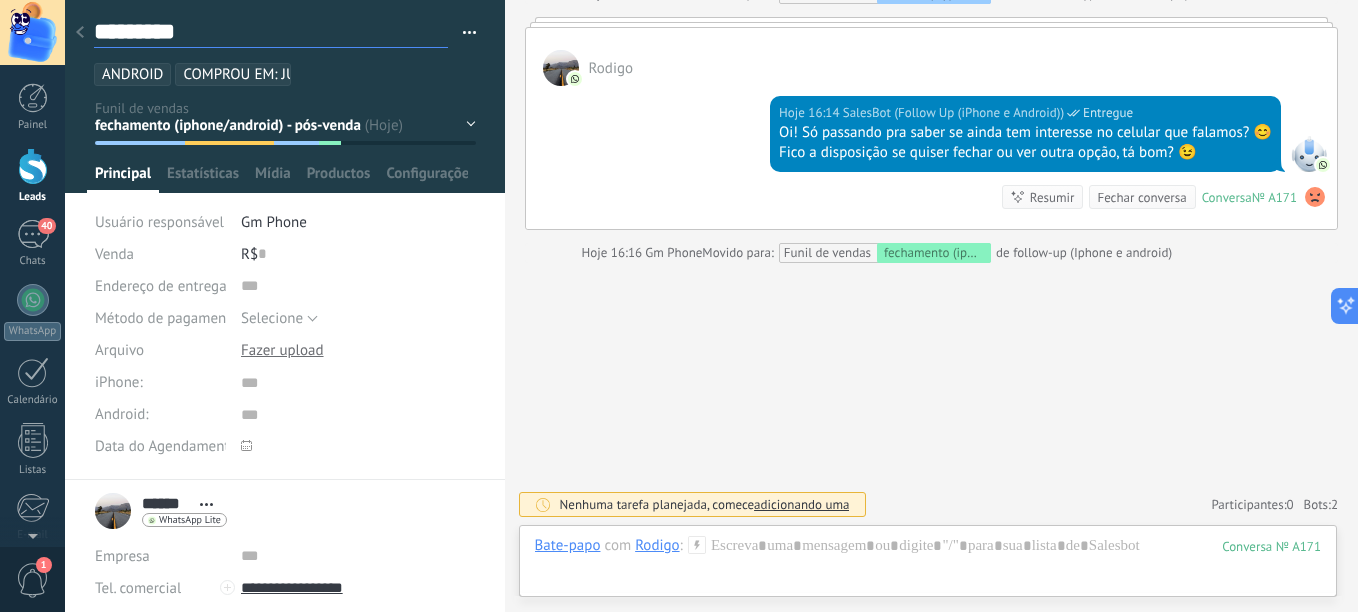 type on "**********" 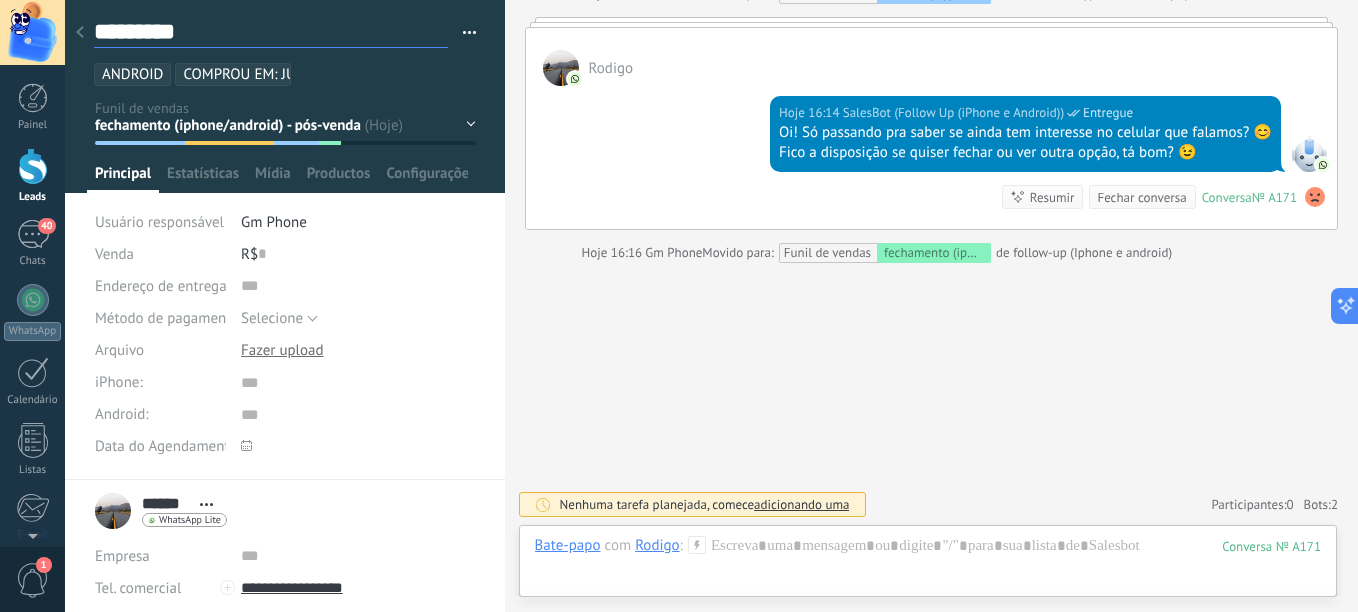 type on "**********" 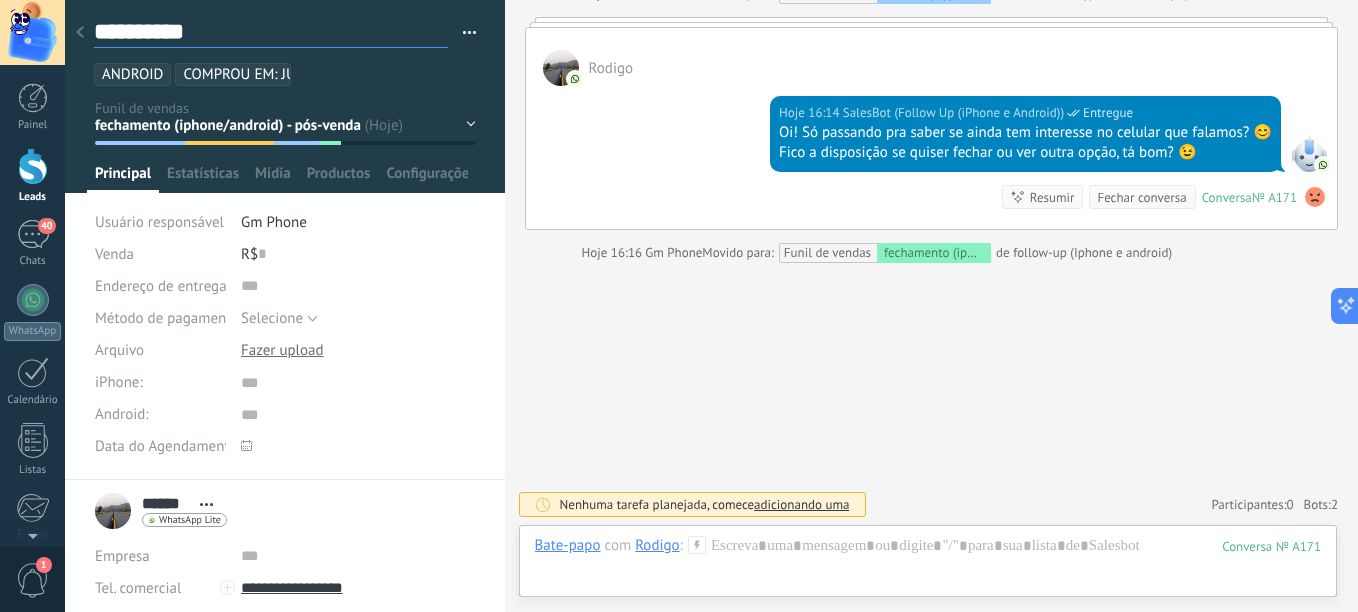 scroll, scrollTop: 30, scrollLeft: 0, axis: vertical 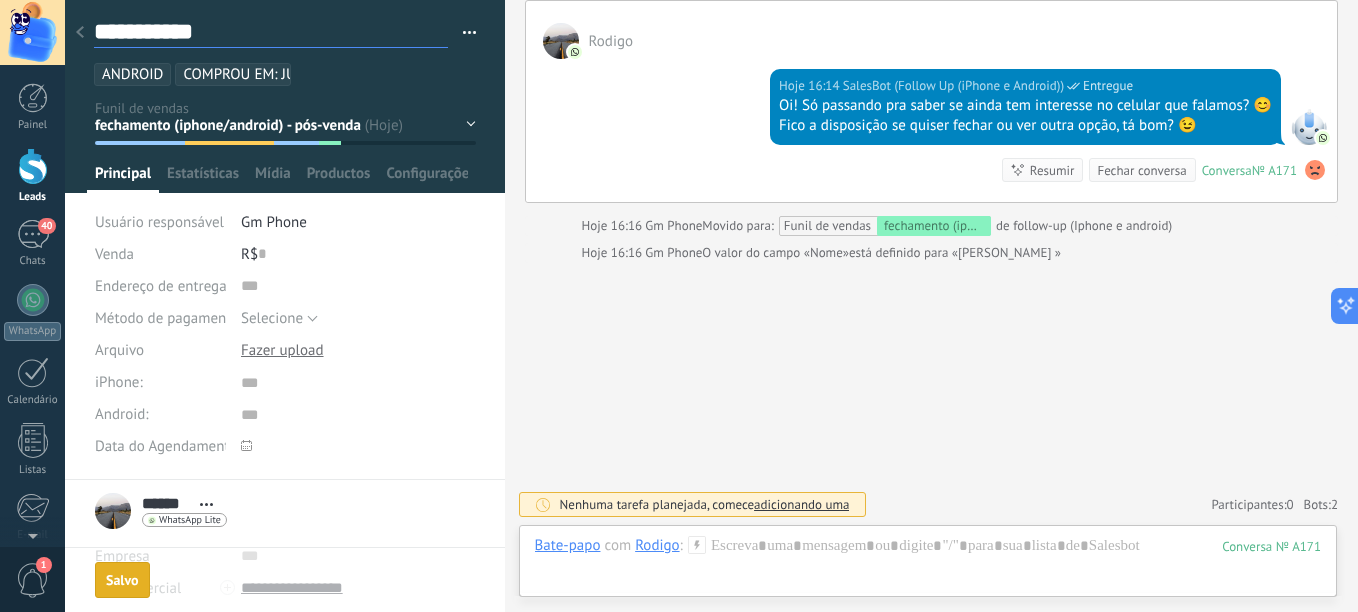 type on "**********" 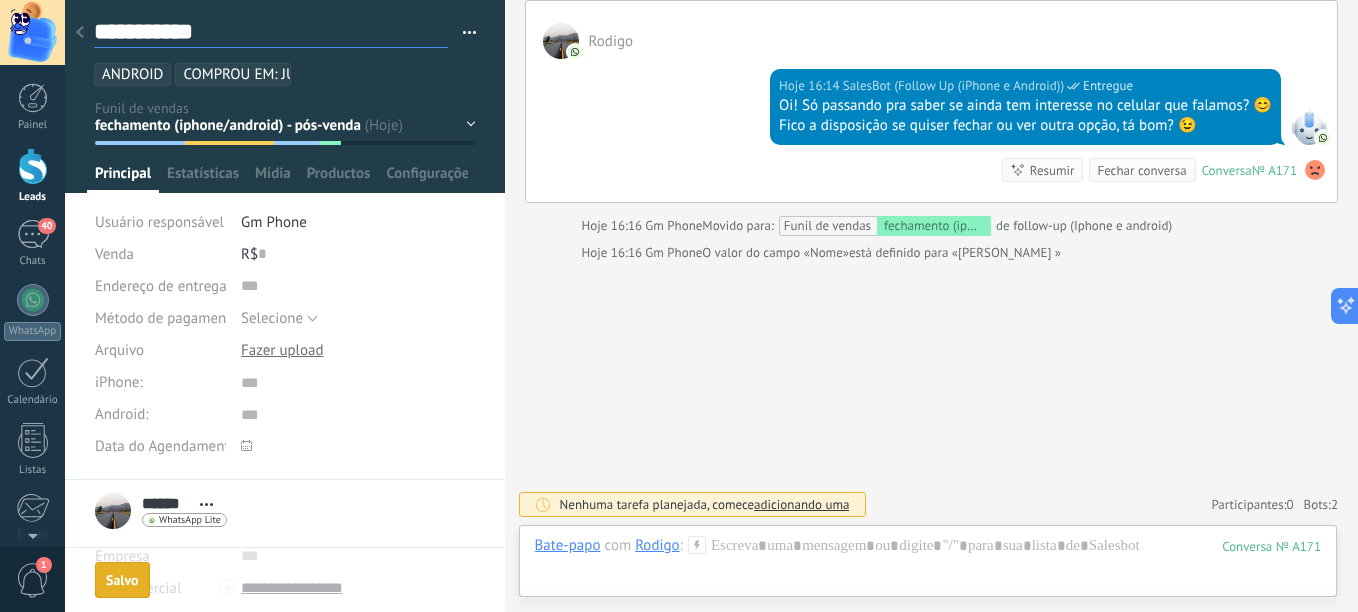 type on "**********" 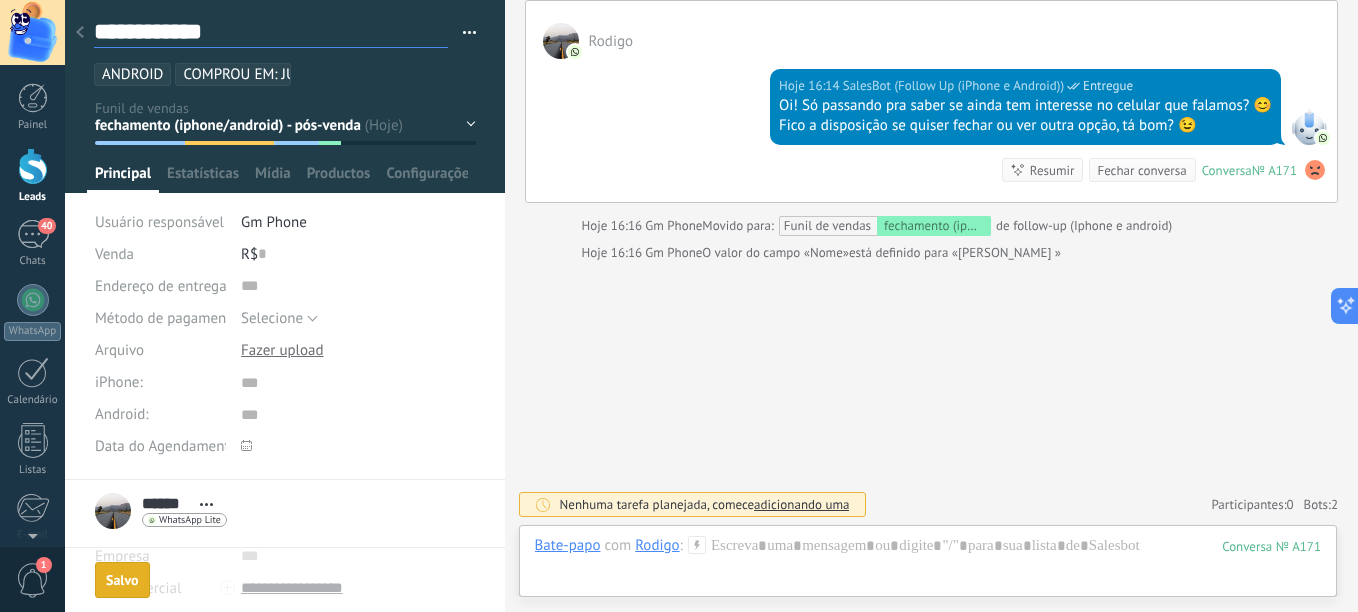 type on "**********" 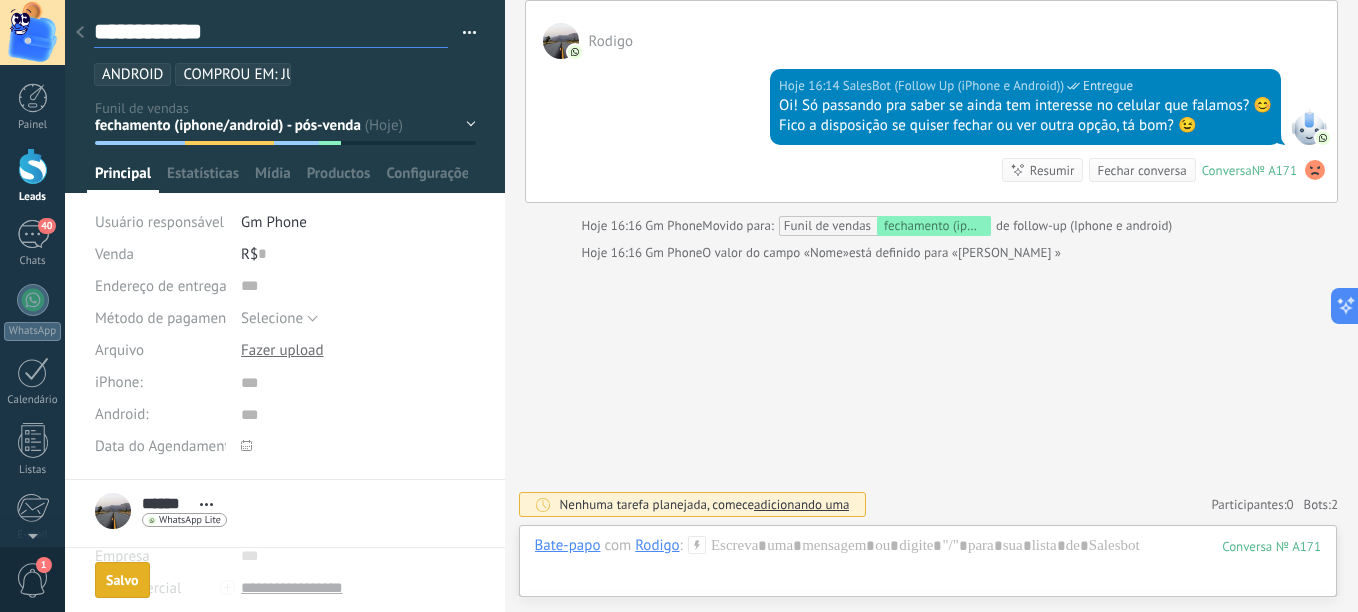 type on "**********" 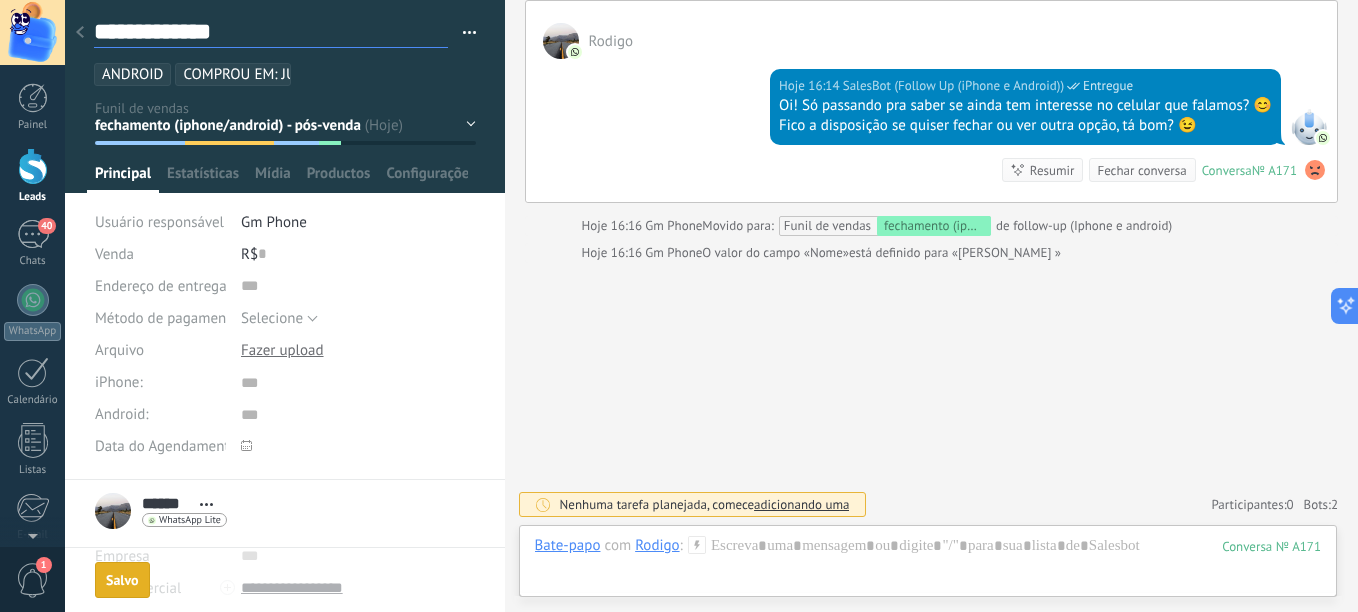 type on "**********" 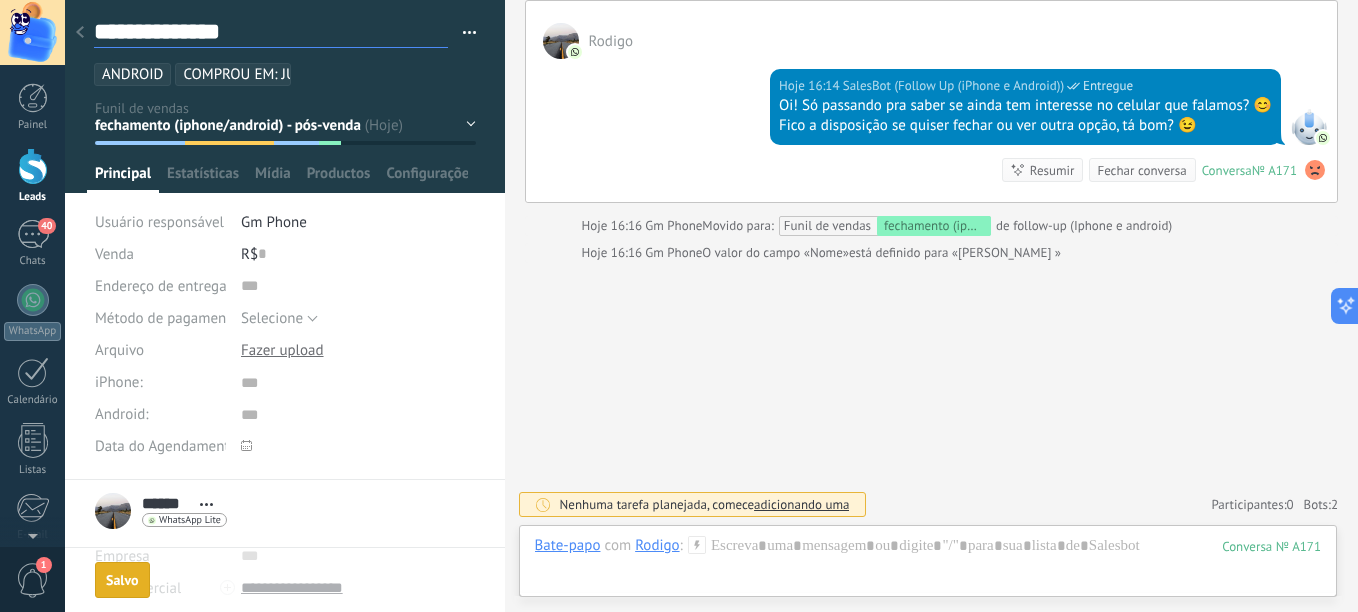 type on "**********" 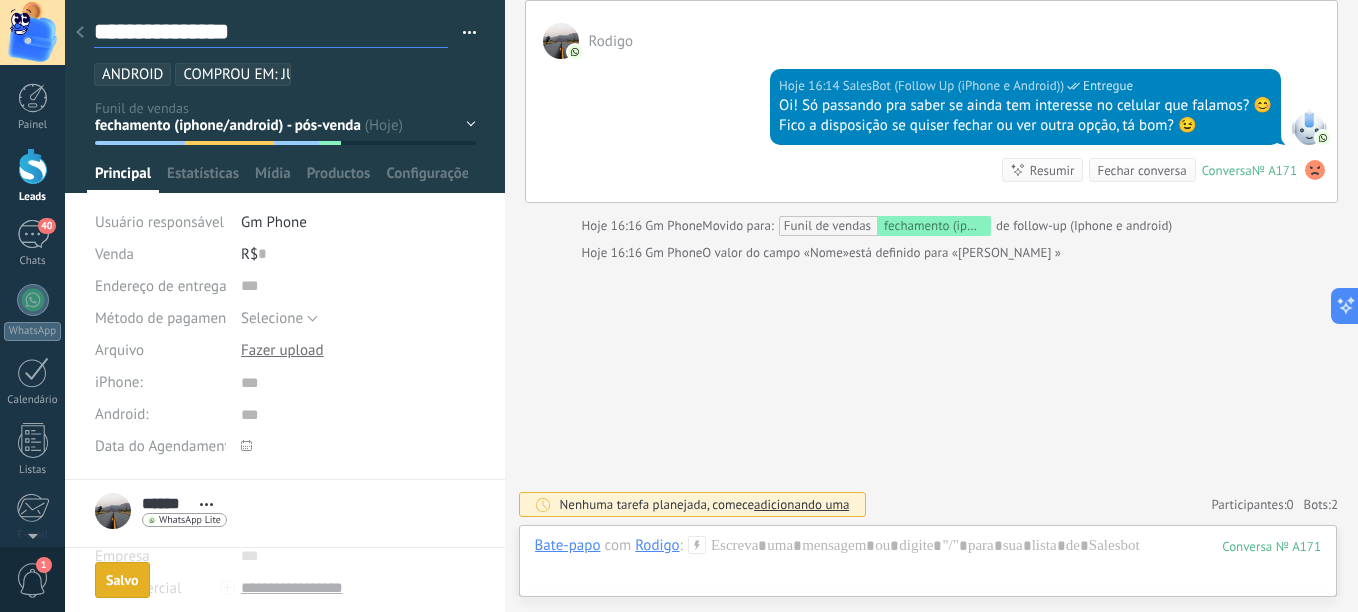 type on "**********" 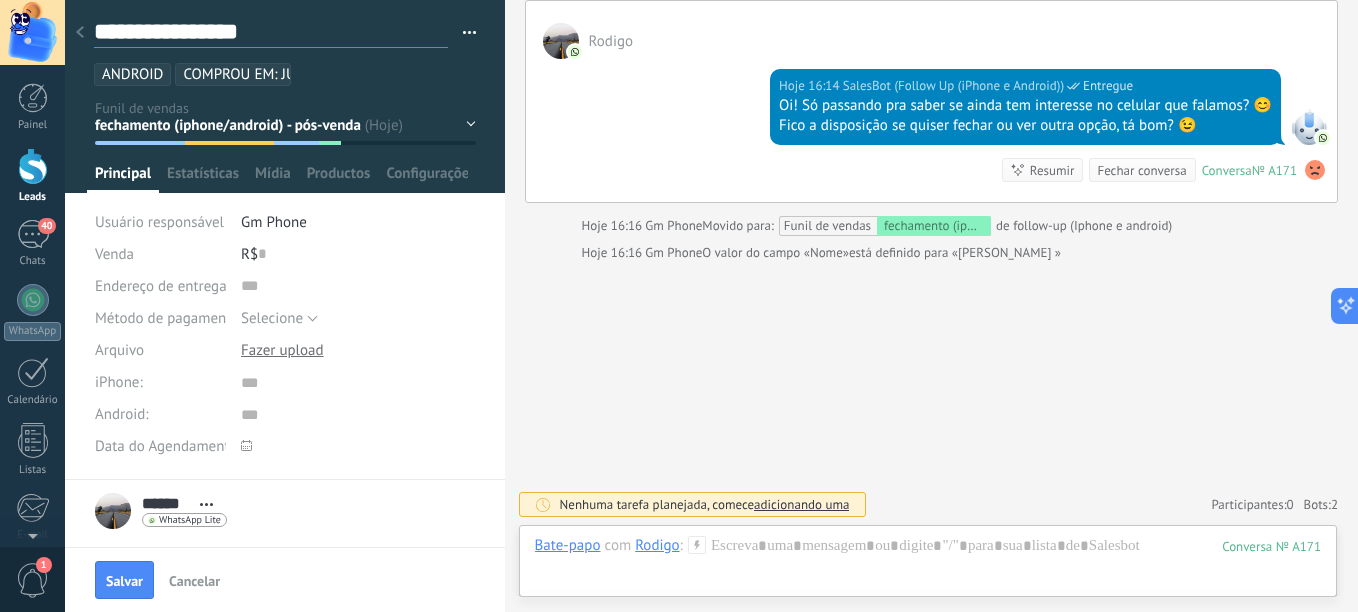 type on "**********" 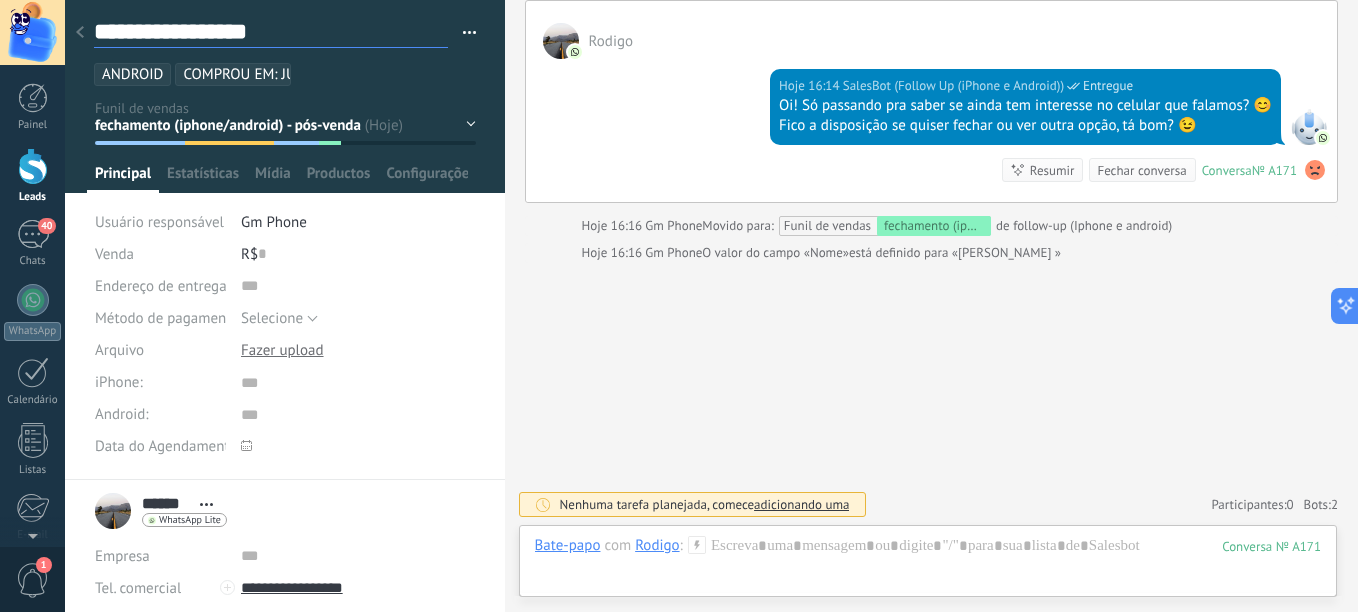 scroll, scrollTop: 30, scrollLeft: 0, axis: vertical 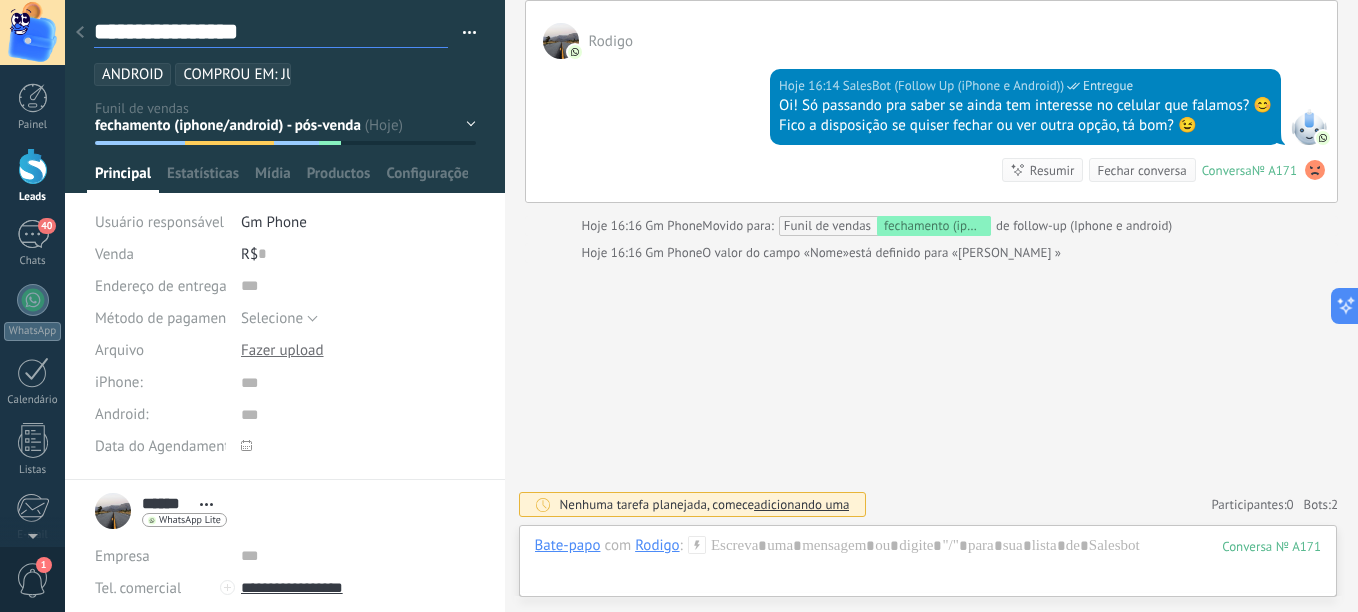 type on "**********" 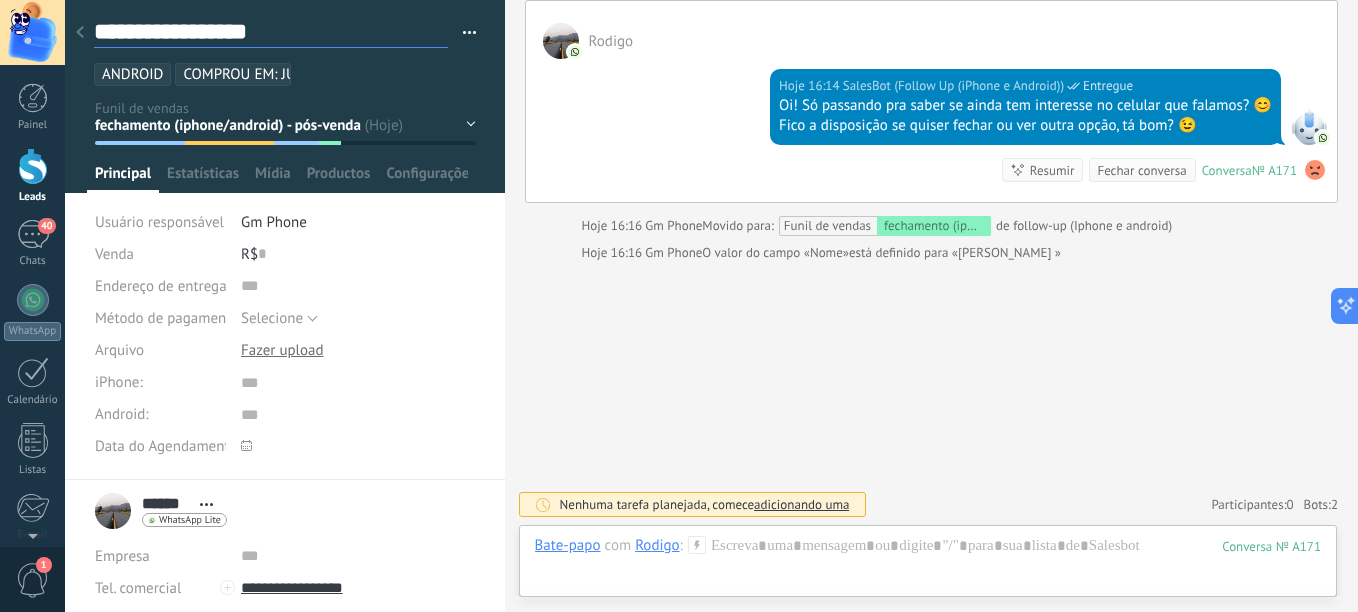 type on "**********" 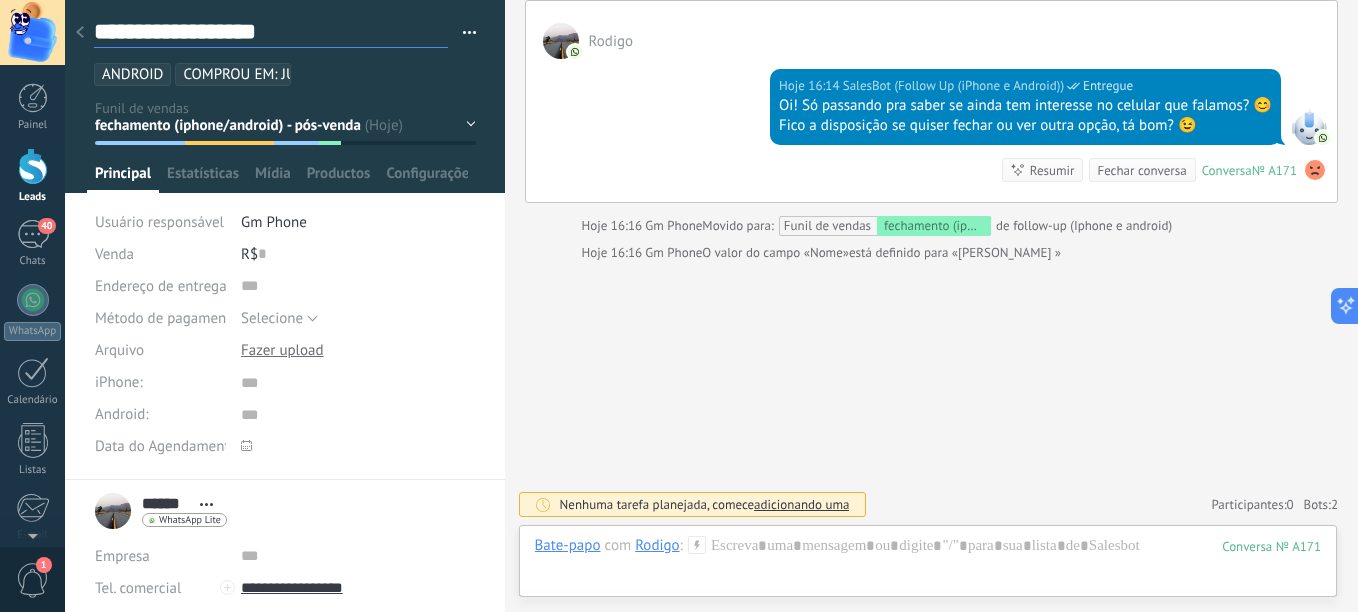 type on "**********" 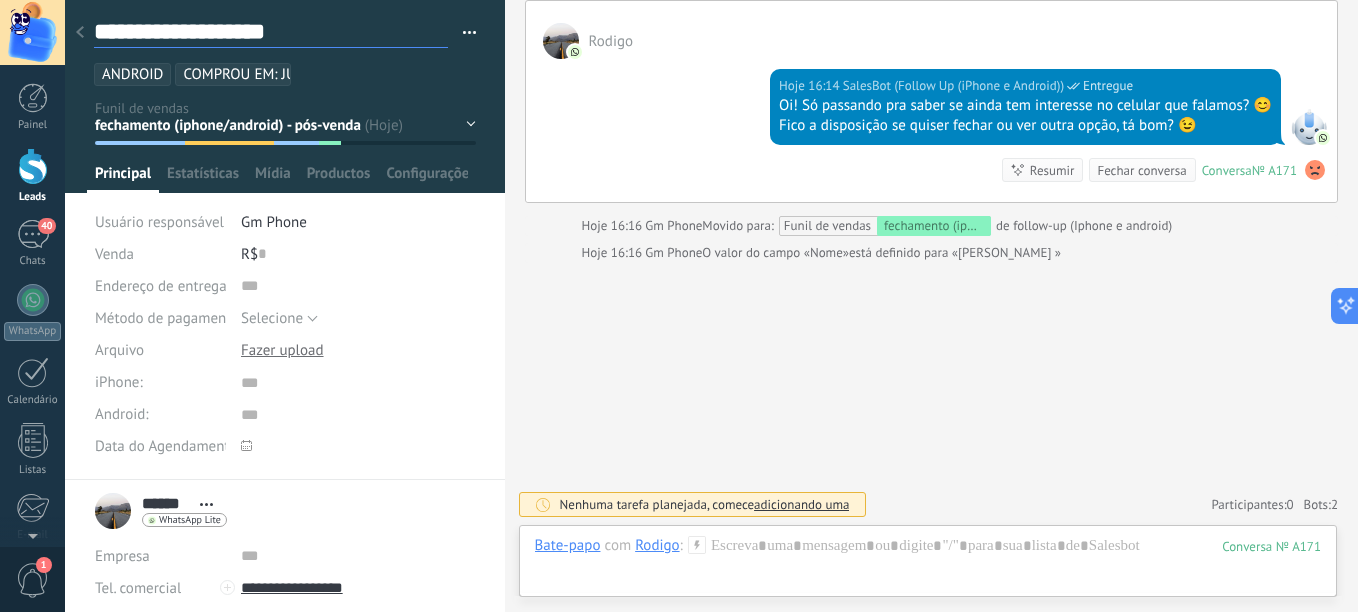 scroll, scrollTop: 30, scrollLeft: 0, axis: vertical 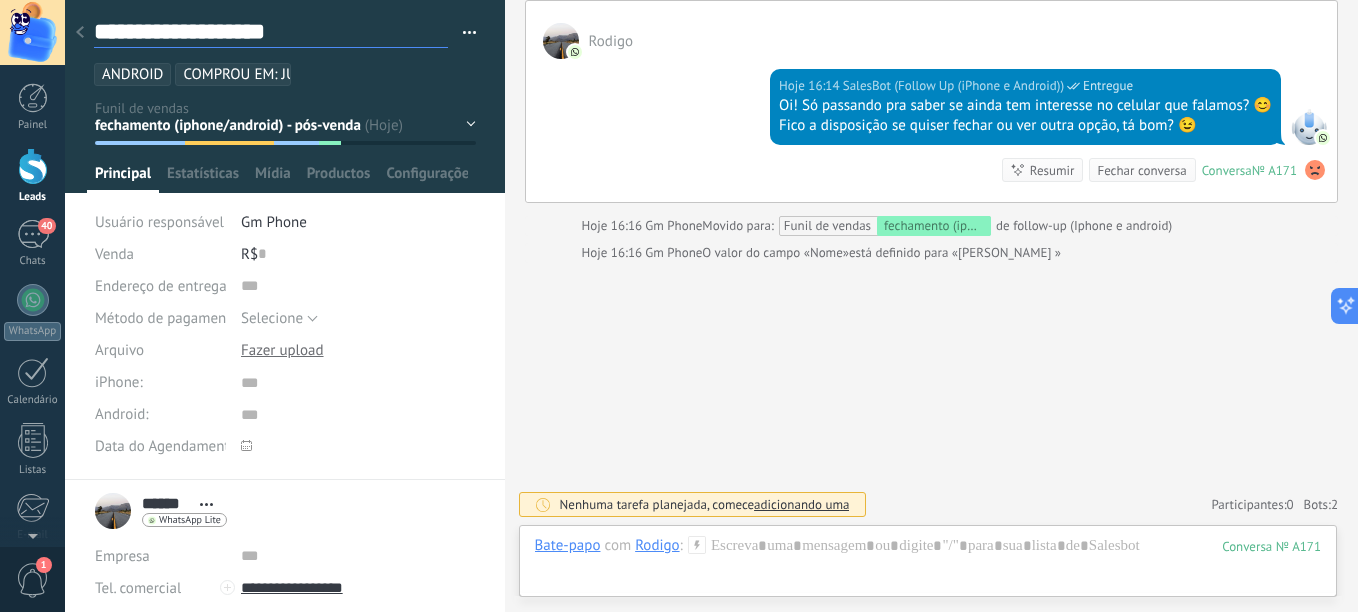 type on "**********" 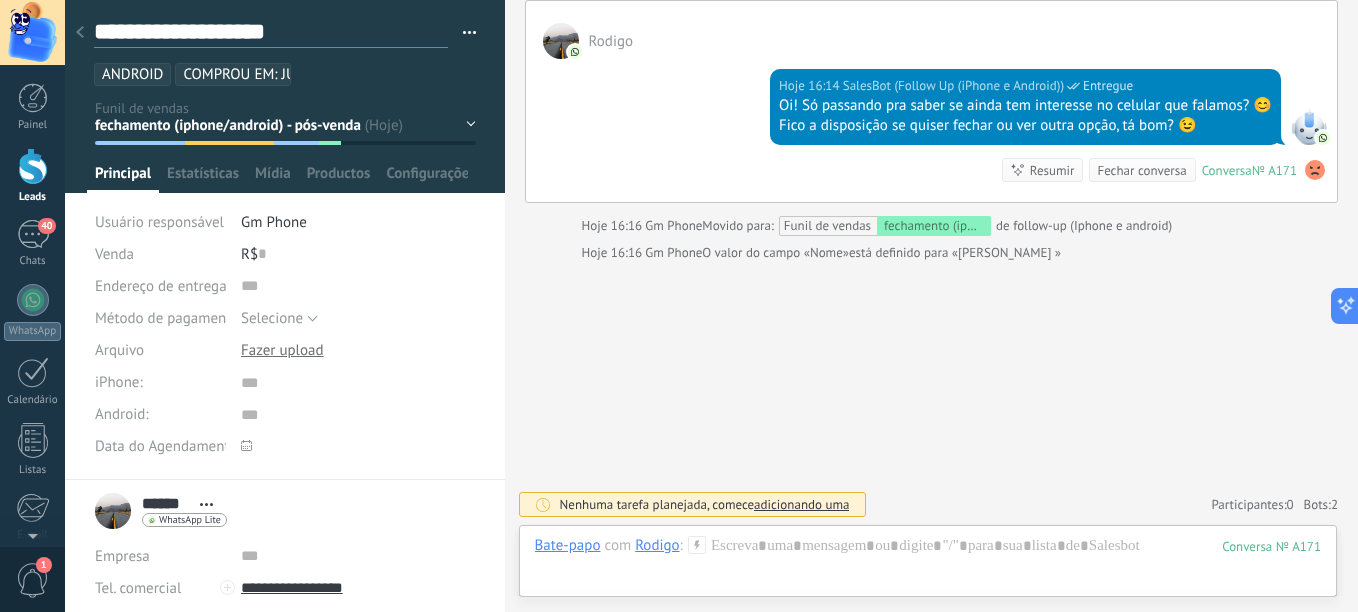 type on "**********" 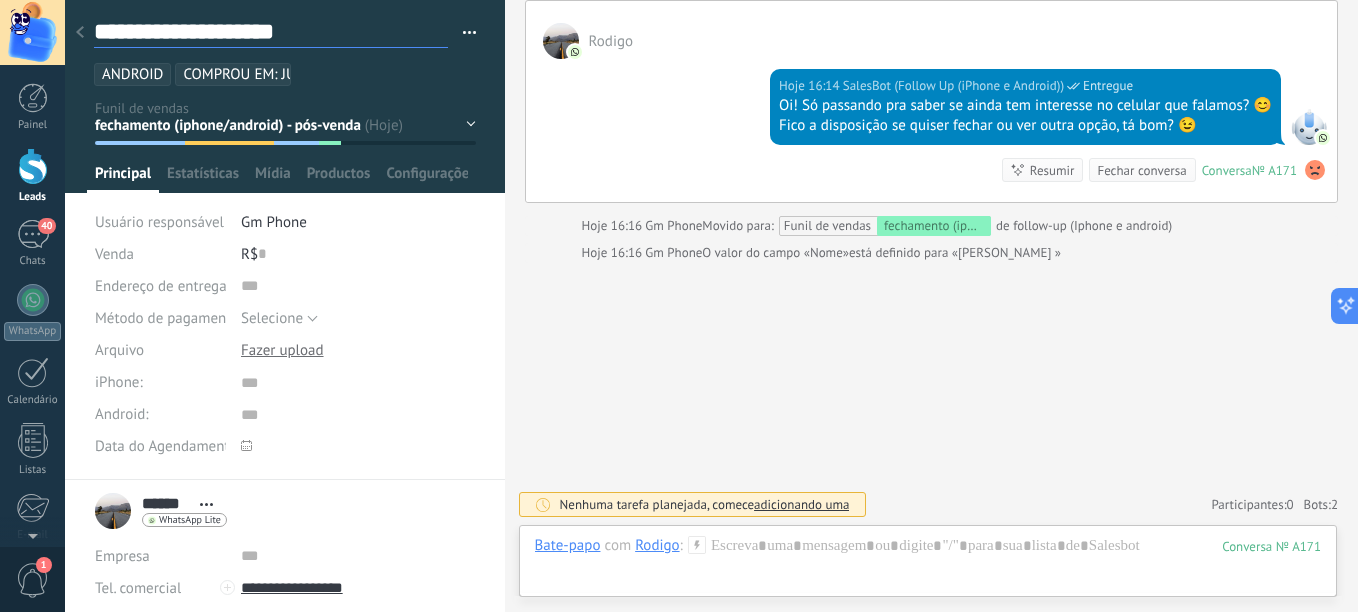 type on "**********" 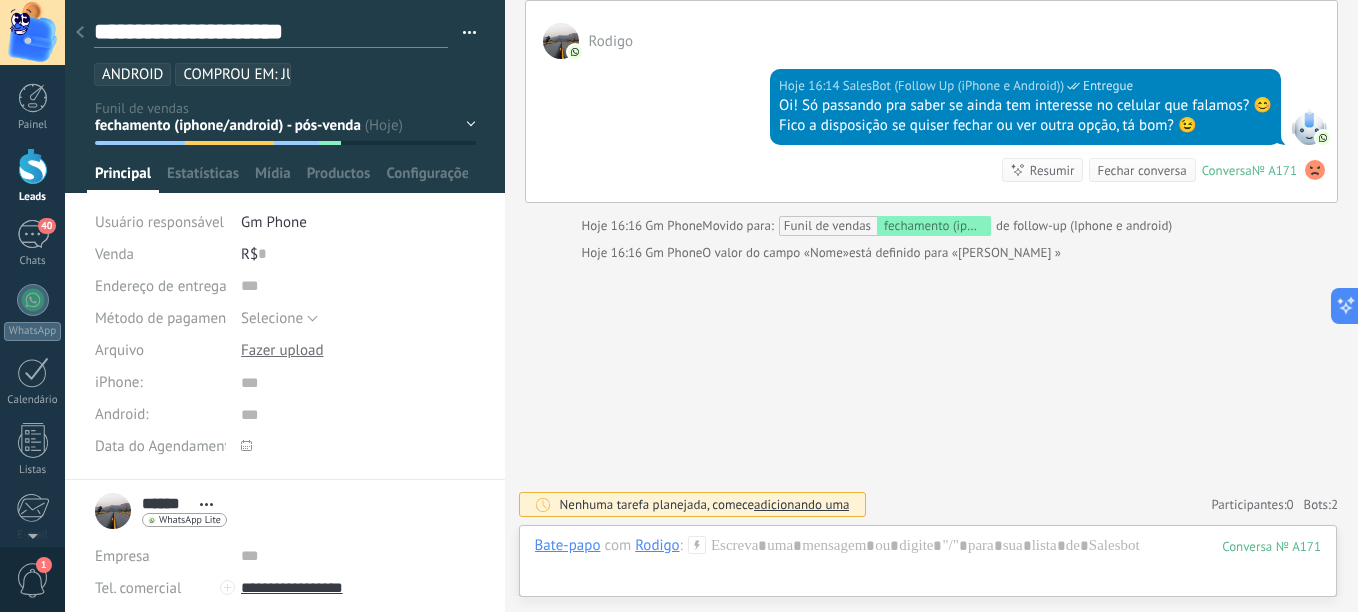 scroll, scrollTop: 30, scrollLeft: 0, axis: vertical 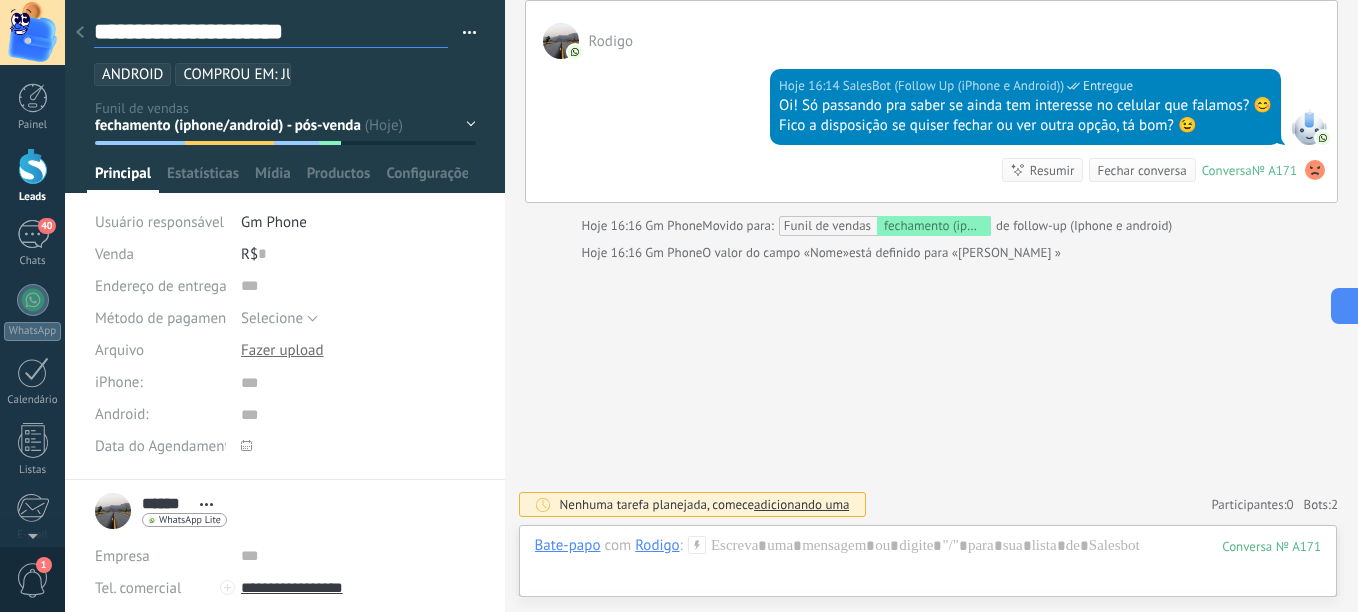 type on "**********" 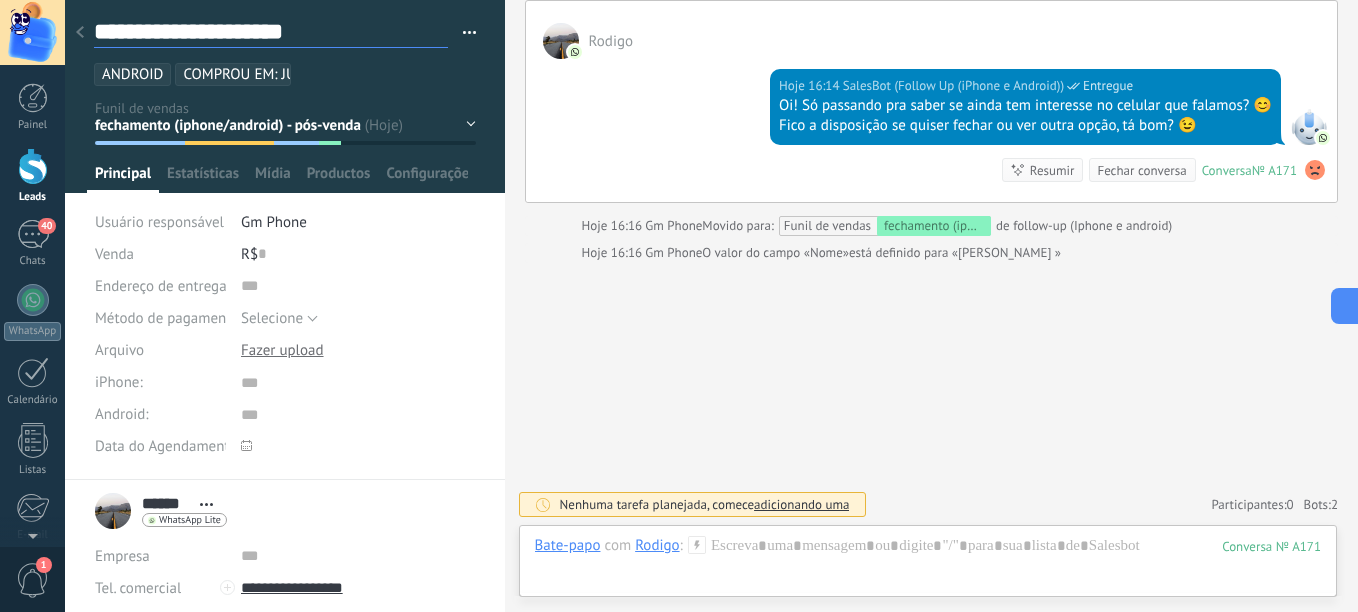 type on "**********" 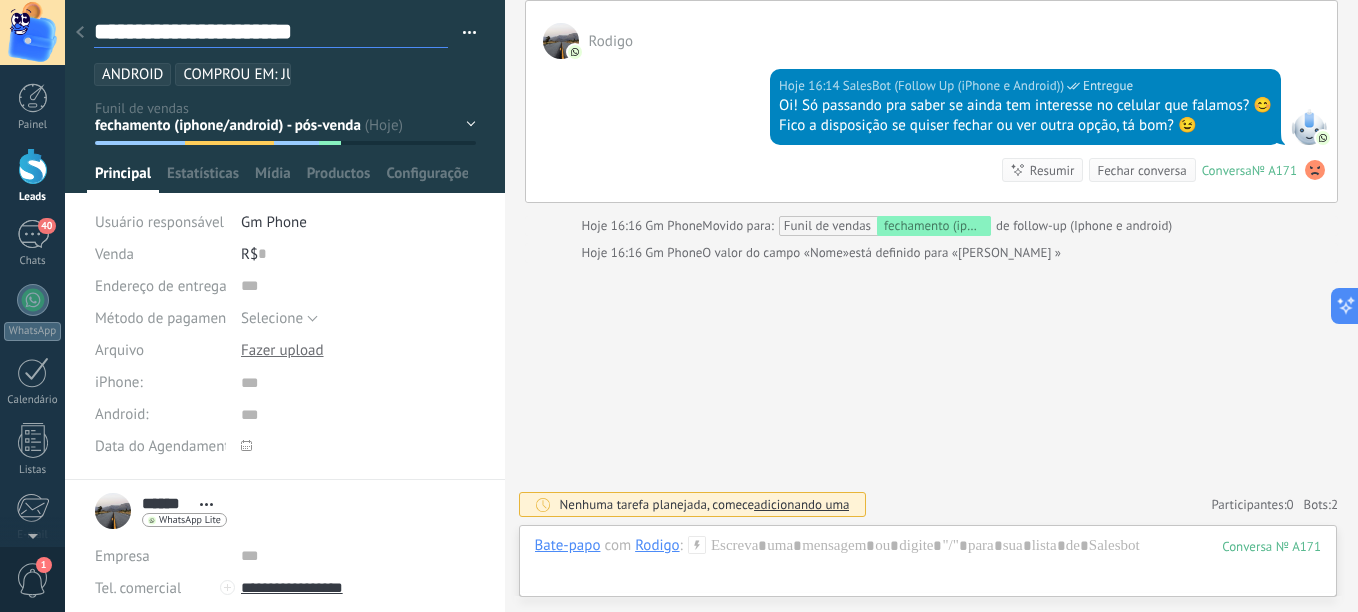 type on "**********" 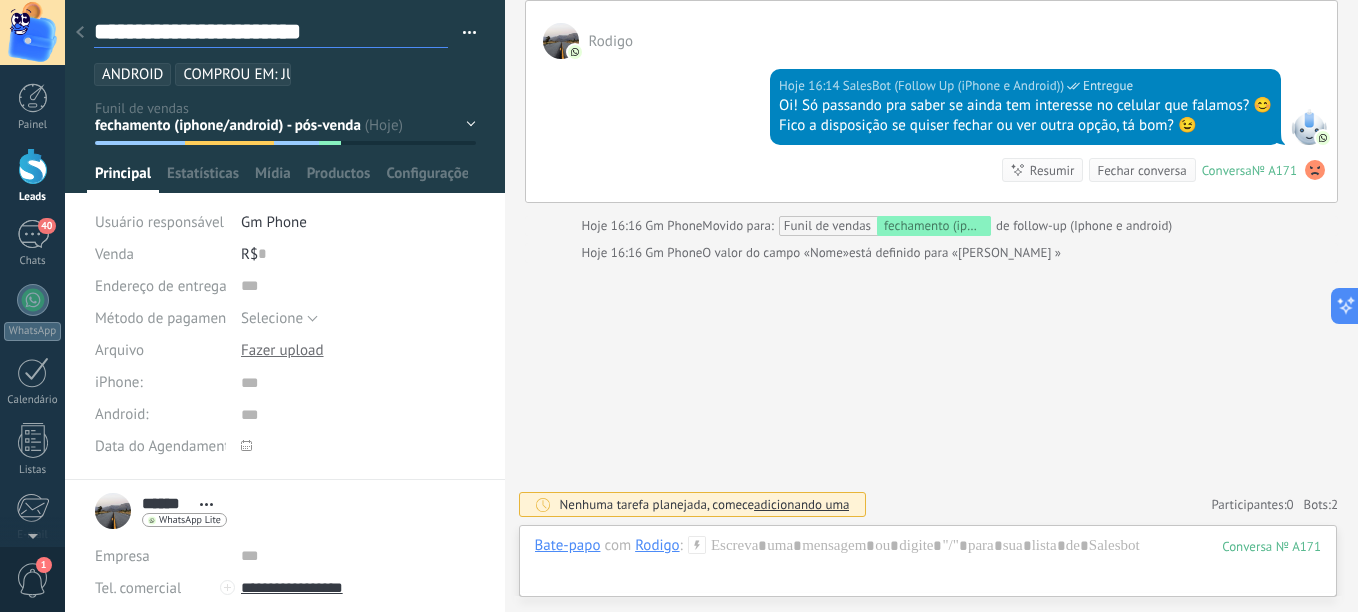 type on "**********" 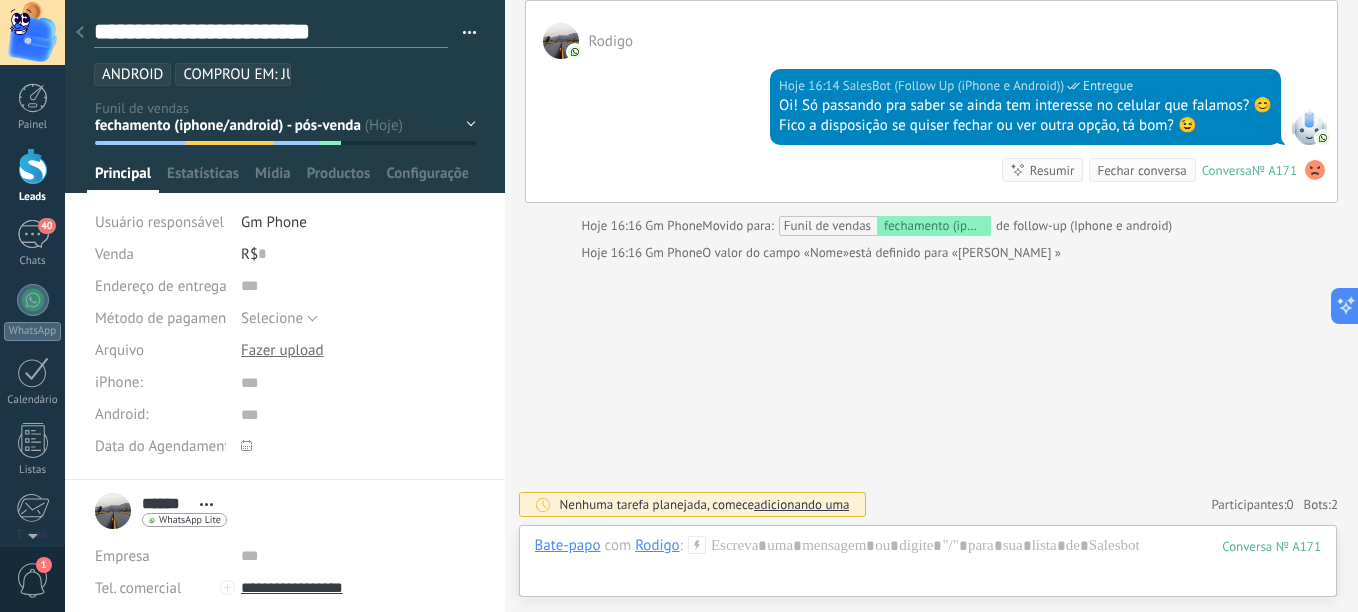 scroll, scrollTop: 30, scrollLeft: 0, axis: vertical 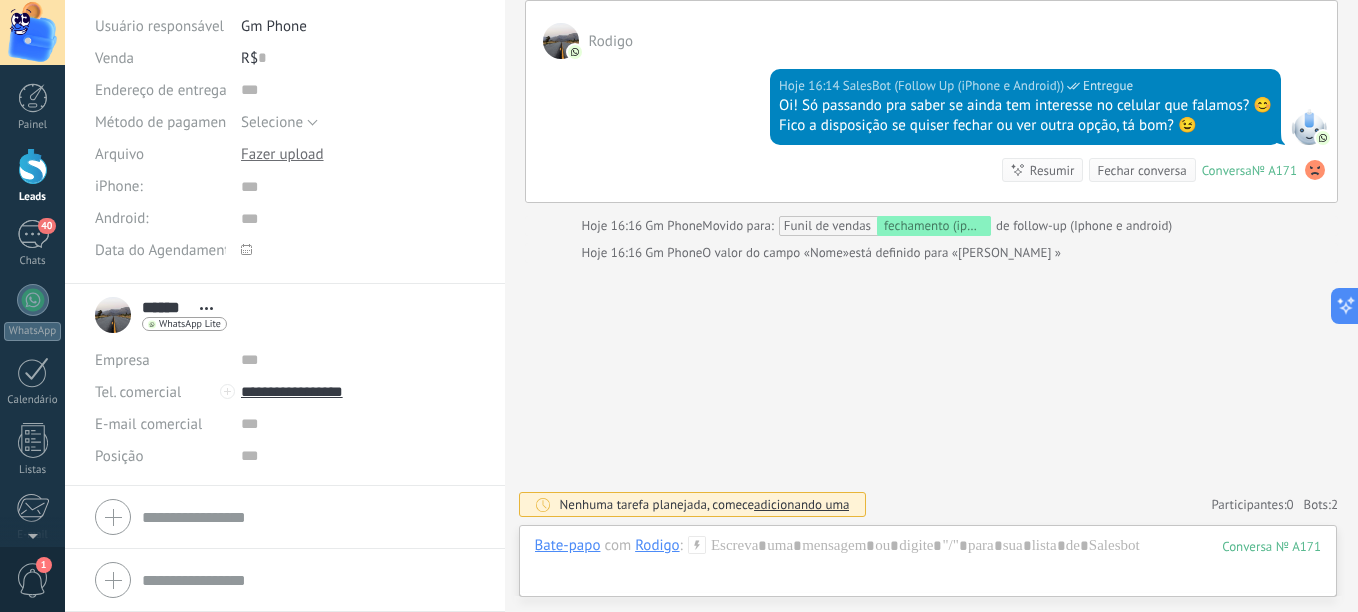 type on "**********" 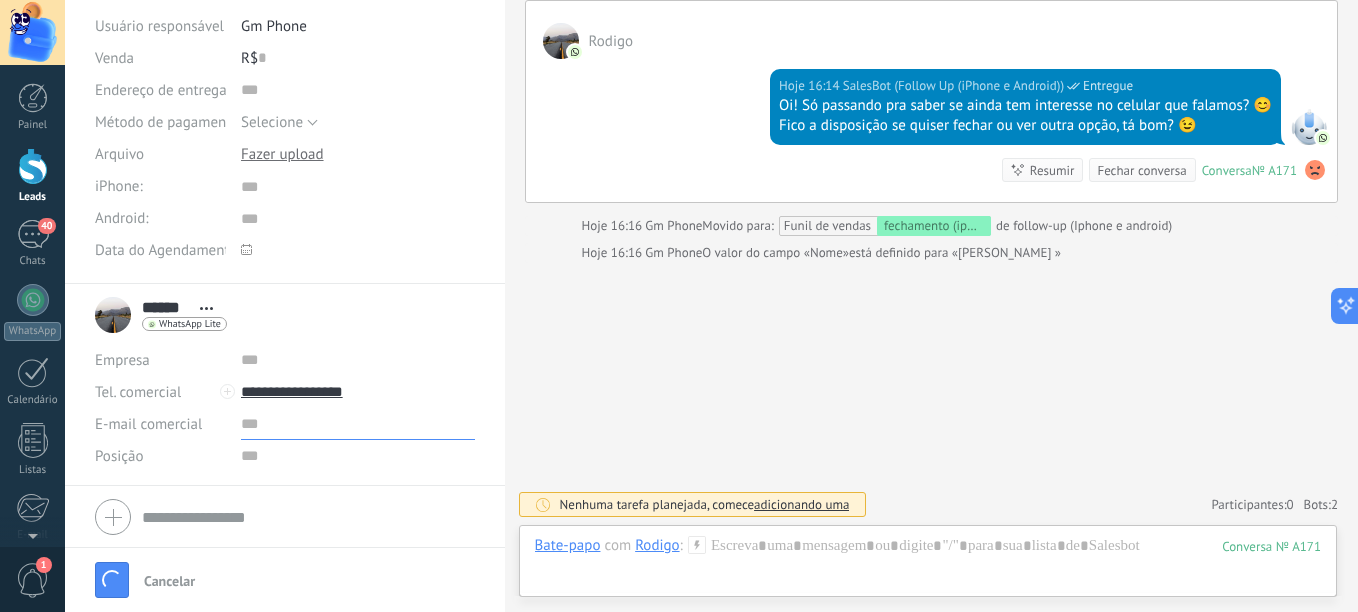 drag, startPoint x: 448, startPoint y: 439, endPoint x: 460, endPoint y: 438, distance: 12.0415945 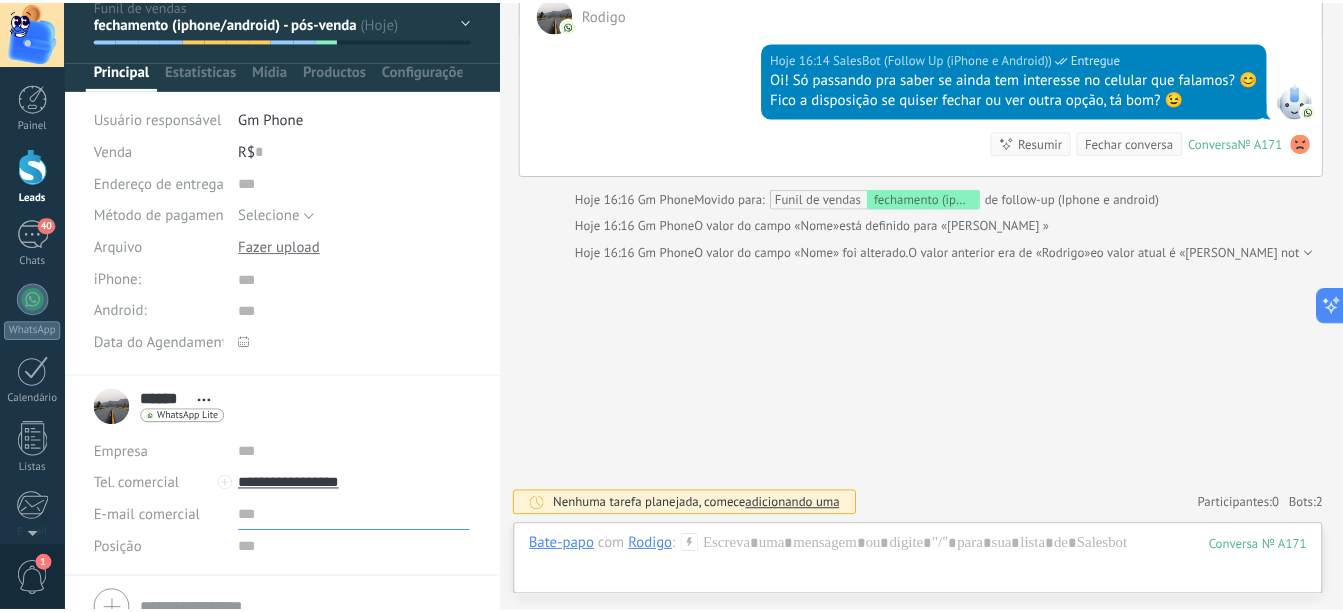 scroll, scrollTop: 0, scrollLeft: 0, axis: both 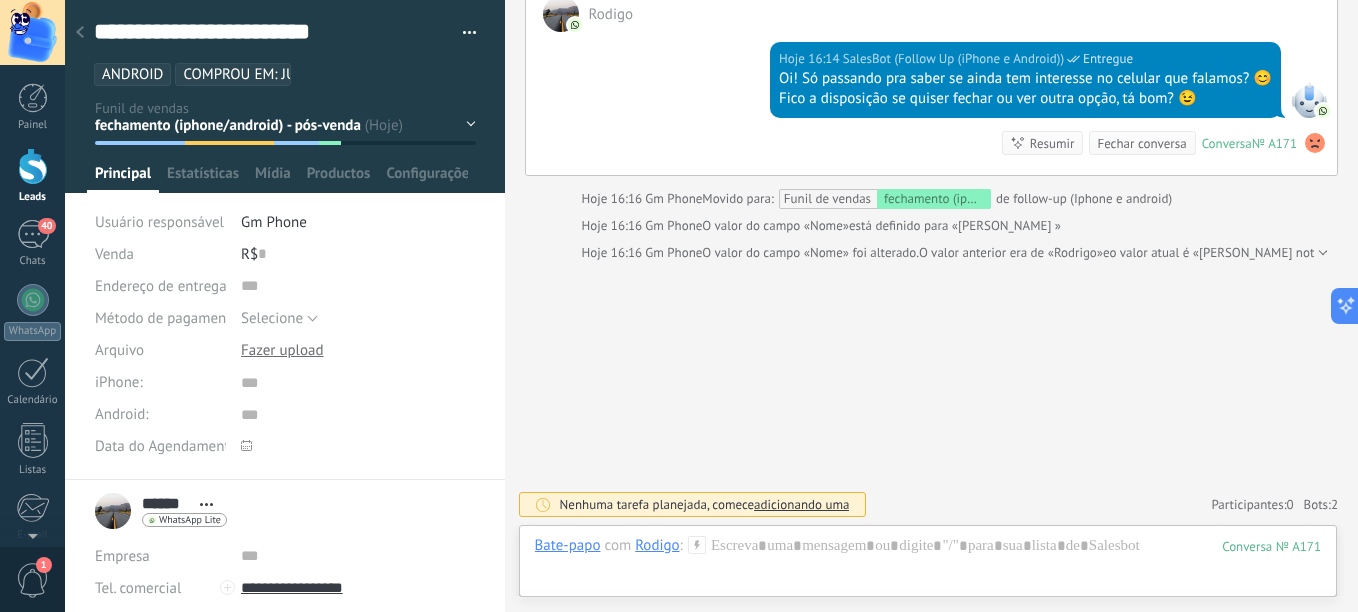 click 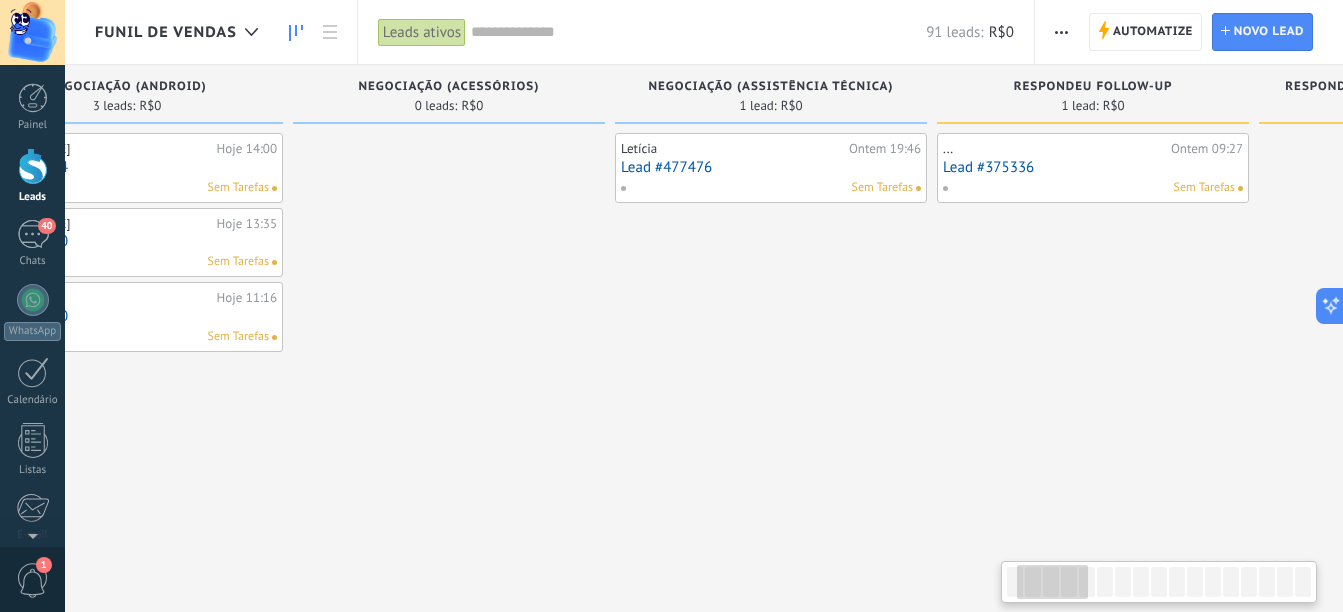 drag, startPoint x: 1006, startPoint y: 441, endPoint x: 330, endPoint y: 445, distance: 676.01184 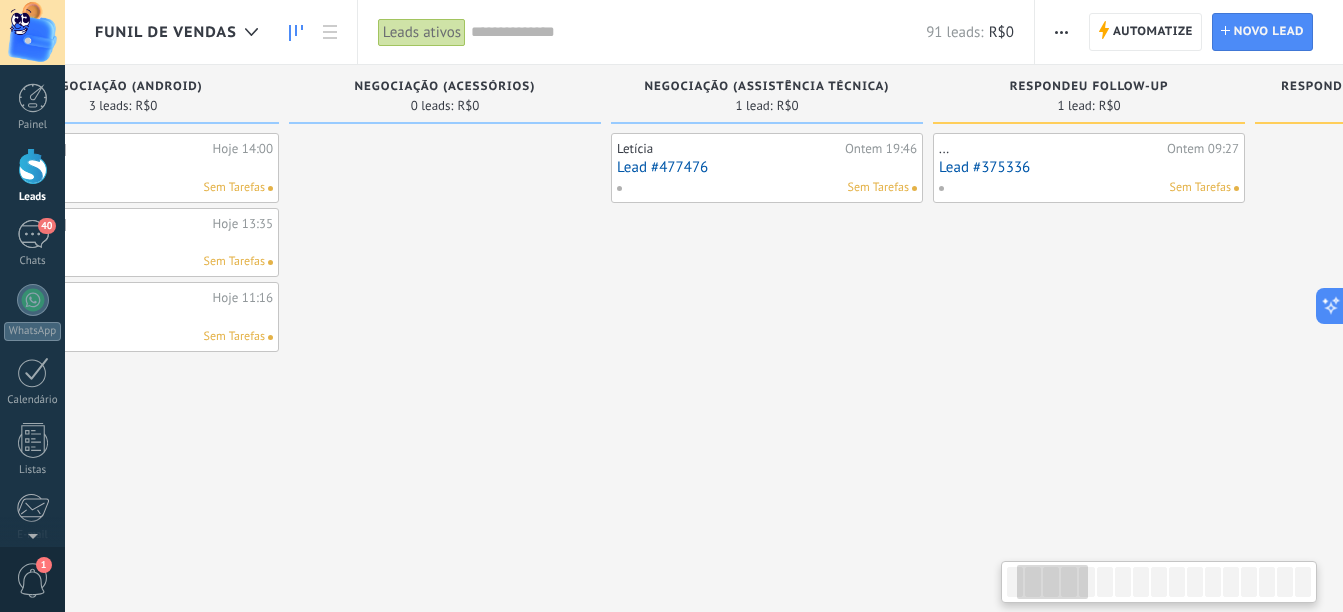 click at bounding box center [445, 996] 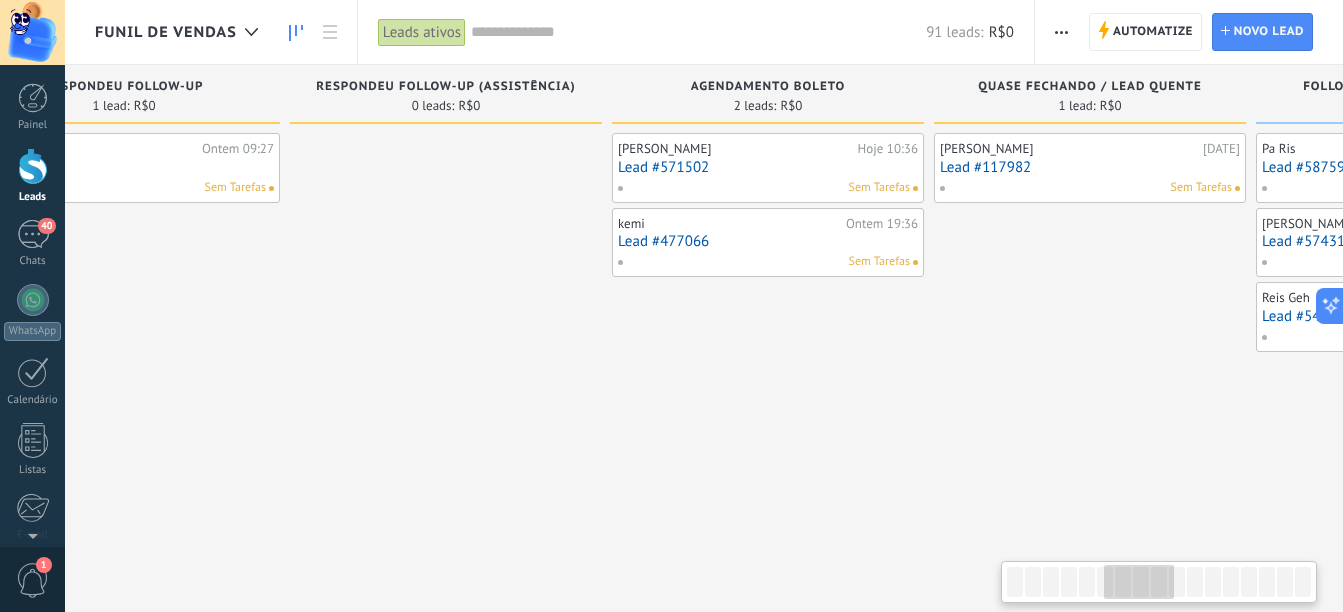 drag, startPoint x: 363, startPoint y: 348, endPoint x: 406, endPoint y: 364, distance: 45.88028 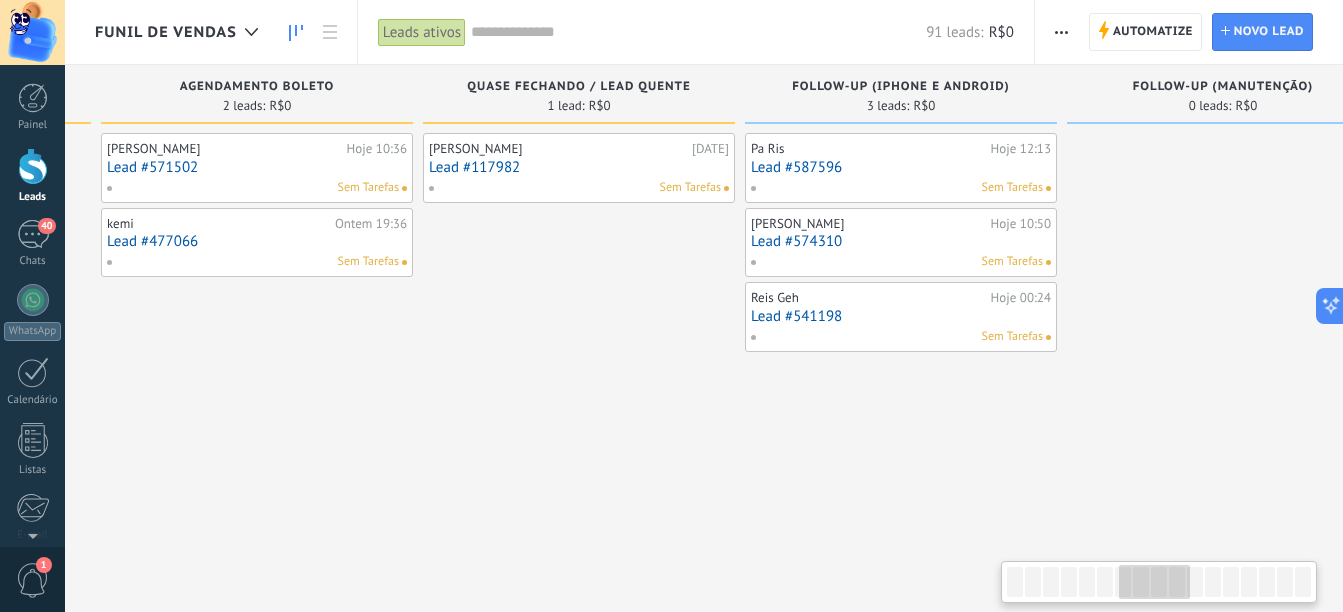 drag, startPoint x: 760, startPoint y: 412, endPoint x: 872, endPoint y: 436, distance: 114.54257 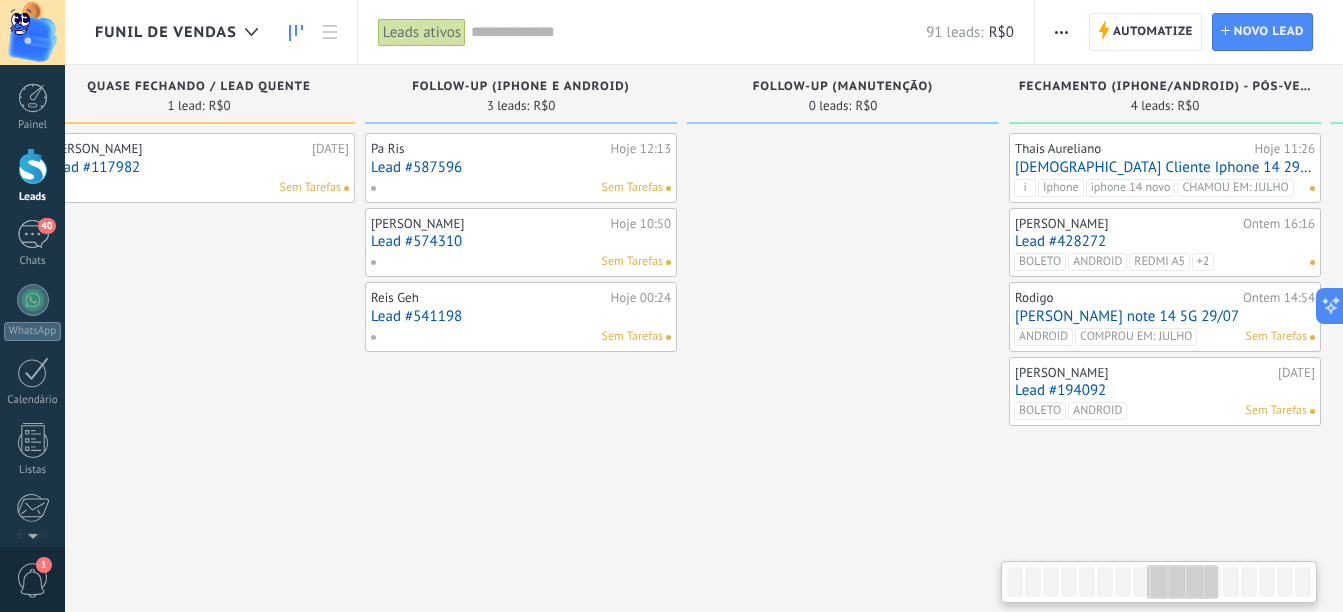 drag, startPoint x: 882, startPoint y: 463, endPoint x: 646, endPoint y: 446, distance: 236.6115 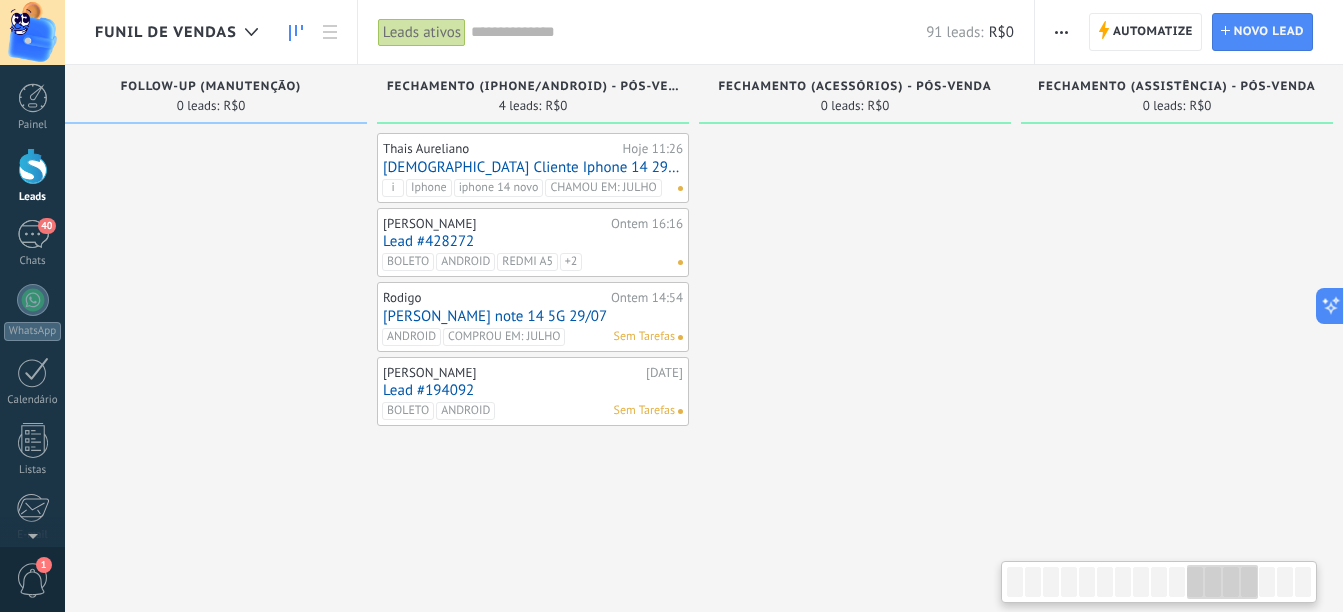 drag, startPoint x: 809, startPoint y: 424, endPoint x: 454, endPoint y: 436, distance: 355.20276 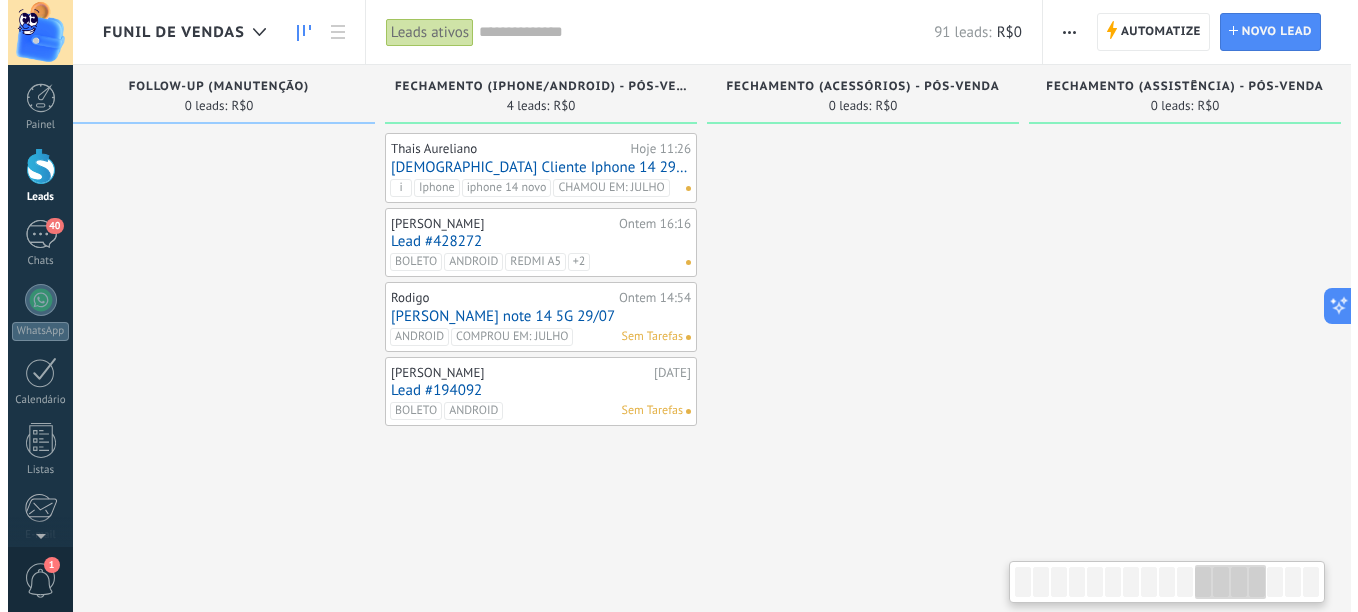 scroll, scrollTop: 0, scrollLeft: 3272, axis: horizontal 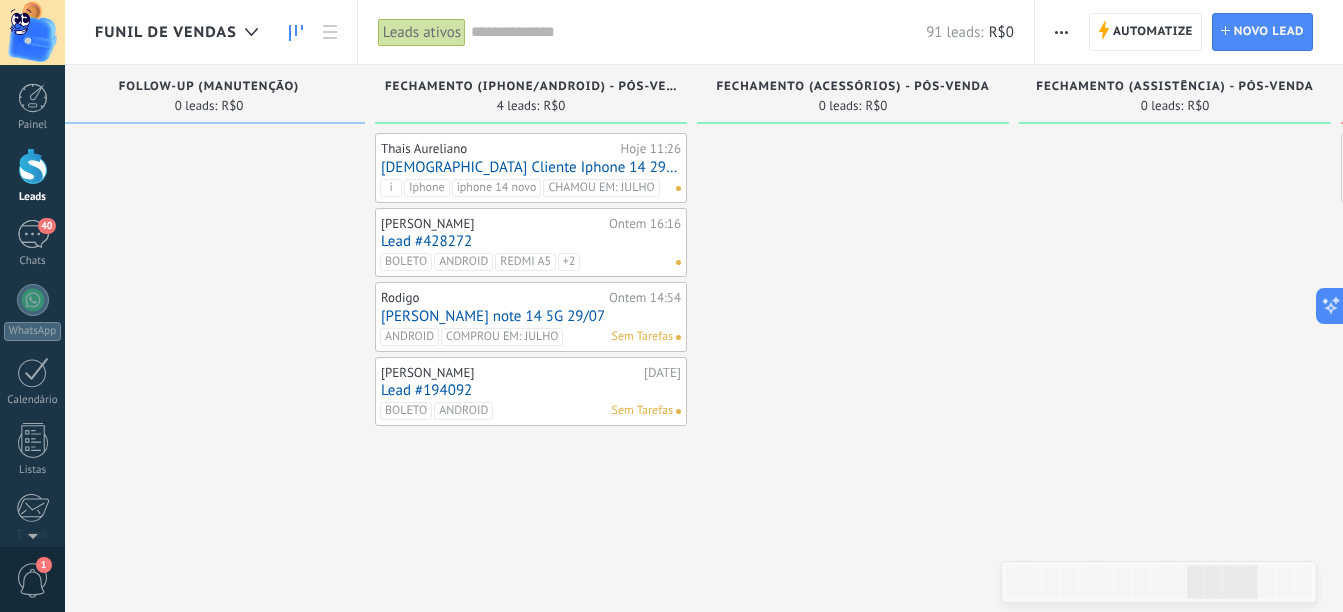 click on "Lead #428272" at bounding box center (531, 241) 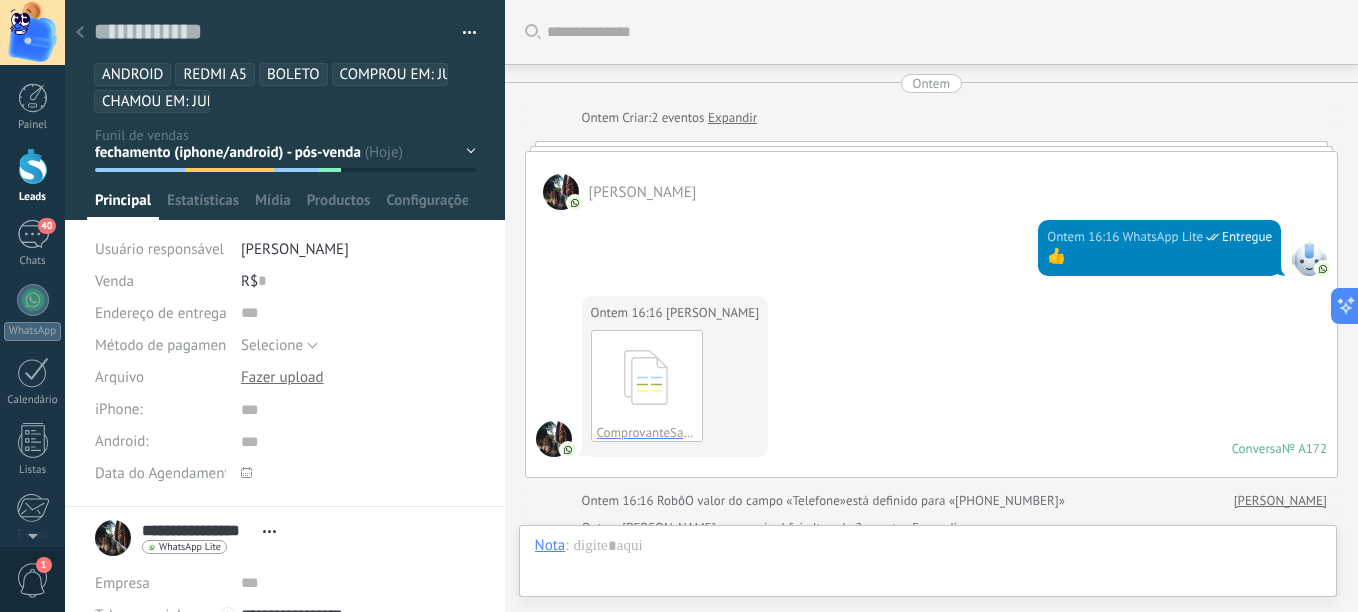 scroll, scrollTop: 2323, scrollLeft: 0, axis: vertical 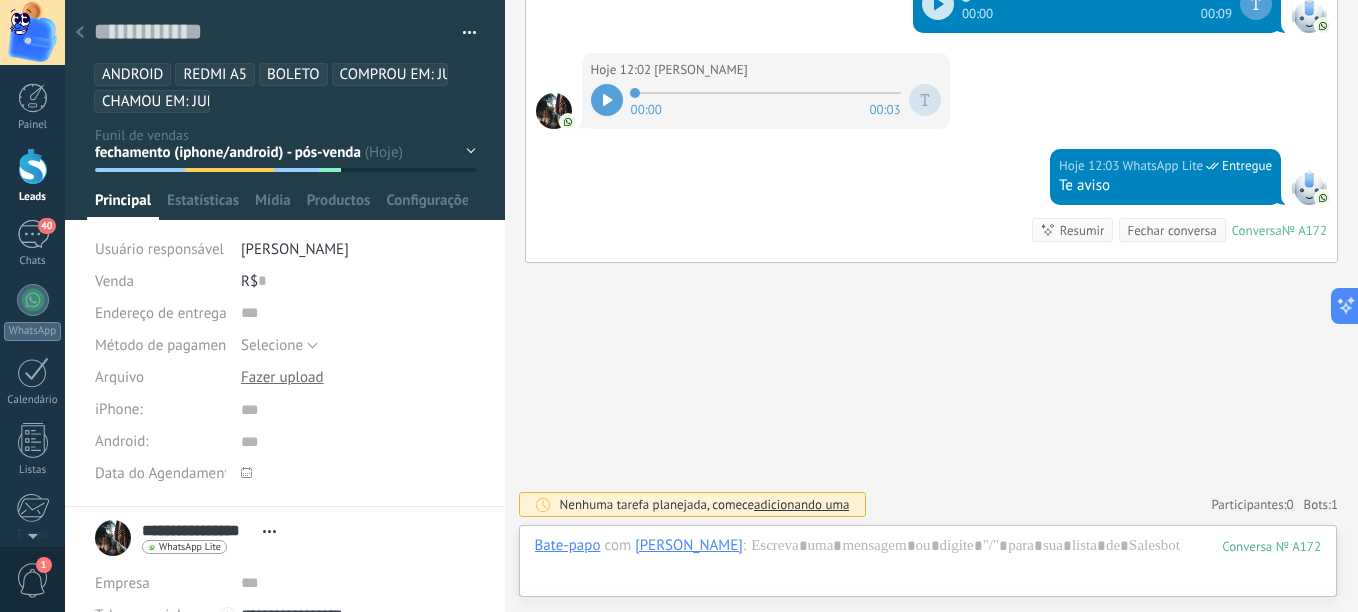 click on "ANDROID" at bounding box center (132, 74) 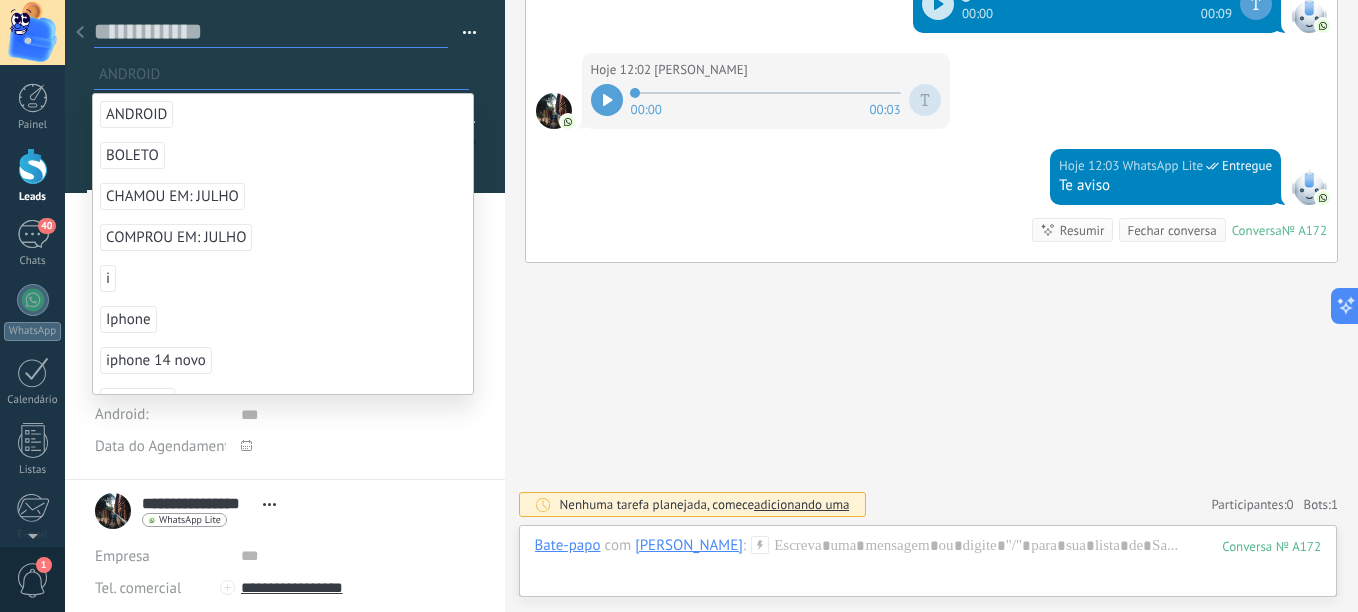 click at bounding box center [271, 32] 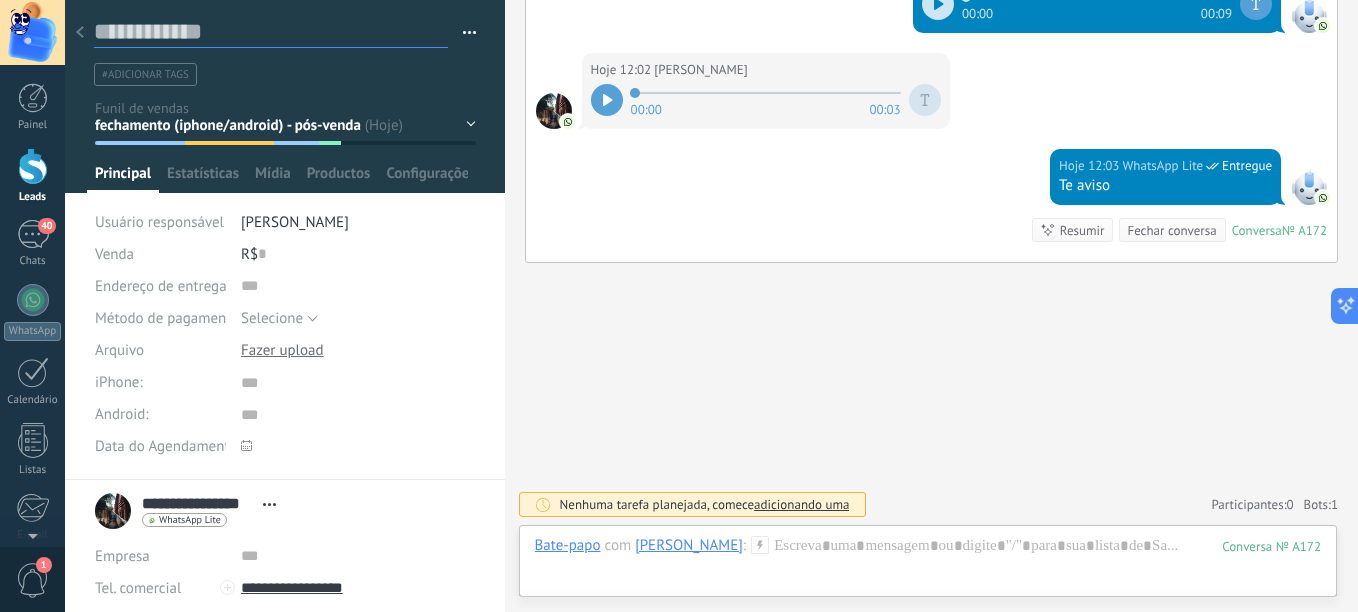 click at bounding box center (271, 32) 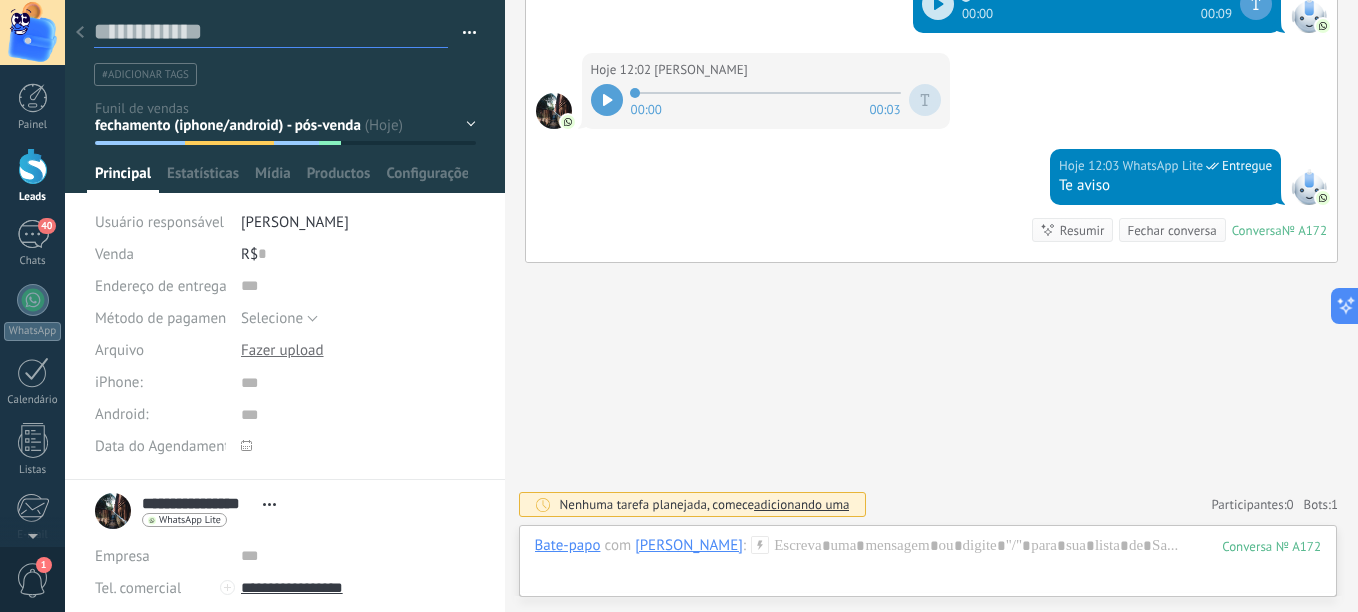 type on "*" 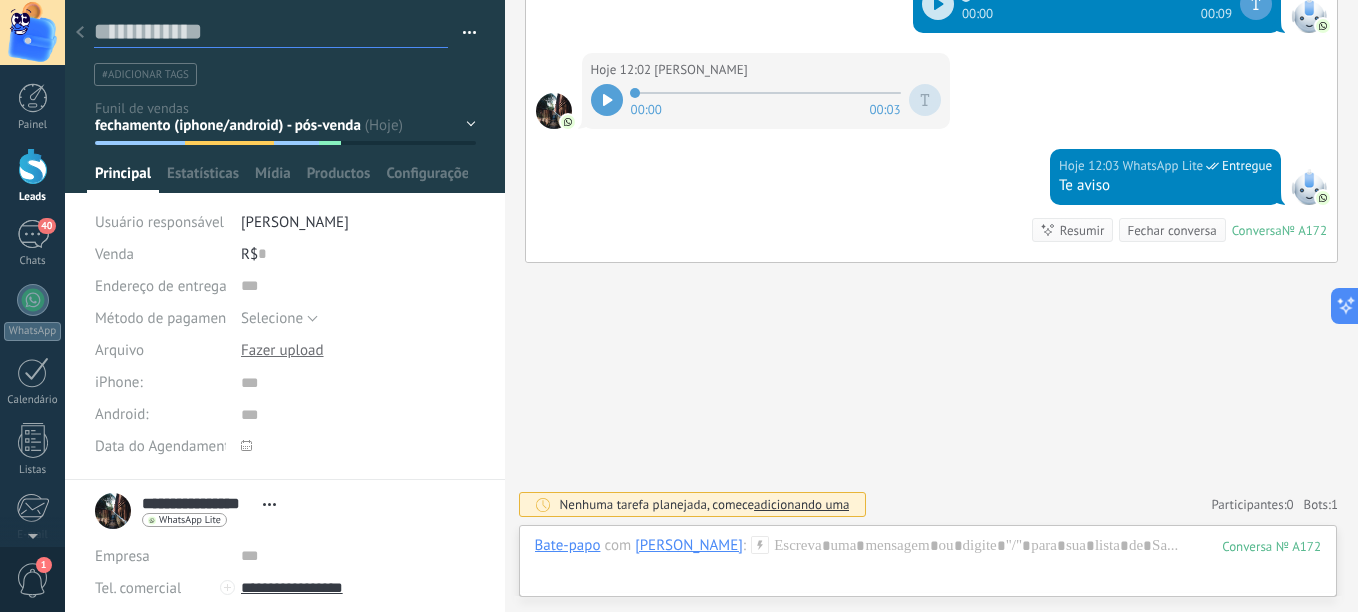 type on "*" 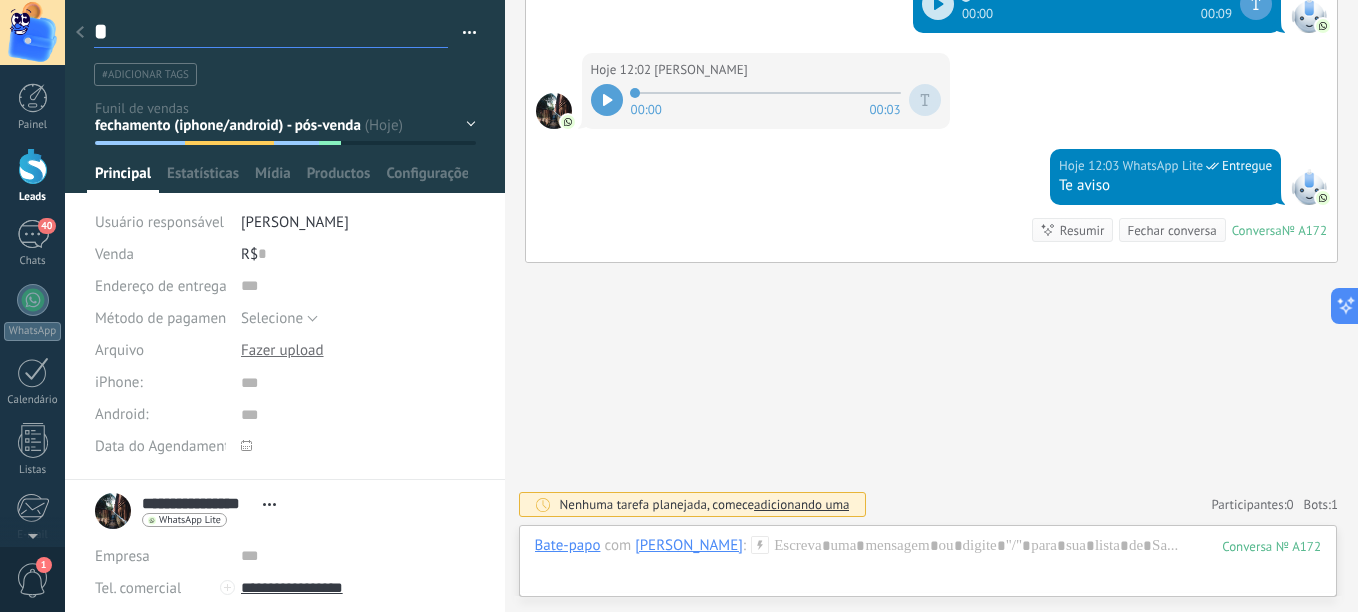 scroll, scrollTop: 30, scrollLeft: 0, axis: vertical 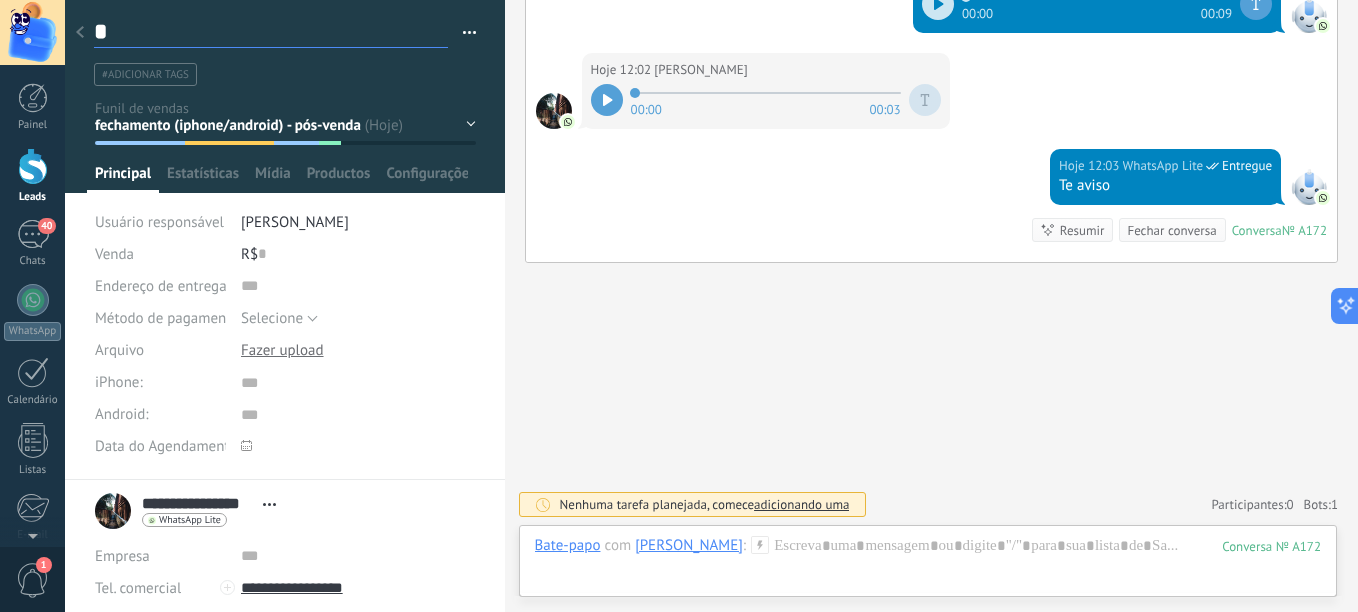 type on "**********" 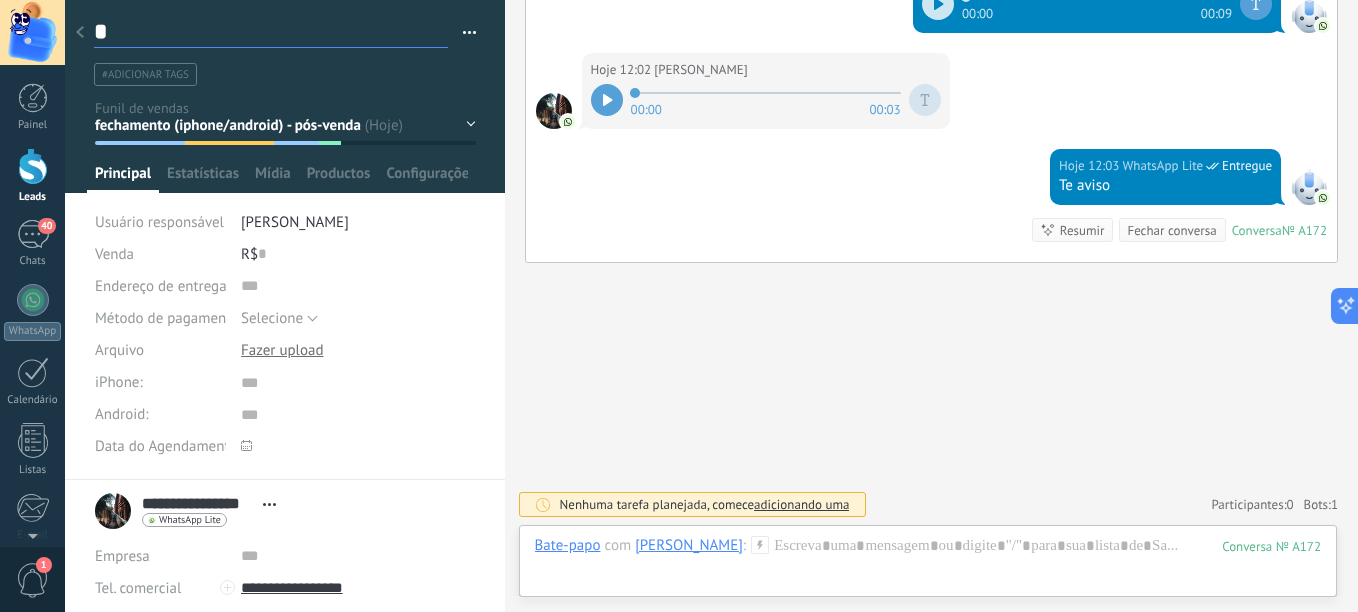 type 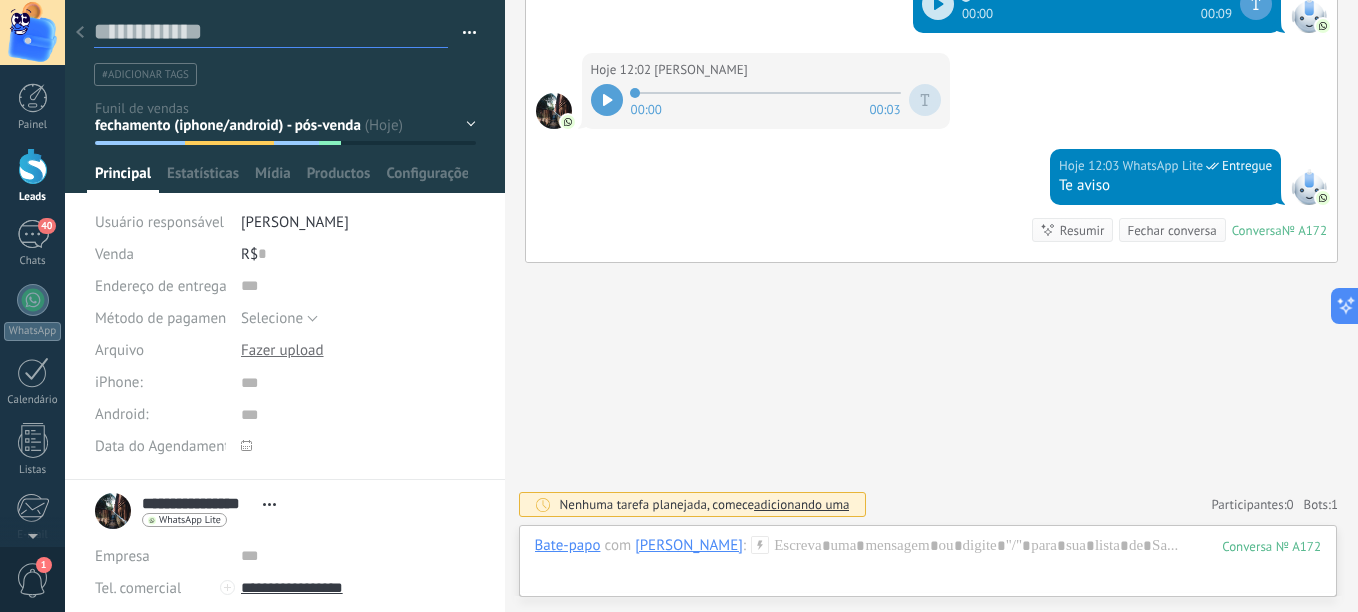 type on "*" 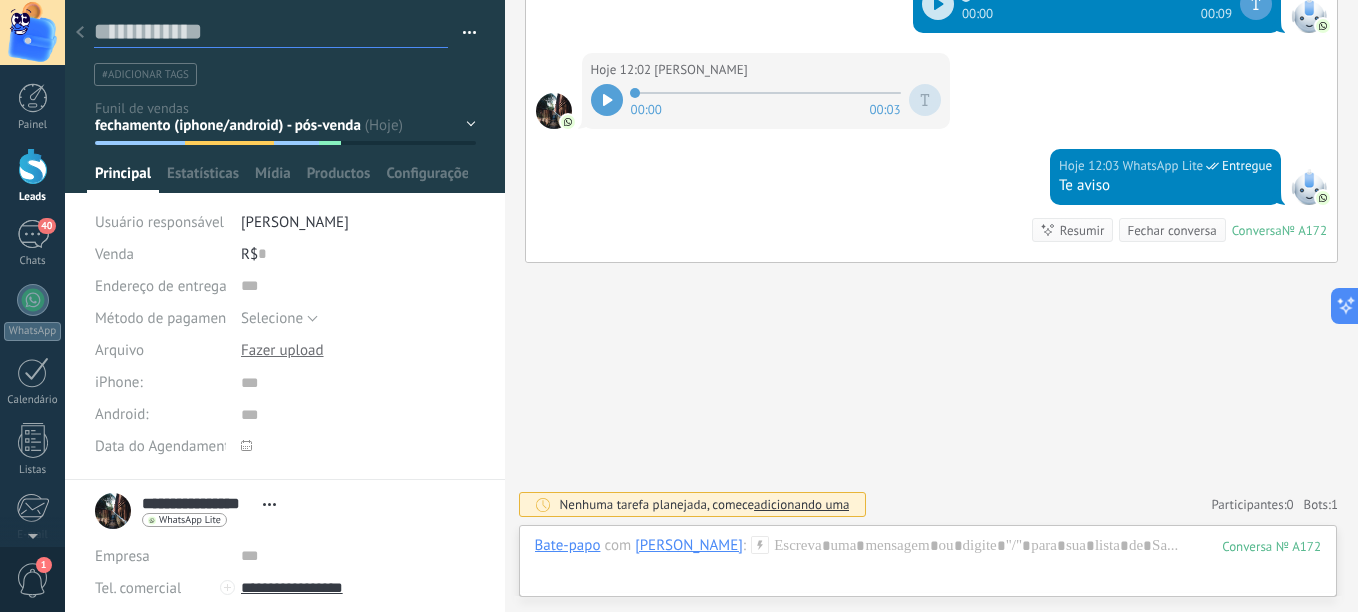 type on "*" 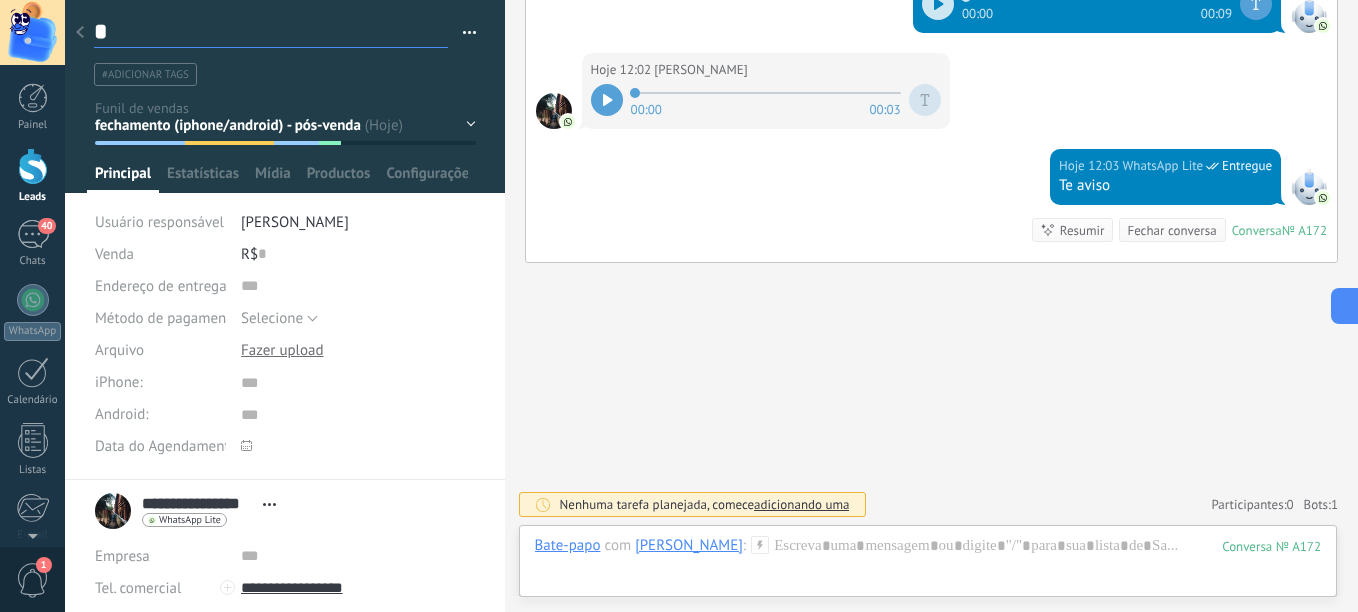 type on "**" 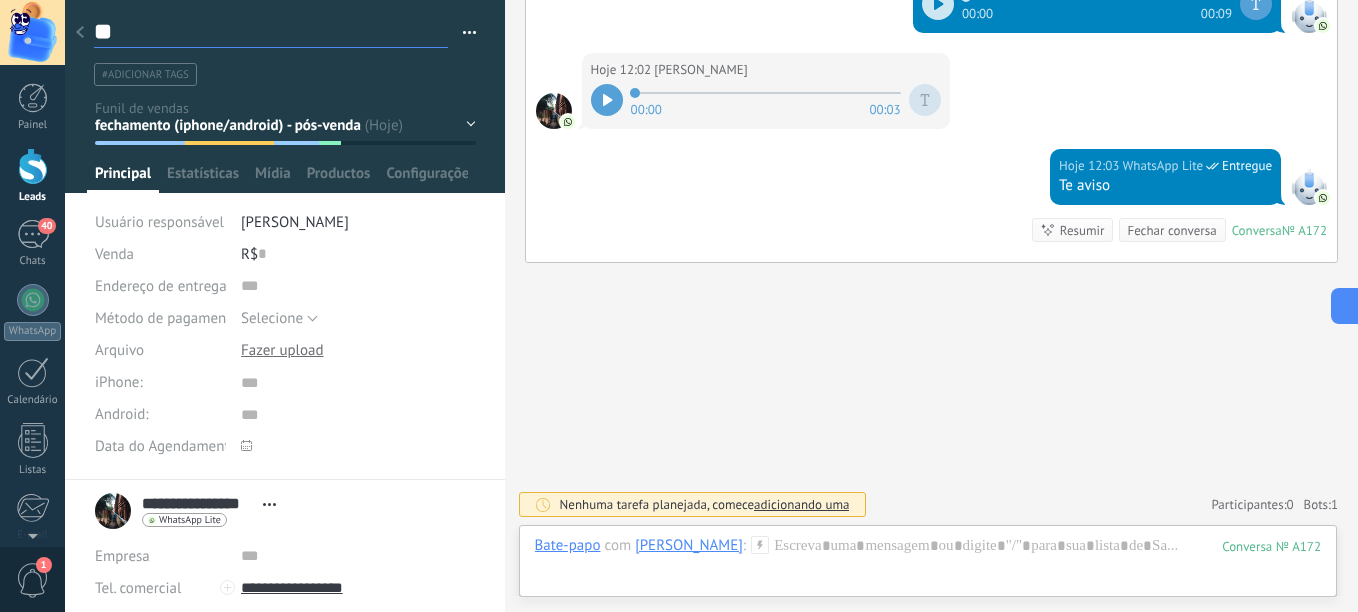 type on "***" 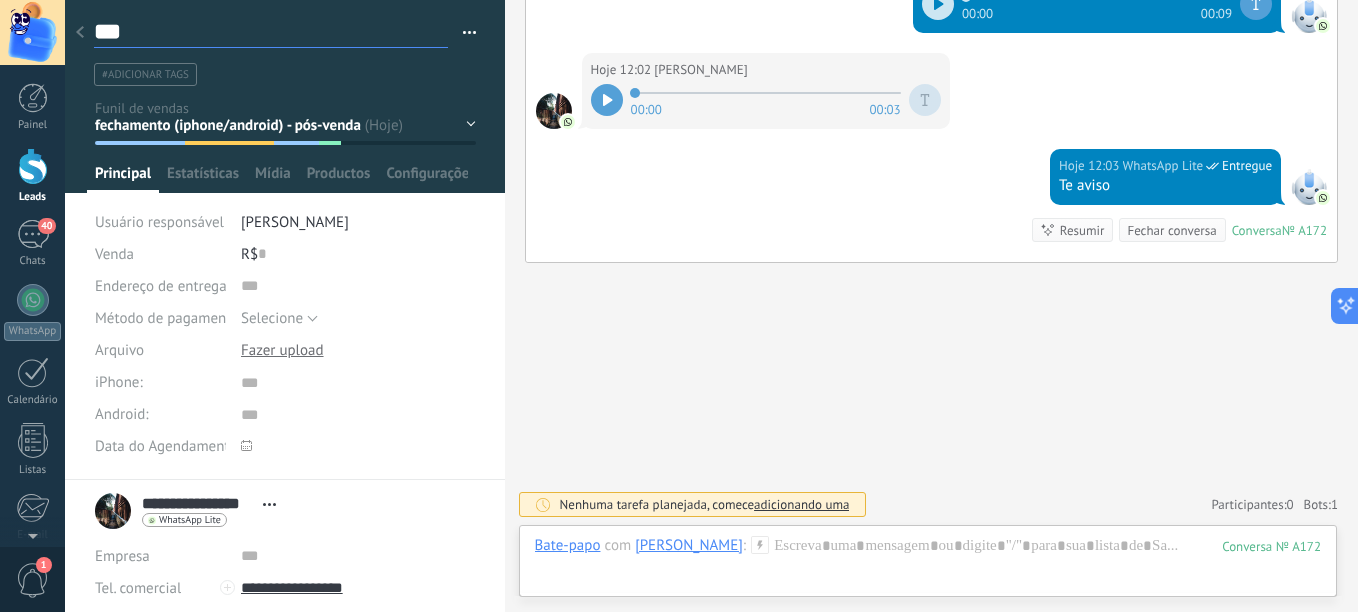 type on "****" 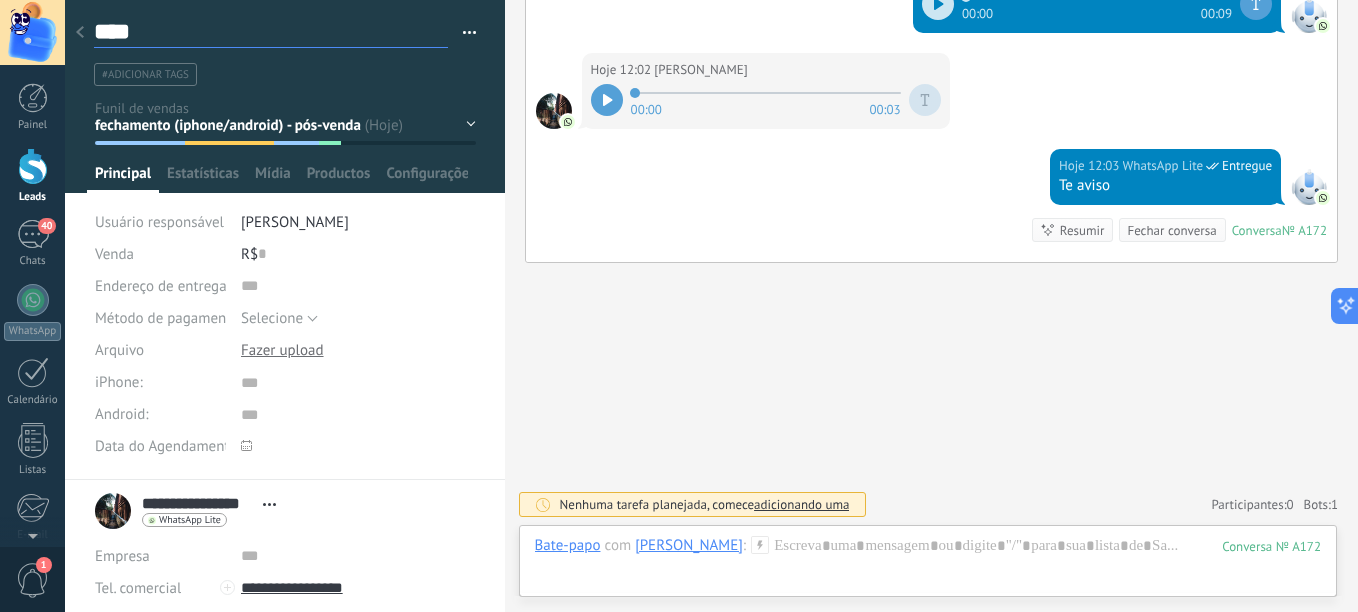 type on "*****" 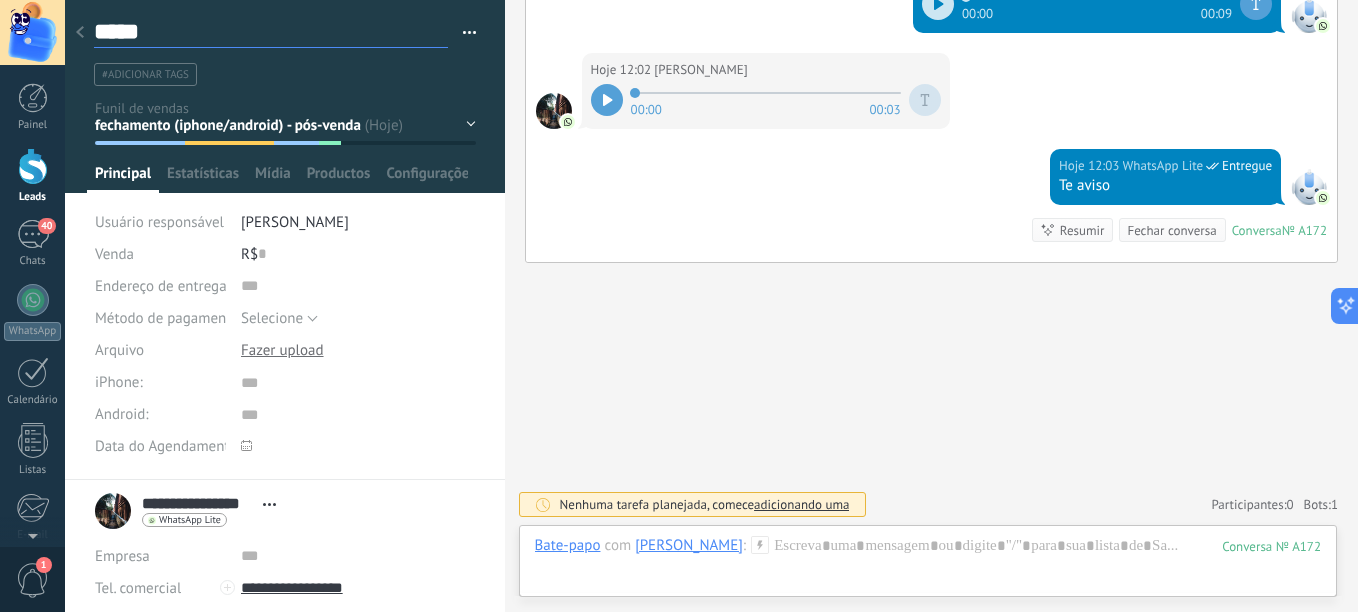 type on "******" 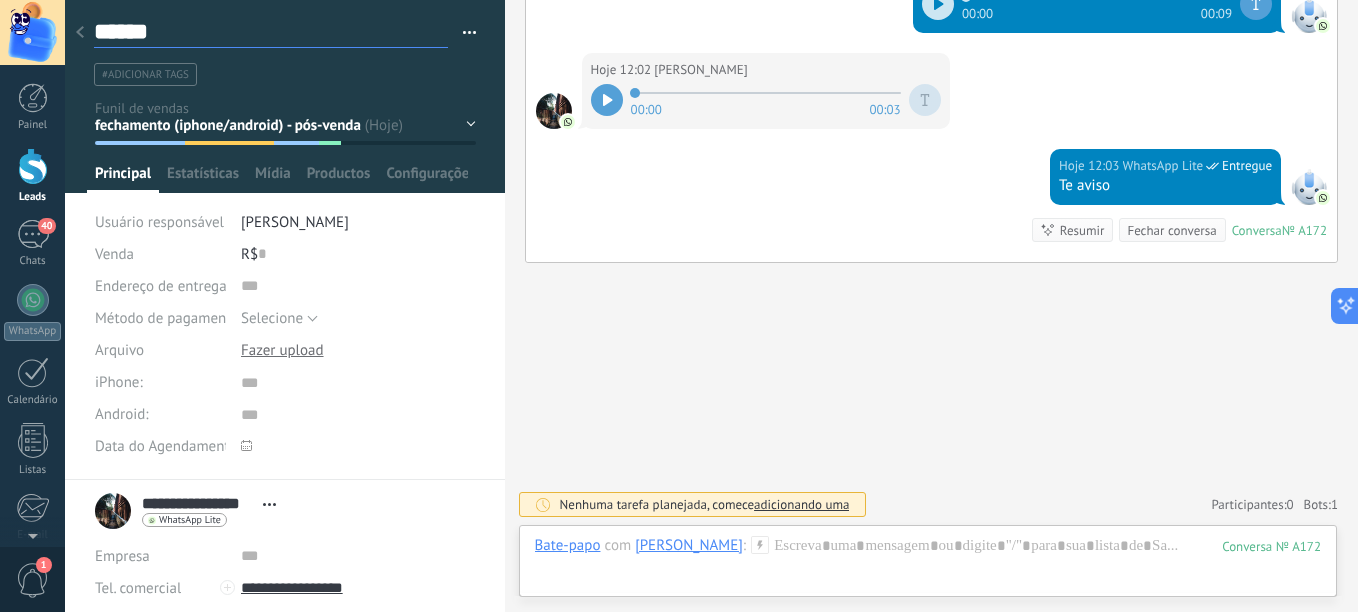 type on "*******" 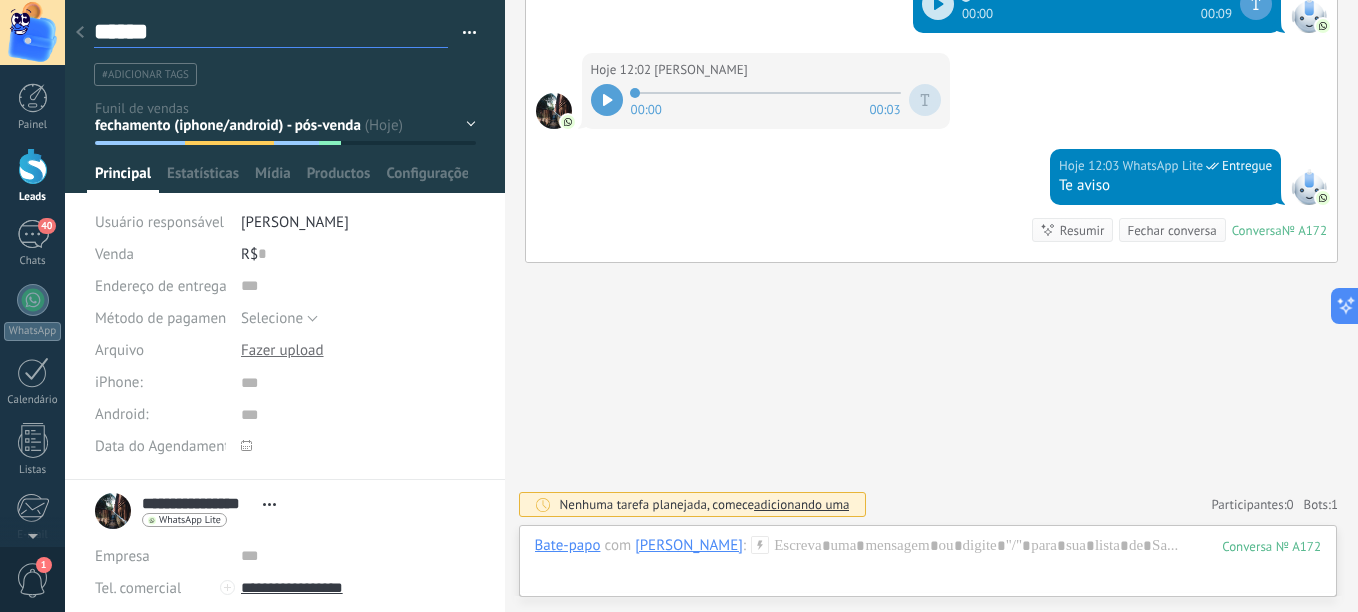 type on "*******" 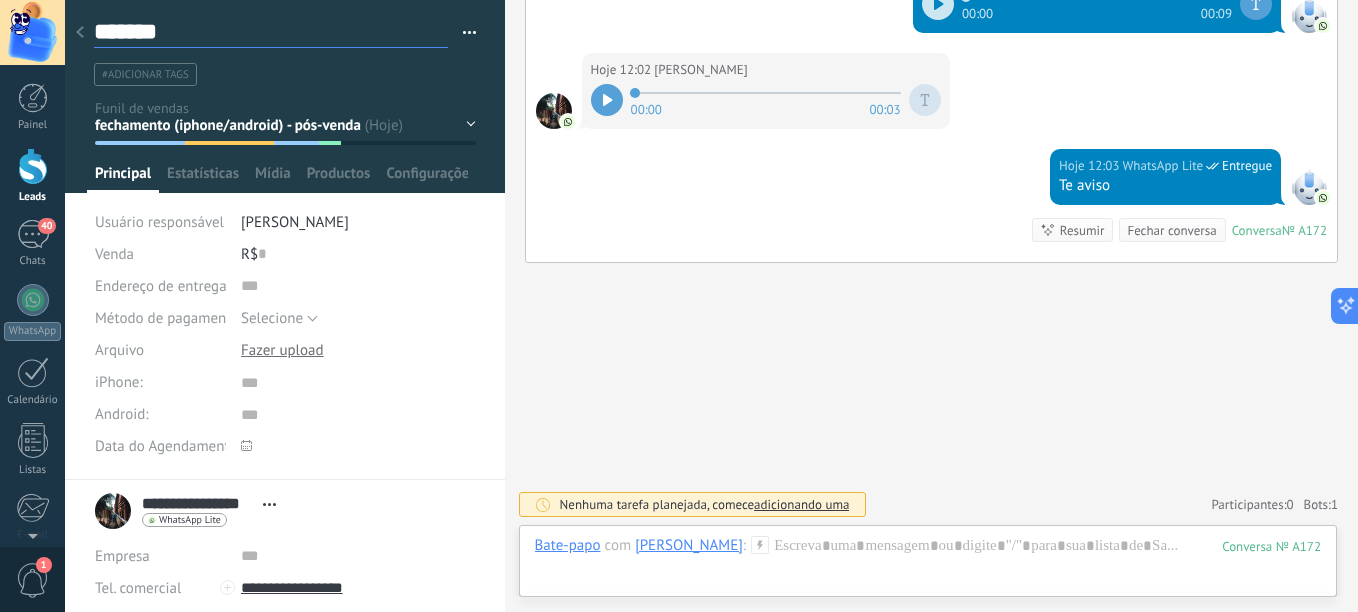 type on "********" 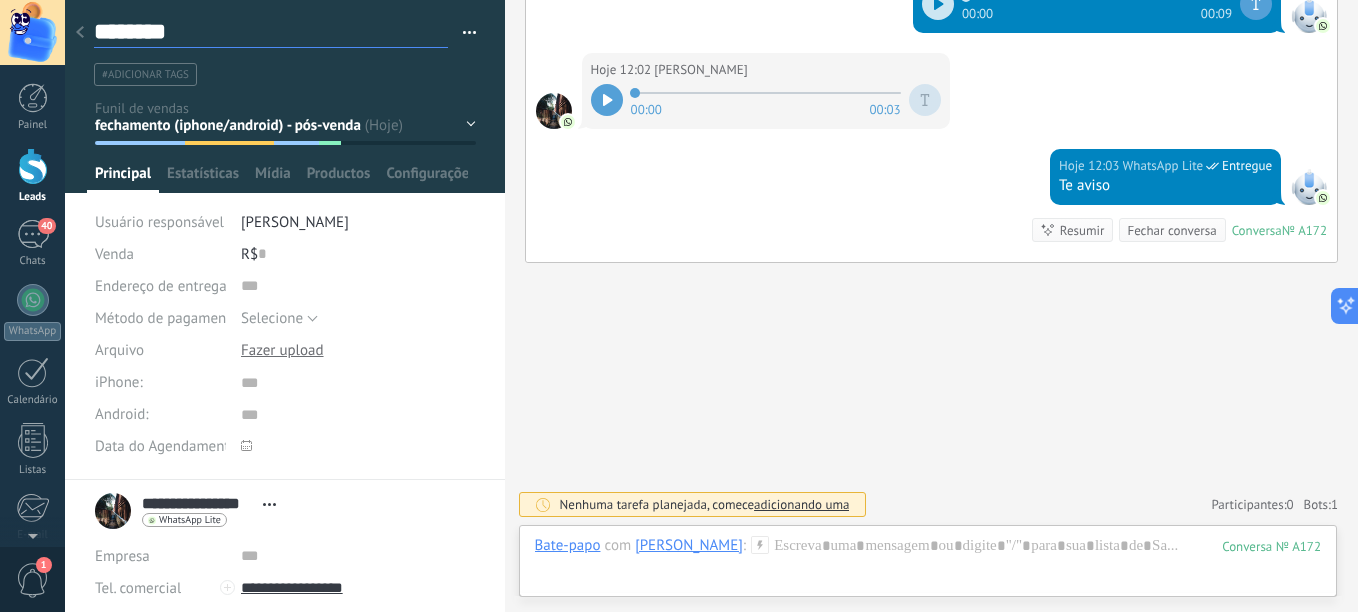 type on "********" 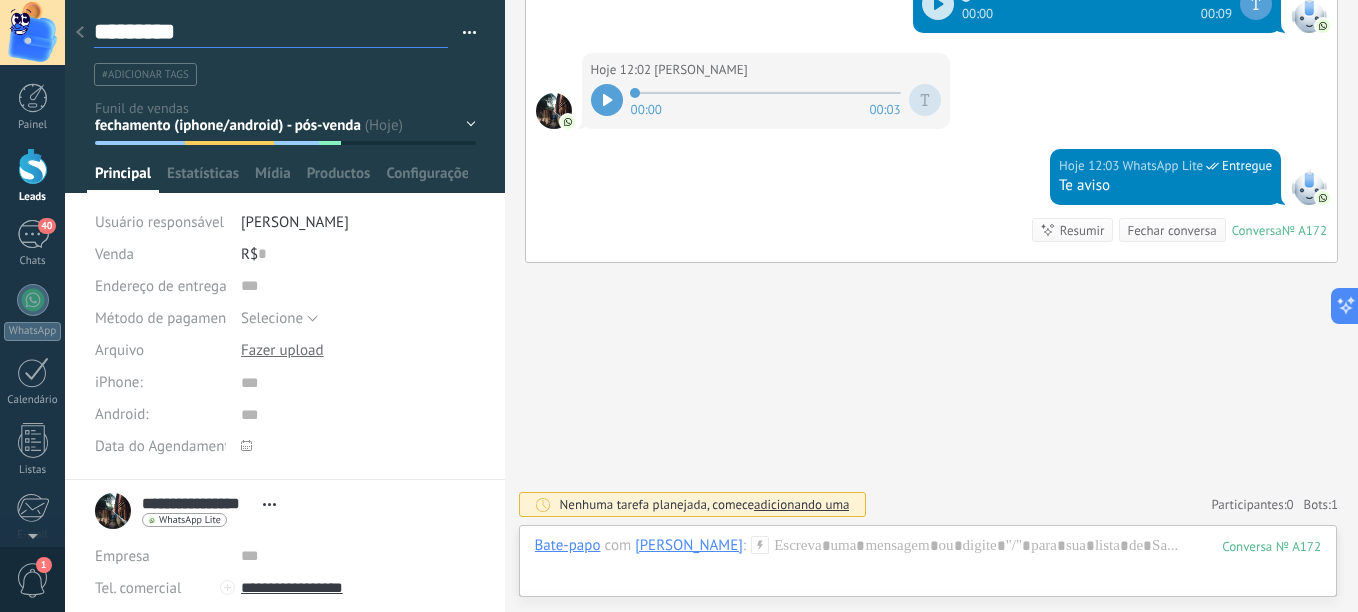 type on "**********" 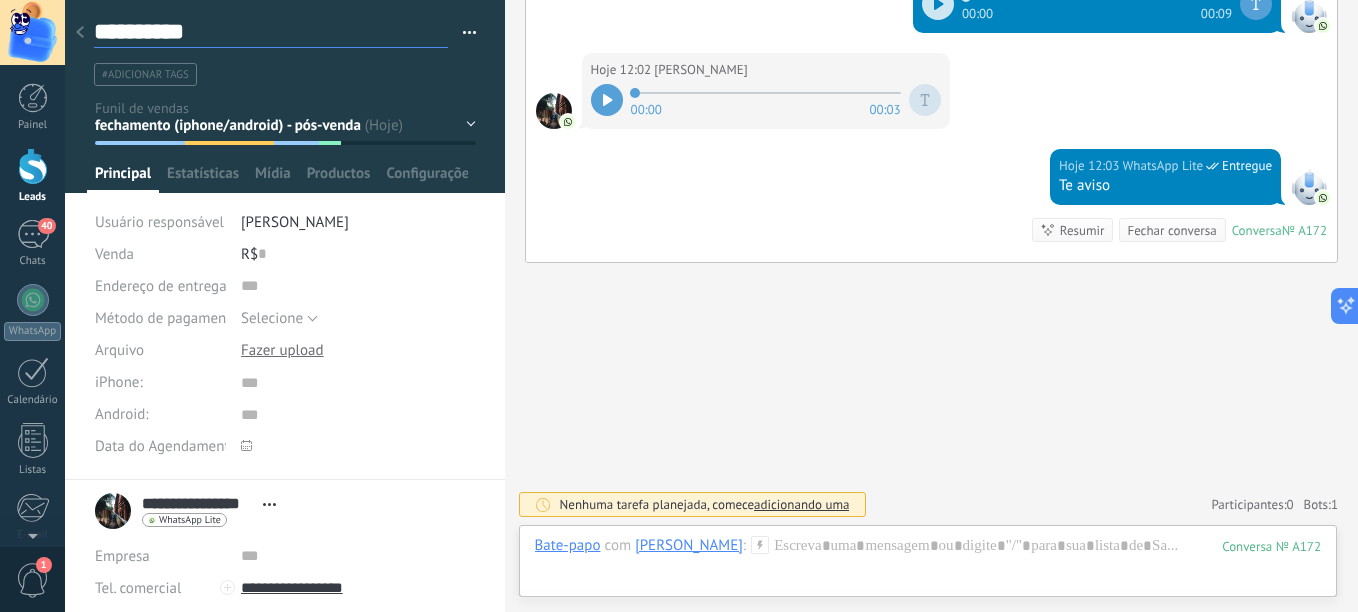 type on "**********" 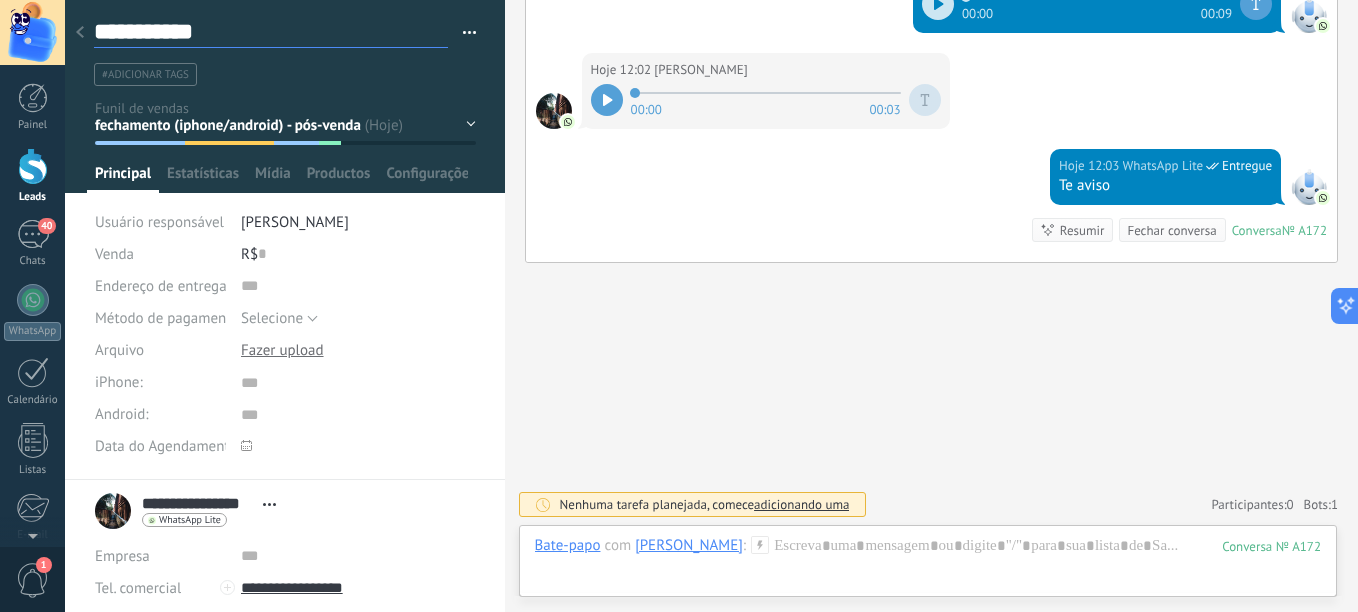 type on "**********" 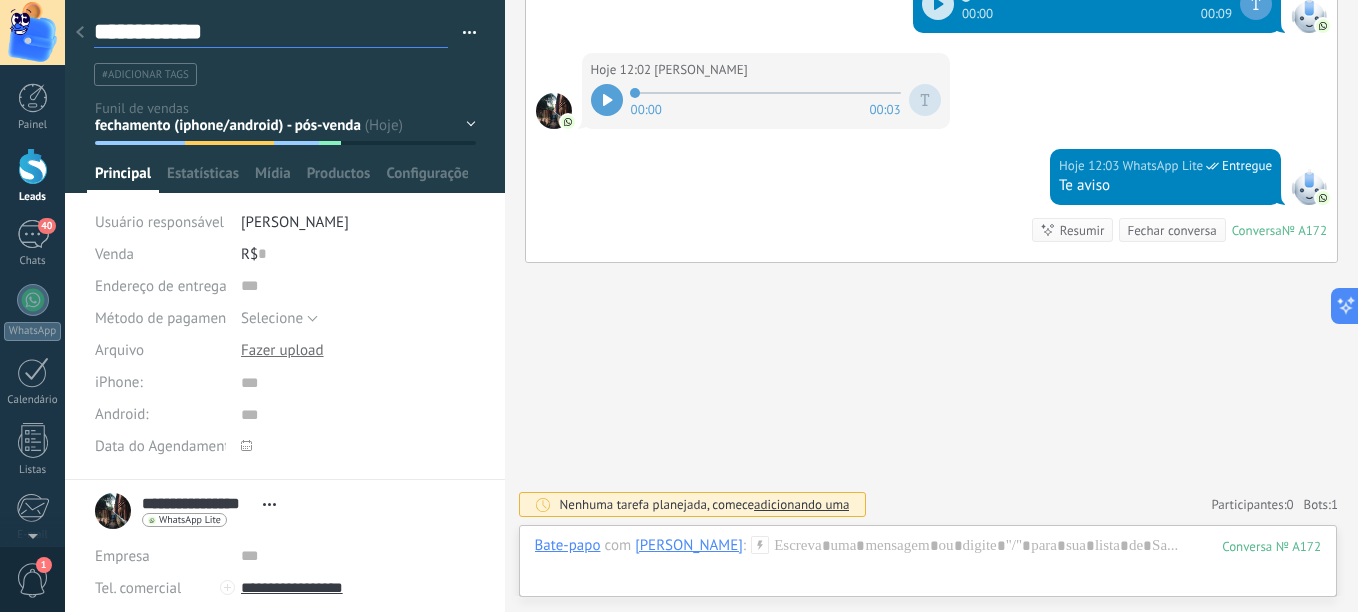 type on "**********" 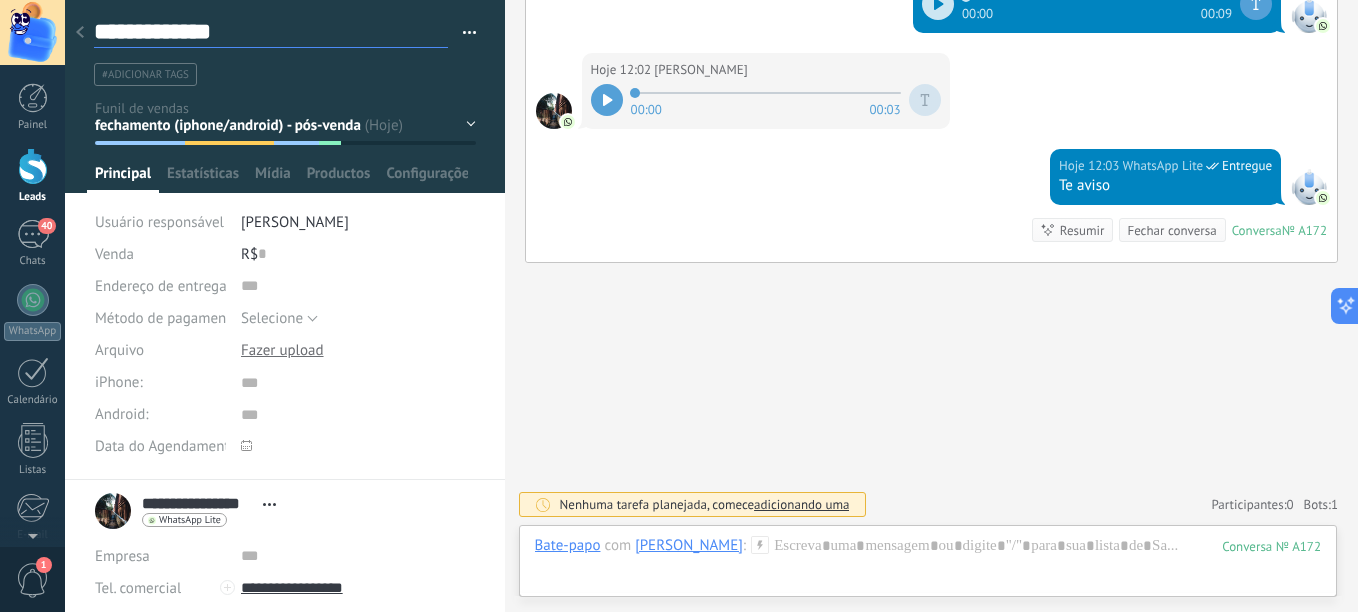 type on "**********" 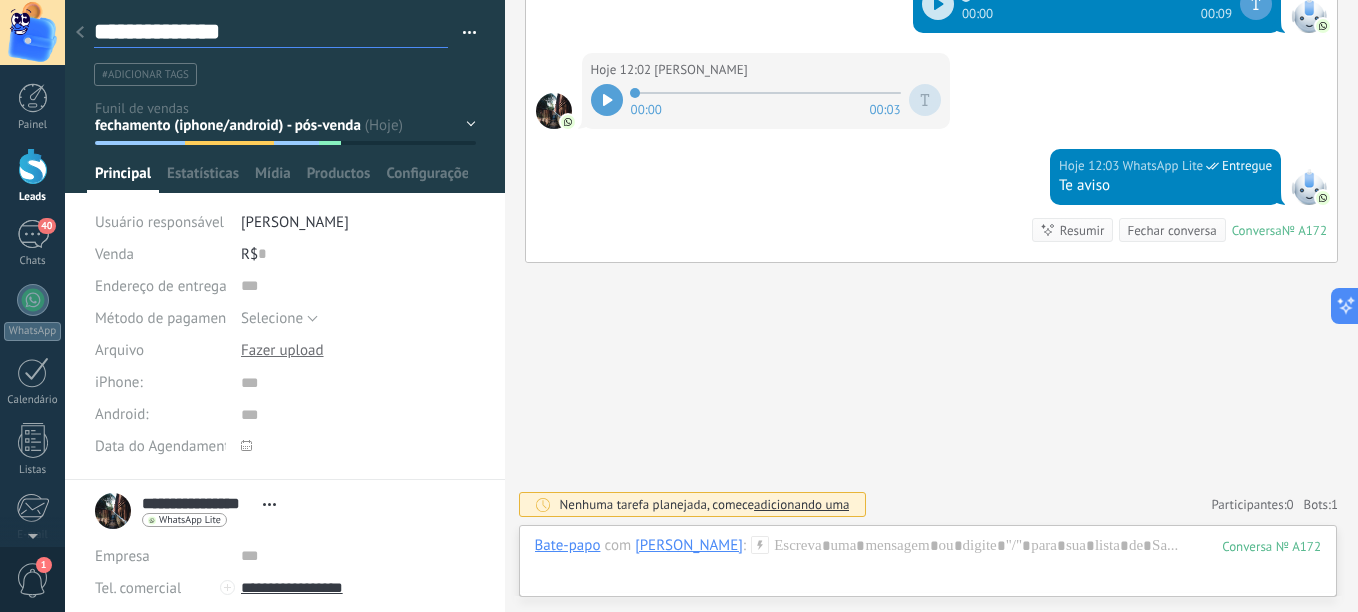 type on "**********" 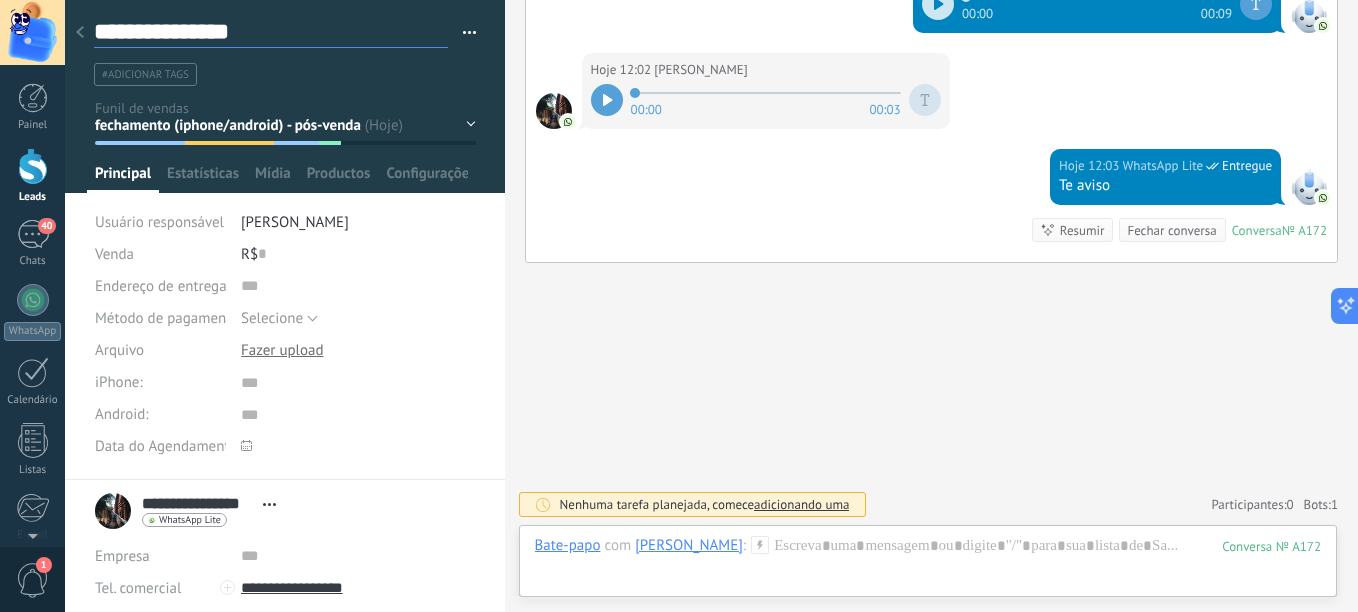 type on "**********" 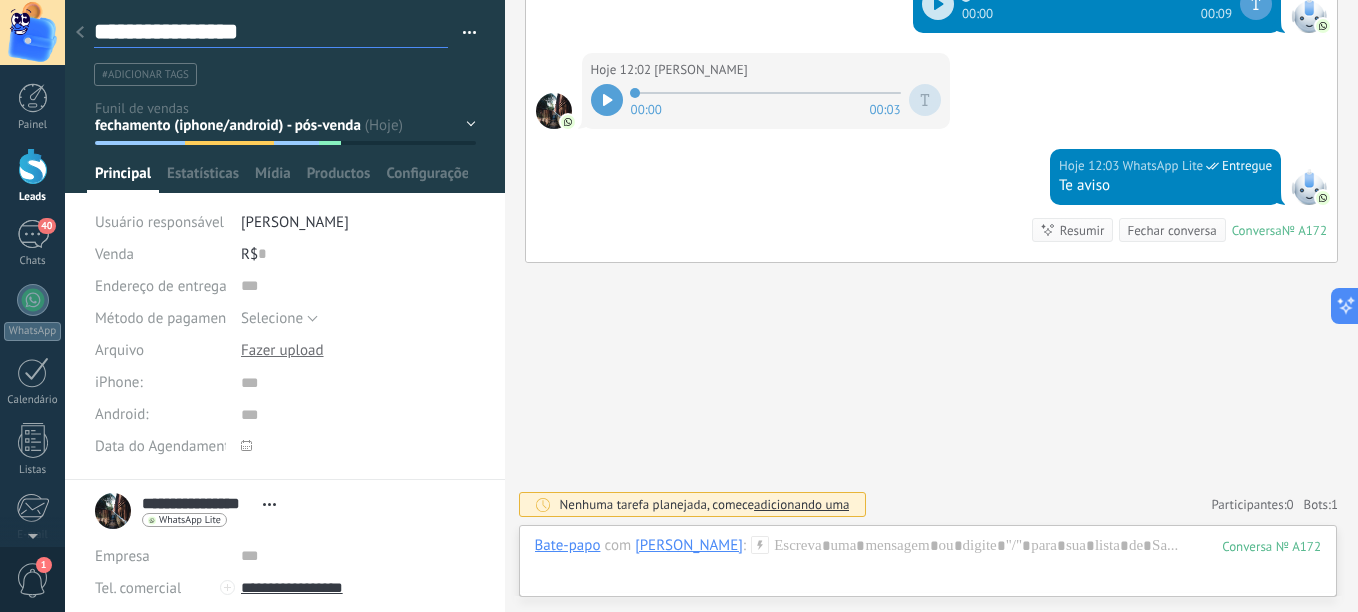 type on "**********" 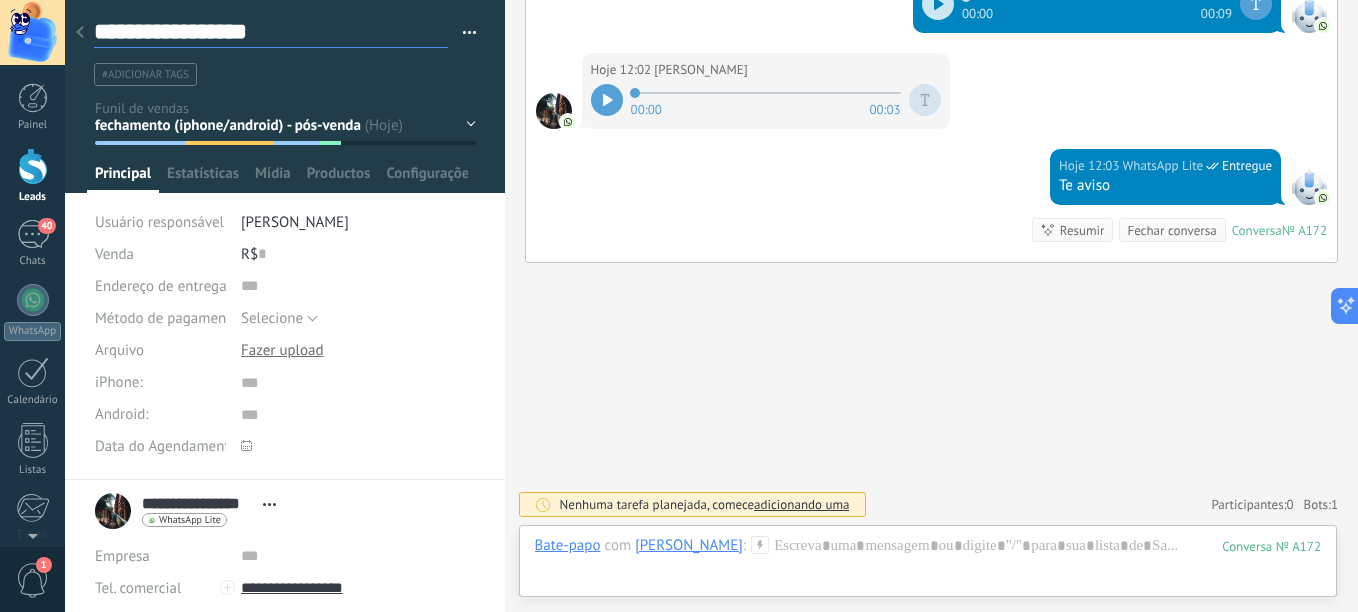 type on "**********" 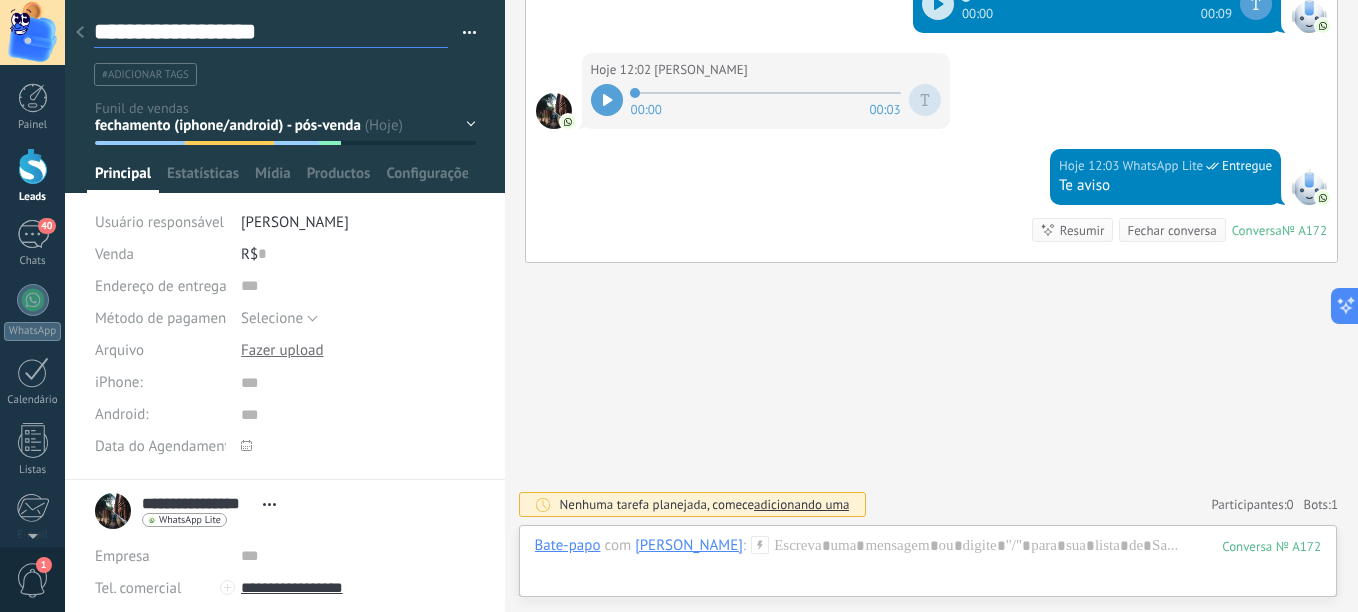 type on "**********" 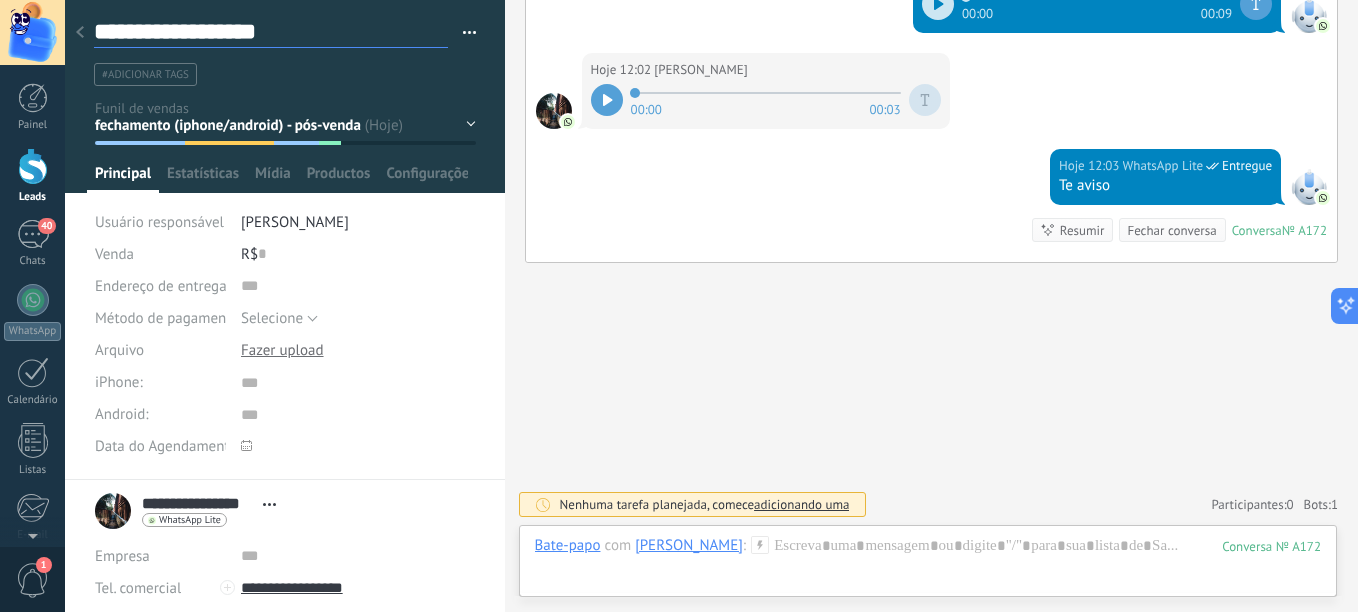 type on "**********" 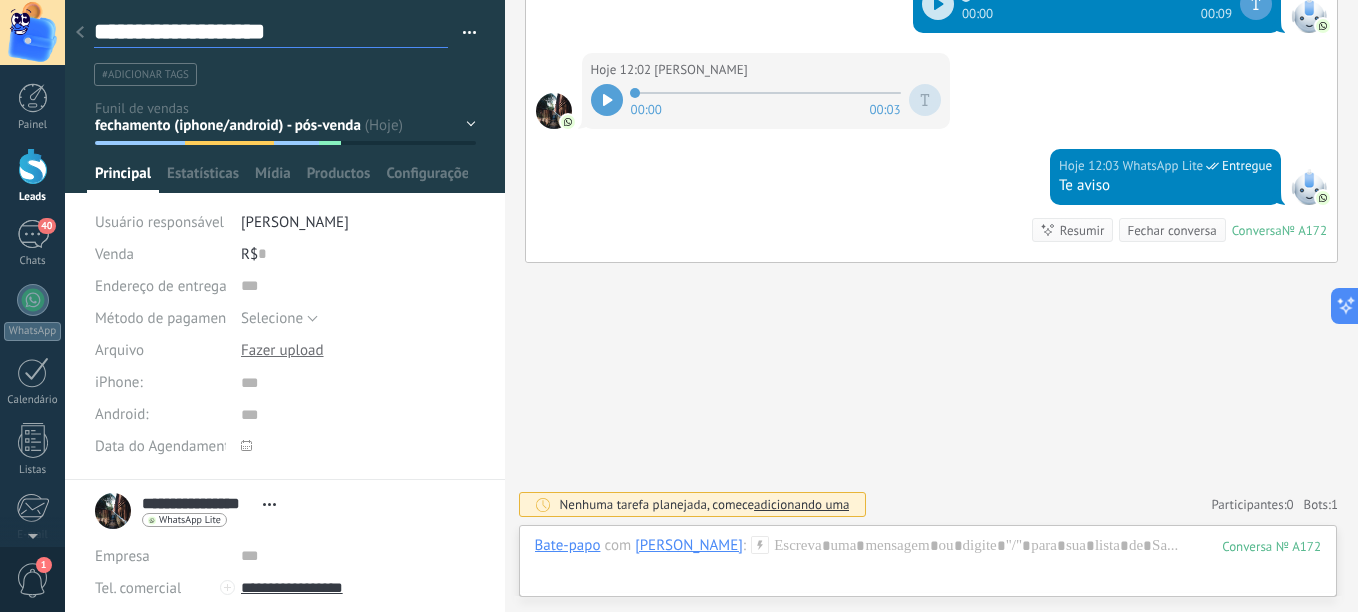 type on "**********" 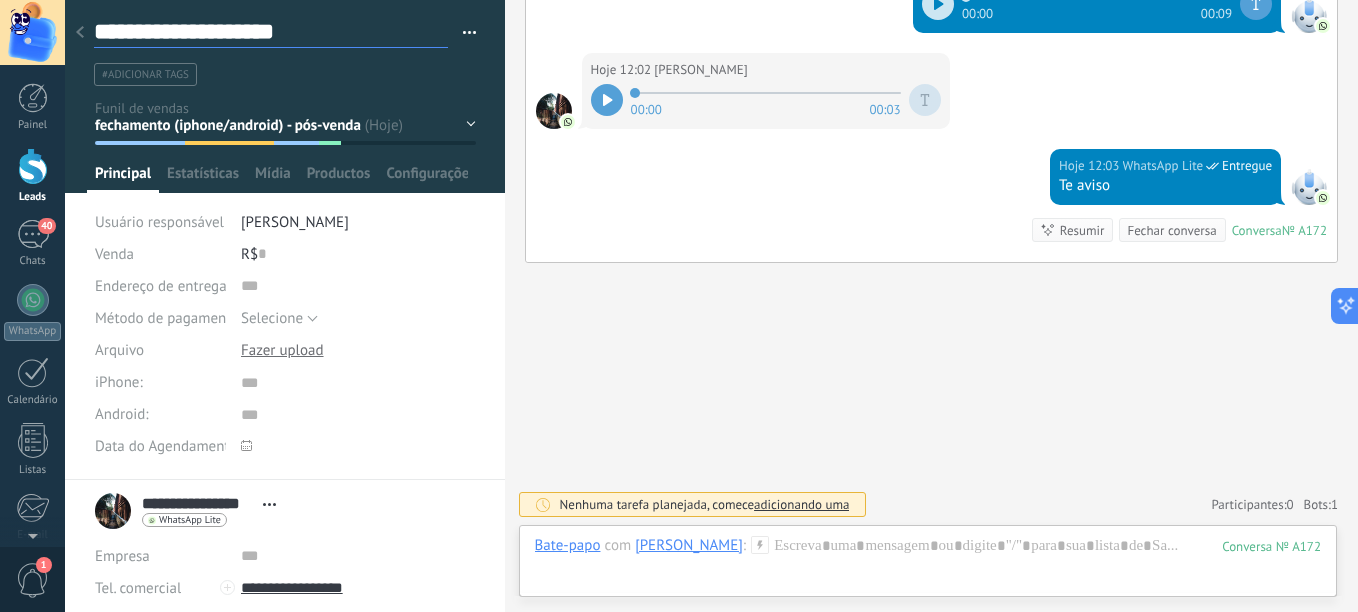 type on "**********" 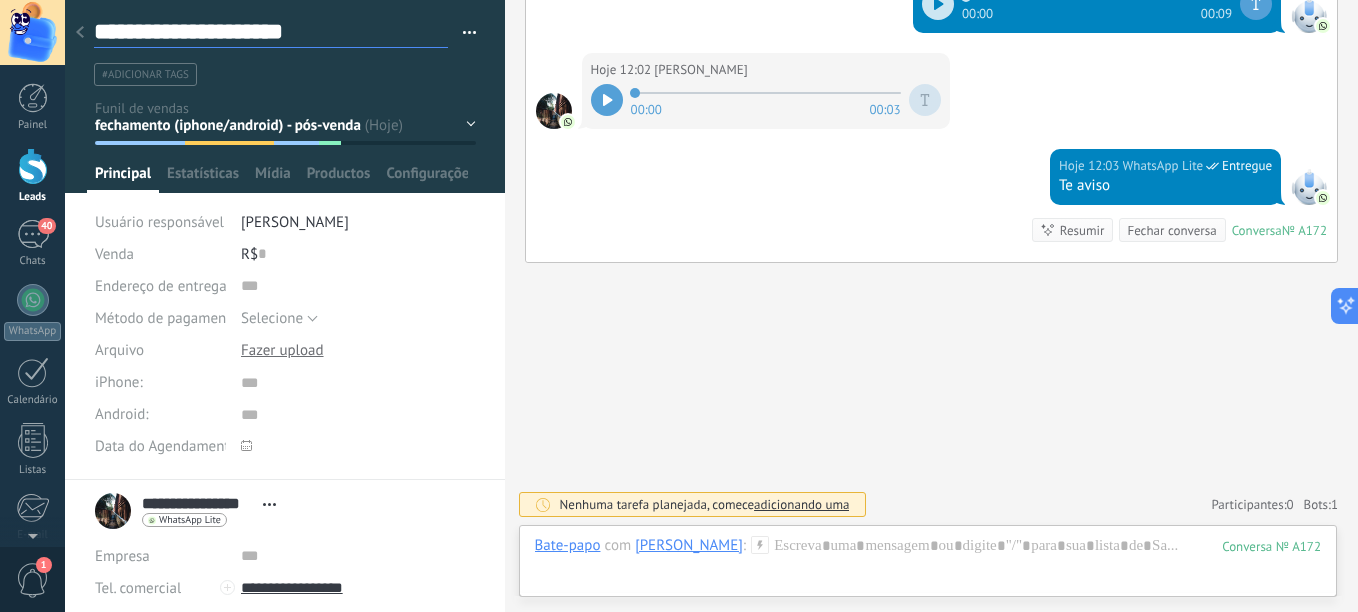type on "**********" 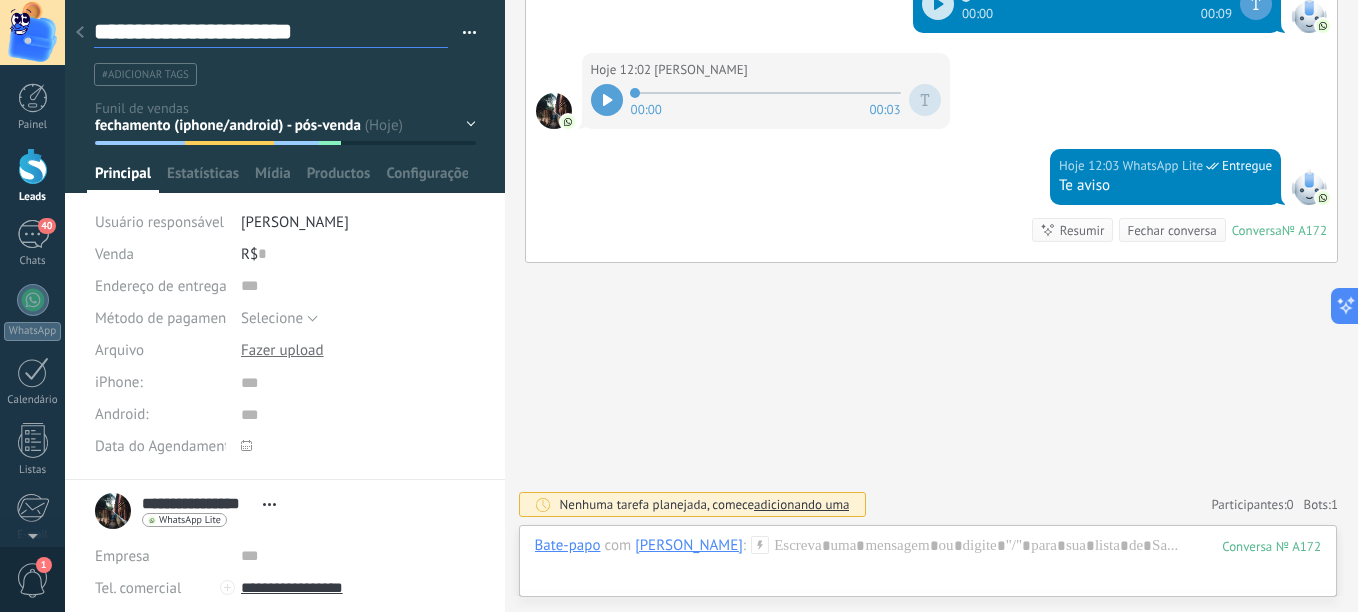 type on "**********" 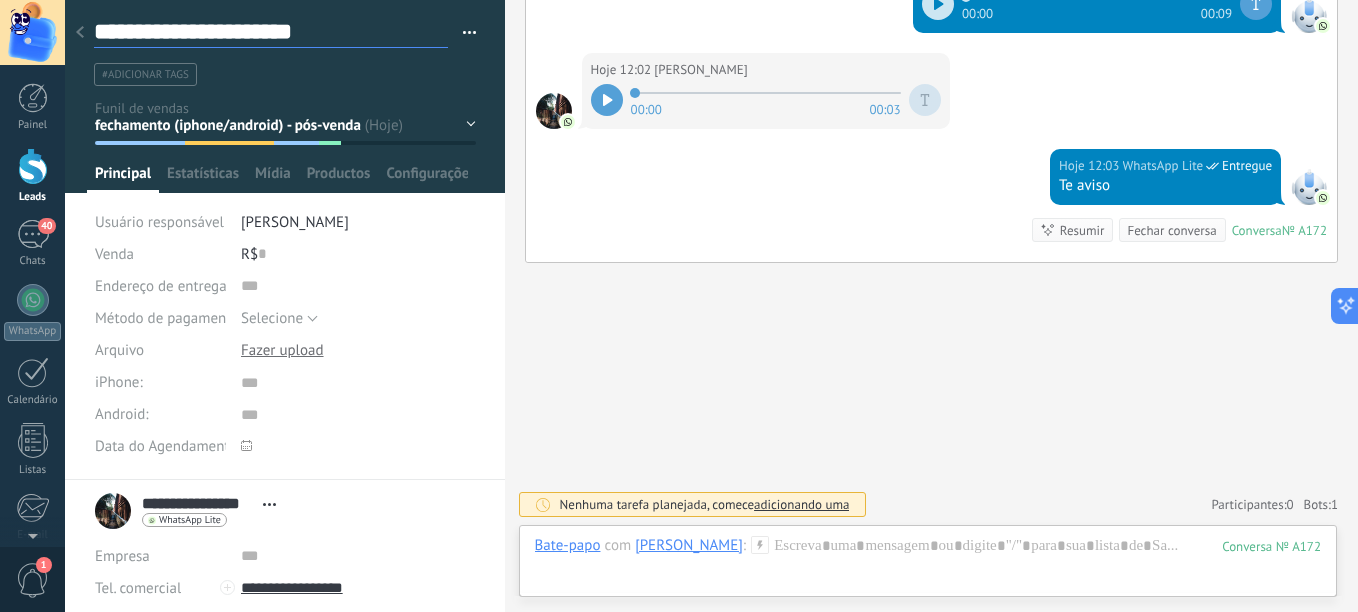 type on "**********" 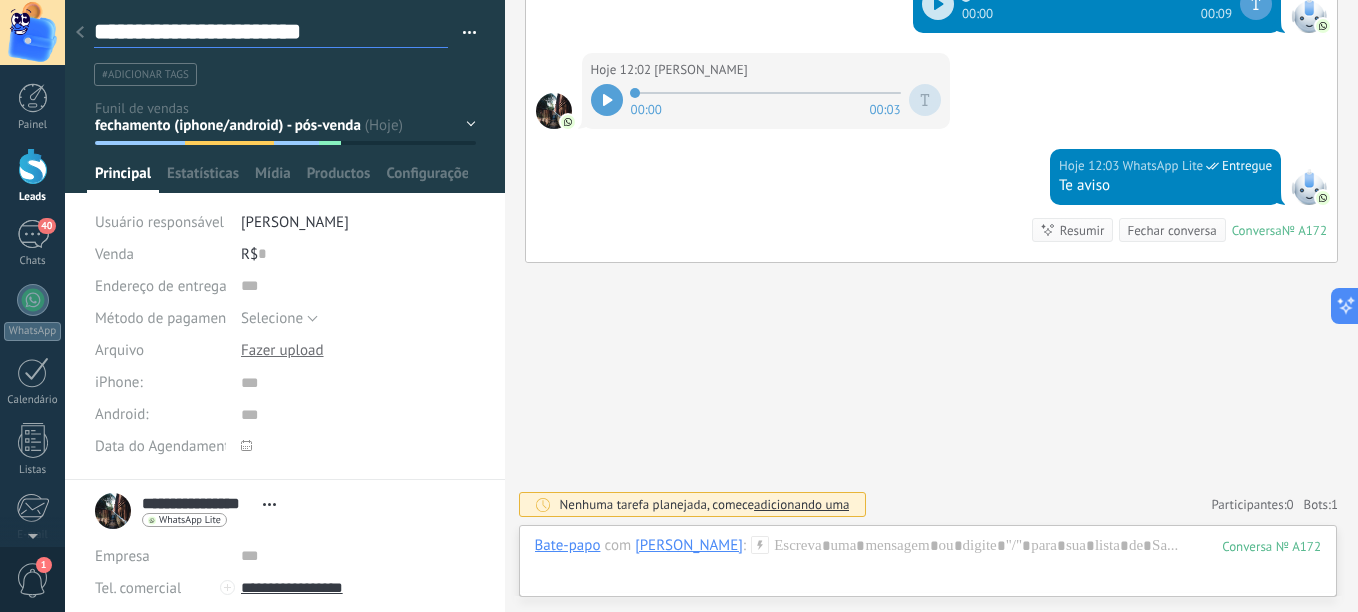 scroll, scrollTop: 30, scrollLeft: 0, axis: vertical 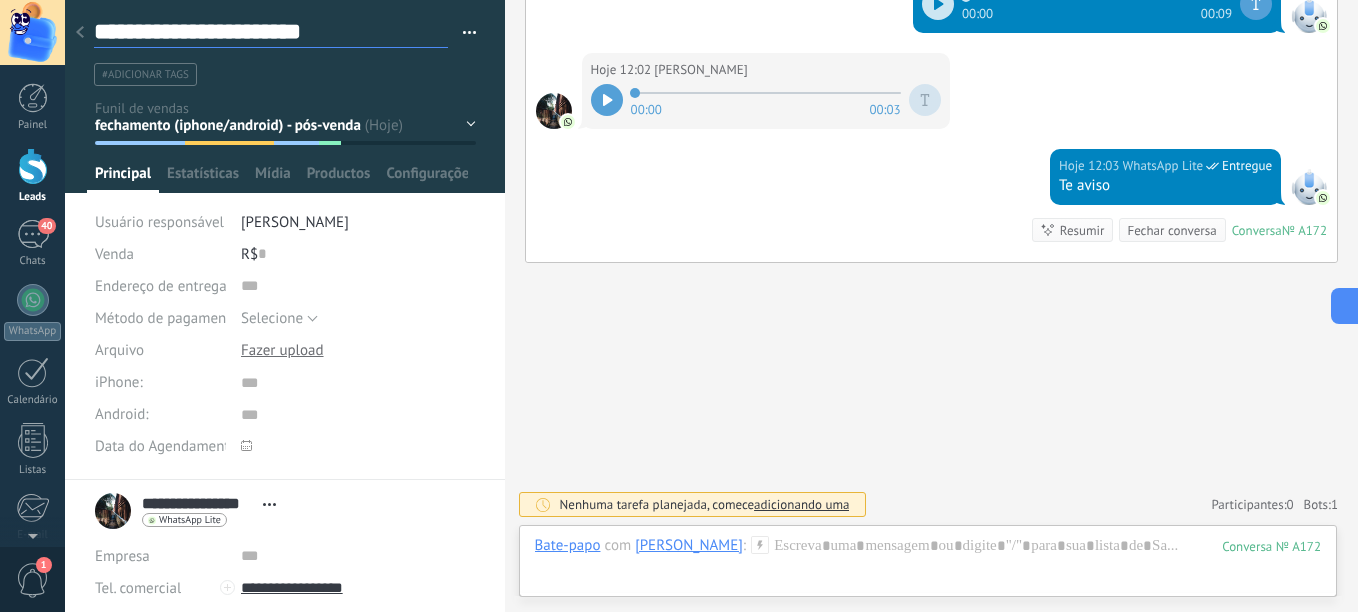 type on "**********" 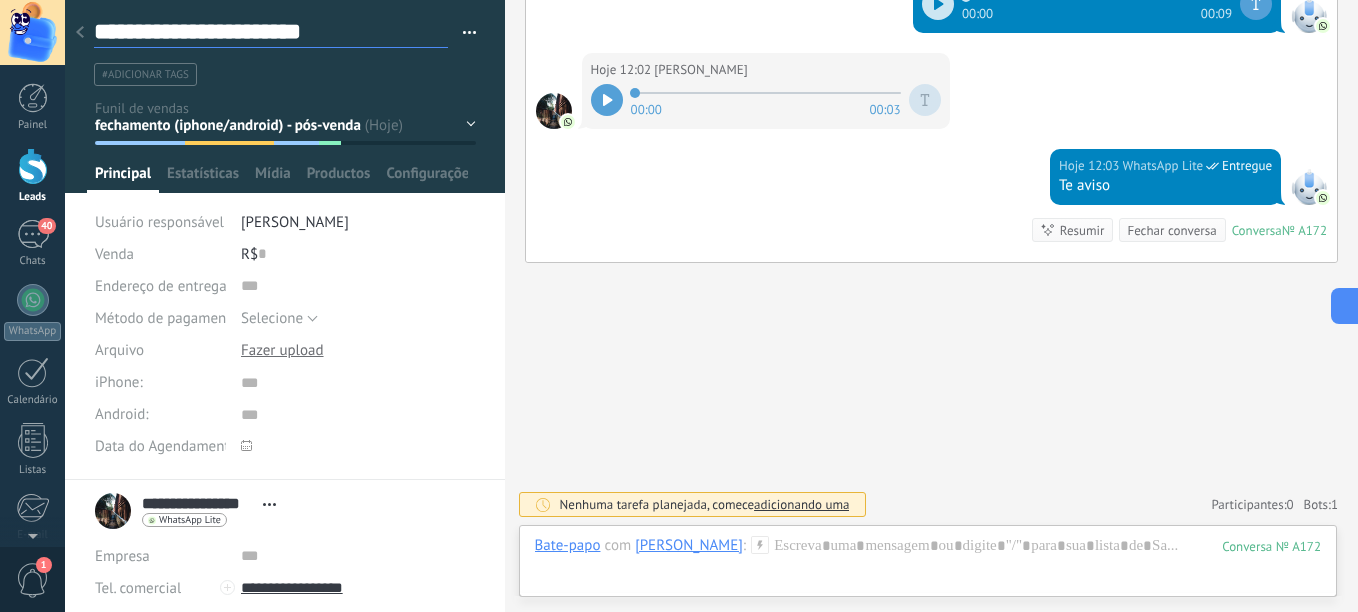 type on "**********" 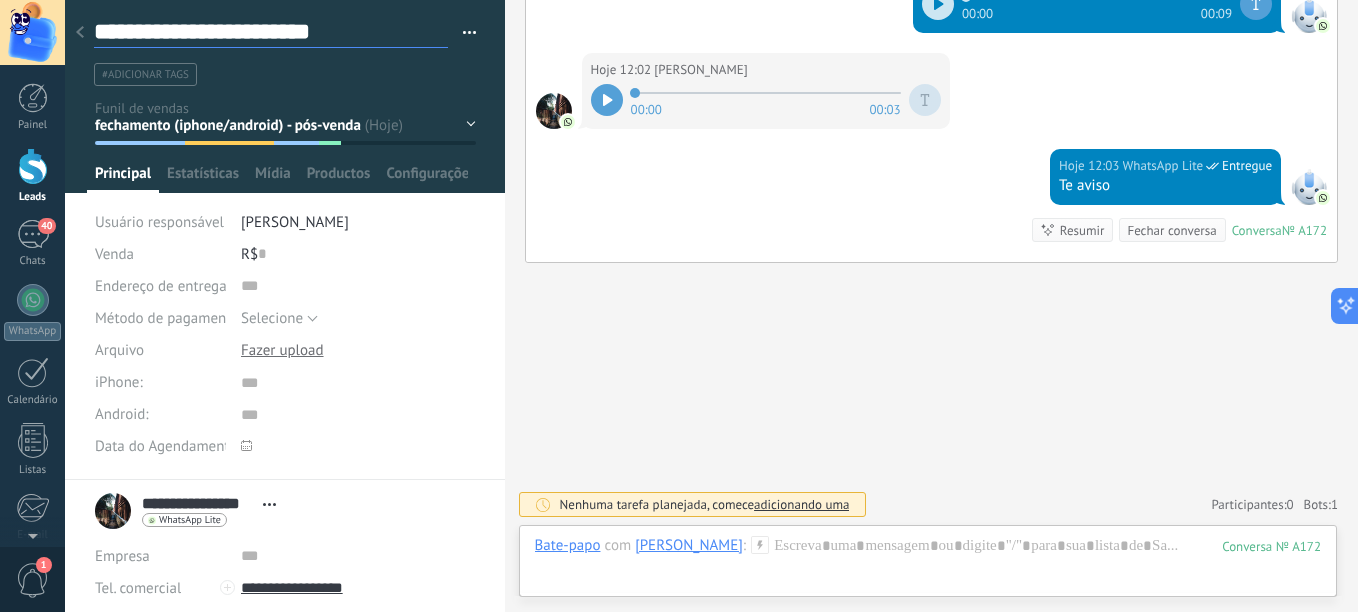 type on "**********" 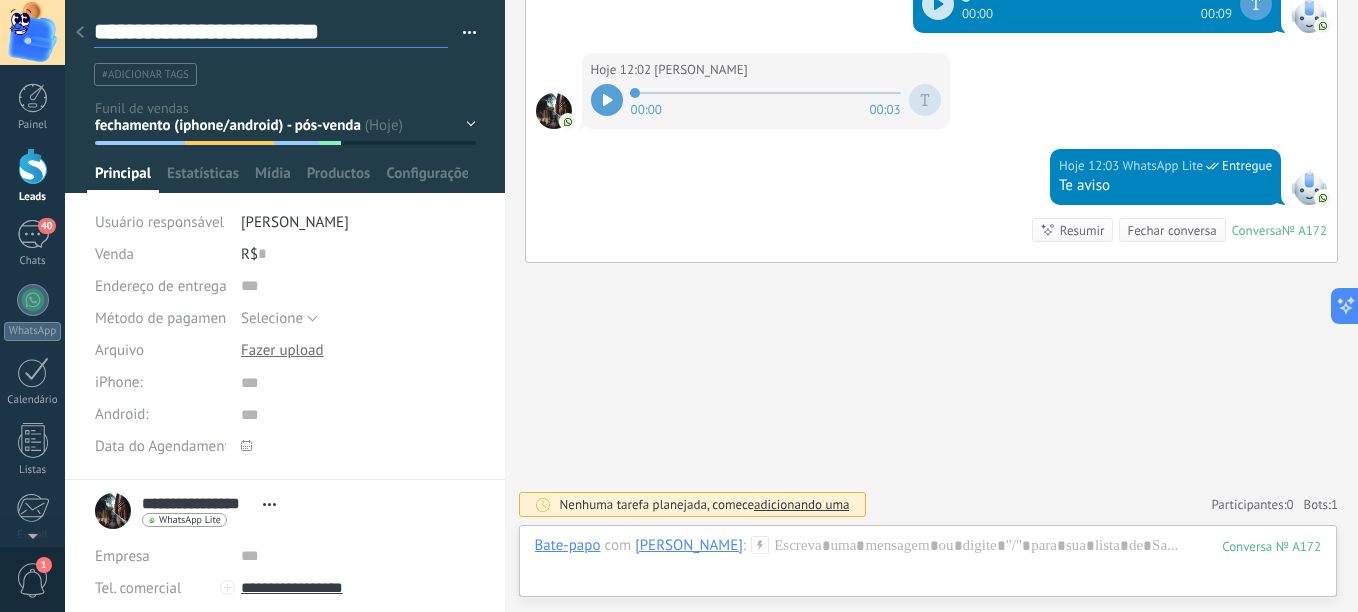 scroll, scrollTop: 30, scrollLeft: 0, axis: vertical 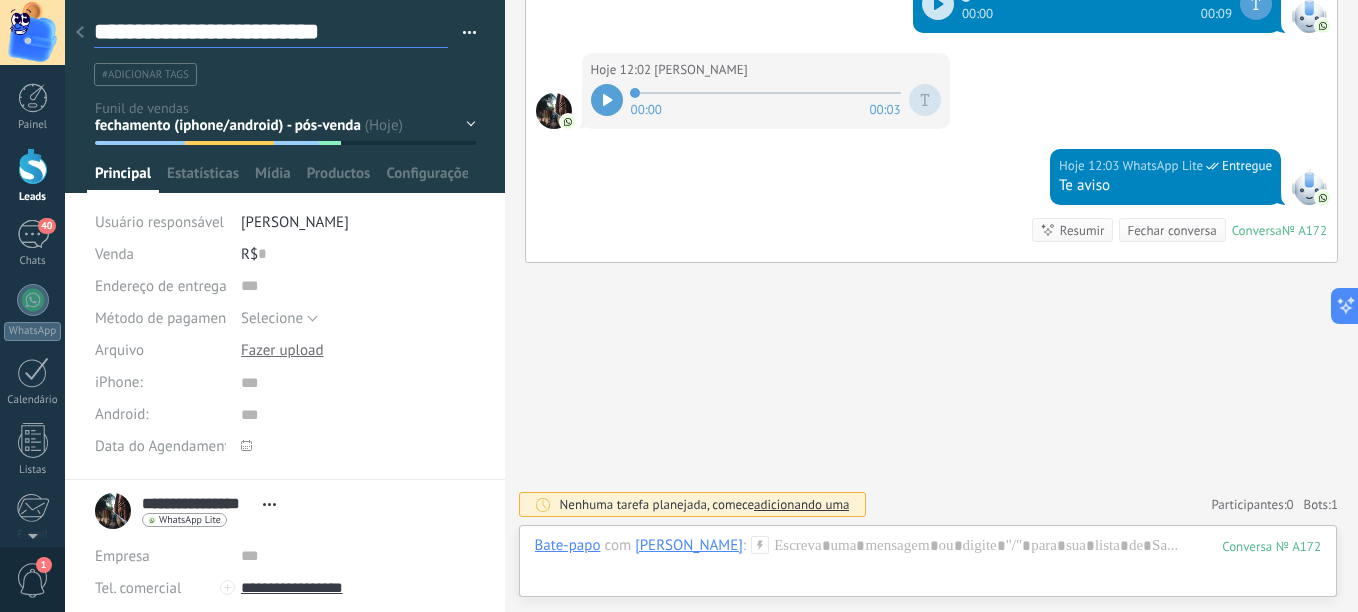type on "**********" 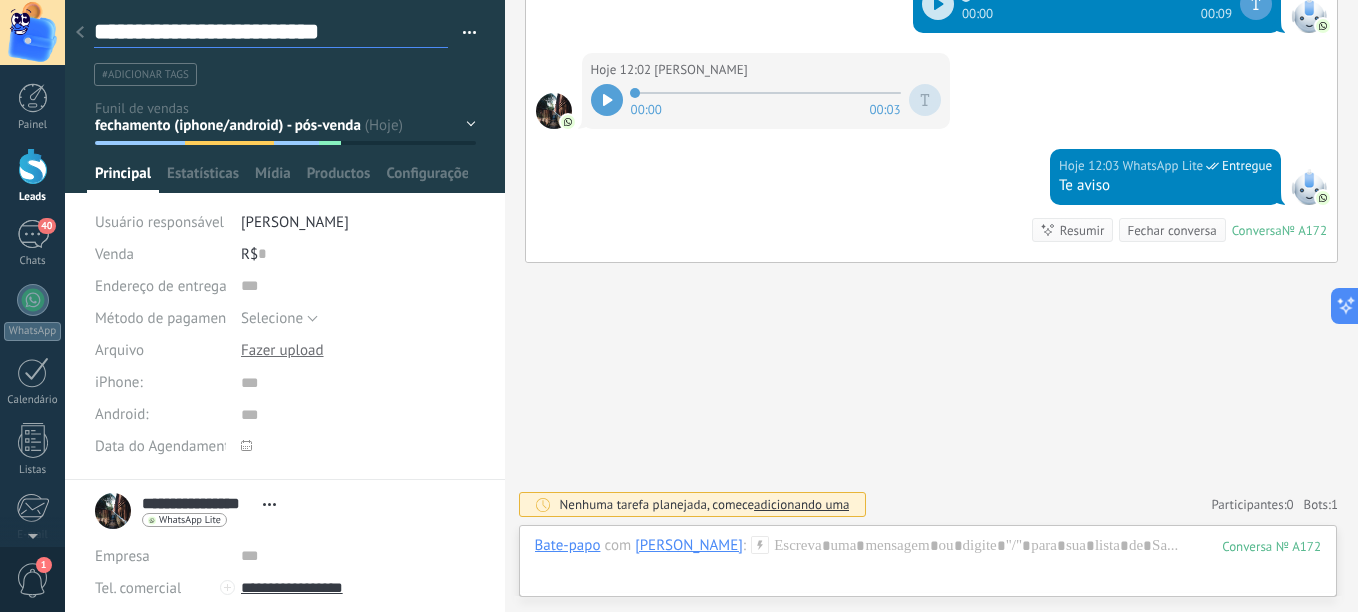 type on "**********" 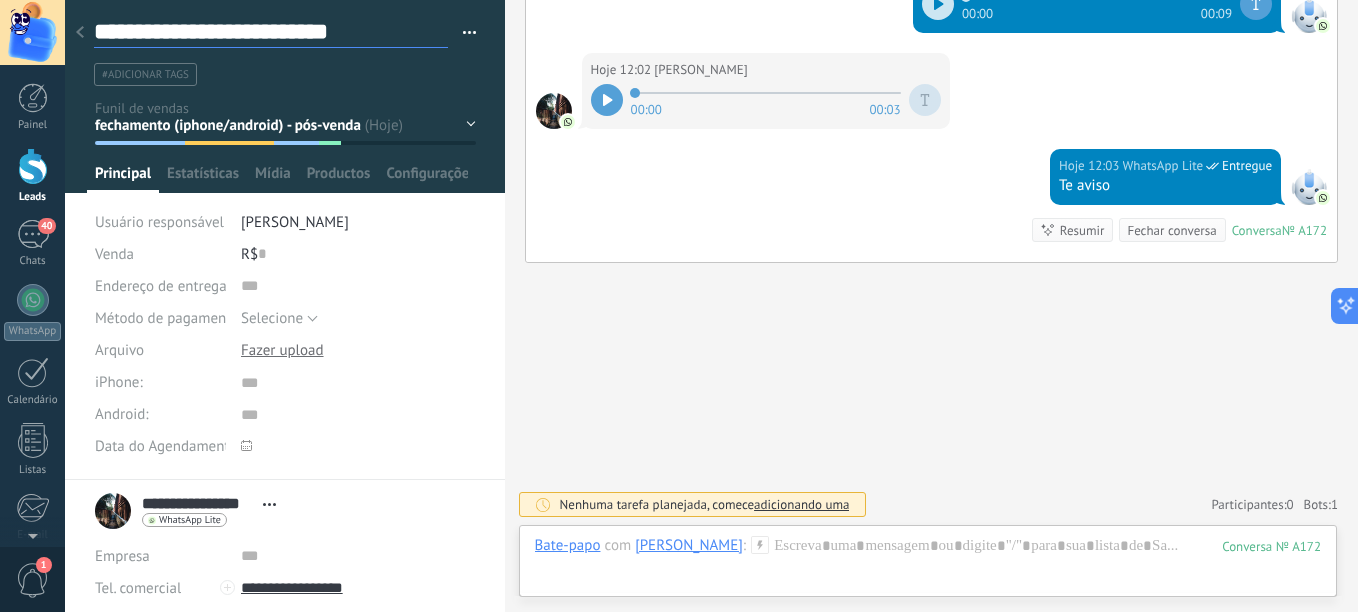 scroll, scrollTop: 30, scrollLeft: 0, axis: vertical 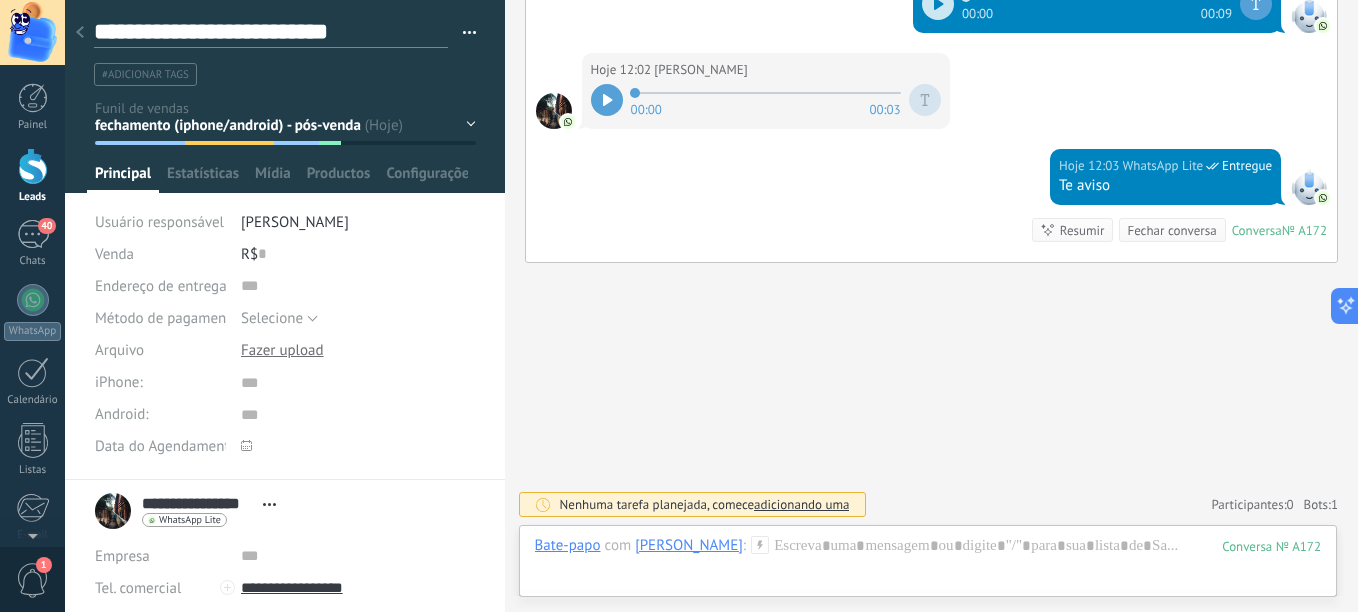 type on "**********" 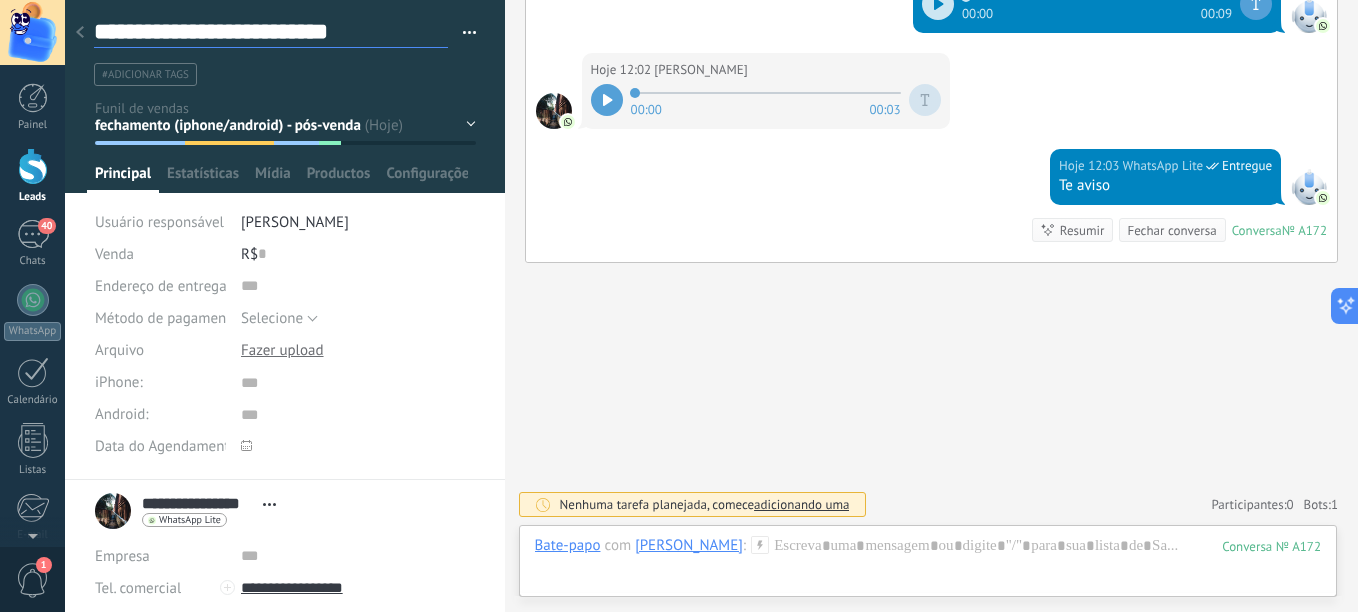 type on "**********" 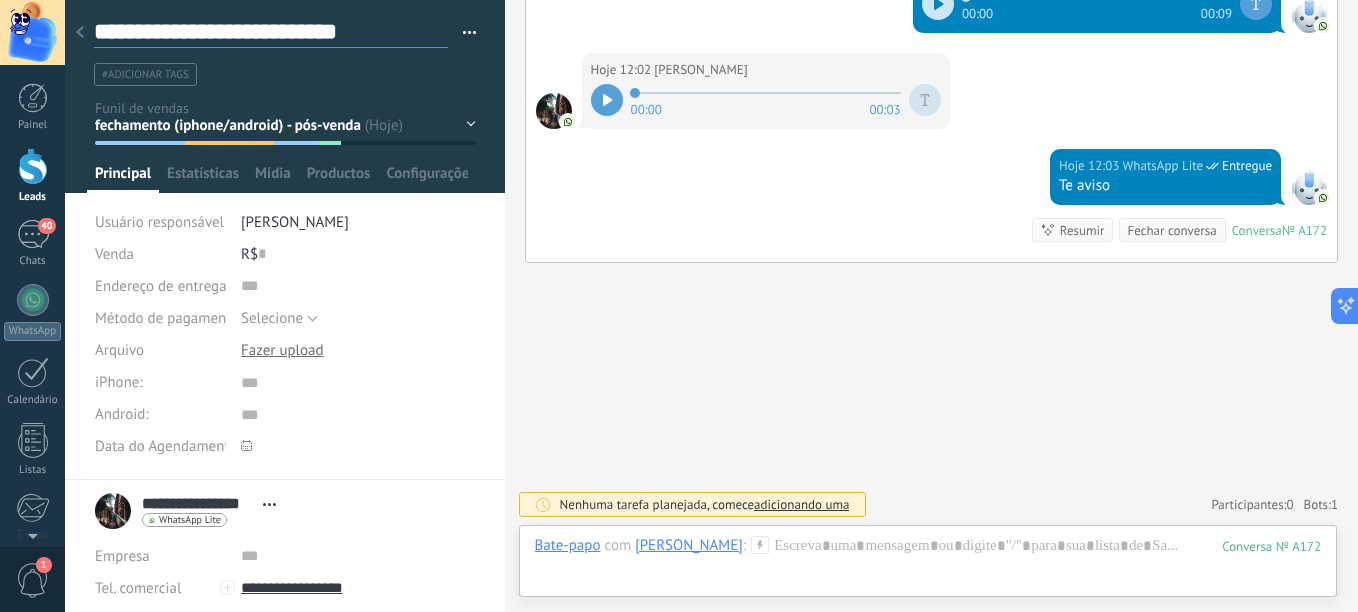 type on "**********" 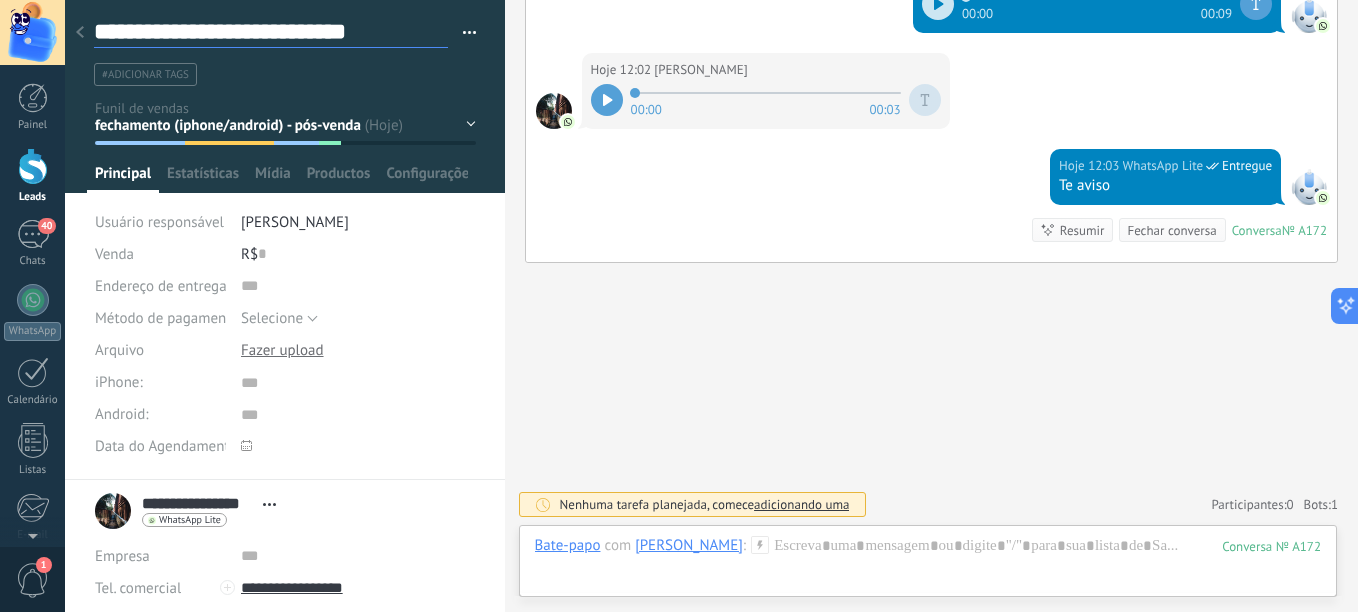 scroll, scrollTop: 30, scrollLeft: 0, axis: vertical 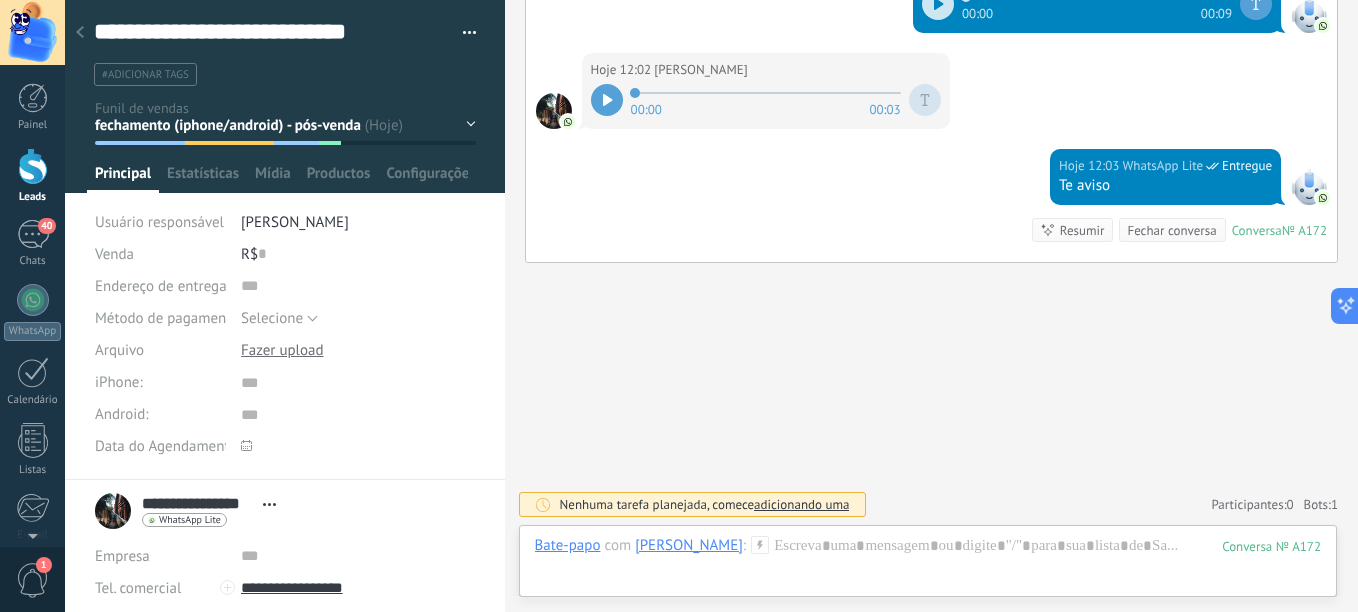 click on "**********" at bounding box center (285, 240) 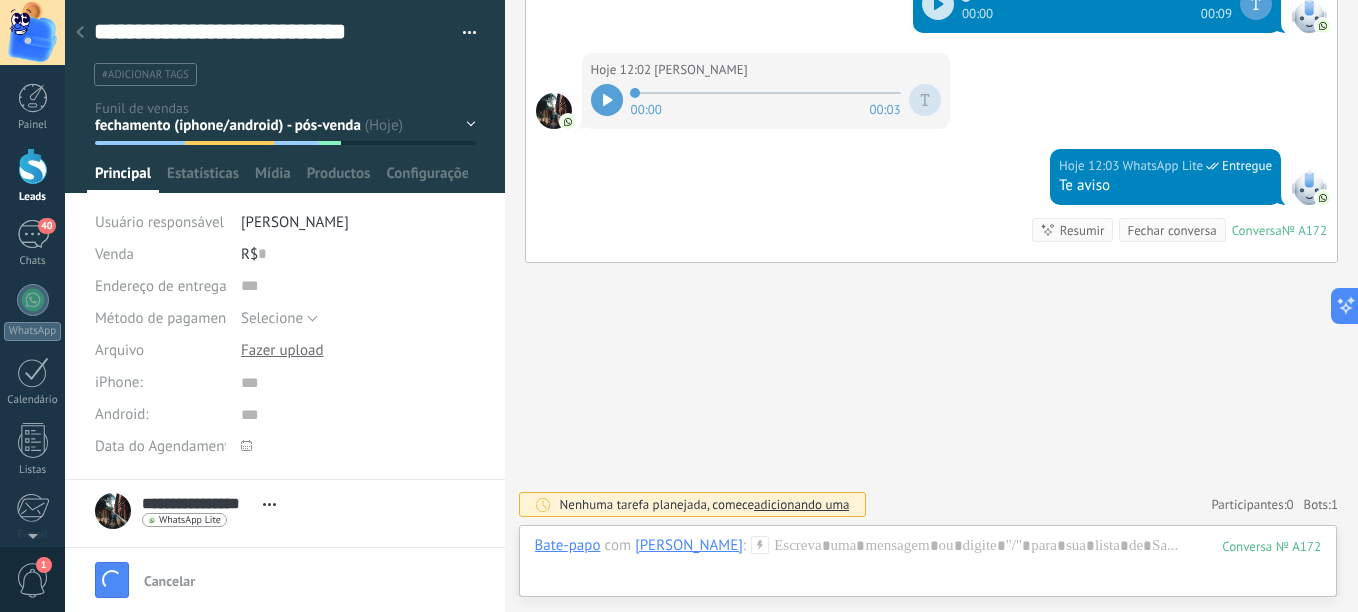 type on "**********" 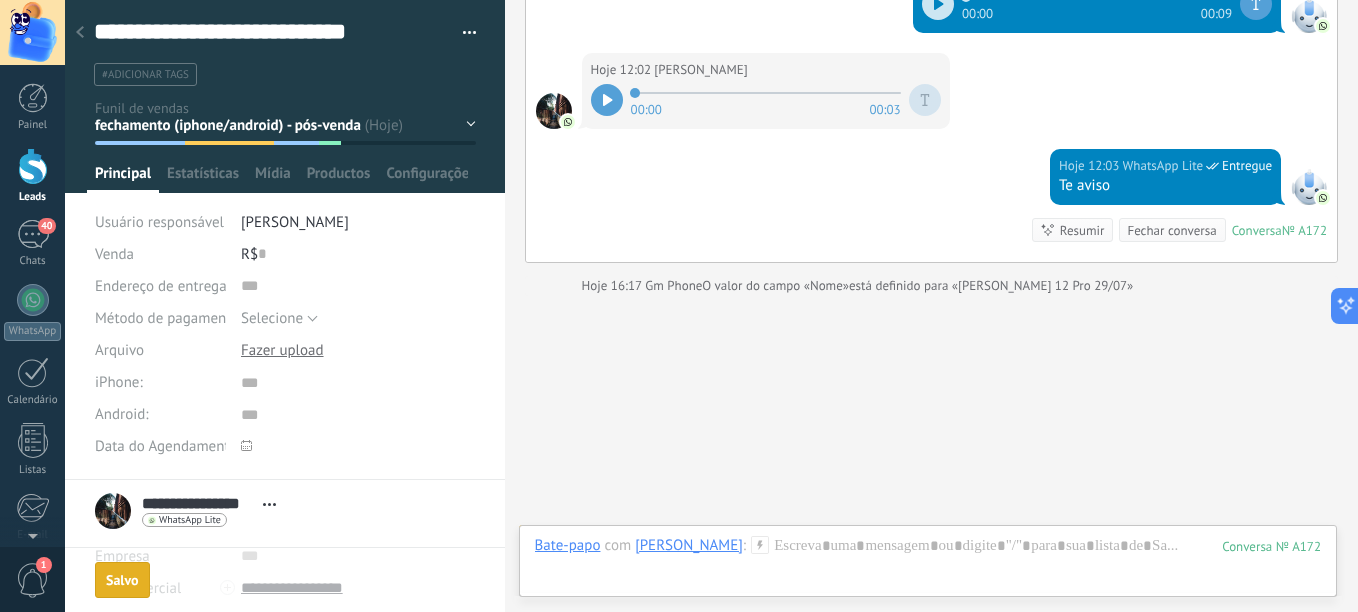 scroll, scrollTop: 30, scrollLeft: 0, axis: vertical 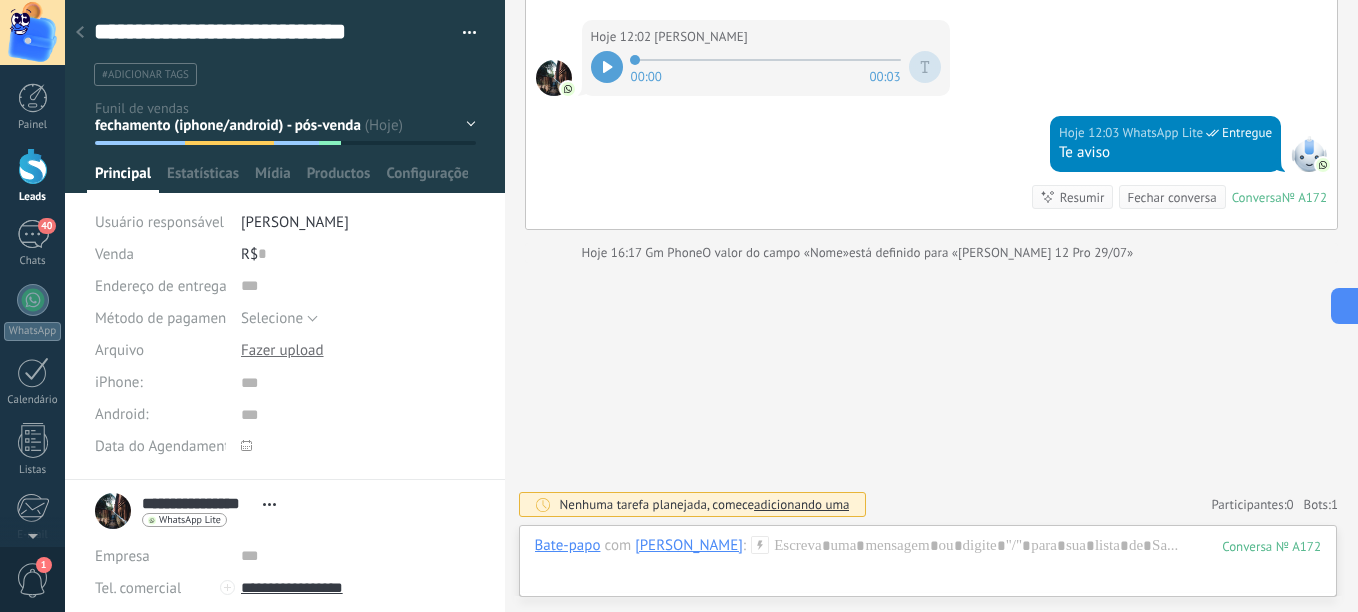 drag, startPoint x: 80, startPoint y: 30, endPoint x: 149, endPoint y: 47, distance: 71.063354 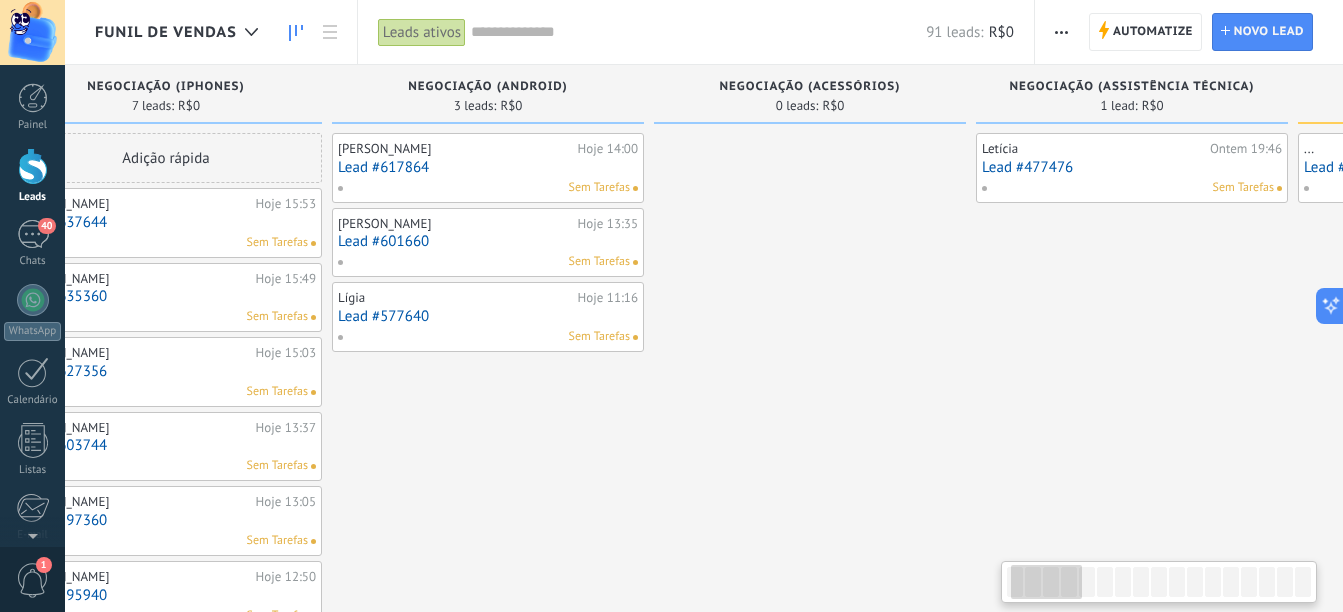 drag, startPoint x: 1219, startPoint y: 455, endPoint x: 755, endPoint y: 446, distance: 464.08728 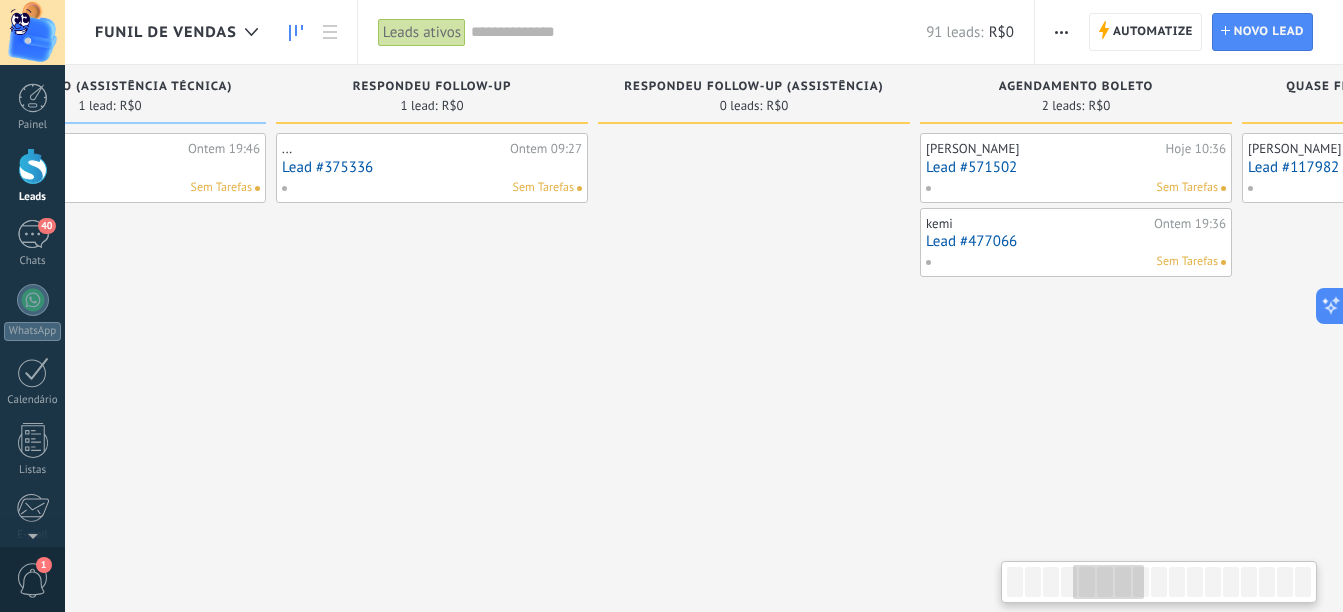 drag, startPoint x: 540, startPoint y: 422, endPoint x: 394, endPoint y: 408, distance: 146.6697 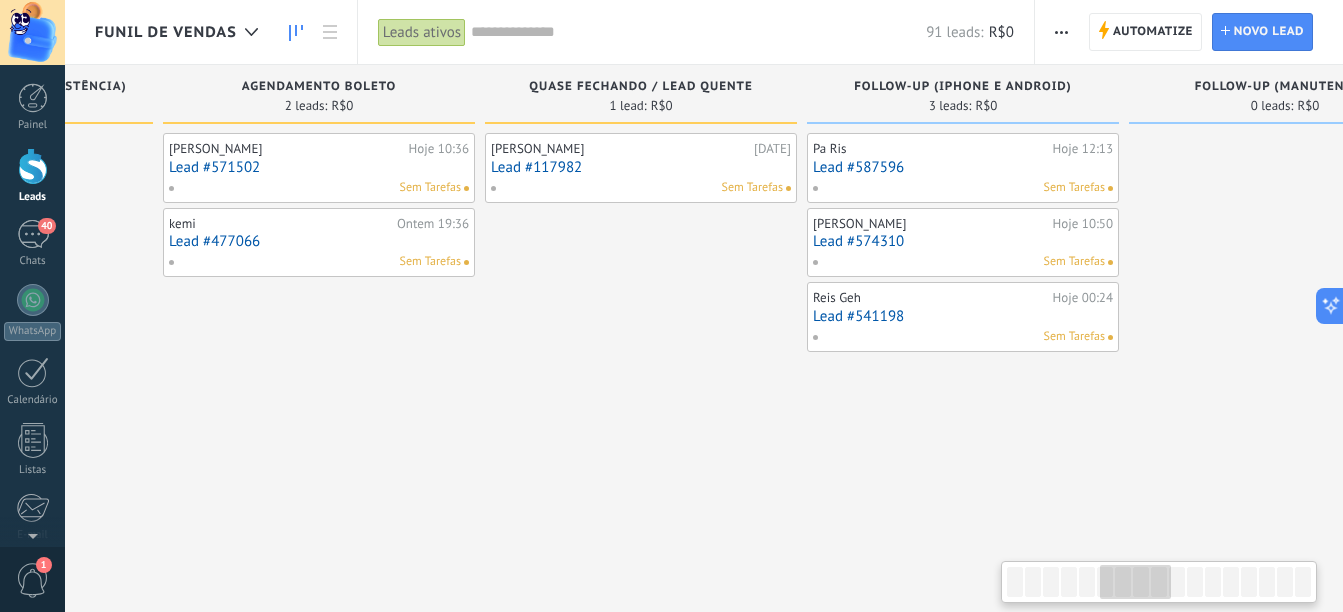 drag, startPoint x: 1004, startPoint y: 490, endPoint x: 486, endPoint y: 488, distance: 518.00385 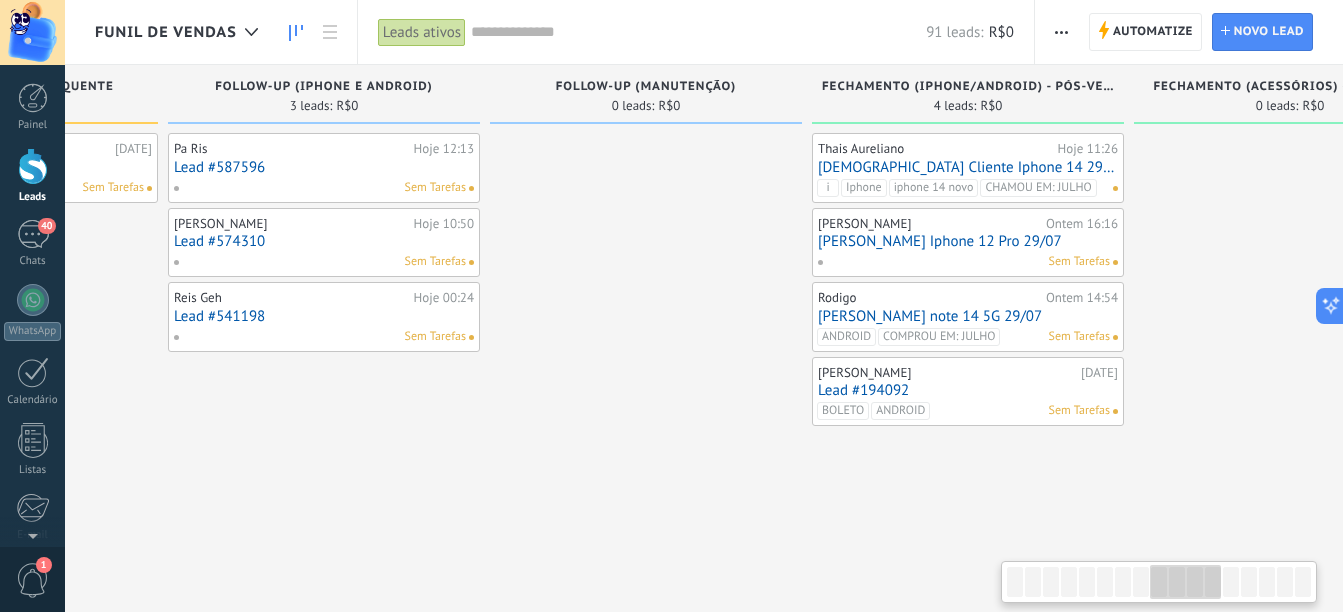 drag, startPoint x: 681, startPoint y: 456, endPoint x: 651, endPoint y: 418, distance: 48.414875 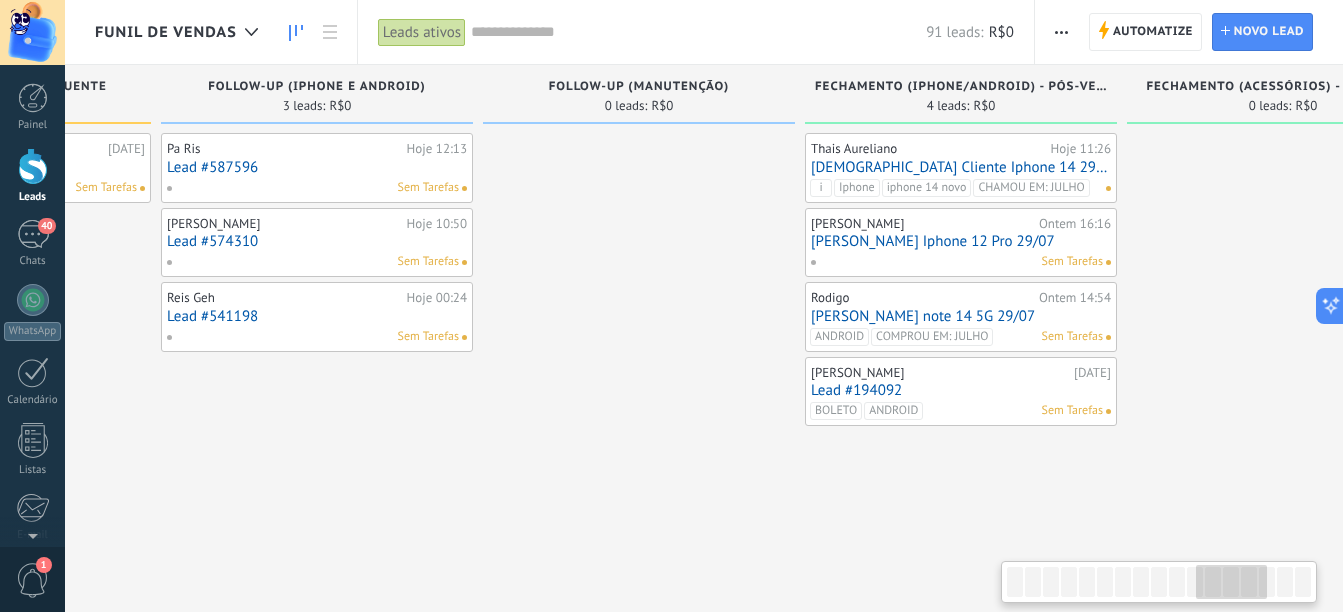 drag, startPoint x: 546, startPoint y: 399, endPoint x: 494, endPoint y: 393, distance: 52.34501 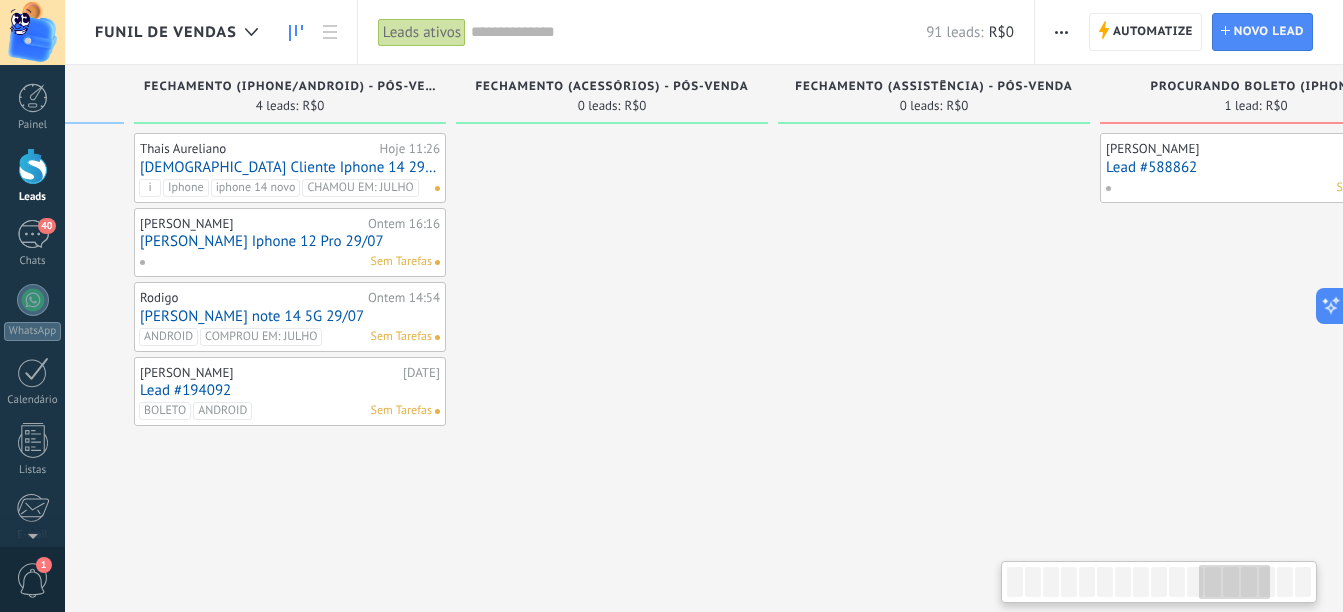 drag, startPoint x: 842, startPoint y: 500, endPoint x: 652, endPoint y: 443, distance: 198.36583 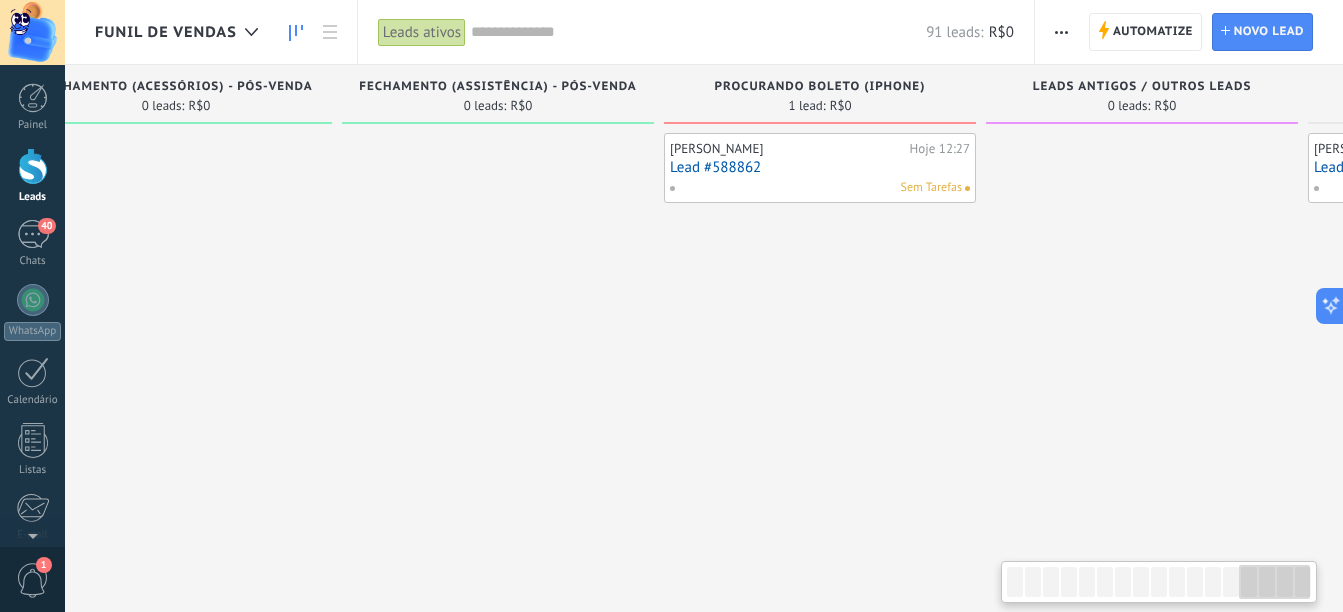 scroll, scrollTop: 0, scrollLeft: 4256, axis: horizontal 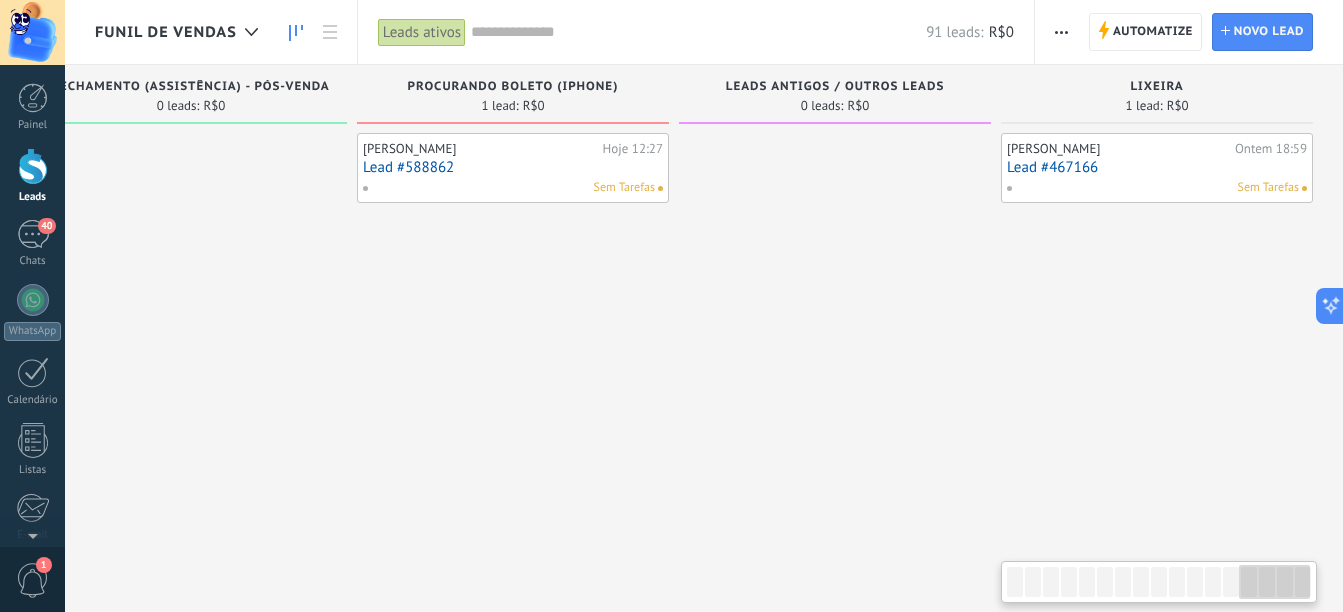 drag, startPoint x: 854, startPoint y: 500, endPoint x: 733, endPoint y: 471, distance: 124.42668 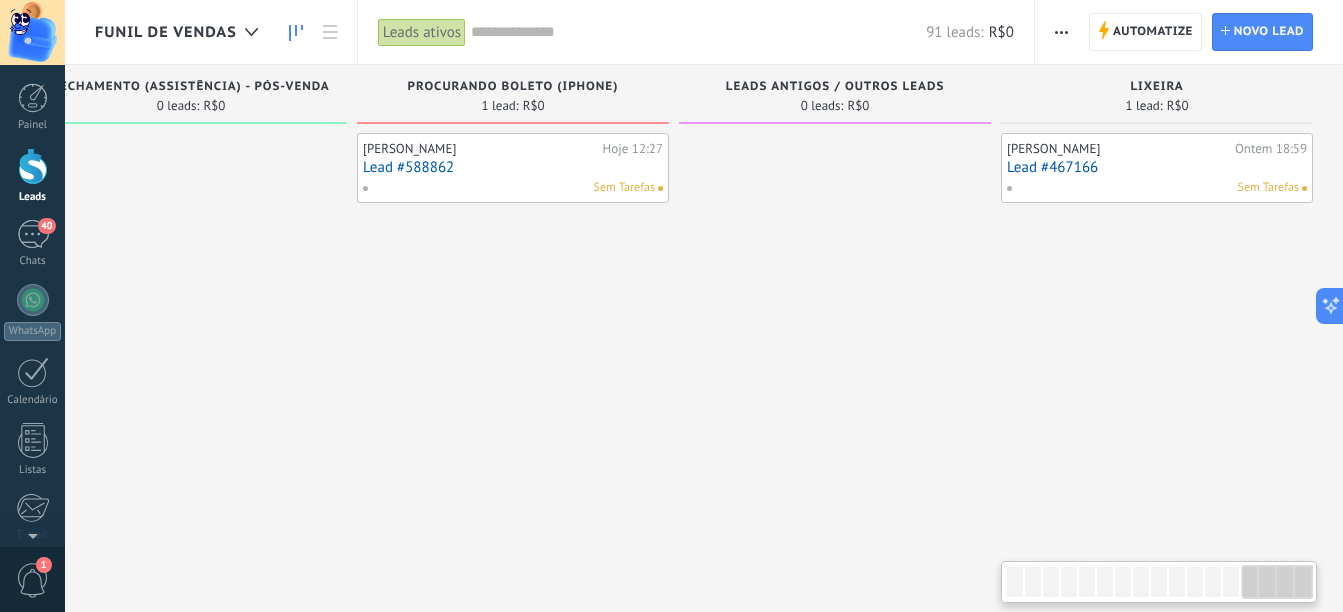 click on "Etapa de leads de entrada solicitações: 67 0 0 0 67 0 0 0 67 de: Atendimento Ontem 14:46 WCell Araraquara Imagem de: Atendimento Ontem 13:56 [PERSON_NAME] 🤝 de: Atendimento Ontem 13:14 [PERSON_NAME] Fechou de: Atendimento Ontem 11:35 CAMARGORECICLA Tudo bem? de: Atendimento Ontem 11:06 ... Eai meu amigo vamo fz negócio de: Atendimento Ontem 10:27 [PERSON_NAME]⚡️ Entendiiii de: Atendimento Ontem 10:15 Laiane [PERSON_NAME] de: gmphonesbr [DATE] 20:29 [PERSON_NAME] Boa noite de: Atendimento [DATE] 13:21 [PERSON_NAME] de voz de: gmphonesbr [DATE] 13:20 eduardozlx2 Faz boleto? de: Atendimento [DATE] 20:57 [PERSON_NAME] bom obrigada de: Atendimento [DATE] 18:08 . 3750 no 16 pro Max de: Atendimento [DATE] 16:25 Daiane Bom dia ok de: Atendimento [DATE] 15:27 daiane Mensagem de voz de: Atendimento [DATE] 14:42 [PERSON_NAME] de: gmphonesbr [DATE] 11:29 [PERSON_NAME] sobe muito juros, de: Atendimento [DATE] 09:38 Pah Obgd de: Atendimento [DATE] 09:28 steh i" at bounding box center (-1409, 962) 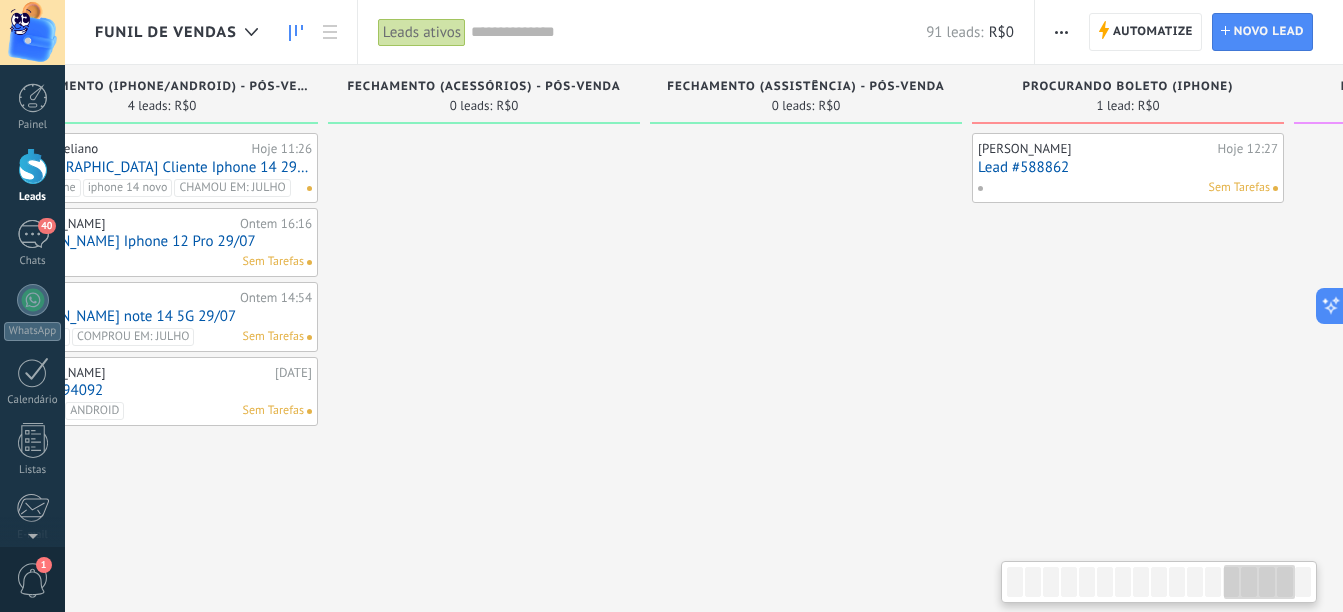 drag, startPoint x: 404, startPoint y: 406, endPoint x: 1010, endPoint y: 358, distance: 607.898 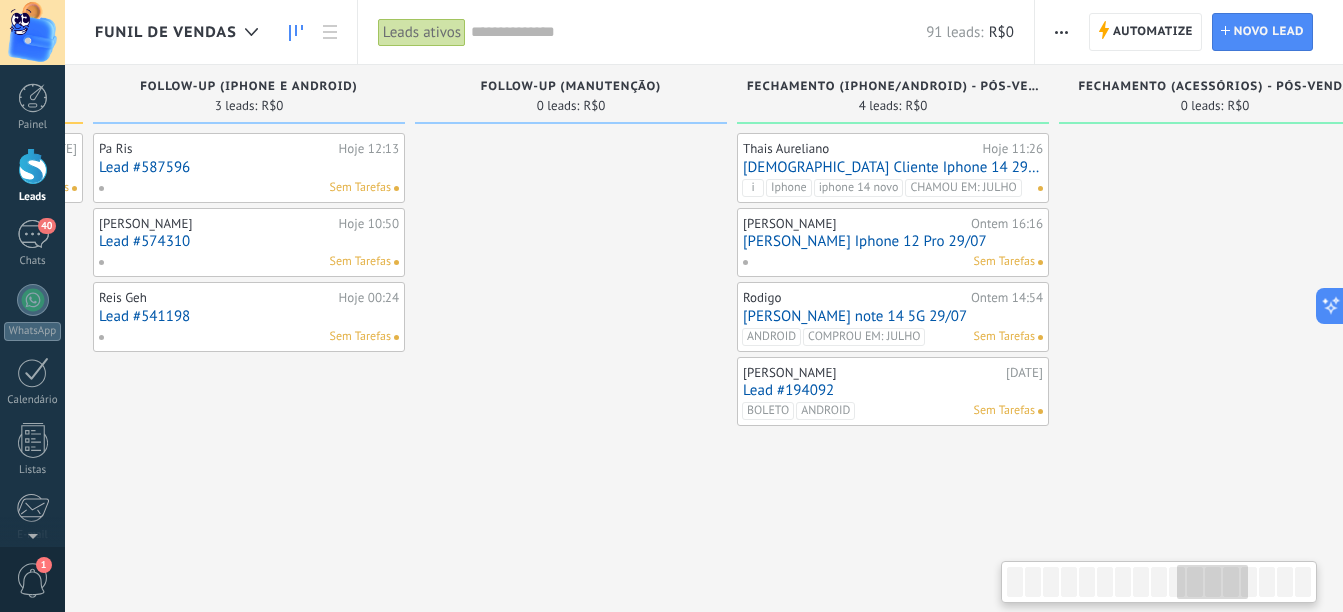 click at bounding box center (1215, 996) 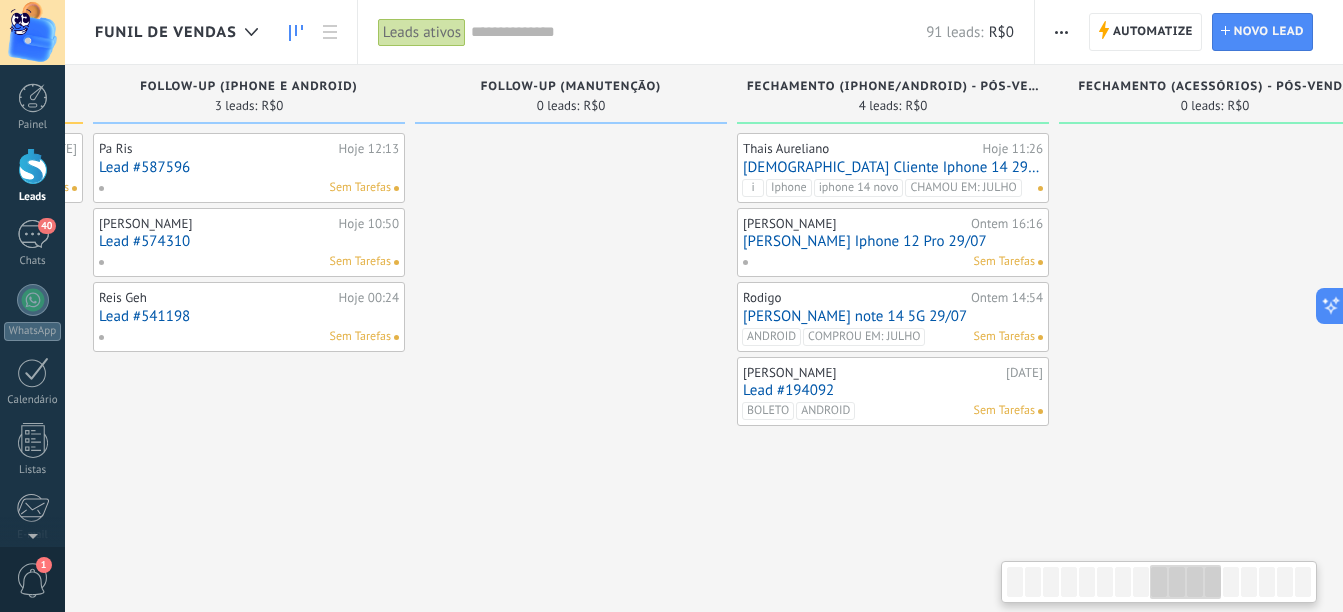 scroll, scrollTop: 0, scrollLeft: 2553, axis: horizontal 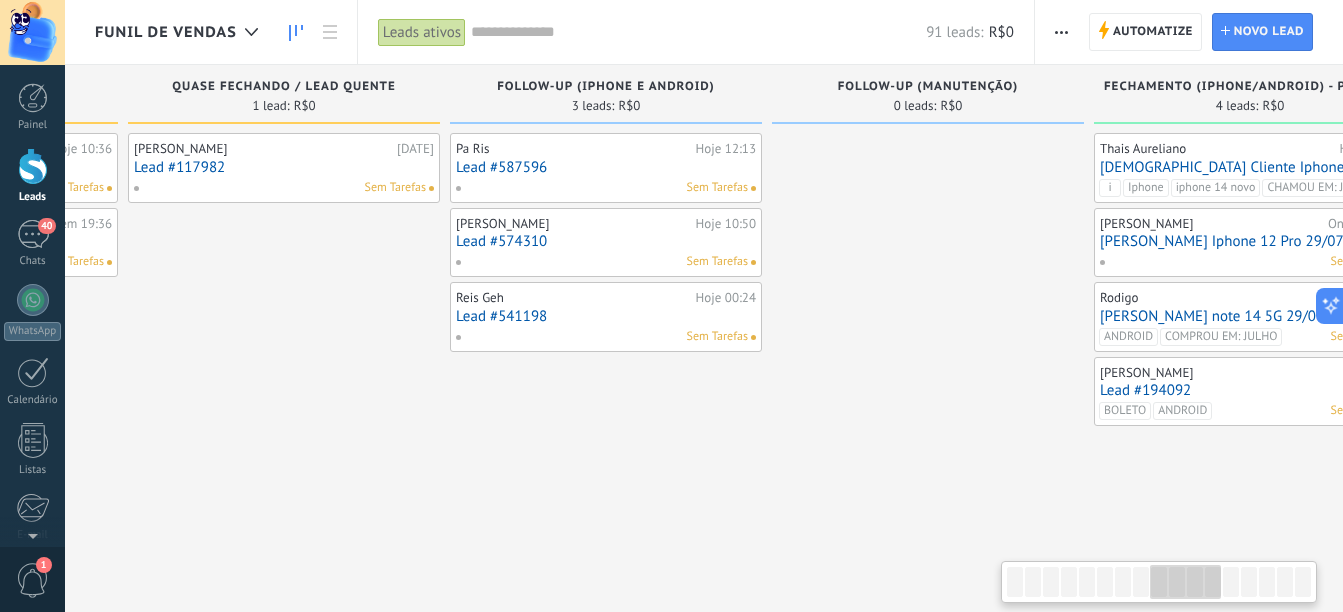 drag, startPoint x: 644, startPoint y: 464, endPoint x: 742, endPoint y: 469, distance: 98.12747 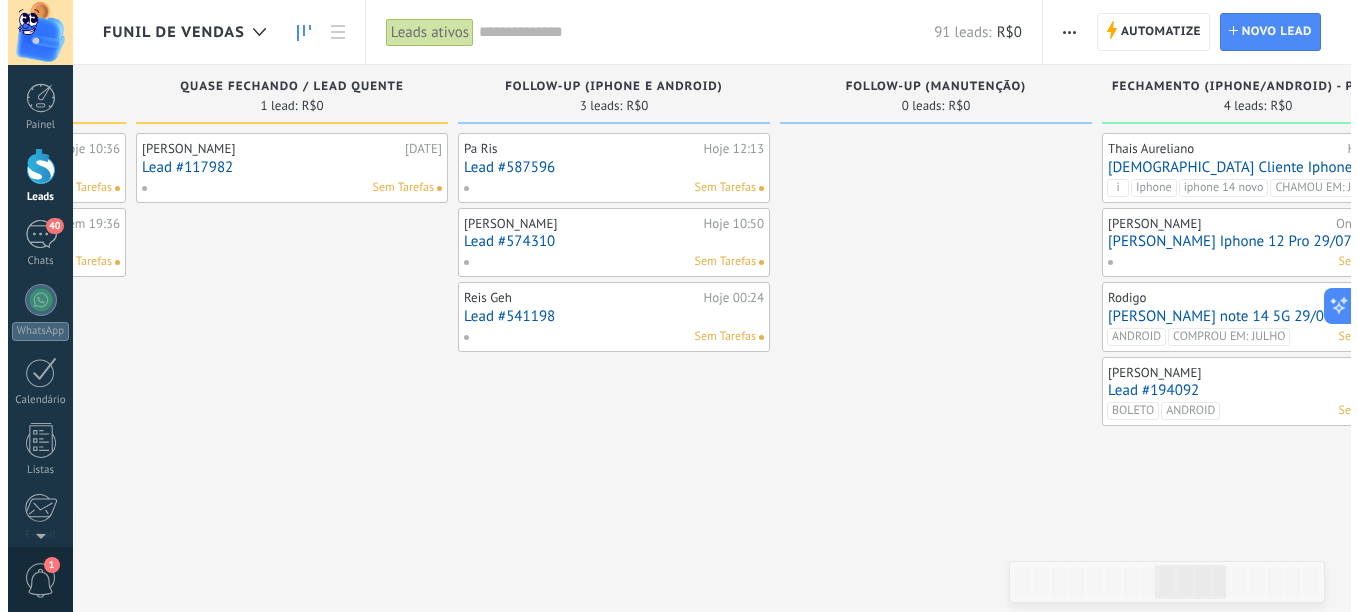 scroll, scrollTop: 0, scrollLeft: 2054, axis: horizontal 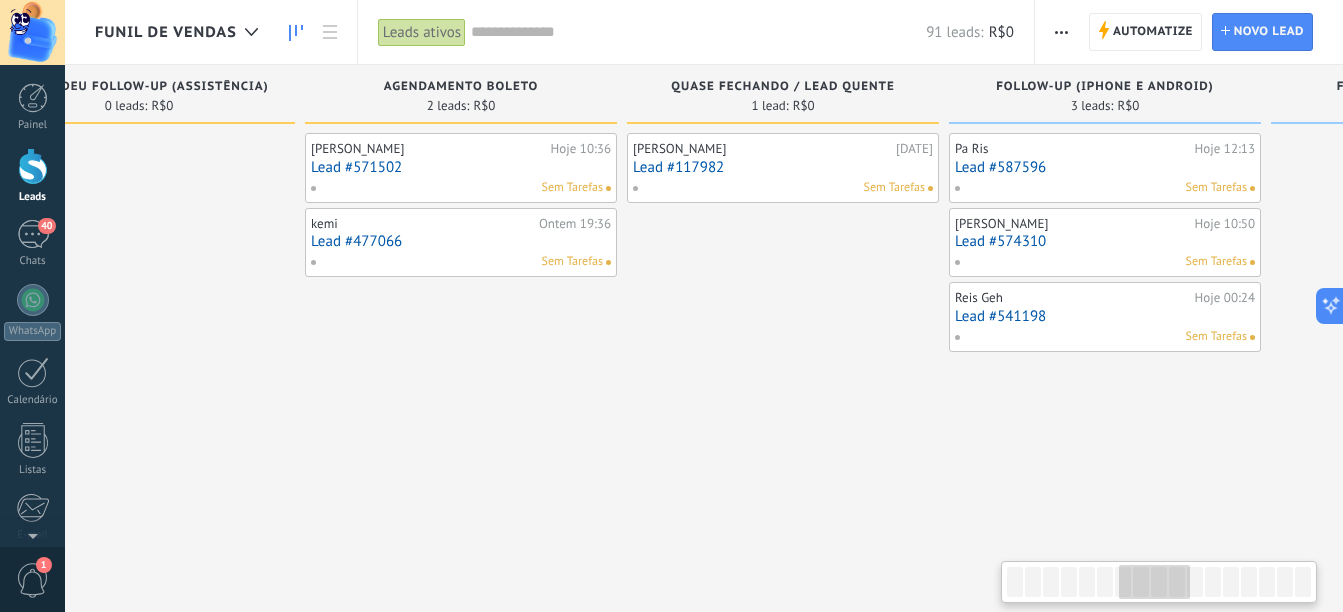 drag, startPoint x: 407, startPoint y: 448, endPoint x: 906, endPoint y: 495, distance: 501.20853 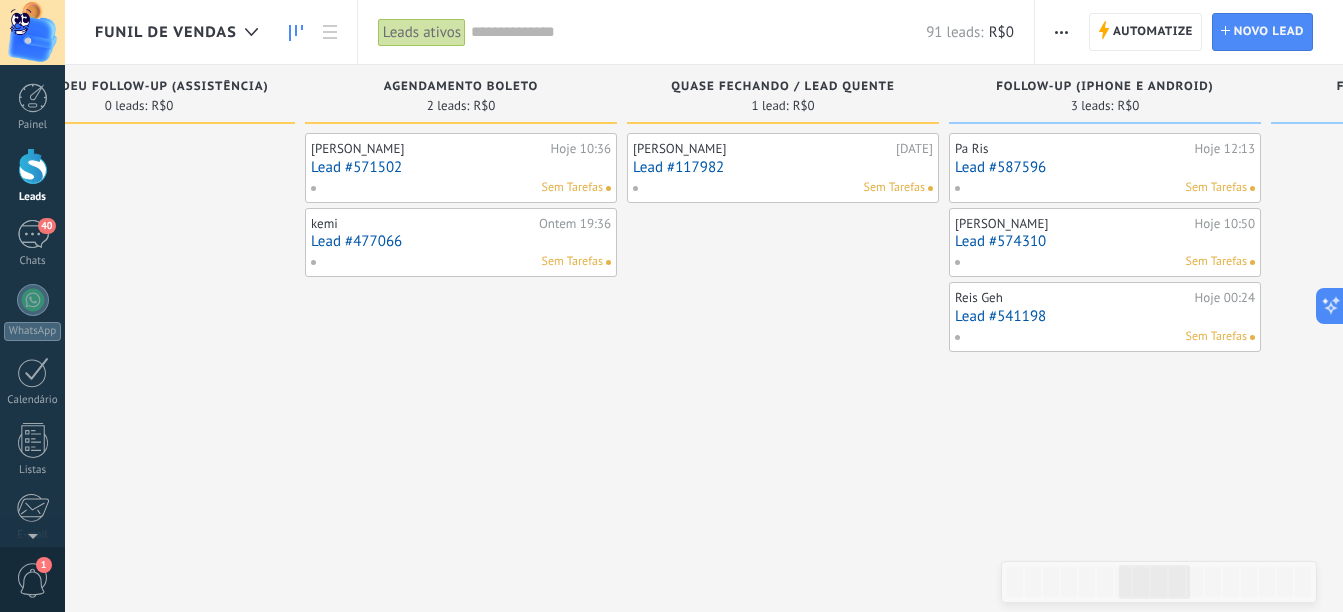 click on "Sem Tarefas" at bounding box center (456, 188) 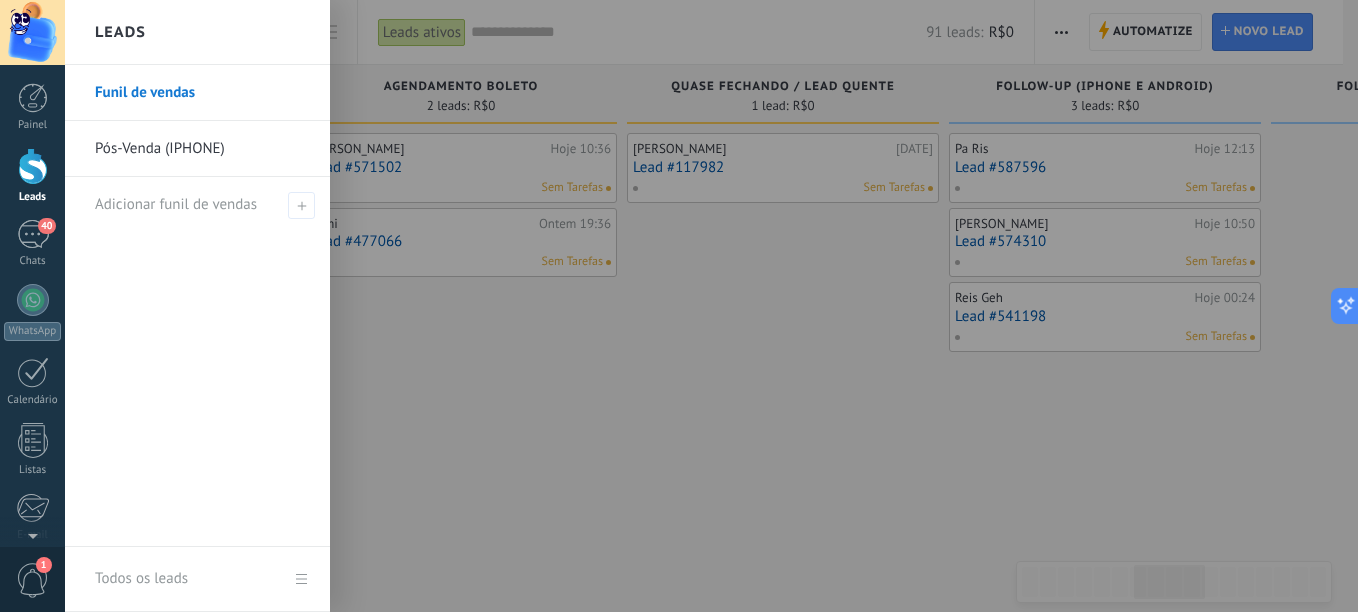 click on "Painel
Leads
40
Chats
WhatsApp
Clientes" at bounding box center (32, 425) 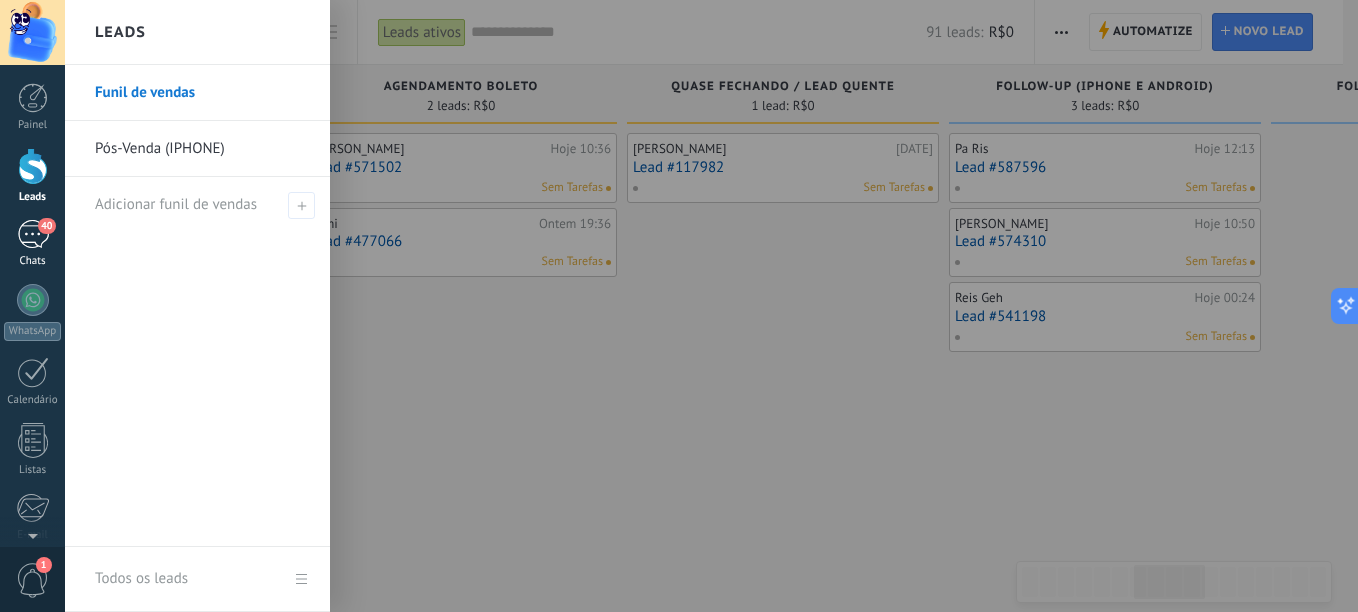 click on "40" at bounding box center (33, 234) 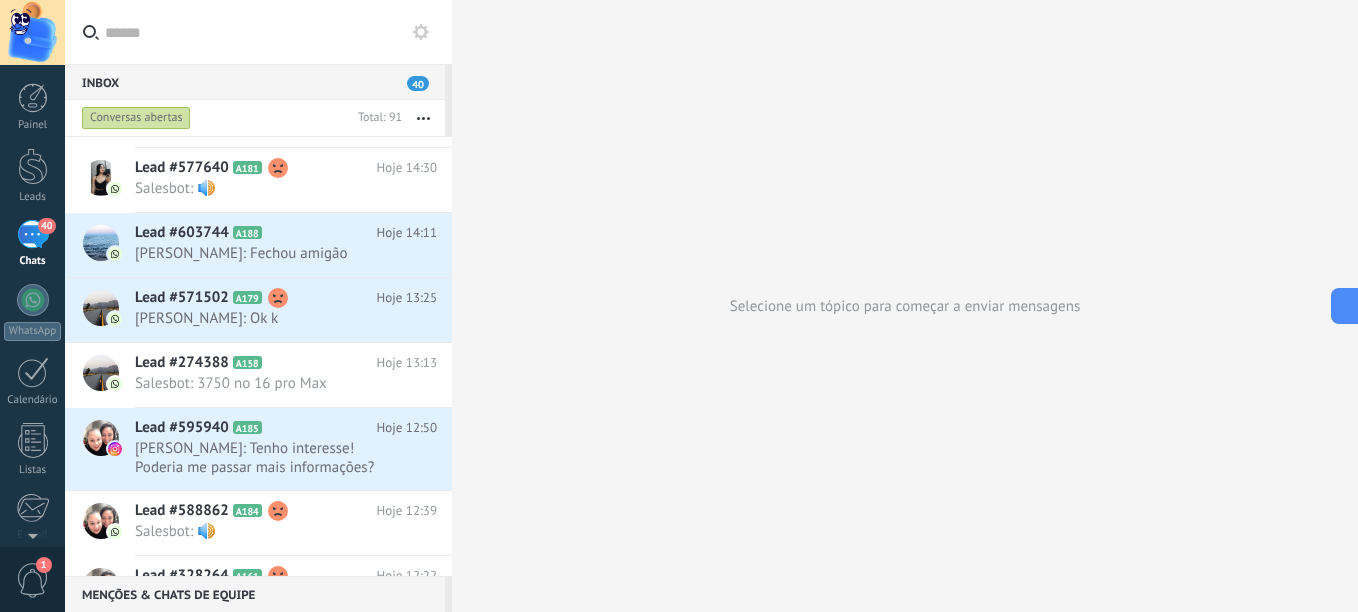 scroll, scrollTop: 201, scrollLeft: 0, axis: vertical 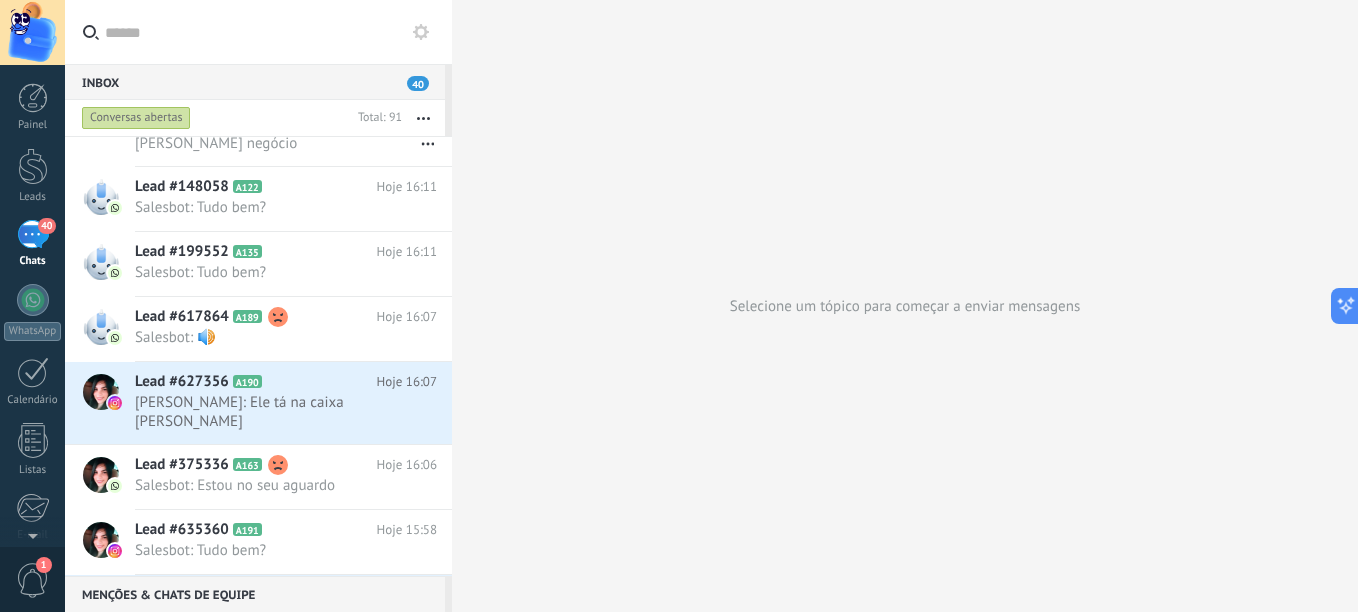 click at bounding box center [270, 32] 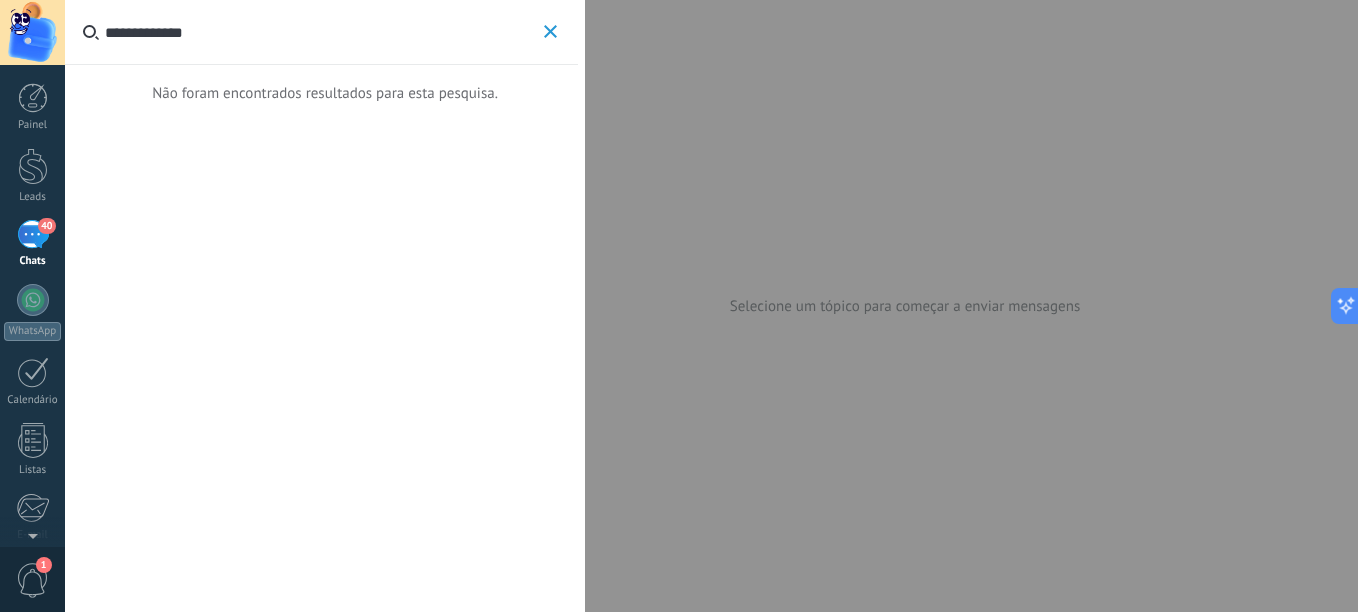 type on "**********" 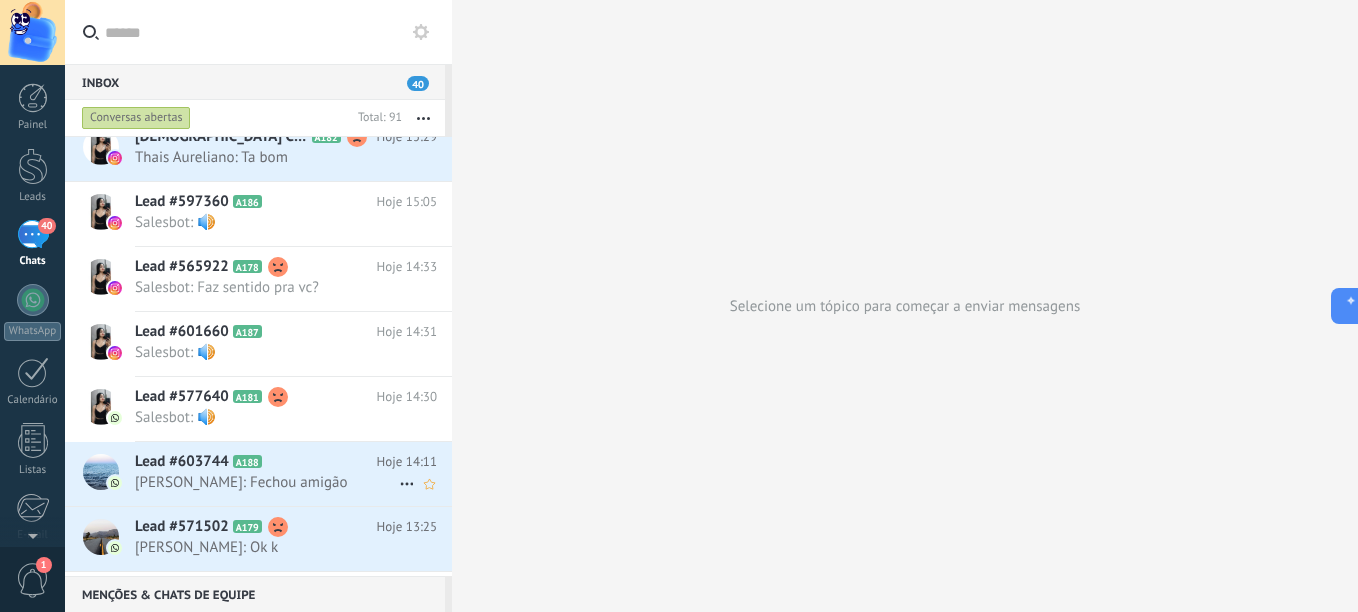 scroll, scrollTop: 925, scrollLeft: 0, axis: vertical 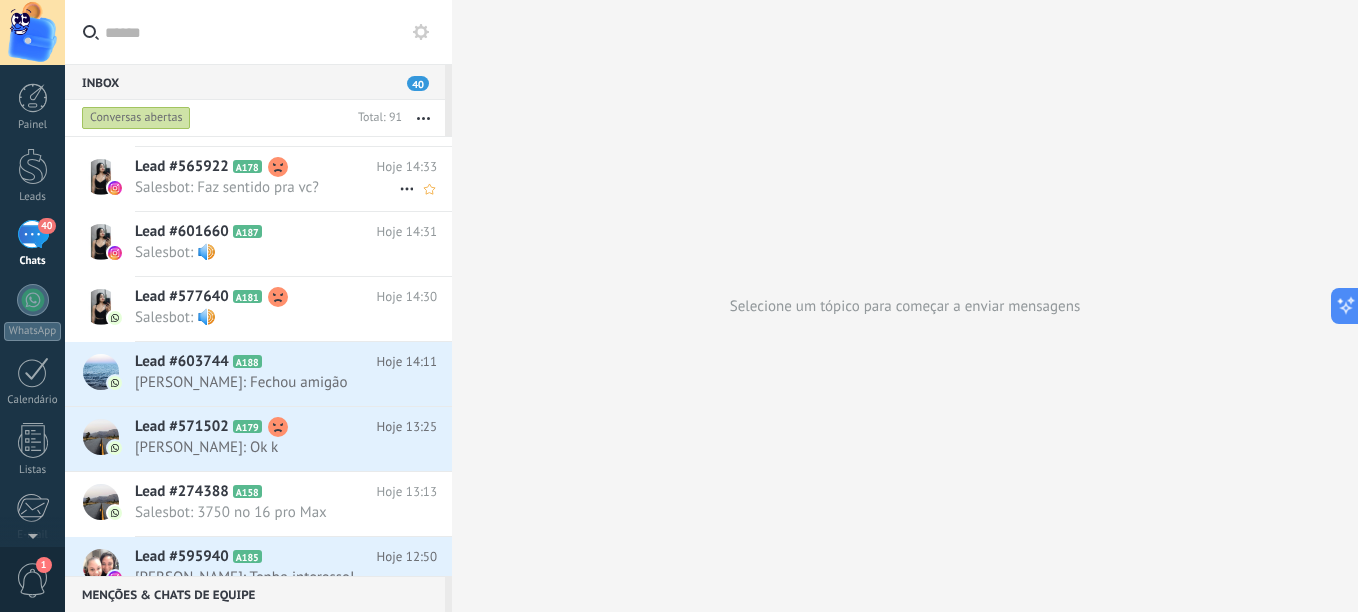 click on "Lead #565922
A178
Hoje 14:33
Salesbot: Faz sentido pra vc?" at bounding box center (293, 178) 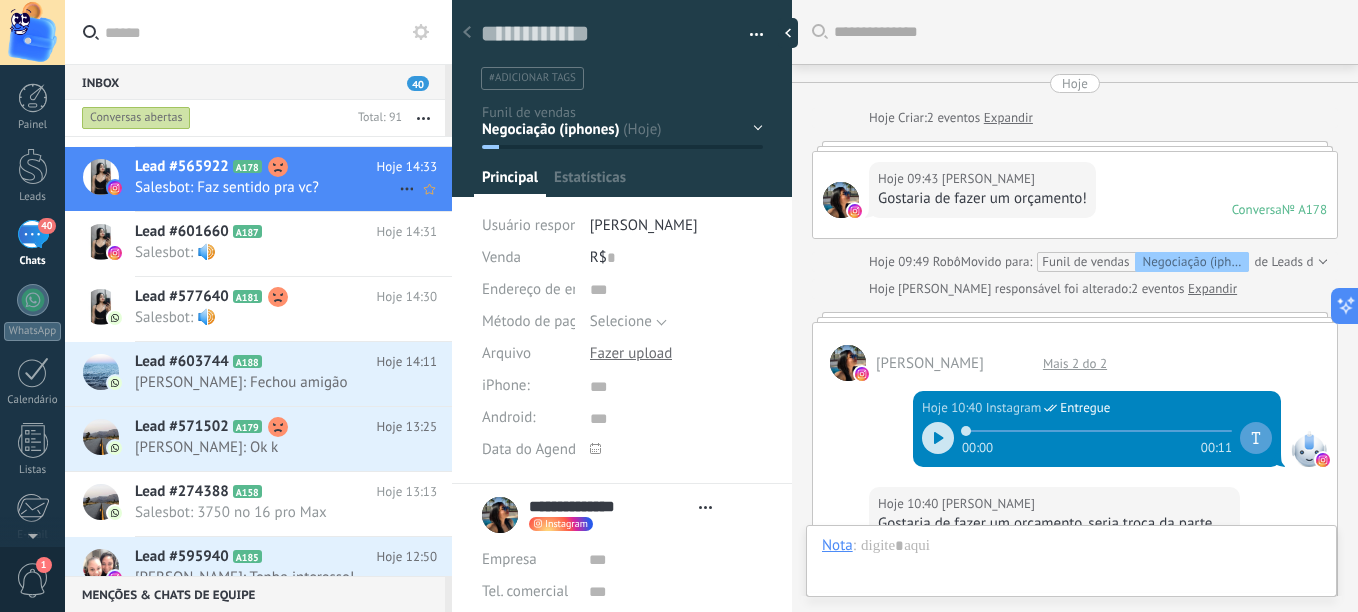 scroll, scrollTop: 831, scrollLeft: 0, axis: vertical 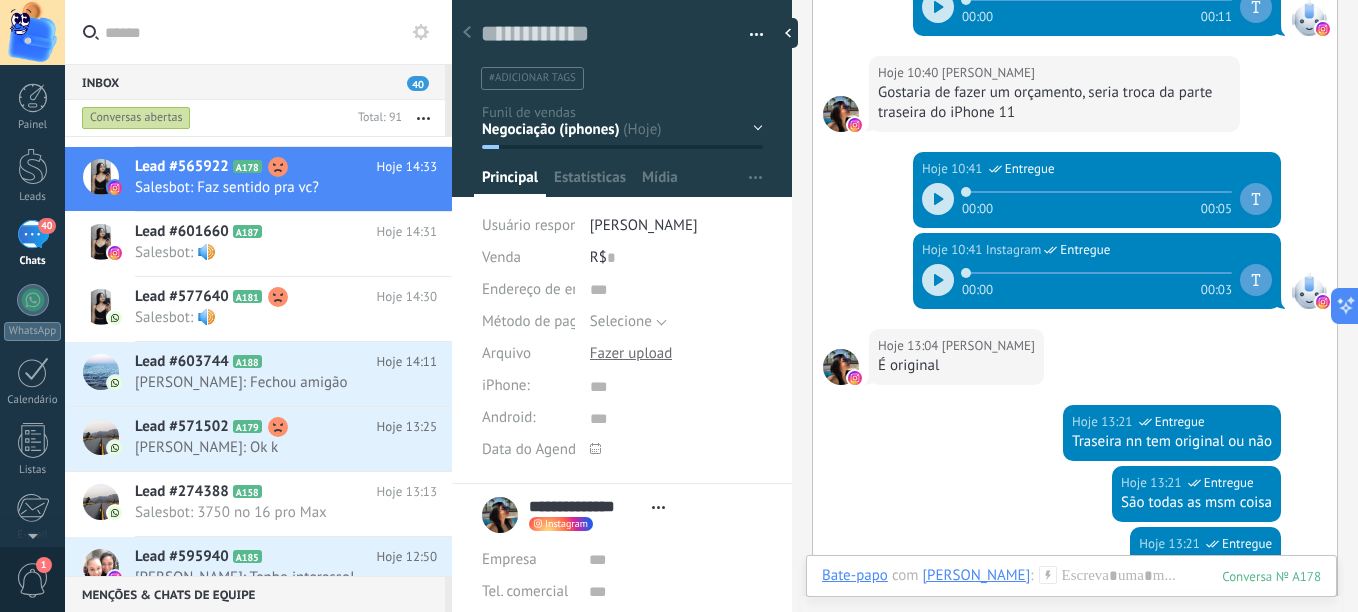 click on "Negociação (iphones)
negociação (android)
negociação (acessórios)
negociação (assistência técnica)
respondeu follow-up" at bounding box center [0, 0] 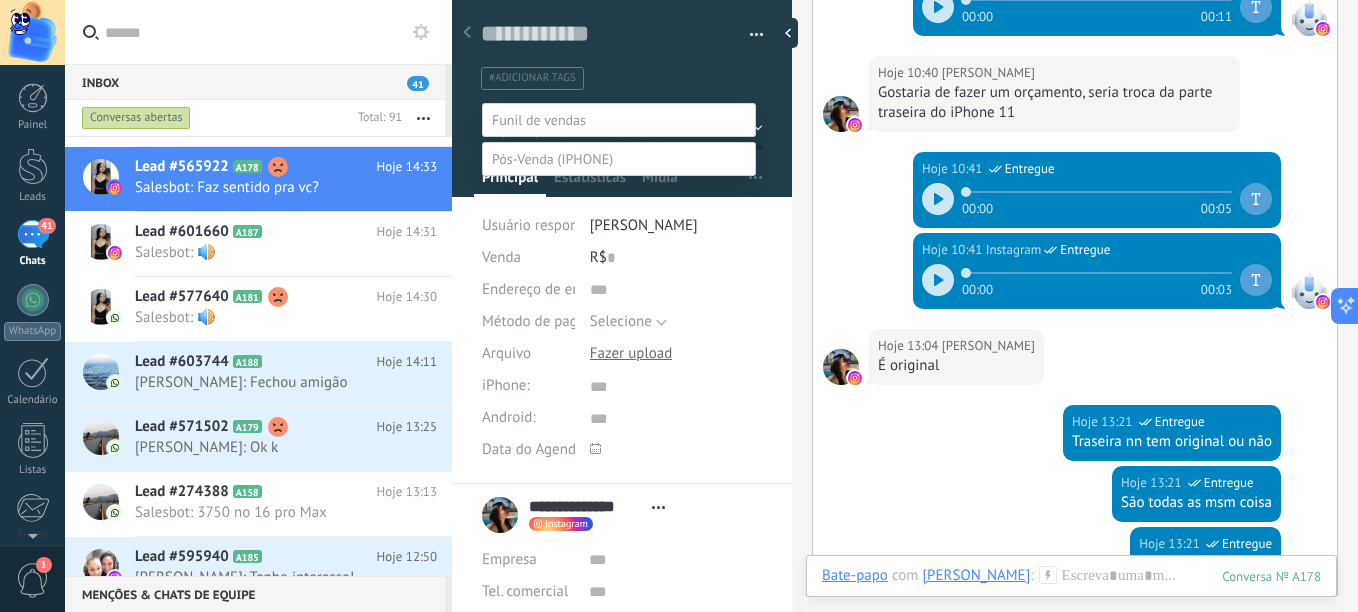 click on "follow-up (manutenção)" at bounding box center [0, 0] 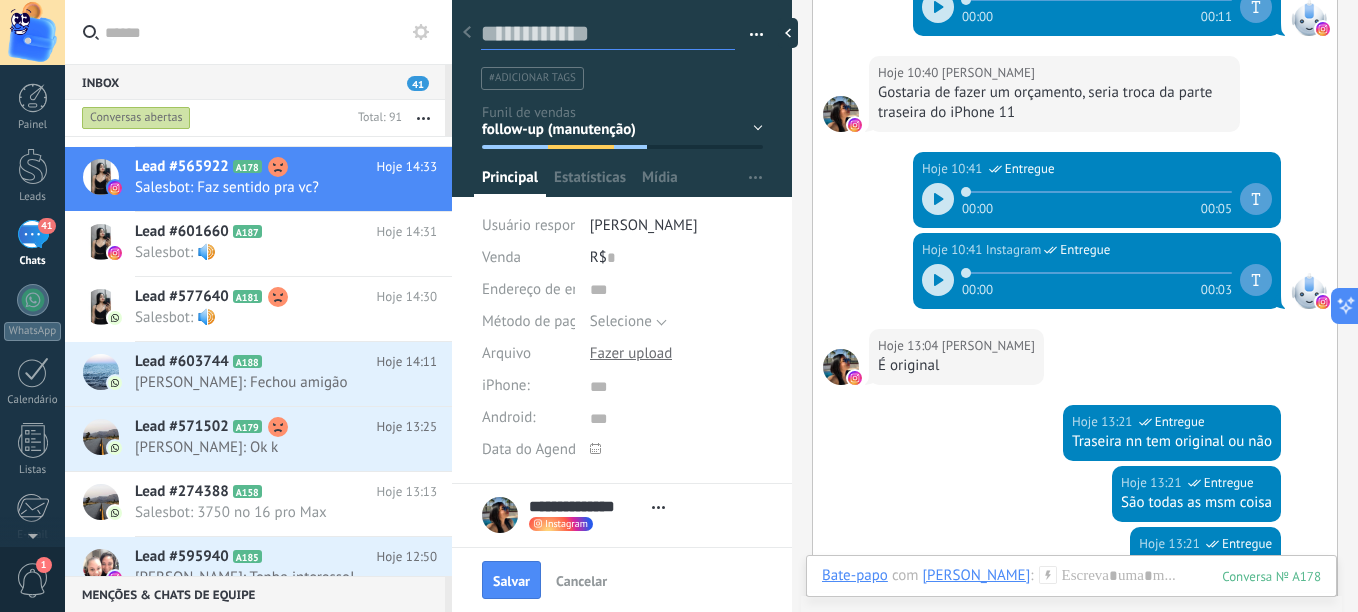 click at bounding box center (608, 34) 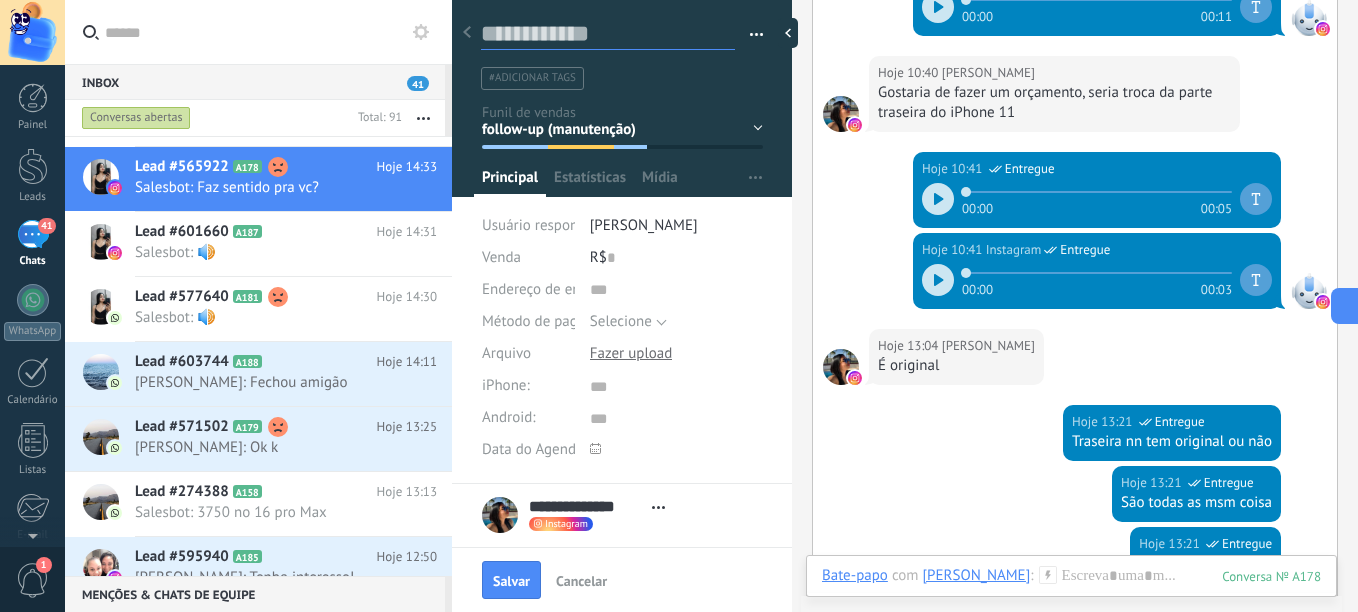 type on "*" 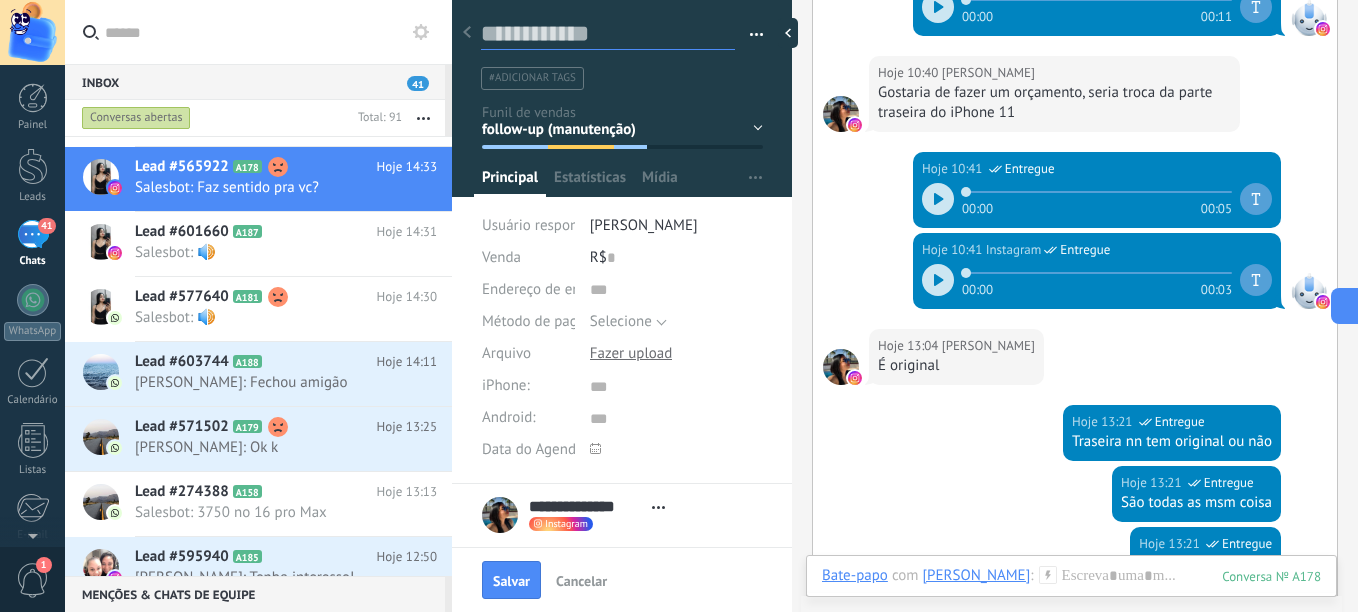 type on "*" 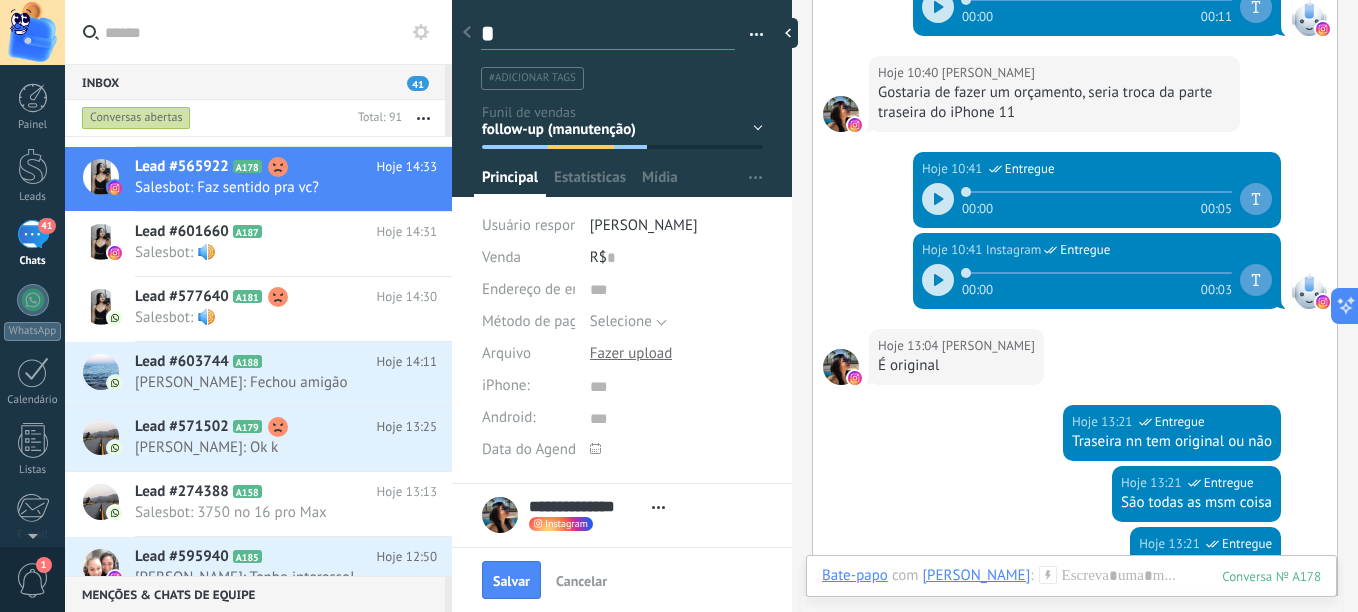 type on "**" 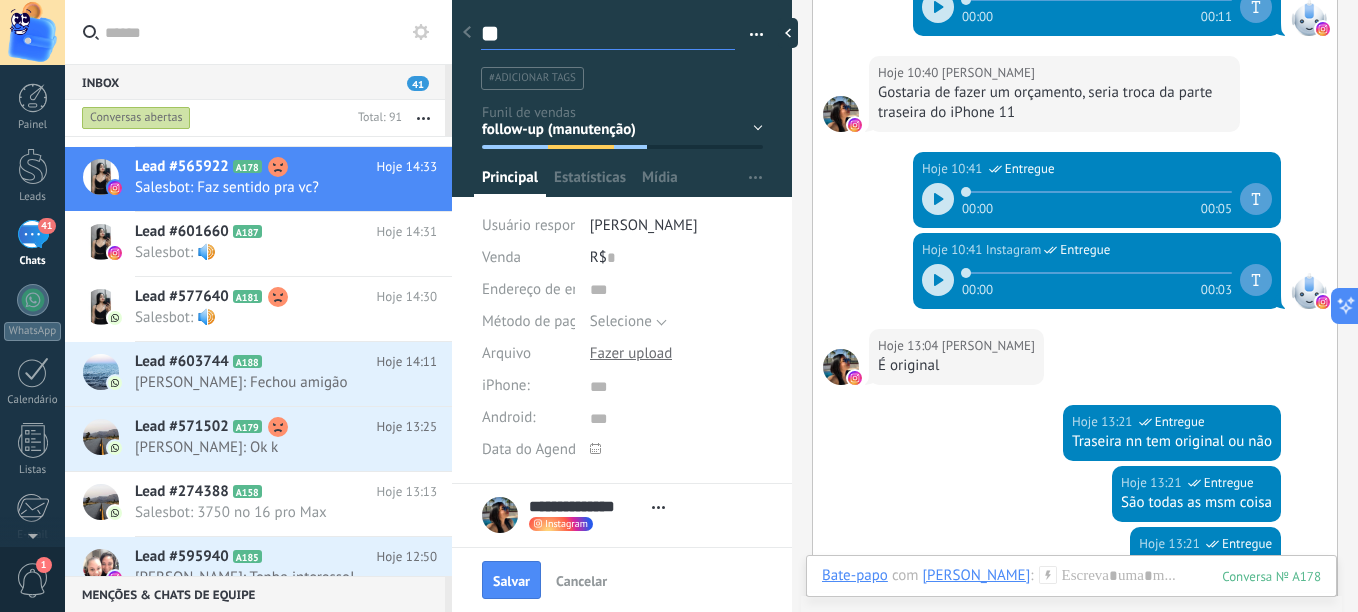 type on "***" 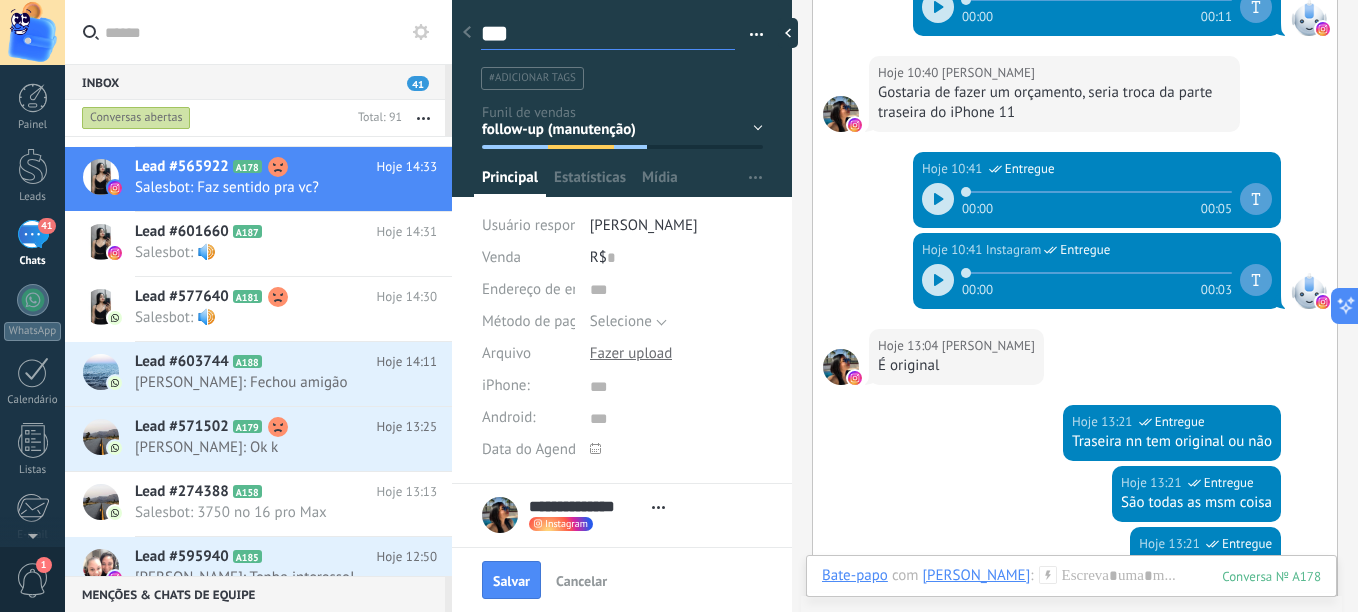 type on "****" 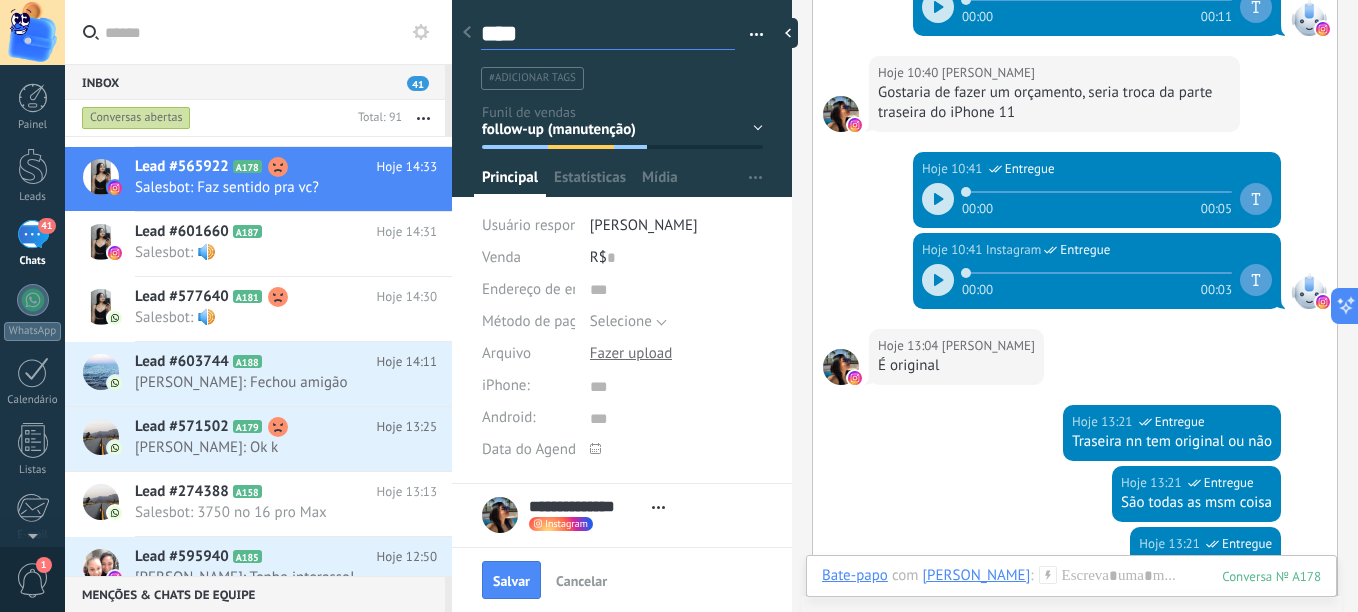 type on "*****" 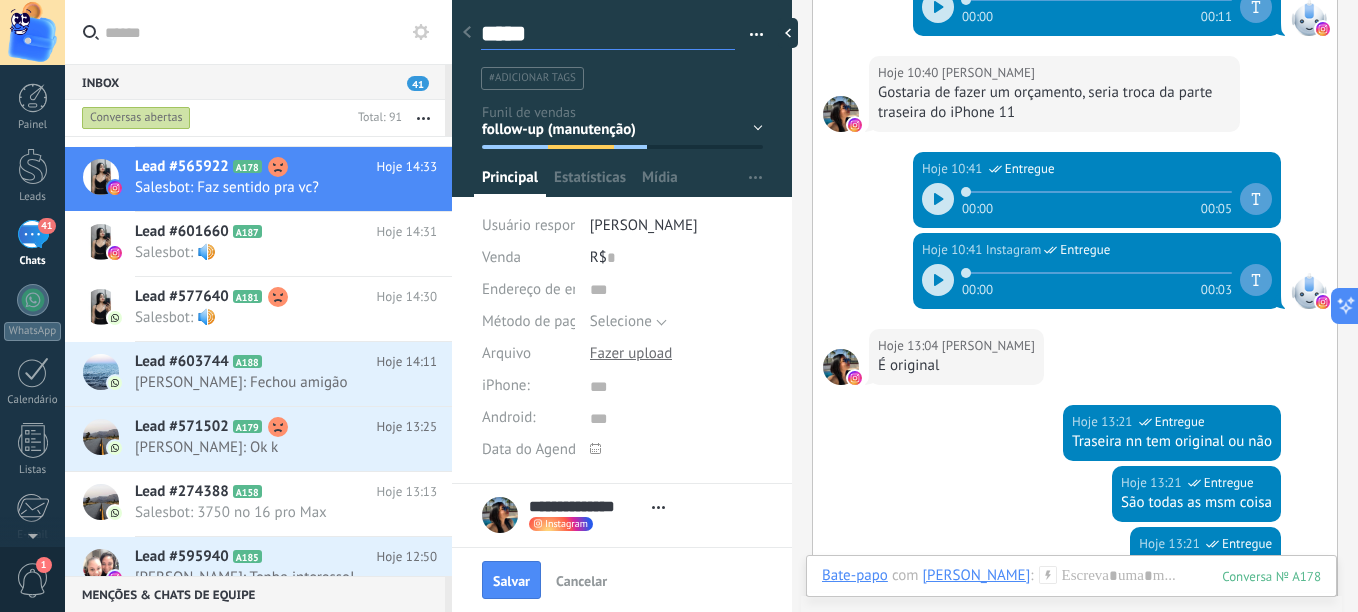 type on "******" 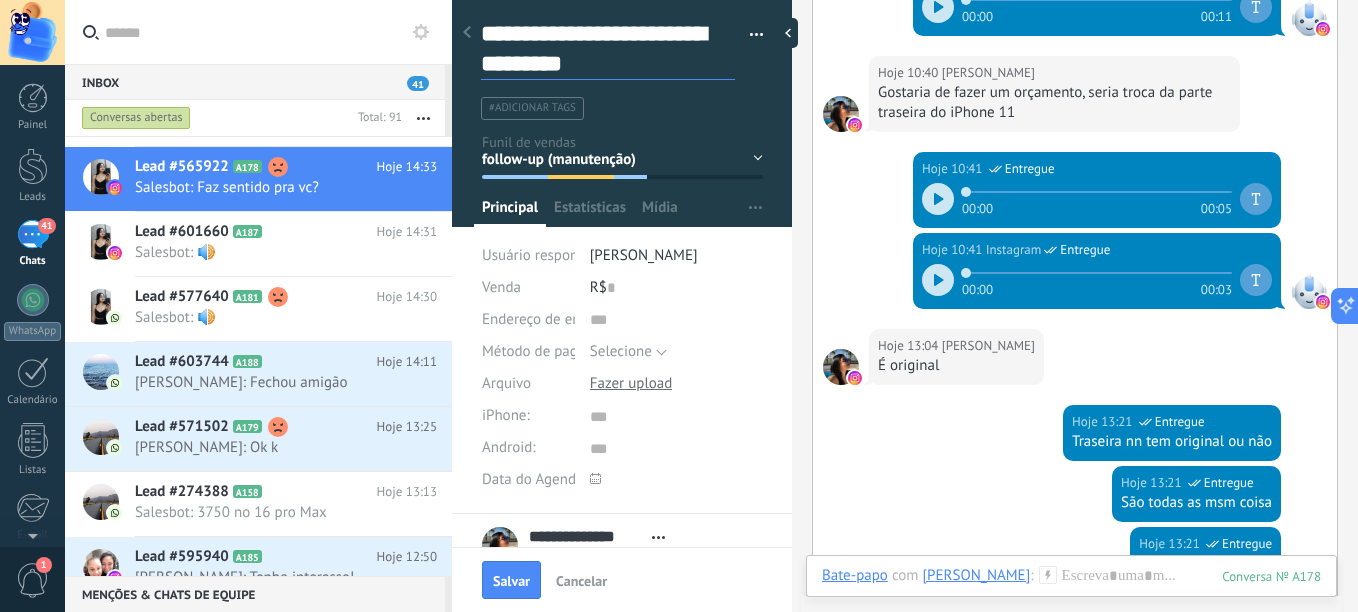 scroll, scrollTop: 60, scrollLeft: 0, axis: vertical 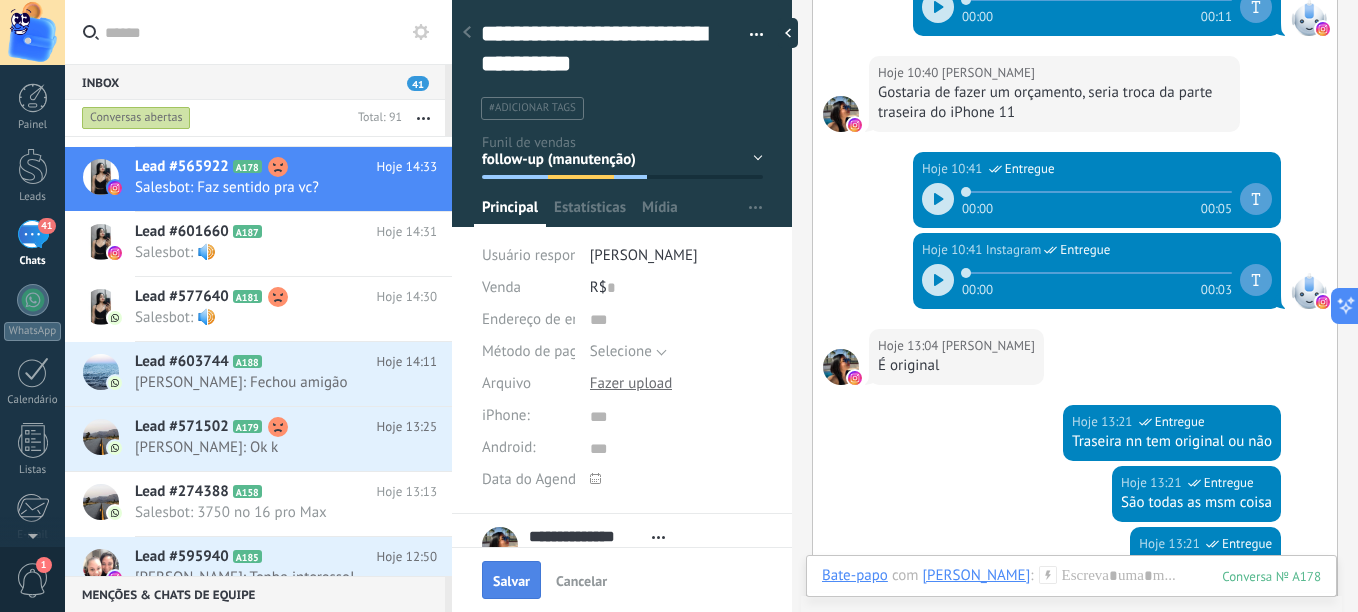 click on "Salvar" at bounding box center (511, 580) 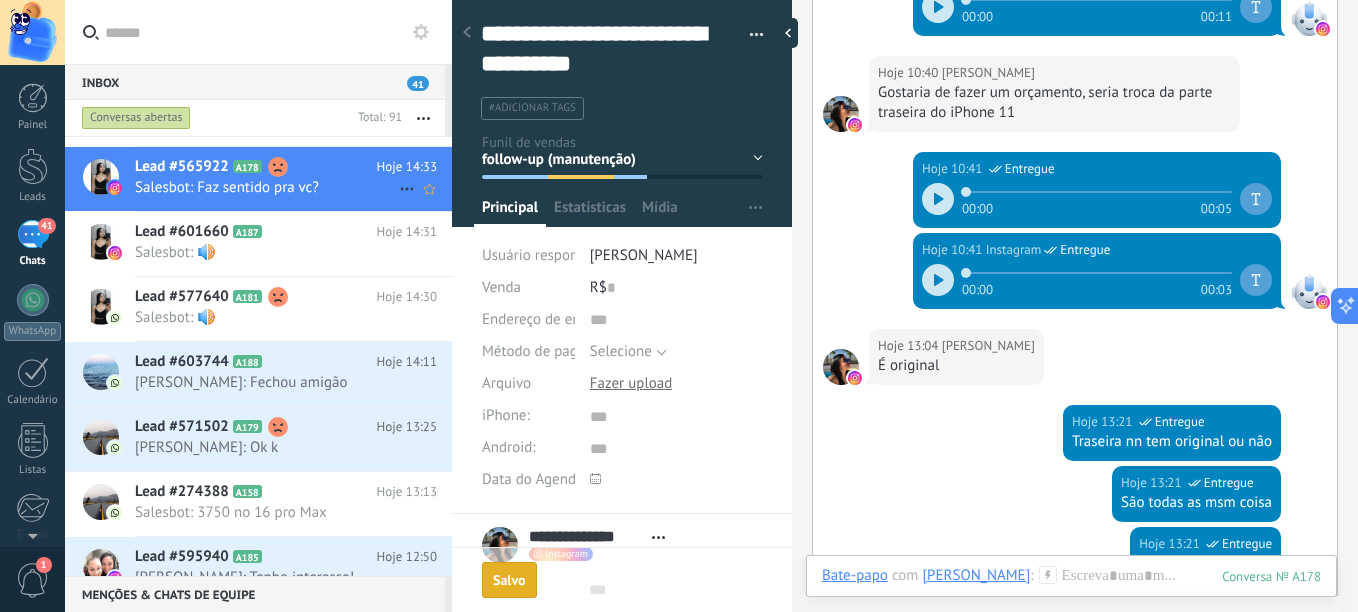 scroll, scrollTop: 60, scrollLeft: 0, axis: vertical 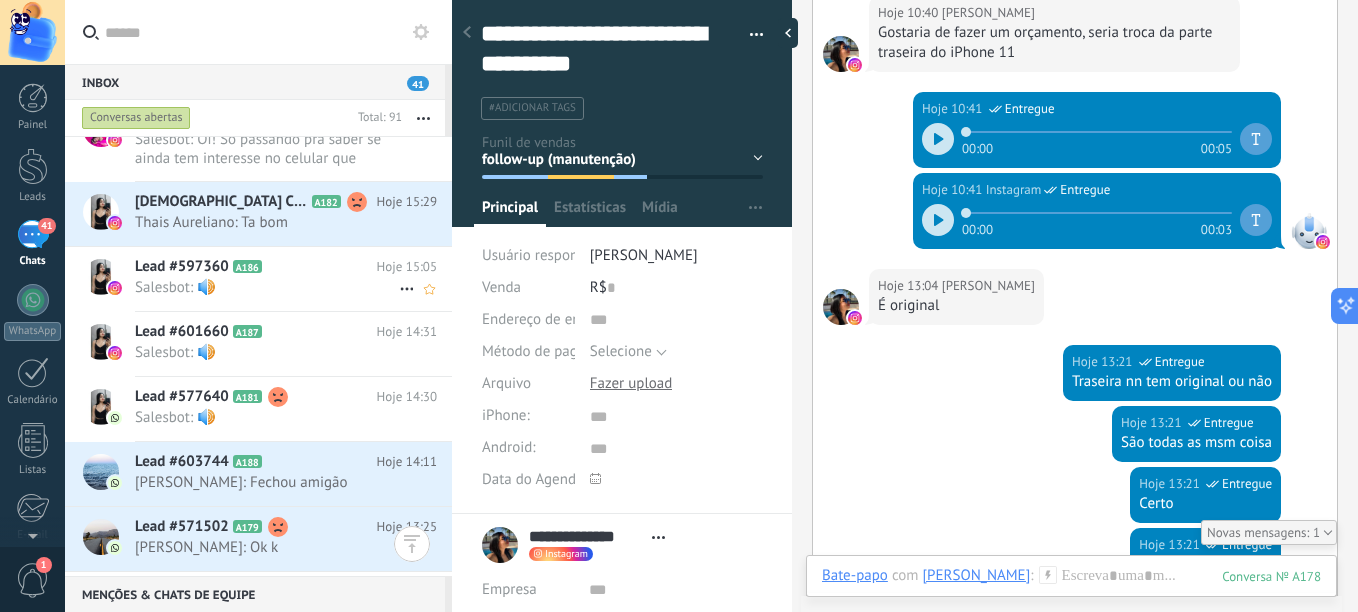click on "Salesbot: 🔊" at bounding box center [267, 287] 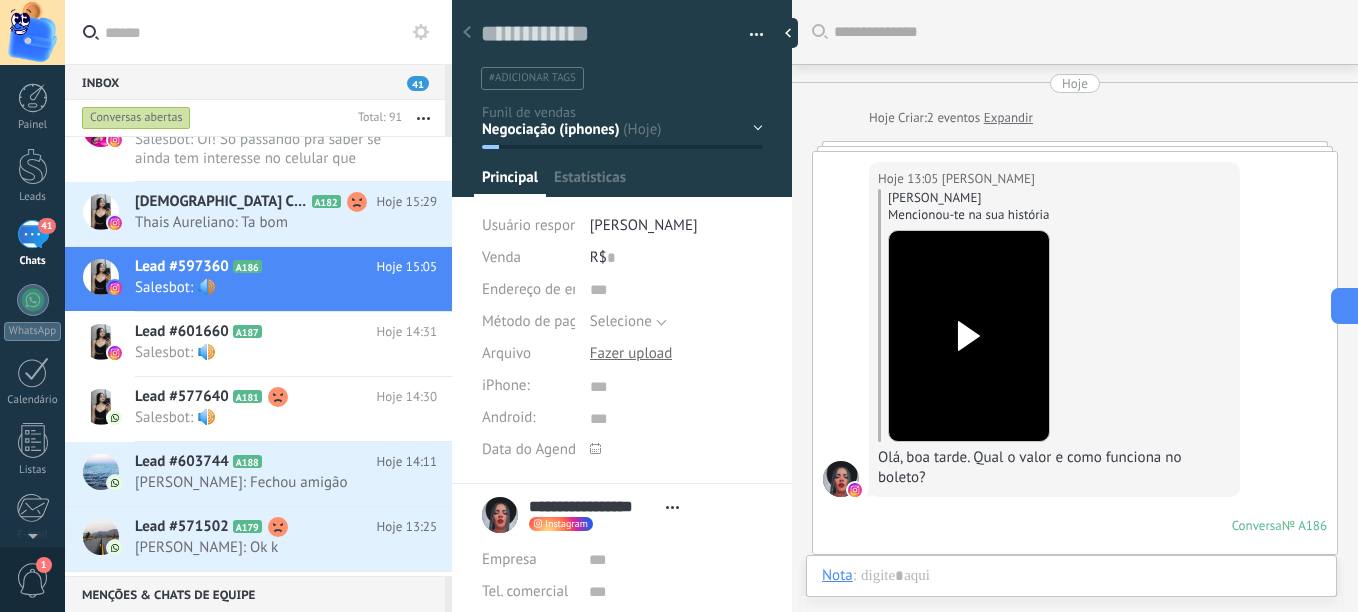 scroll, scrollTop: 20, scrollLeft: 0, axis: vertical 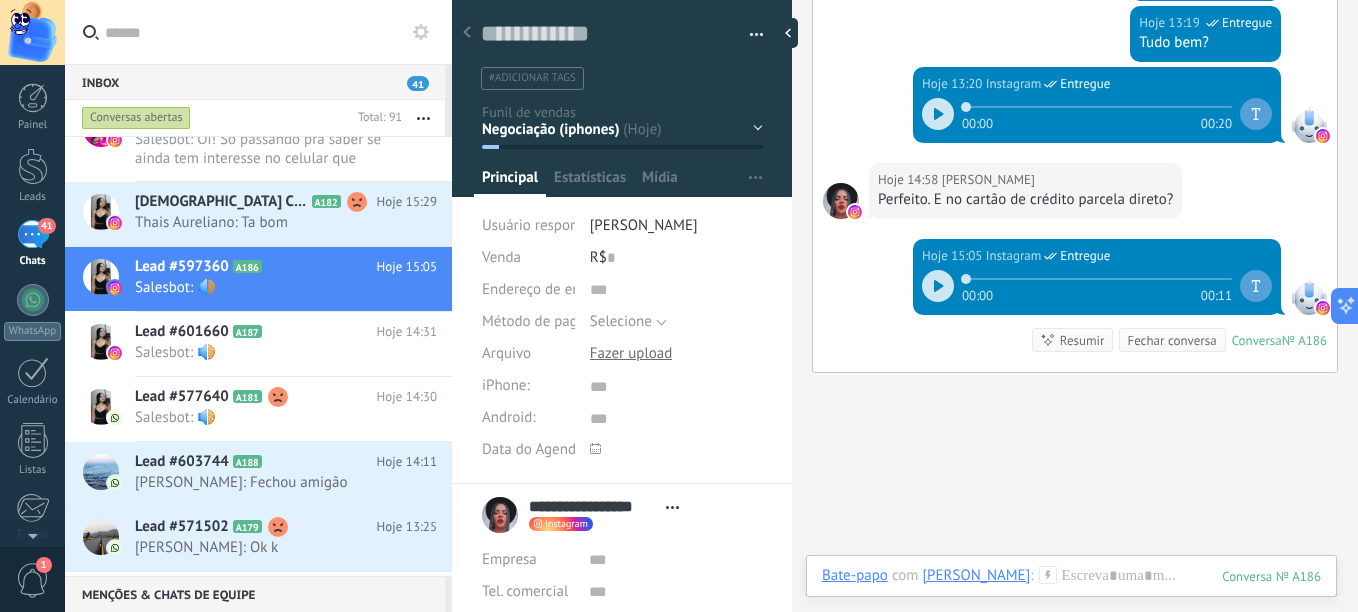 click on "Negociação (iphones)
negociação (android)
negociação (acessórios)
negociação (assistência técnica)
respondeu follow-up" at bounding box center (0, 0) 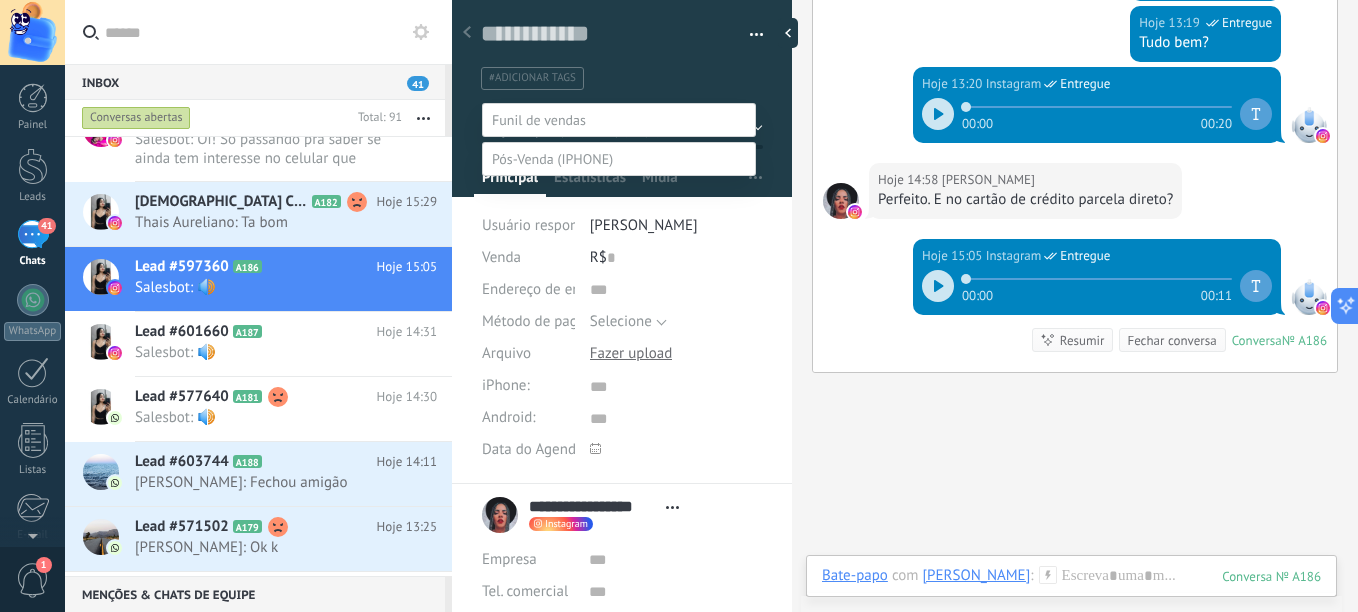 click on "respondeu follow-up" at bounding box center (0, 0) 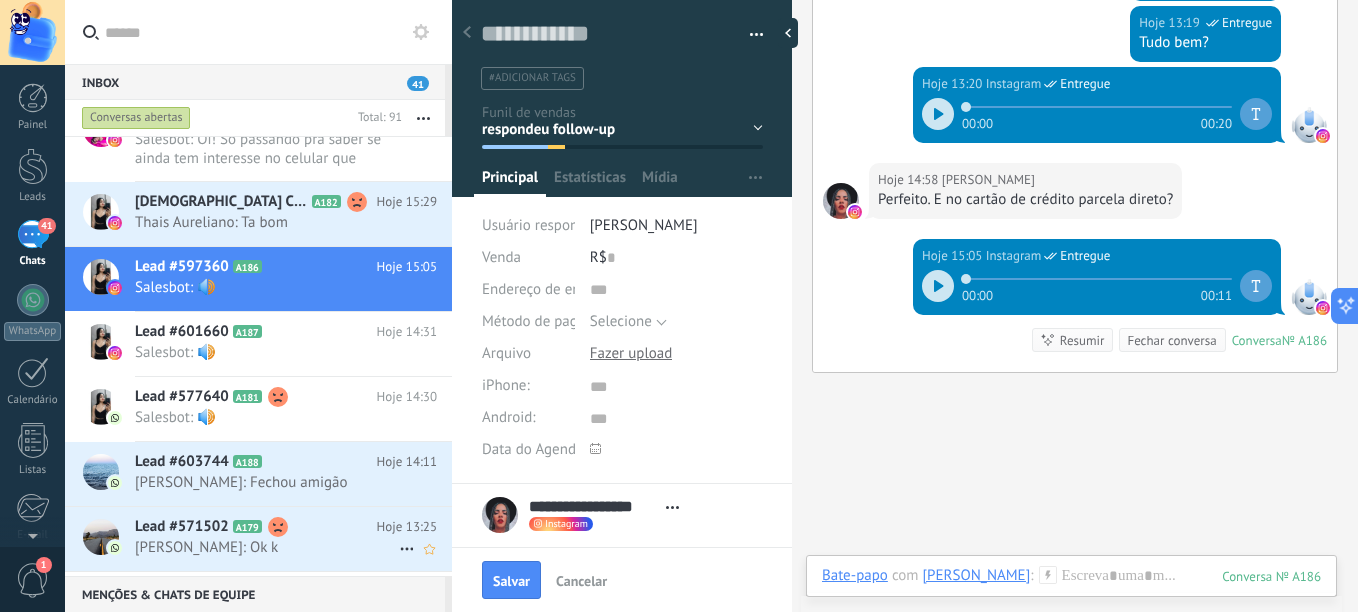 scroll, scrollTop: 925, scrollLeft: 0, axis: vertical 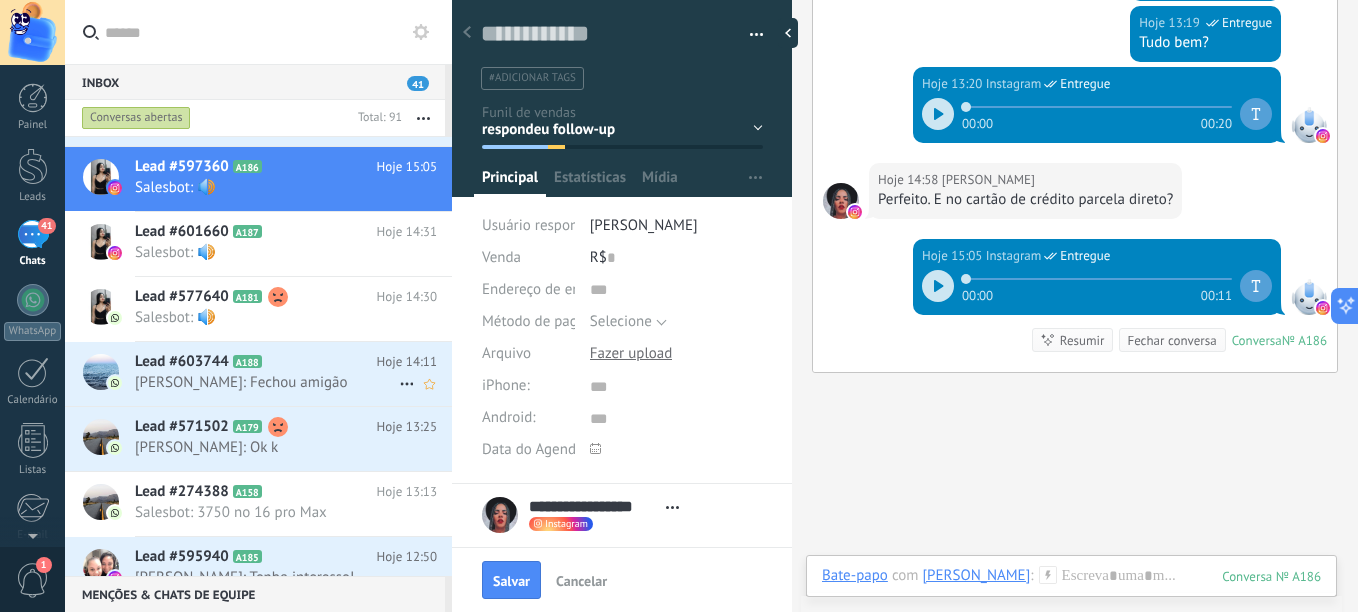 click on "Lead #603744
A188
Hoje 14:11
[PERSON_NAME]: Fechou amigão" at bounding box center [293, 373] 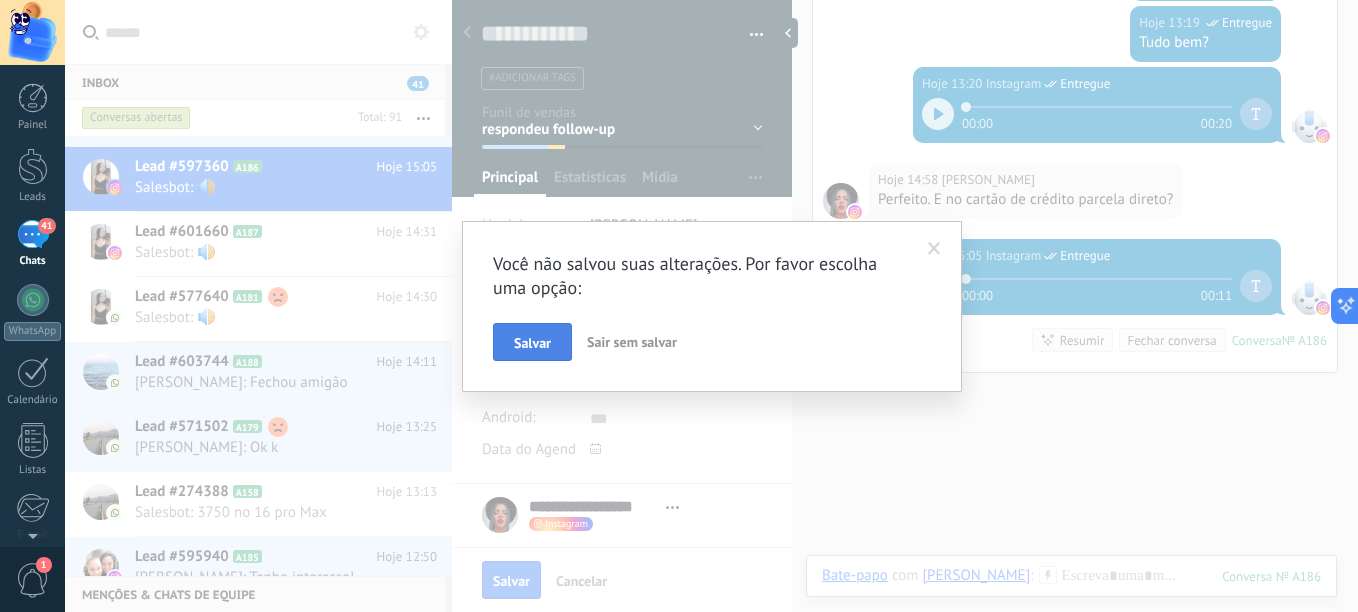 click on "Salvar" at bounding box center (532, 342) 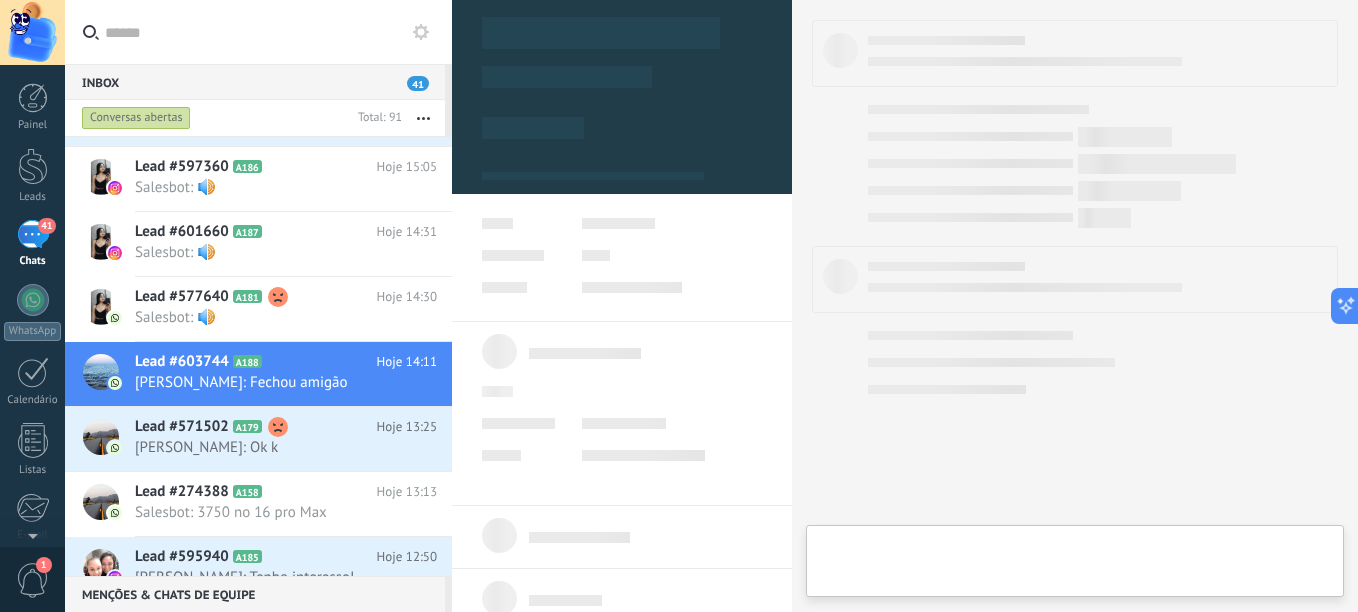 scroll, scrollTop: 525, scrollLeft: 0, axis: vertical 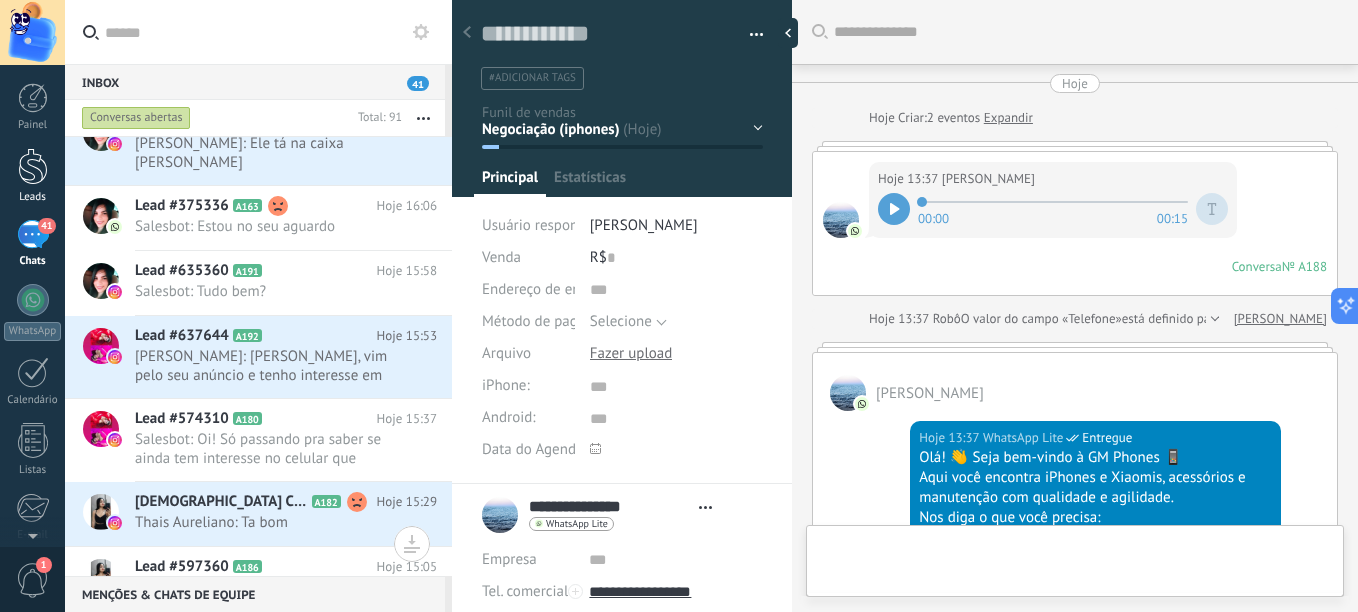 click at bounding box center (33, 166) 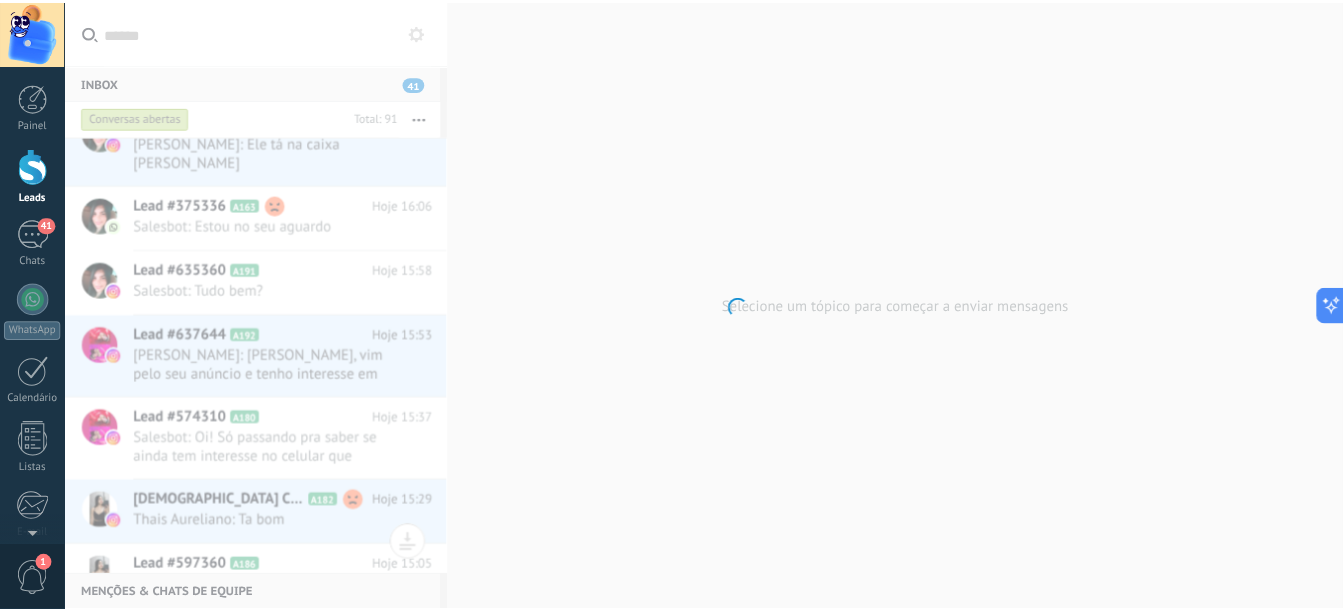 scroll, scrollTop: 20, scrollLeft: 0, axis: vertical 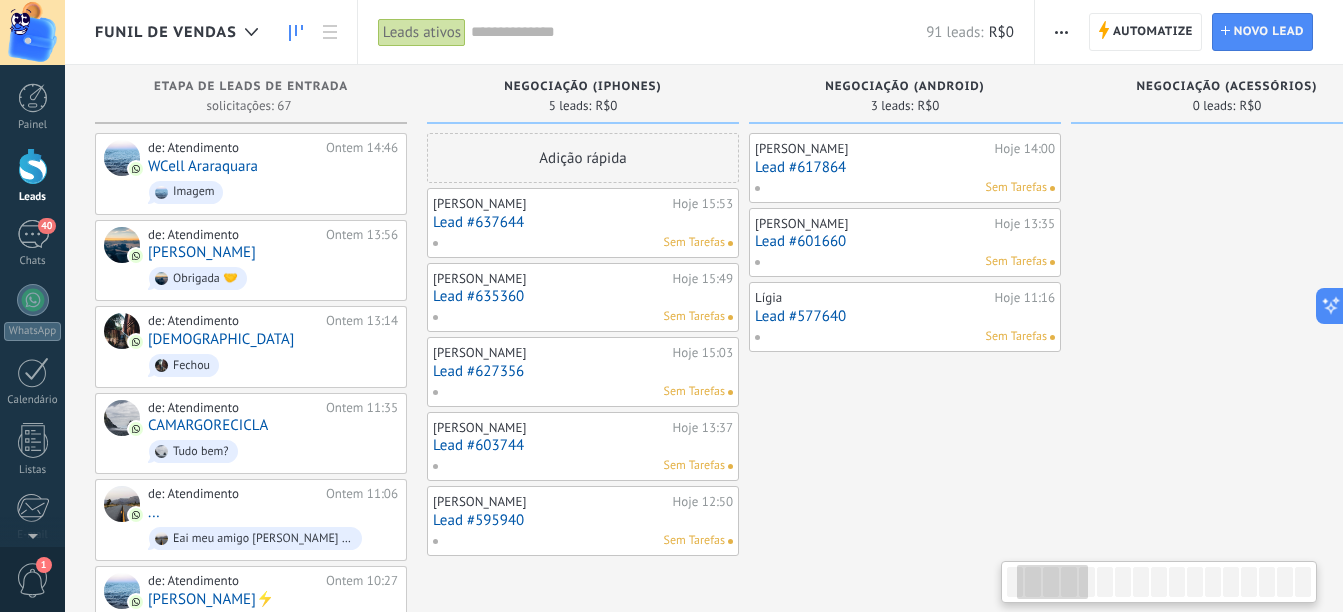 drag, startPoint x: 935, startPoint y: 379, endPoint x: 448, endPoint y: 517, distance: 506.17487 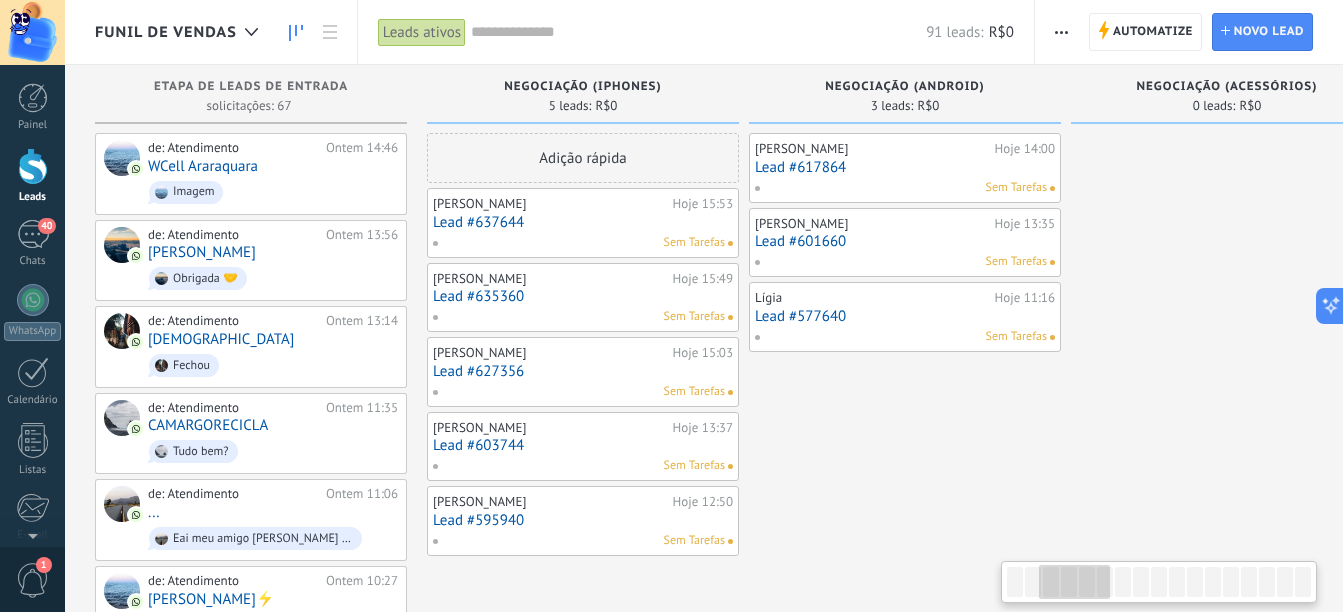 scroll, scrollTop: 0, scrollLeft: 609, axis: horizontal 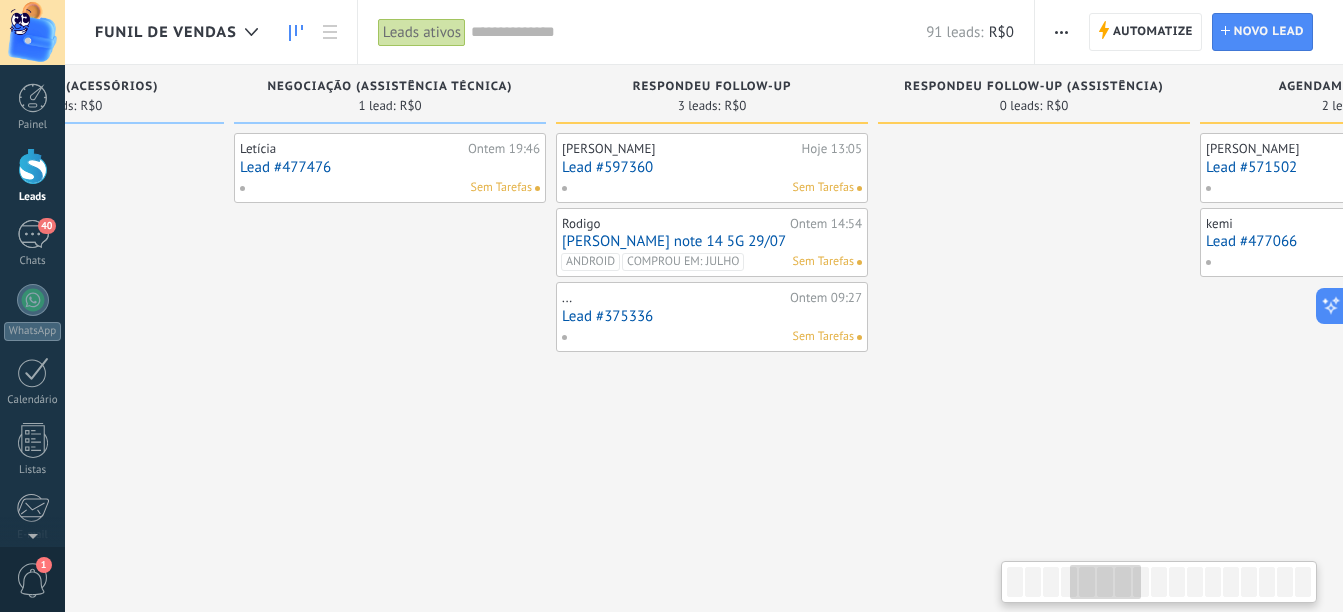 drag, startPoint x: 847, startPoint y: 424, endPoint x: 513, endPoint y: 484, distance: 339.34644 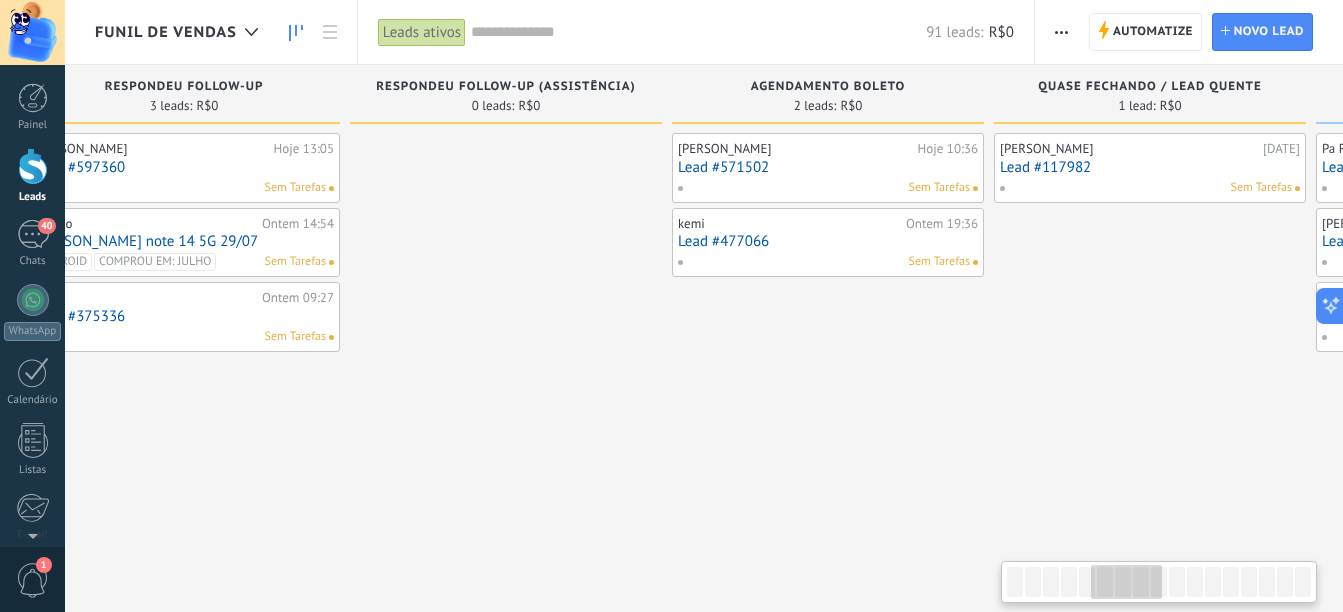drag, startPoint x: 754, startPoint y: 392, endPoint x: 994, endPoint y: 318, distance: 251.14935 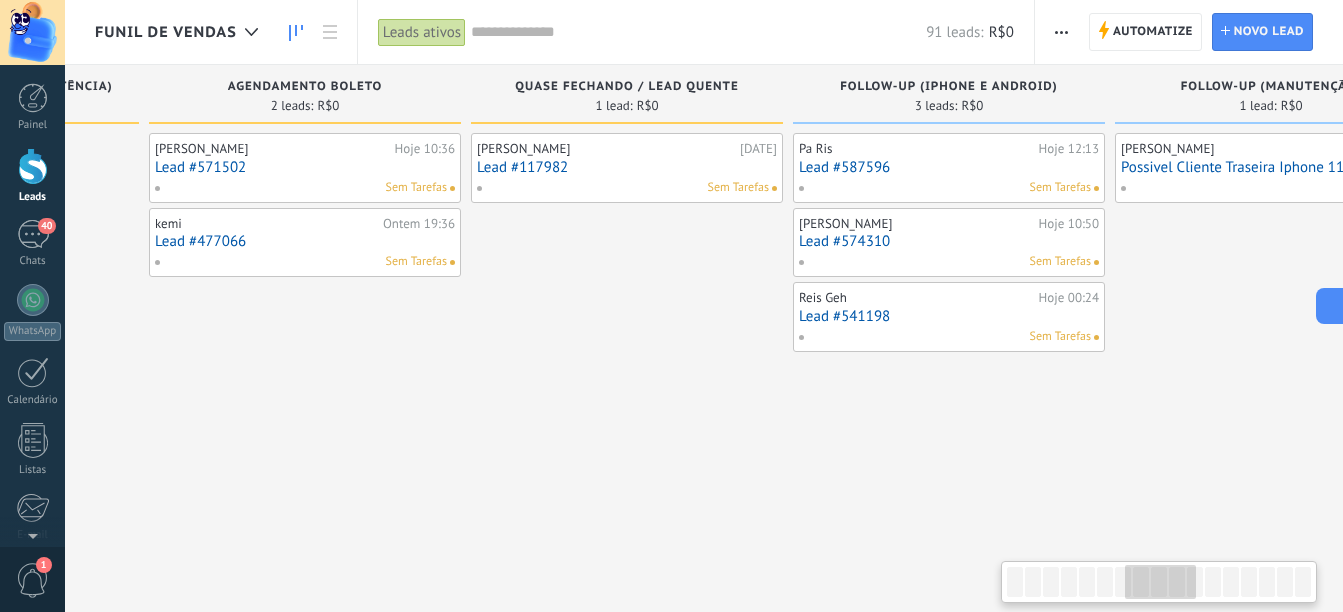 drag, startPoint x: 587, startPoint y: 440, endPoint x: 860, endPoint y: 391, distance: 277.36258 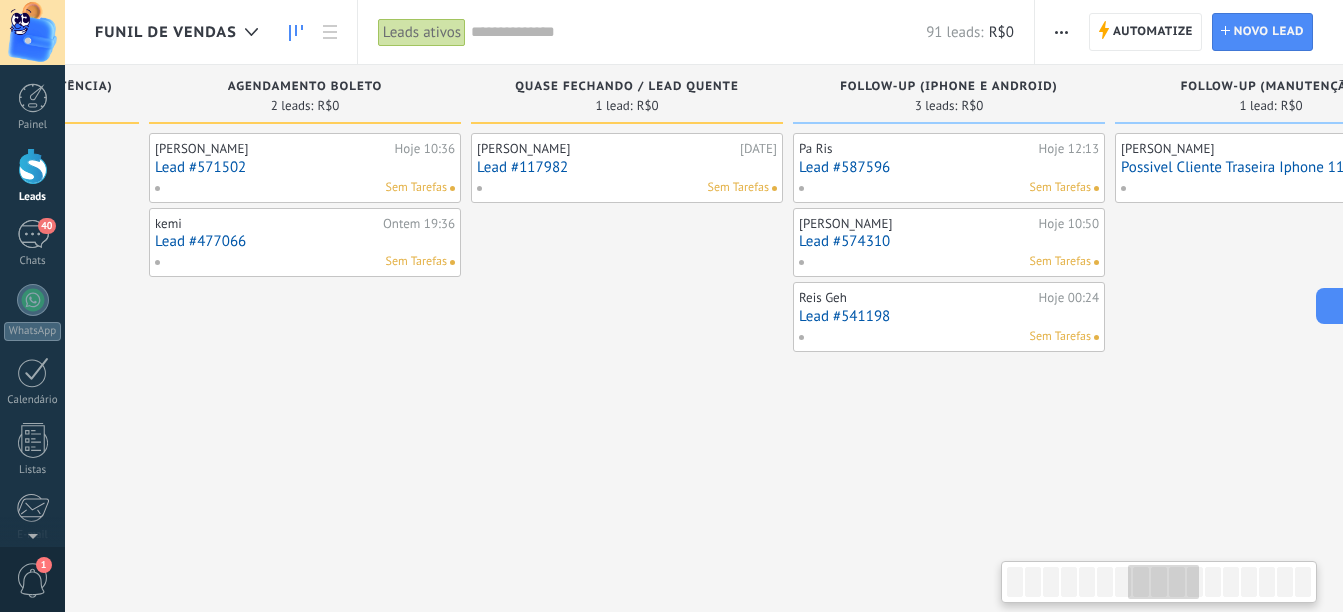 scroll, scrollTop: 0, scrollLeft: 2211, axis: horizontal 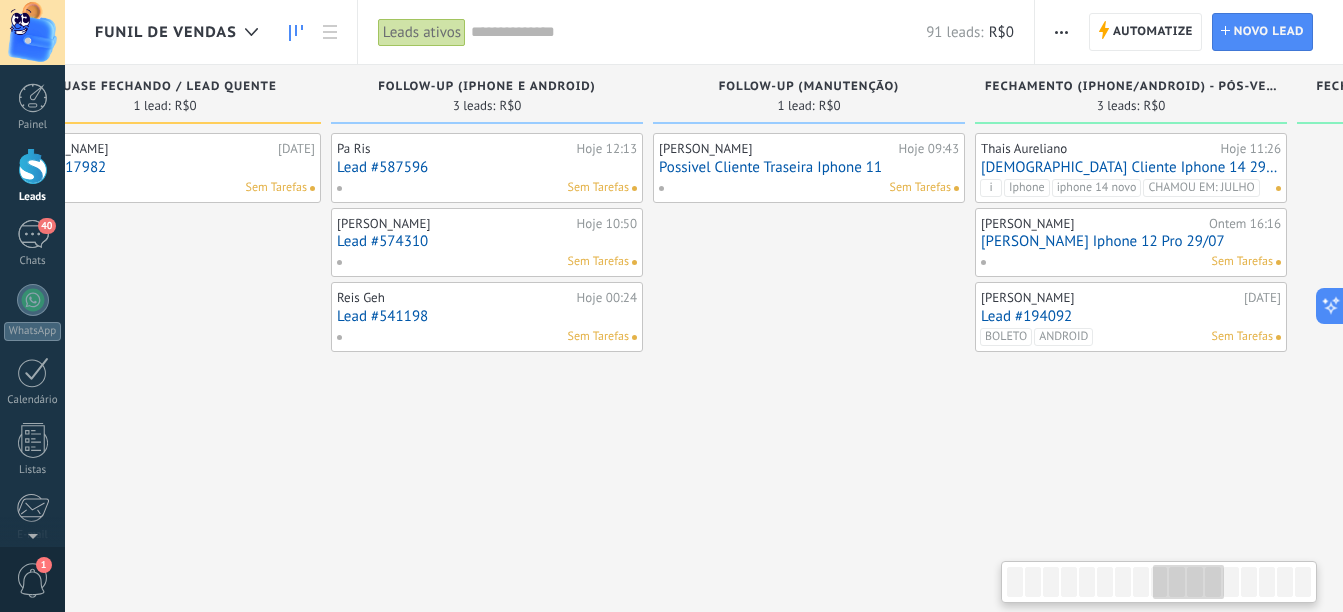 drag, startPoint x: 882, startPoint y: 489, endPoint x: 708, endPoint y: 536, distance: 180.23596 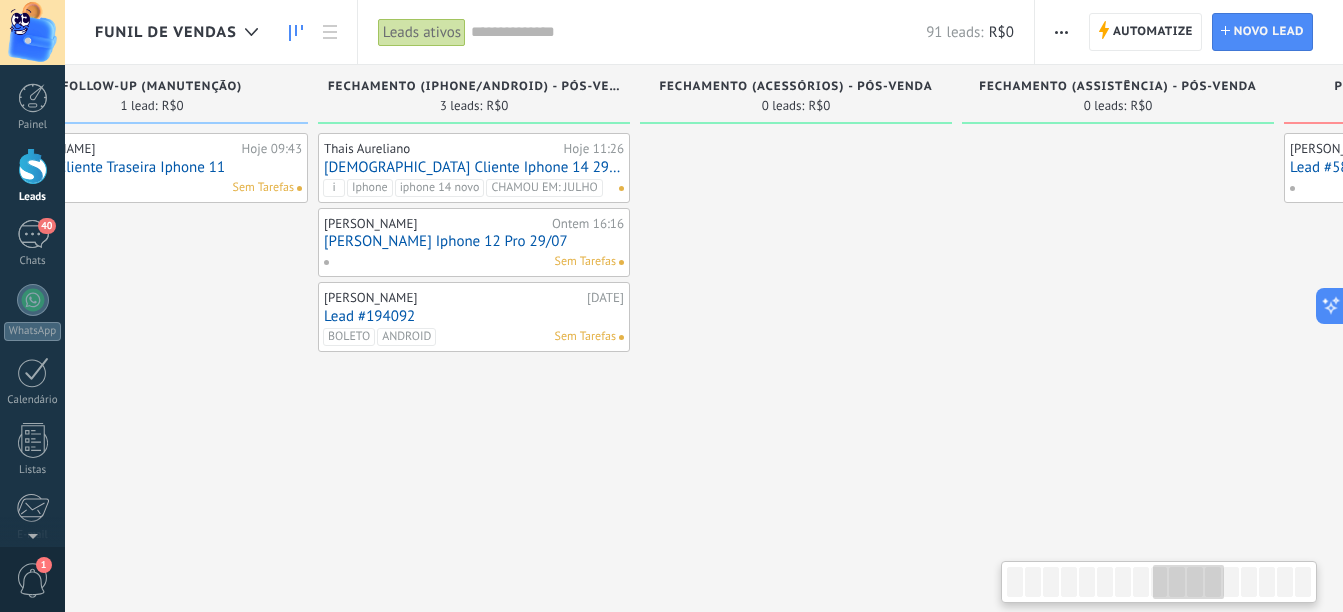 click on "[PERSON_NAME] 11:26 [DEMOGRAPHIC_DATA] Cliente Iphone 14 29/07 i Iphone iphone 14 novo CHAMOU EM: JULHO [PERSON_NAME] [PERSON_NAME] Ontem 16:16 [PERSON_NAME] 12 Pro 29/07 Sem Tarefas [PERSON_NAME] [DATE] Lead #194092 BOLETO ANDROID Sem Tarefas" at bounding box center (474, 996) 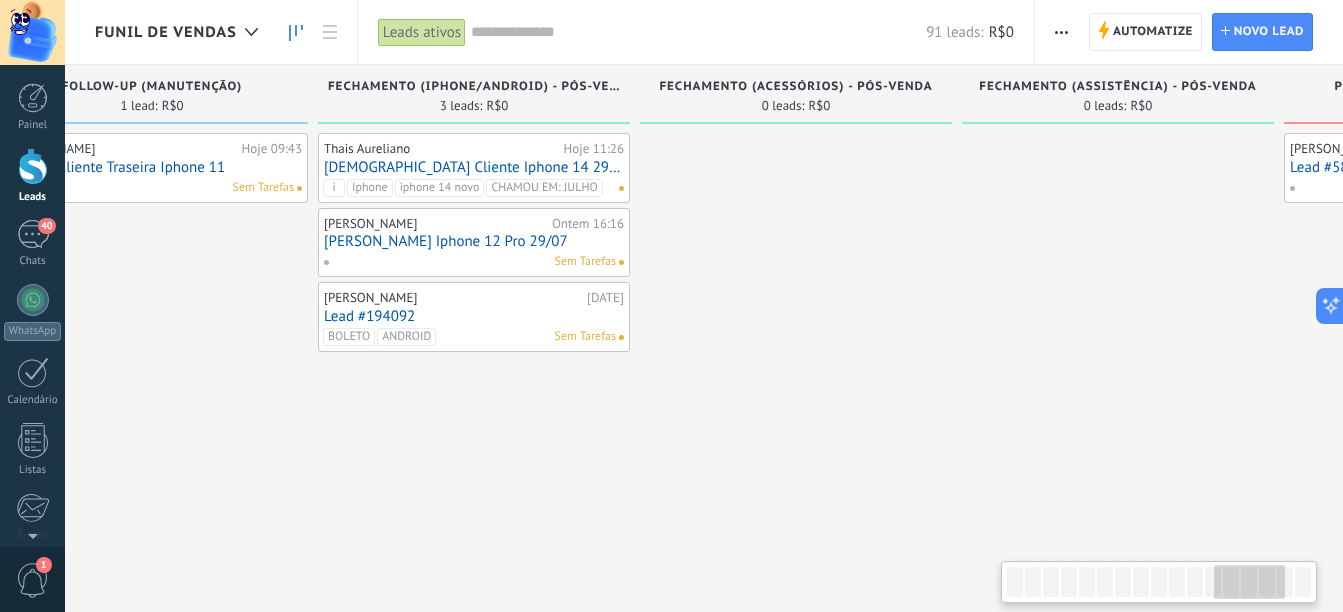 scroll, scrollTop: 0, scrollLeft: 3979, axis: horizontal 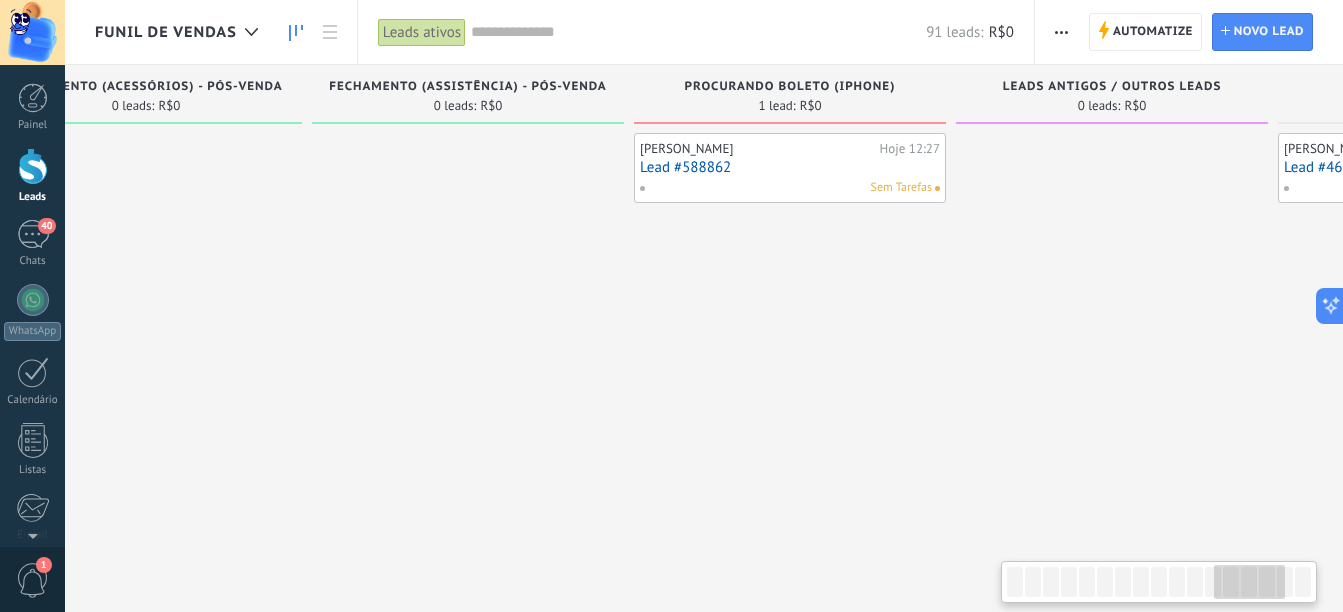 drag, startPoint x: 1090, startPoint y: 278, endPoint x: 440, endPoint y: 490, distance: 683.6988 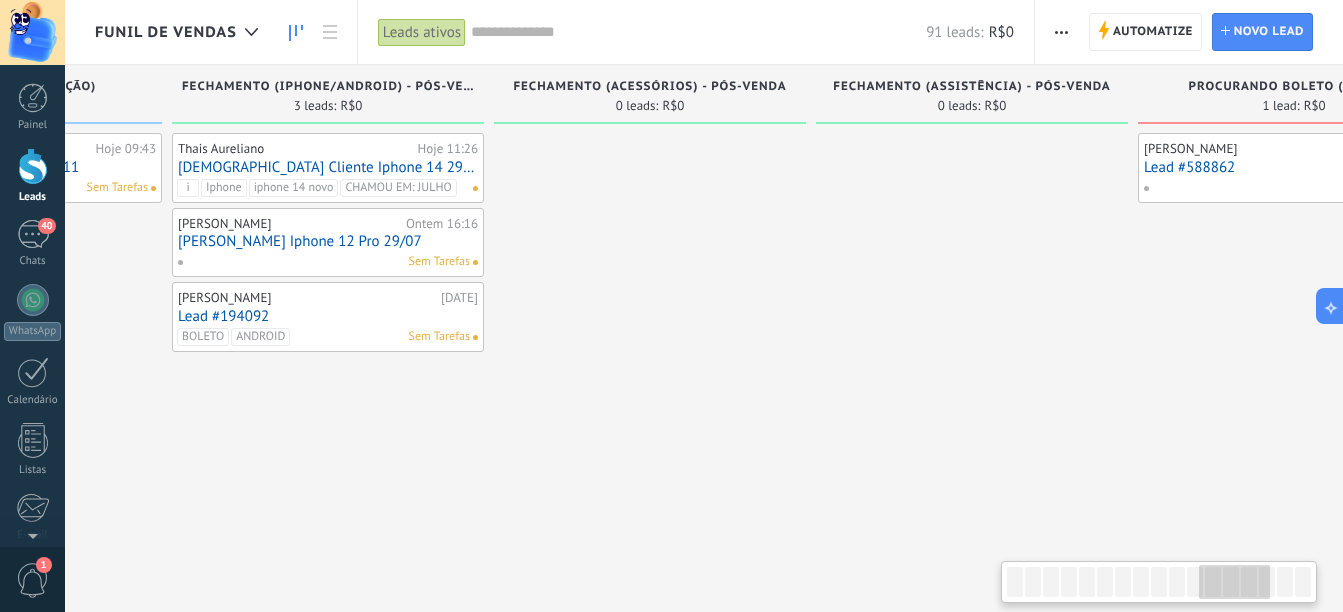 drag, startPoint x: 410, startPoint y: 414, endPoint x: 995, endPoint y: 406, distance: 585.0547 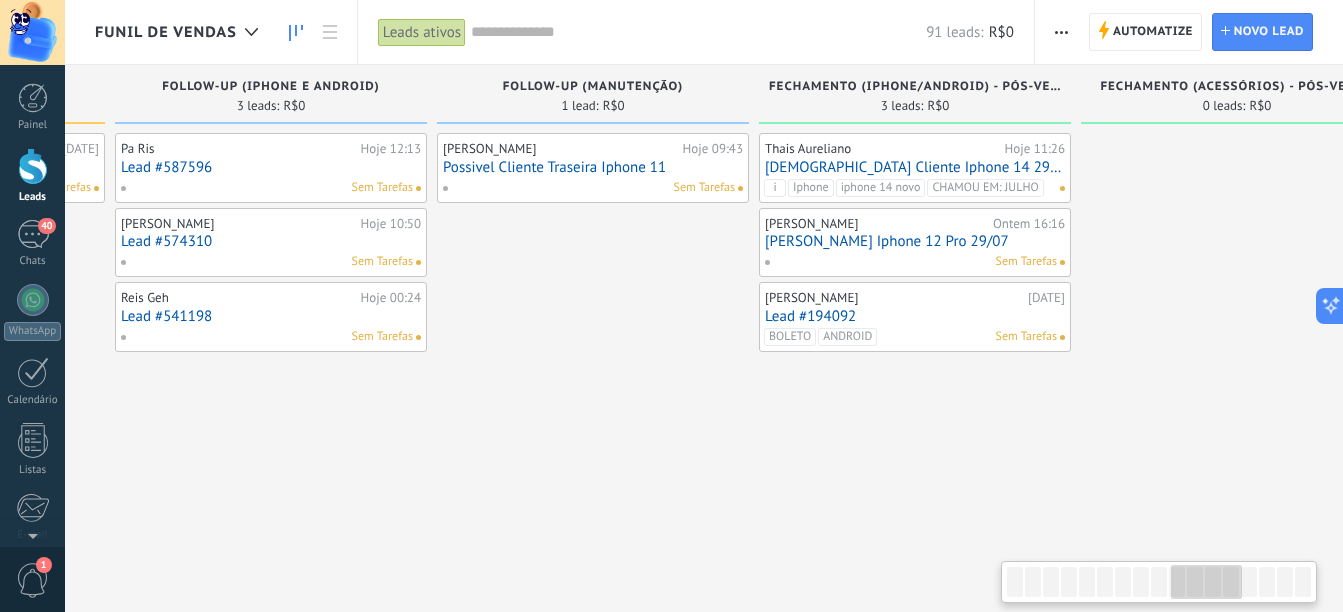 drag, startPoint x: 893, startPoint y: 314, endPoint x: 1121, endPoint y: 325, distance: 228.2652 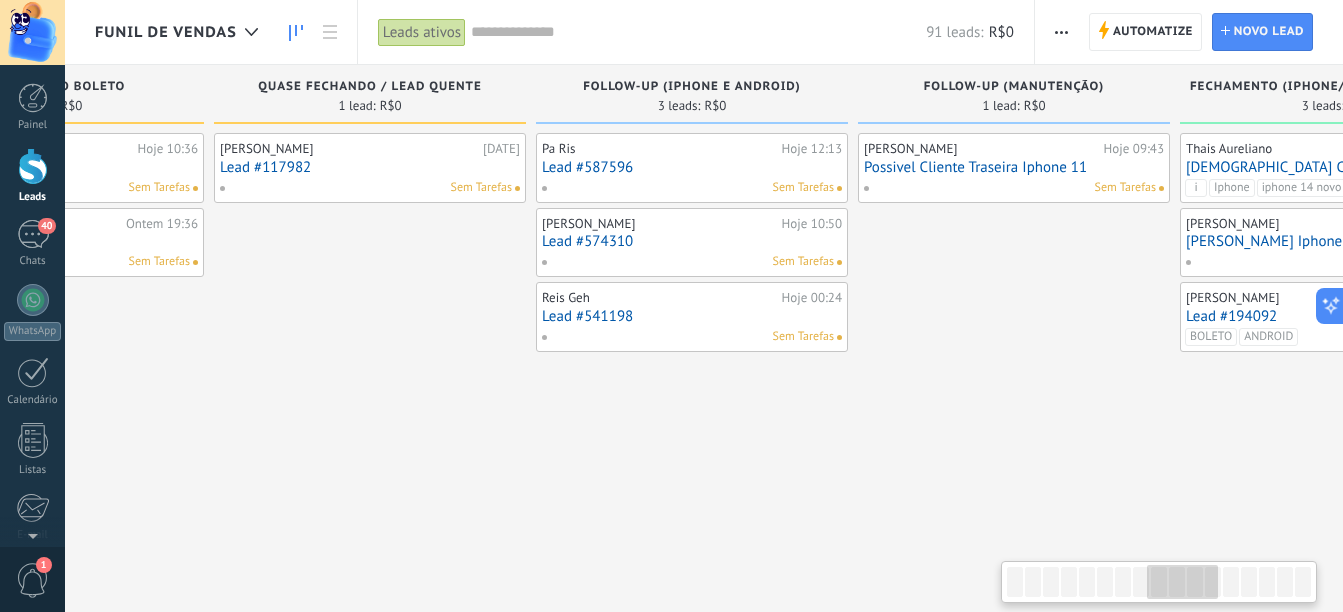 drag, startPoint x: 621, startPoint y: 350, endPoint x: 953, endPoint y: 349, distance: 332.0015 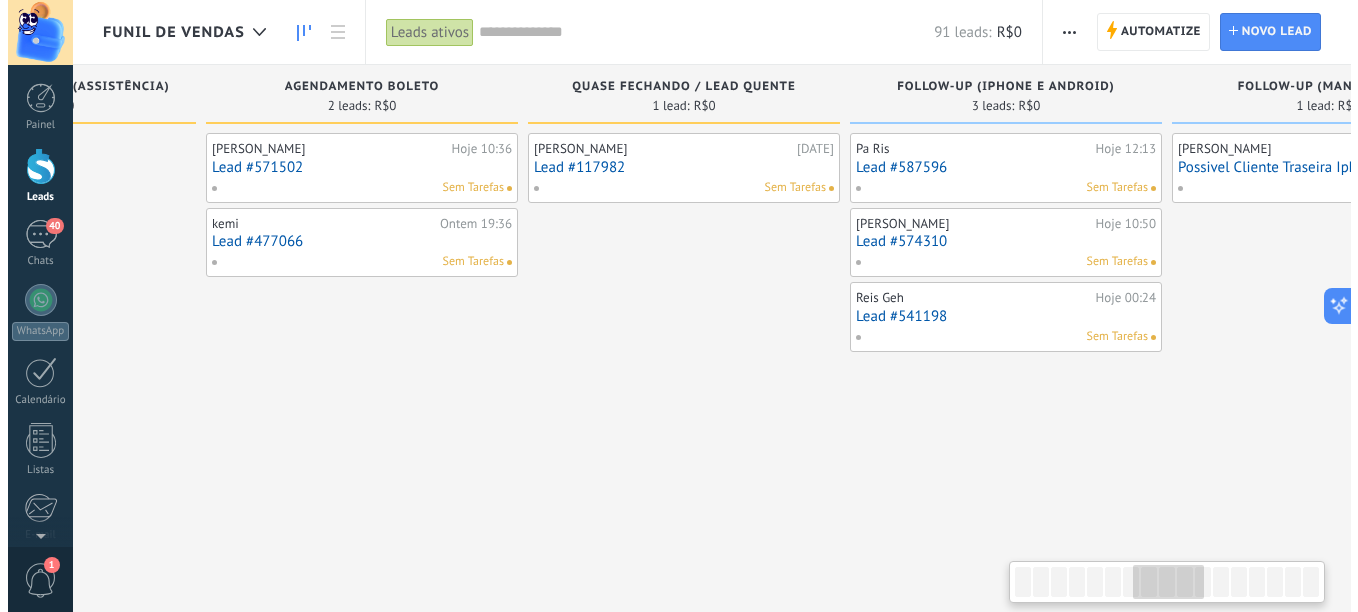 scroll, scrollTop: 0, scrollLeft: 2155, axis: horizontal 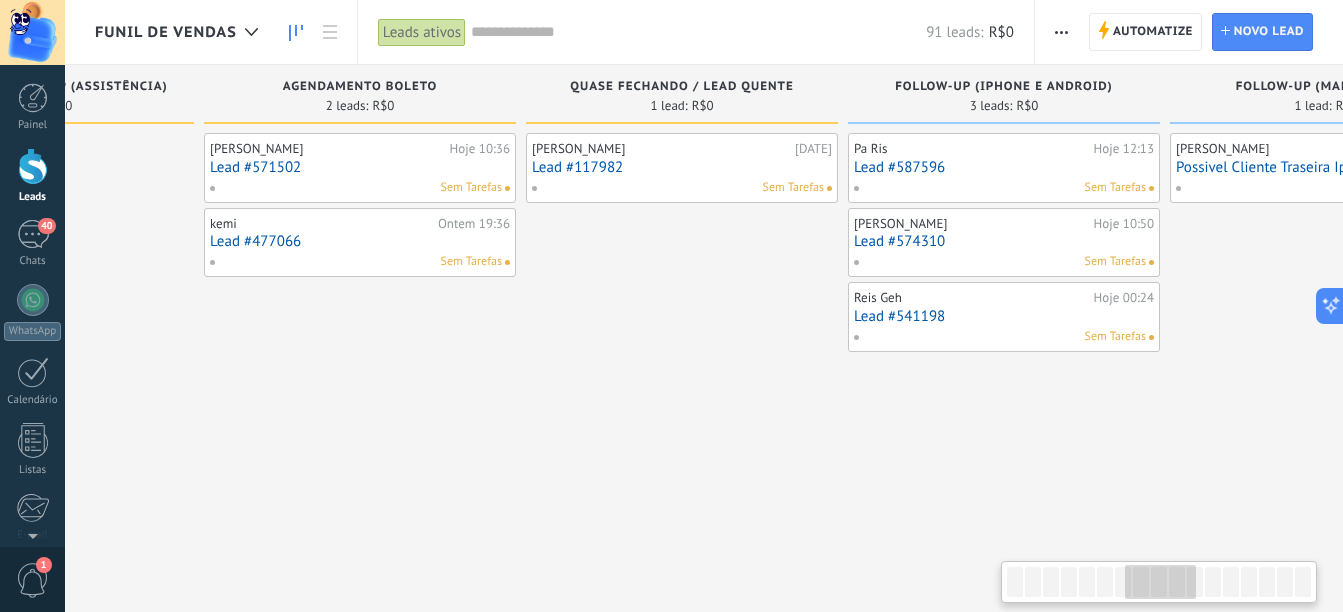 drag, startPoint x: 804, startPoint y: 358, endPoint x: 826, endPoint y: 358, distance: 22 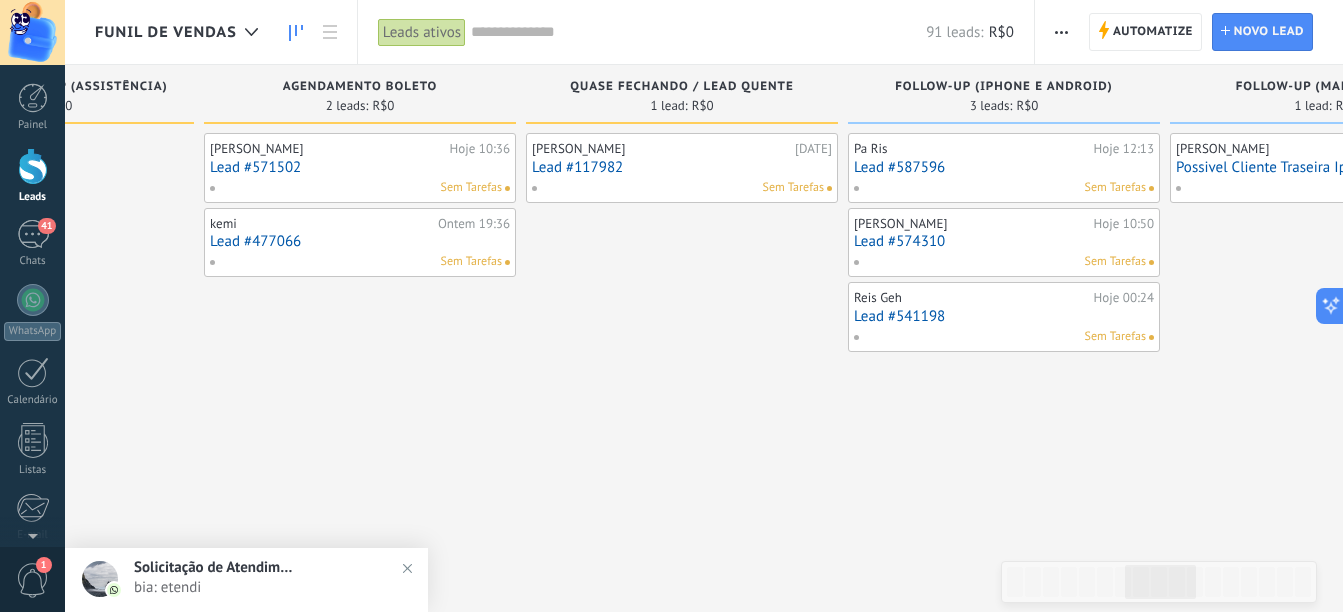 click on "Lead #571502" at bounding box center [360, 167] 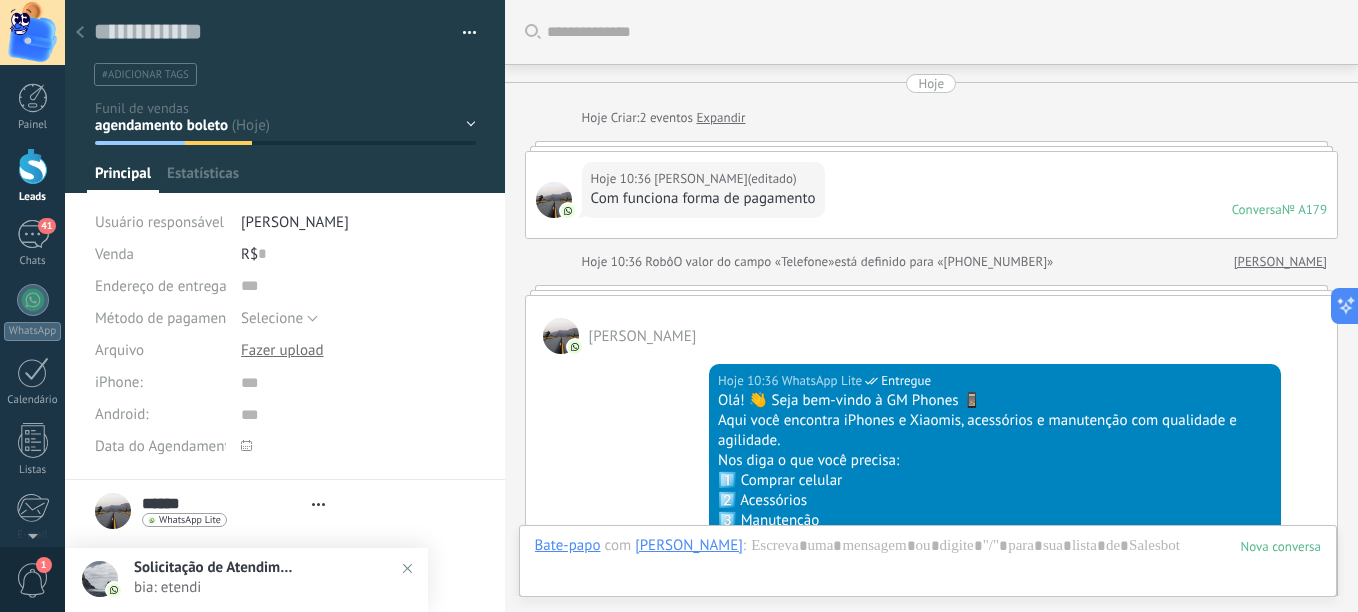 scroll, scrollTop: 1351, scrollLeft: 0, axis: vertical 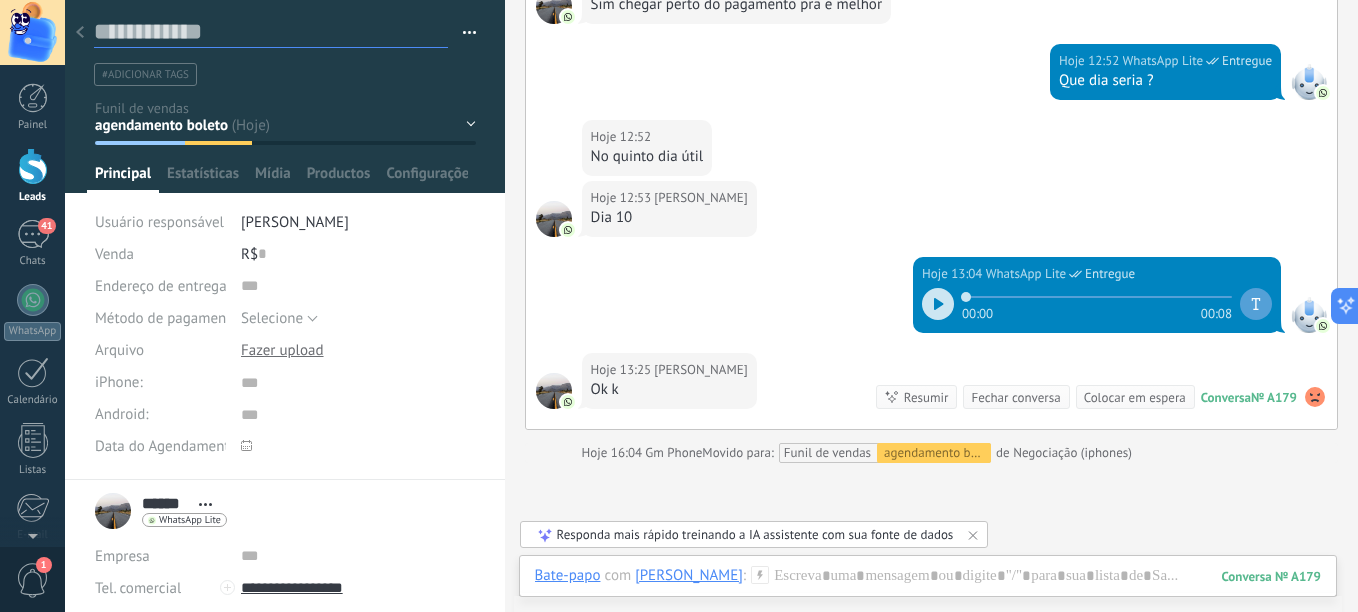 click at bounding box center (271, 32) 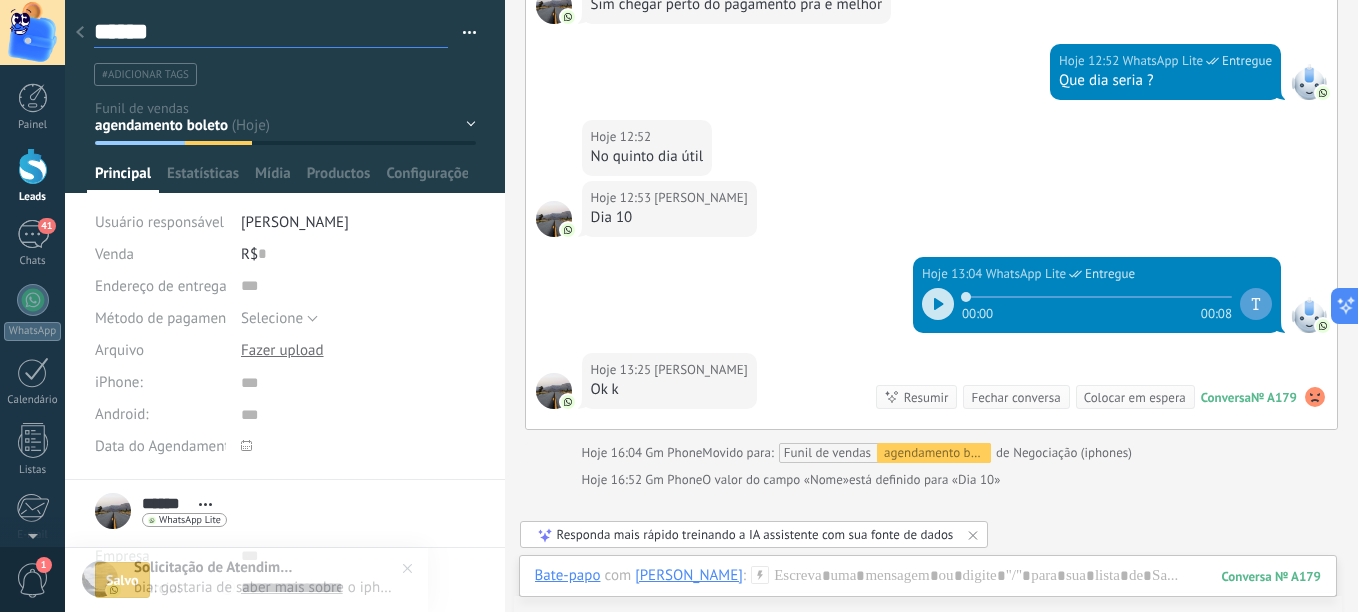 scroll, scrollTop: 30, scrollLeft: 0, axis: vertical 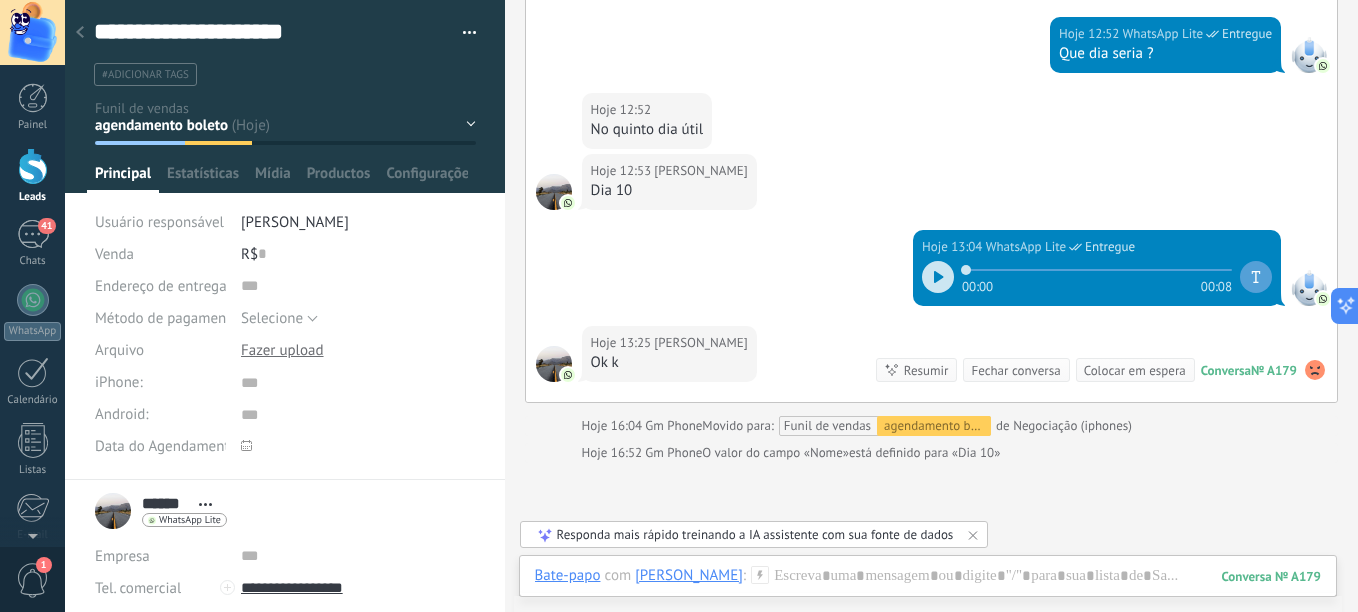 click at bounding box center (358, 446) 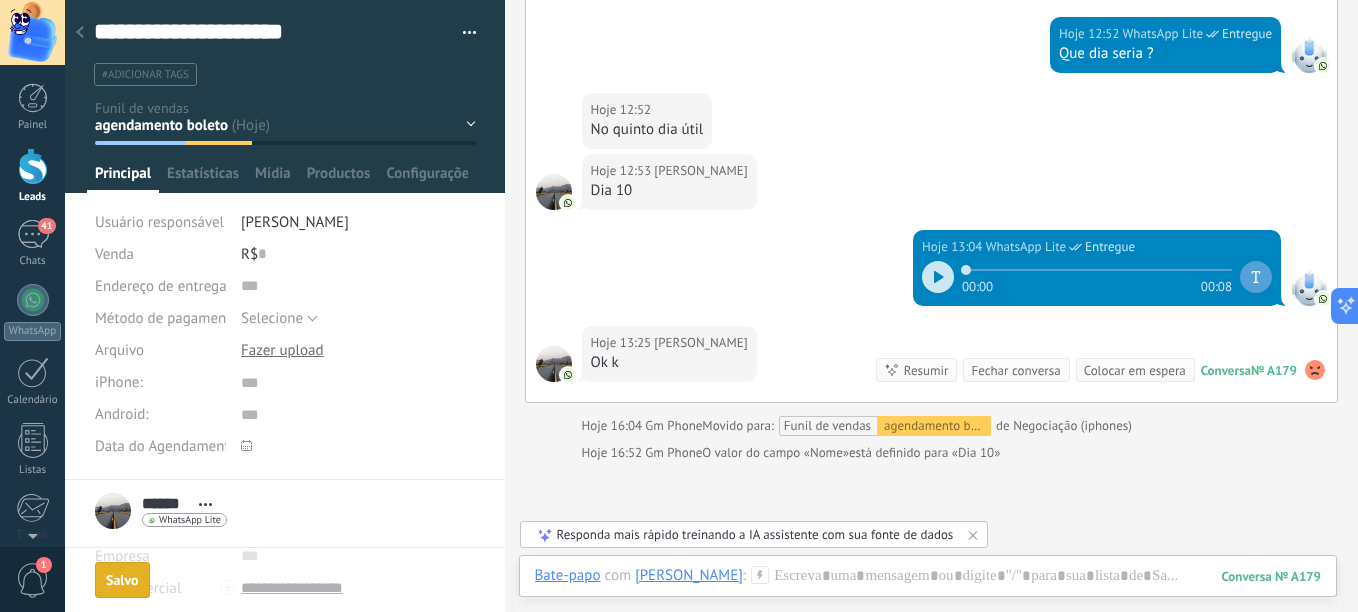 scroll, scrollTop: 30, scrollLeft: 0, axis: vertical 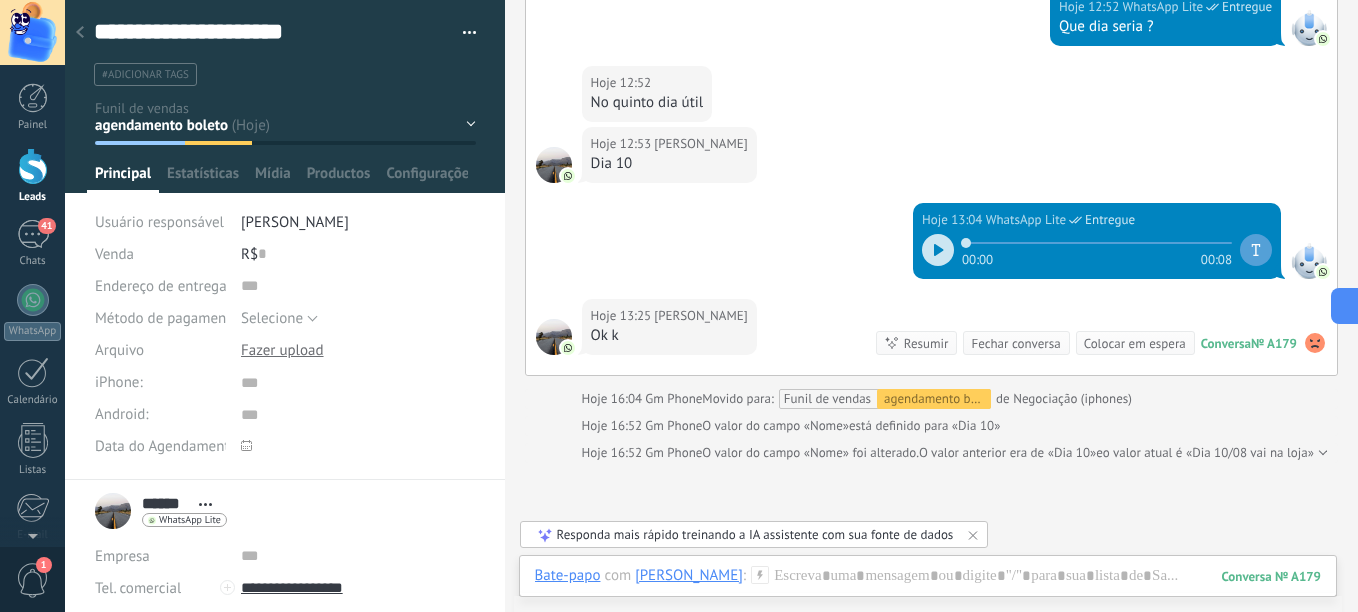 click at bounding box center [80, 33] 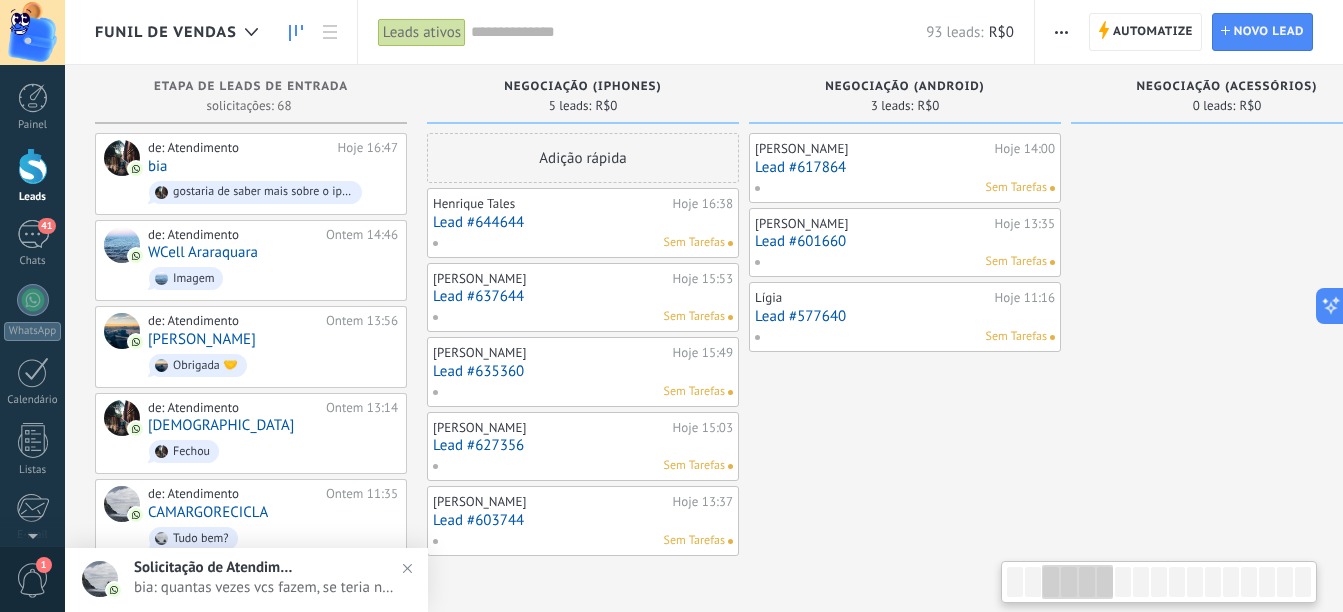 scroll, scrollTop: 0, scrollLeft: 677, axis: horizontal 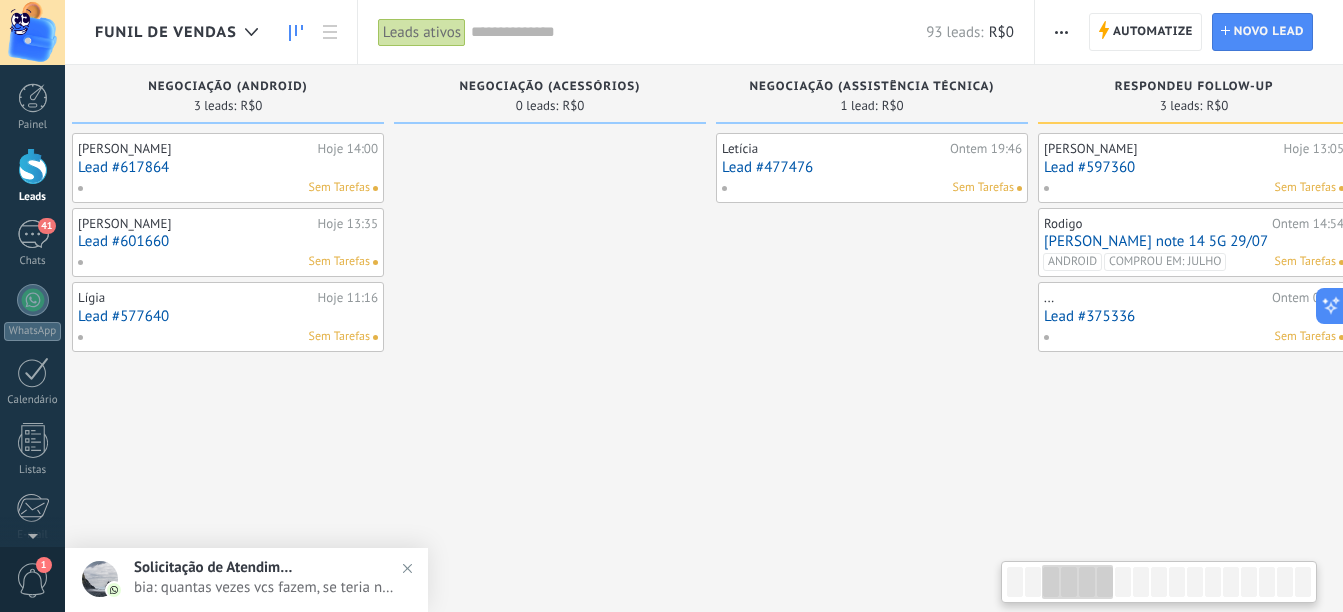 drag, startPoint x: 1003, startPoint y: 412, endPoint x: 576, endPoint y: 467, distance: 430.5276 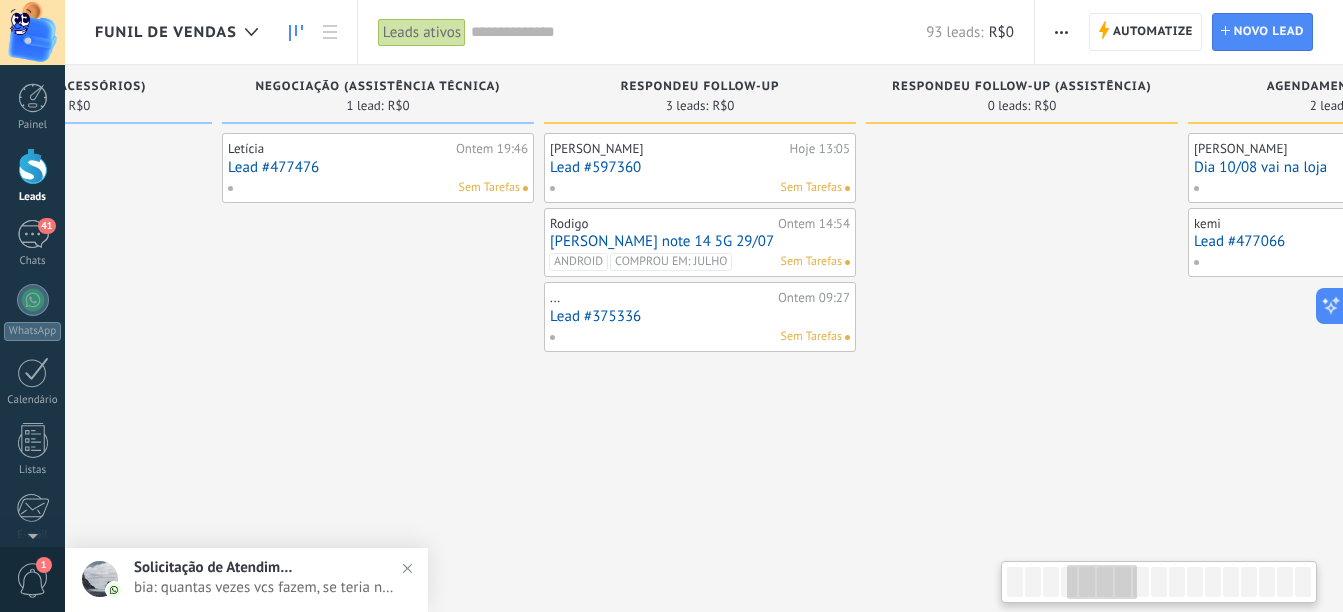 drag, startPoint x: 572, startPoint y: 434, endPoint x: 738, endPoint y: 428, distance: 166.1084 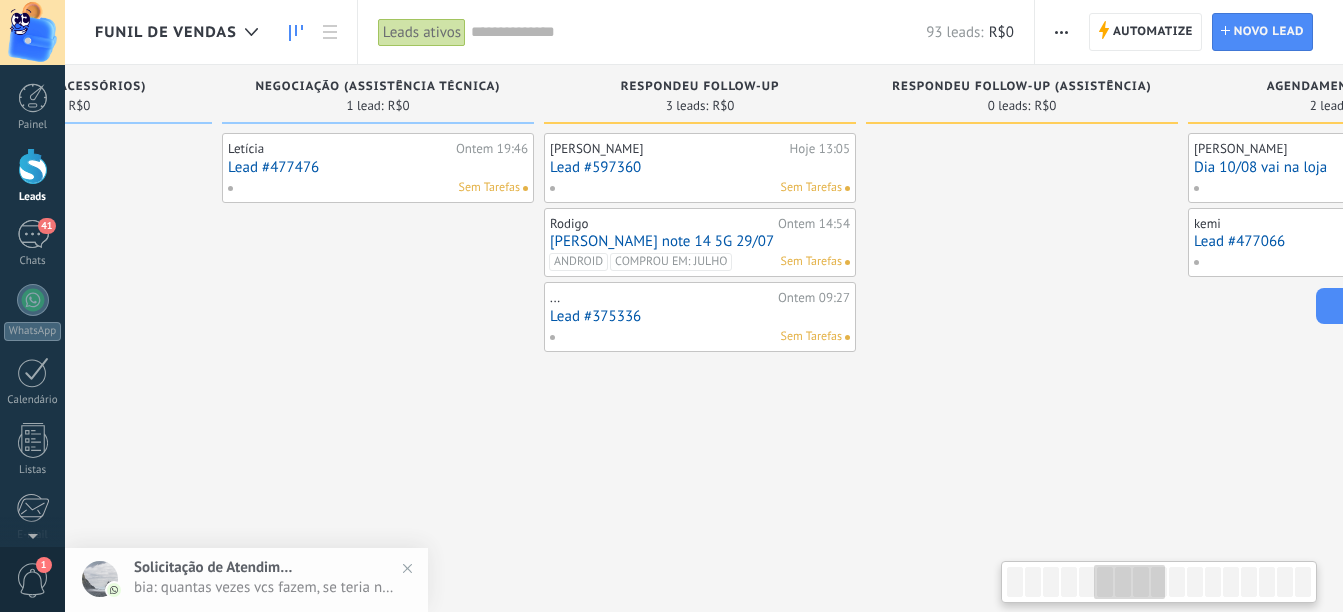 drag, startPoint x: 528, startPoint y: 518, endPoint x: 515, endPoint y: 522, distance: 13.601471 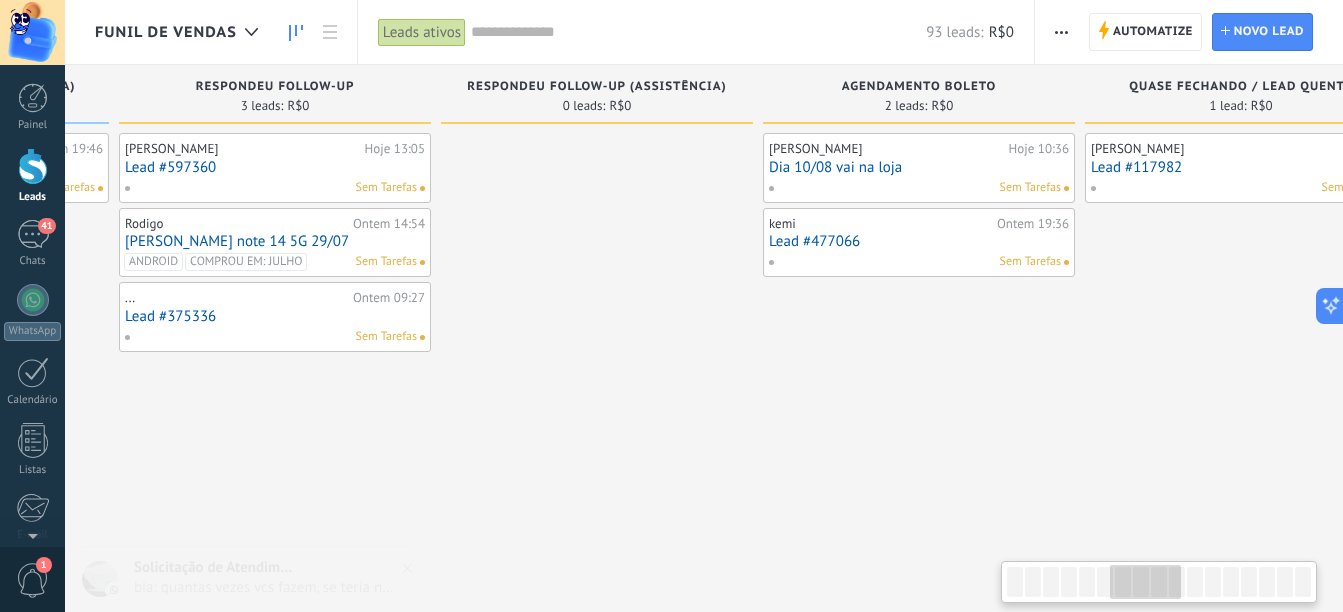 click on "[PERSON_NAME] 10:36 Dia 10/08 vai na loja Sem Tarefas kemi Ontem 19:36 Lead #477066 Sem Tarefas" at bounding box center (919, 996) 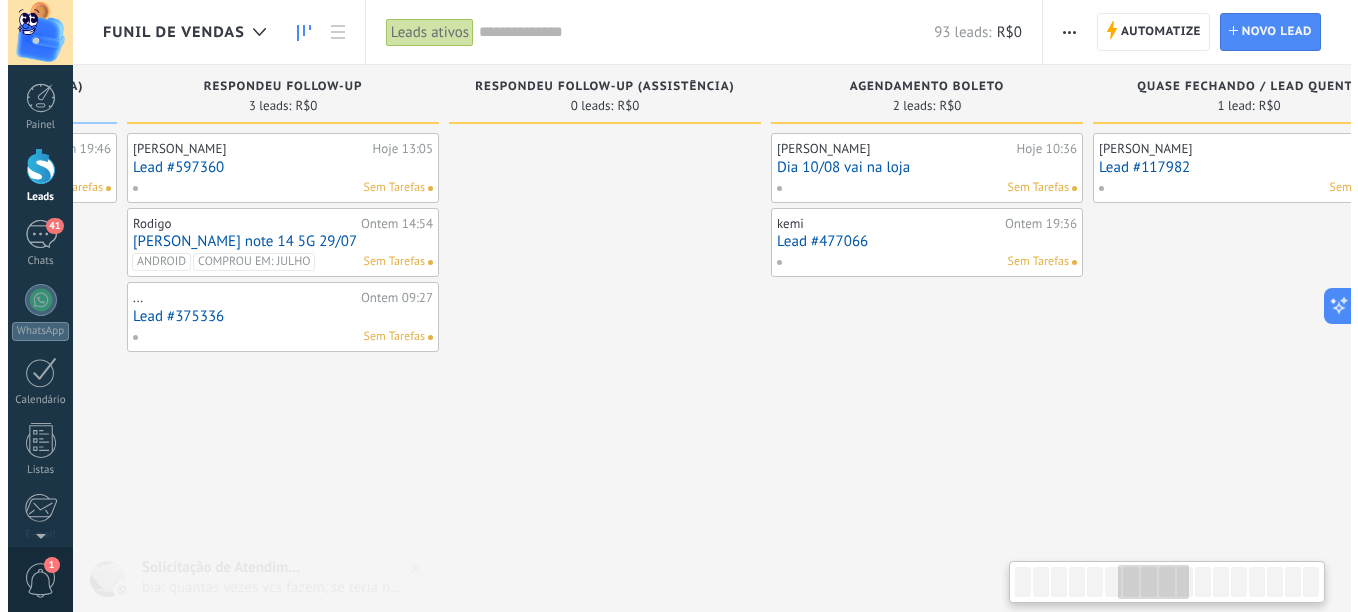 scroll, scrollTop: 0, scrollLeft: 1876, axis: horizontal 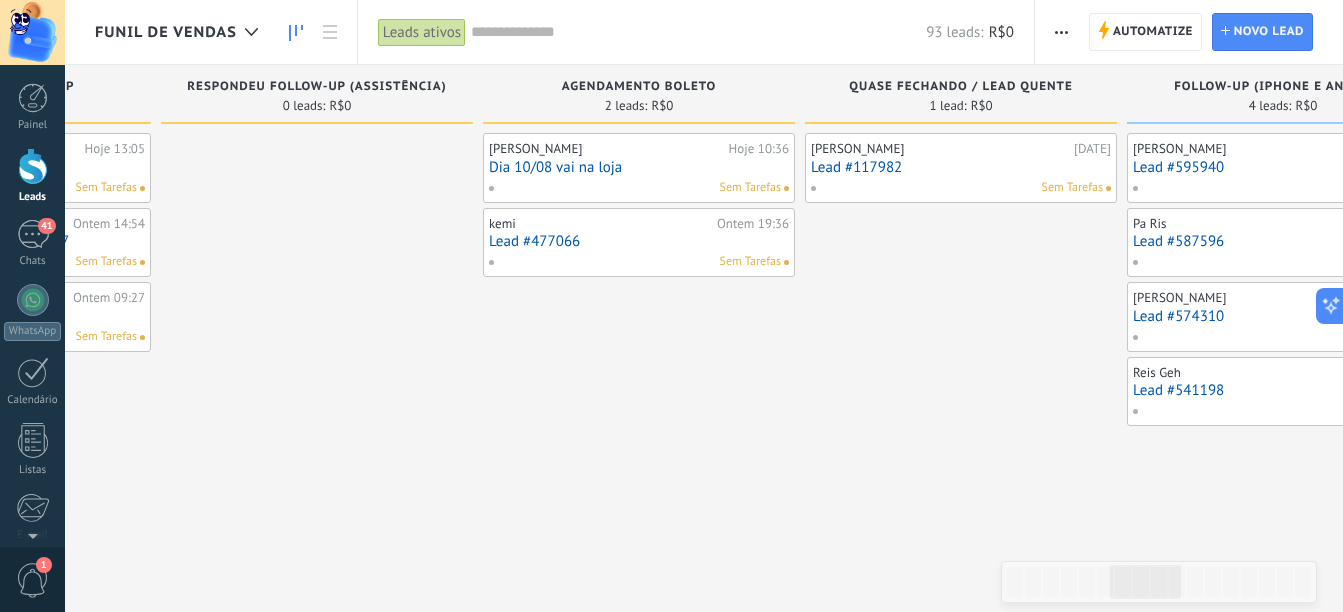 click on "Lead #477066" at bounding box center [639, 241] 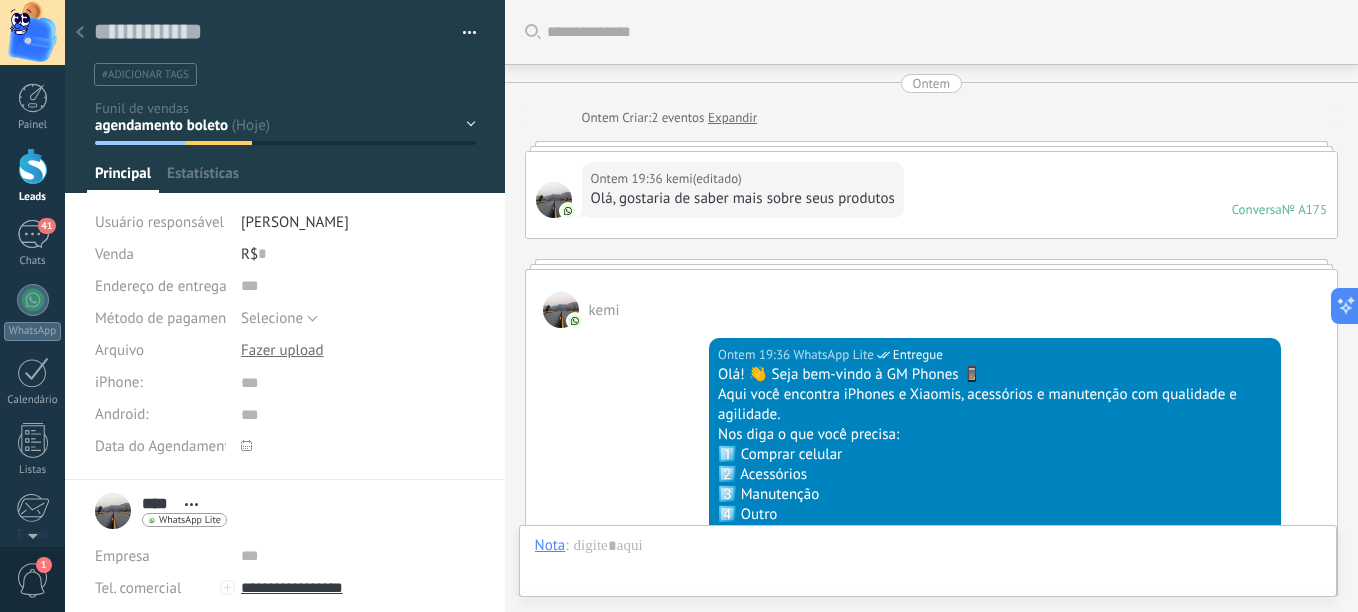 scroll, scrollTop: 20, scrollLeft: 0, axis: vertical 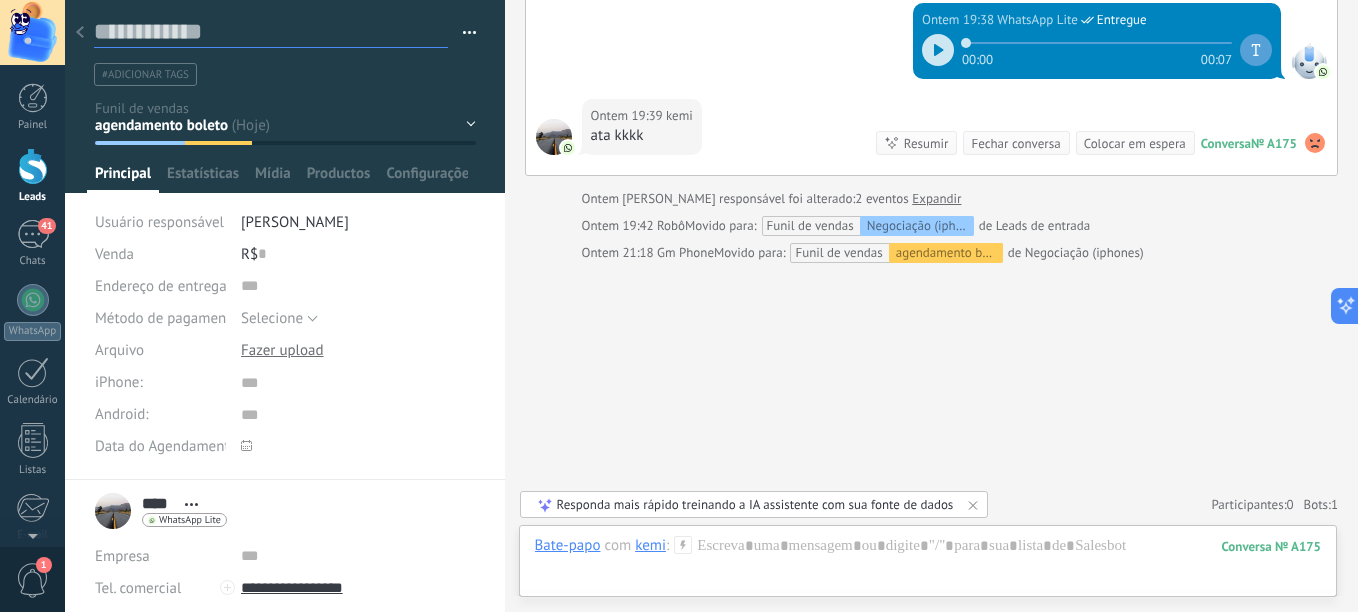 click at bounding box center [271, 32] 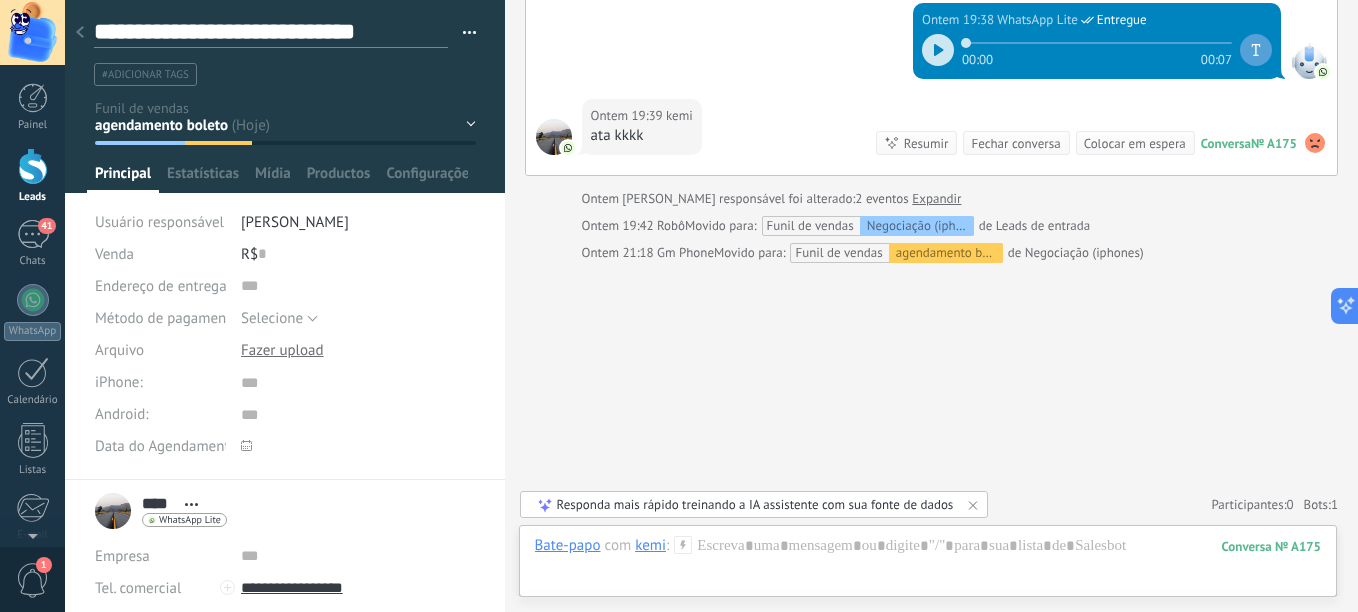 scroll, scrollTop: 30, scrollLeft: 0, axis: vertical 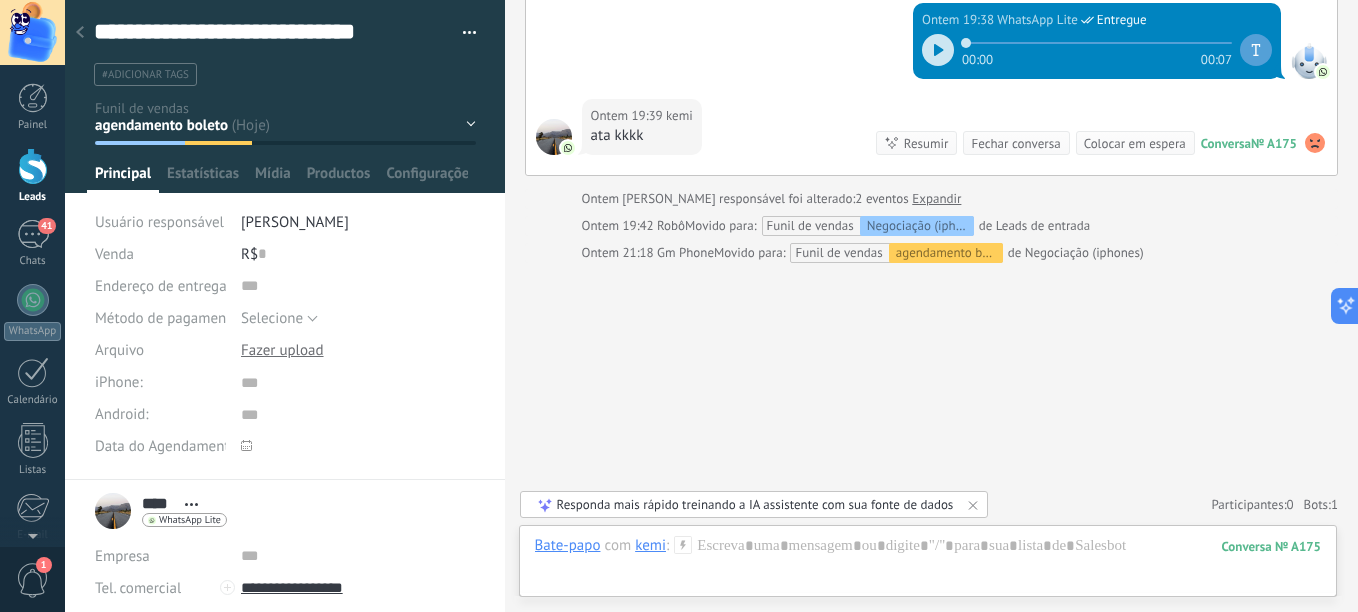 click at bounding box center [358, 382] 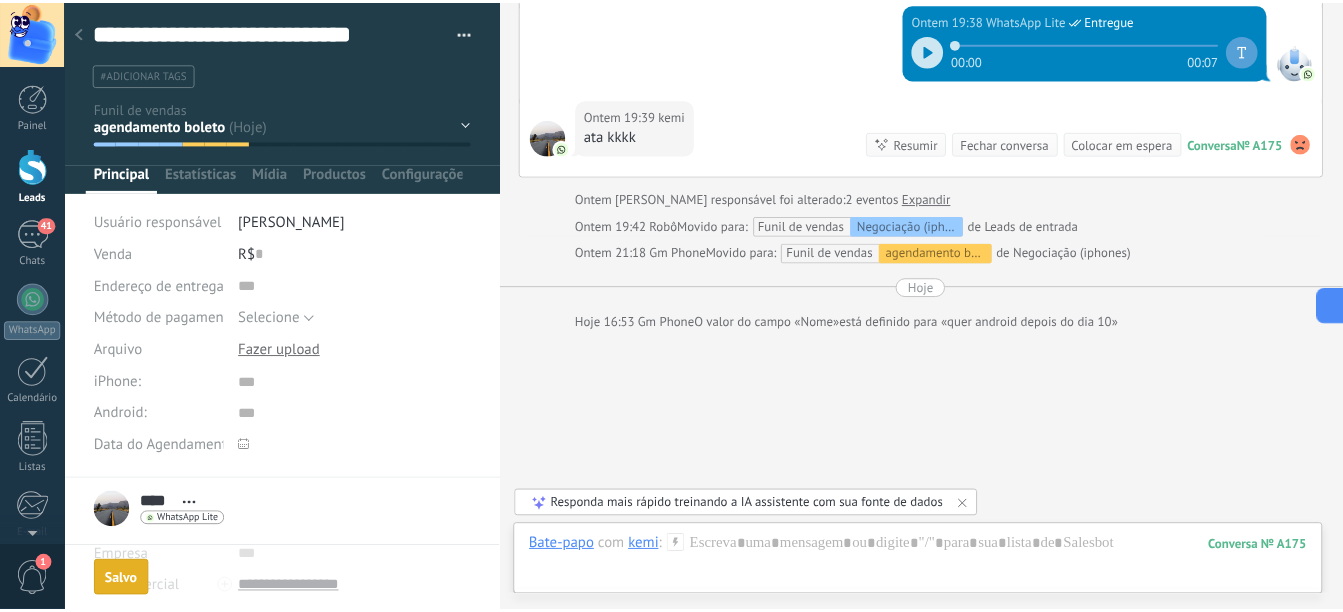 scroll, scrollTop: 945, scrollLeft: 0, axis: vertical 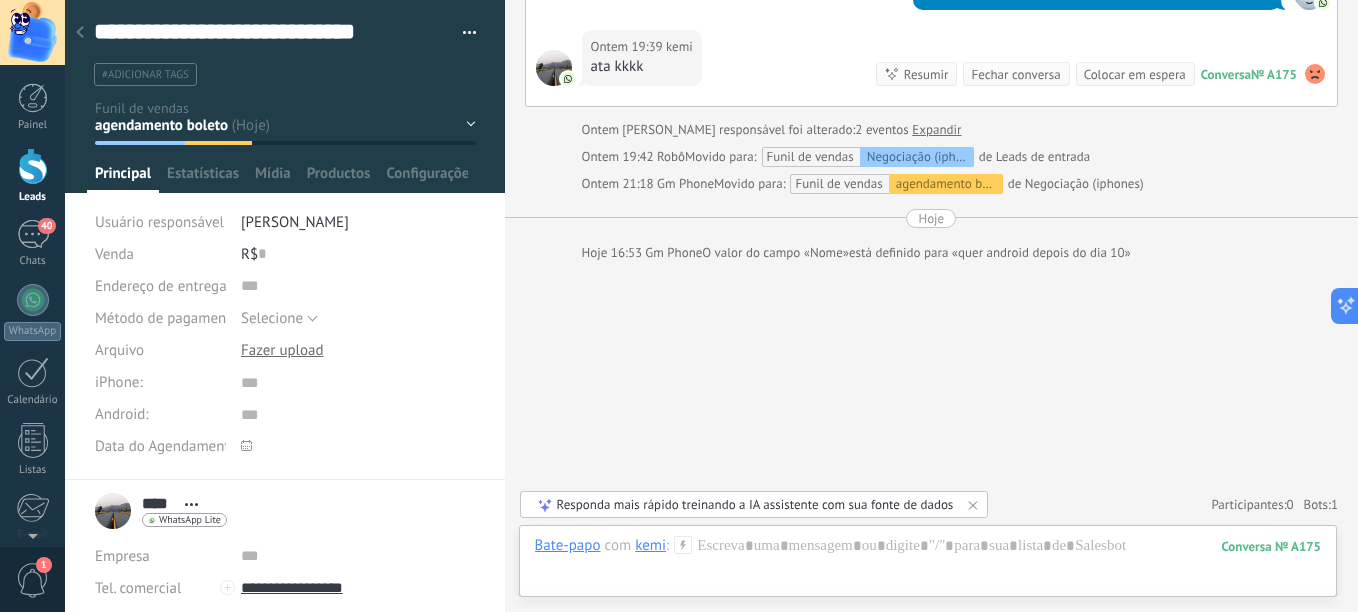 click at bounding box center (80, 33) 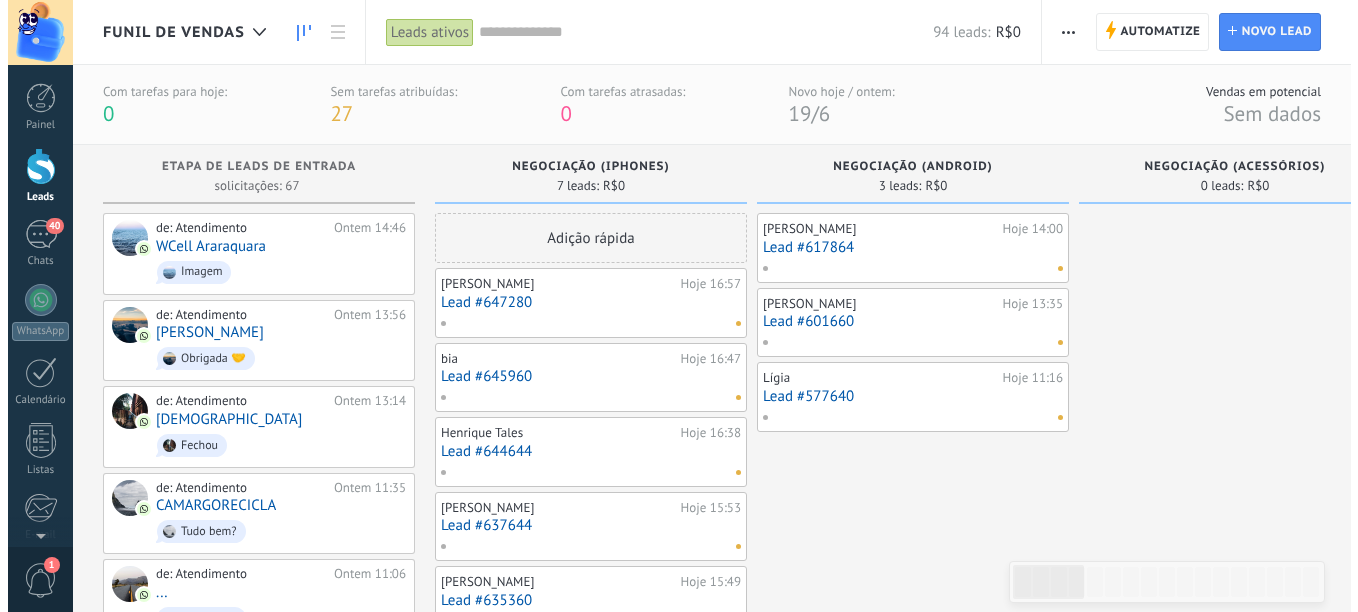 scroll, scrollTop: 0, scrollLeft: 0, axis: both 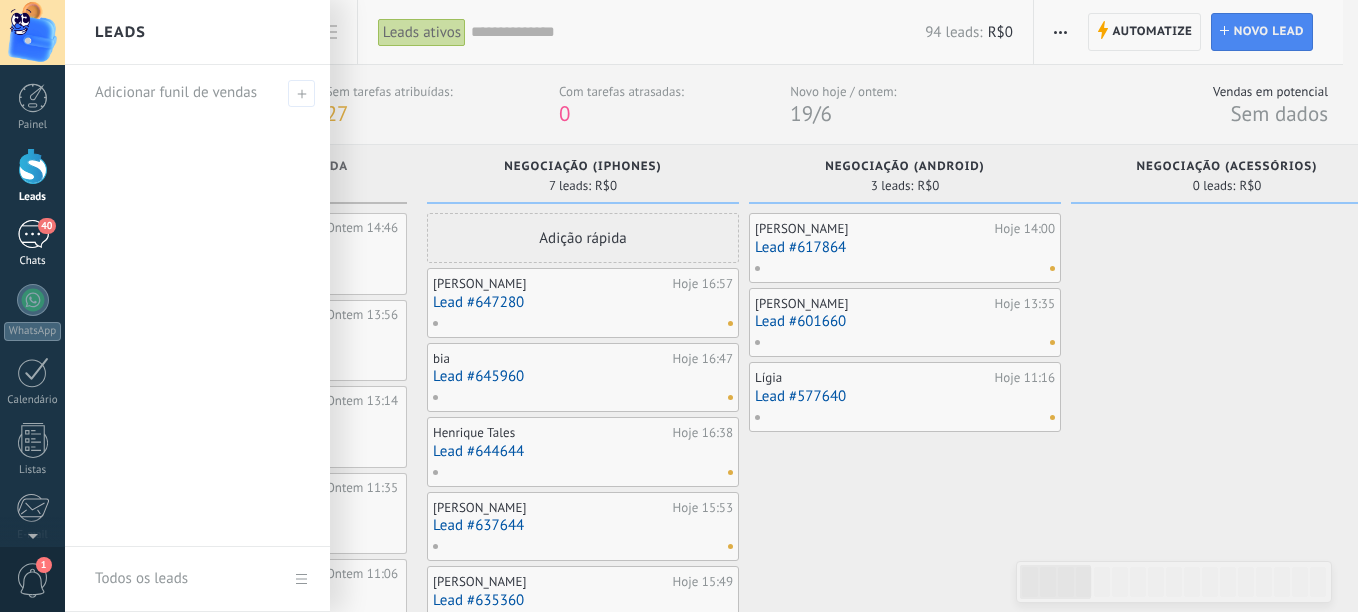 click on "40" at bounding box center [33, 234] 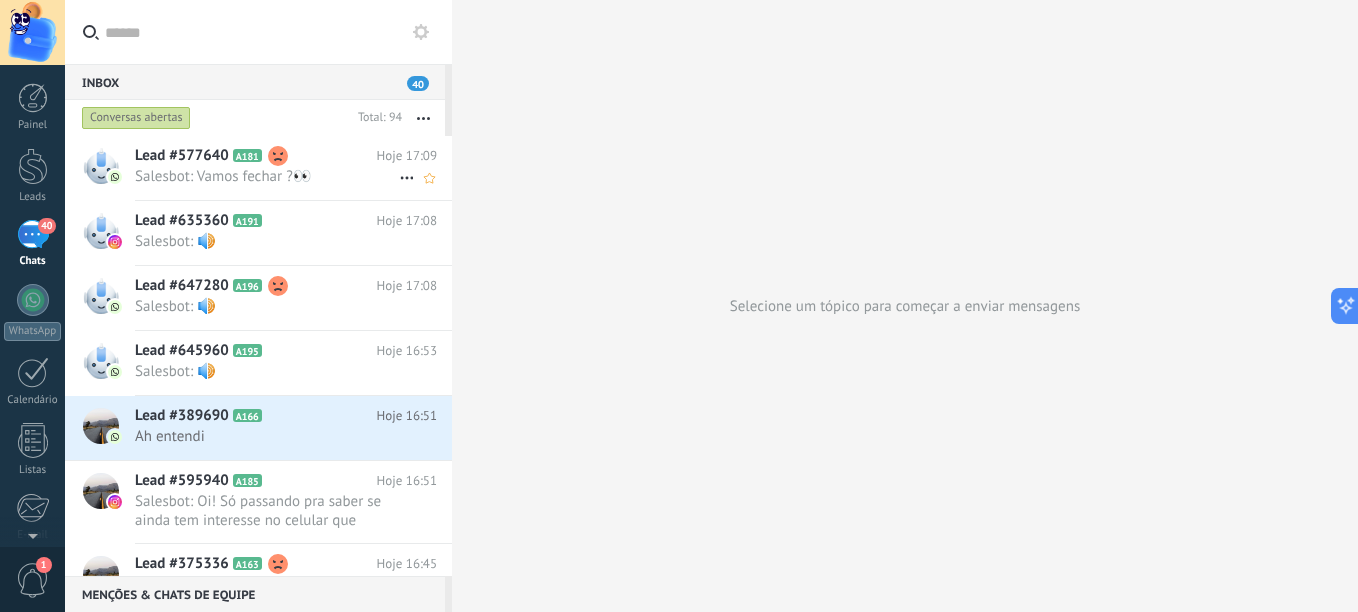 click on "Salesbot: Vamos fechar ?👀" at bounding box center (267, 176) 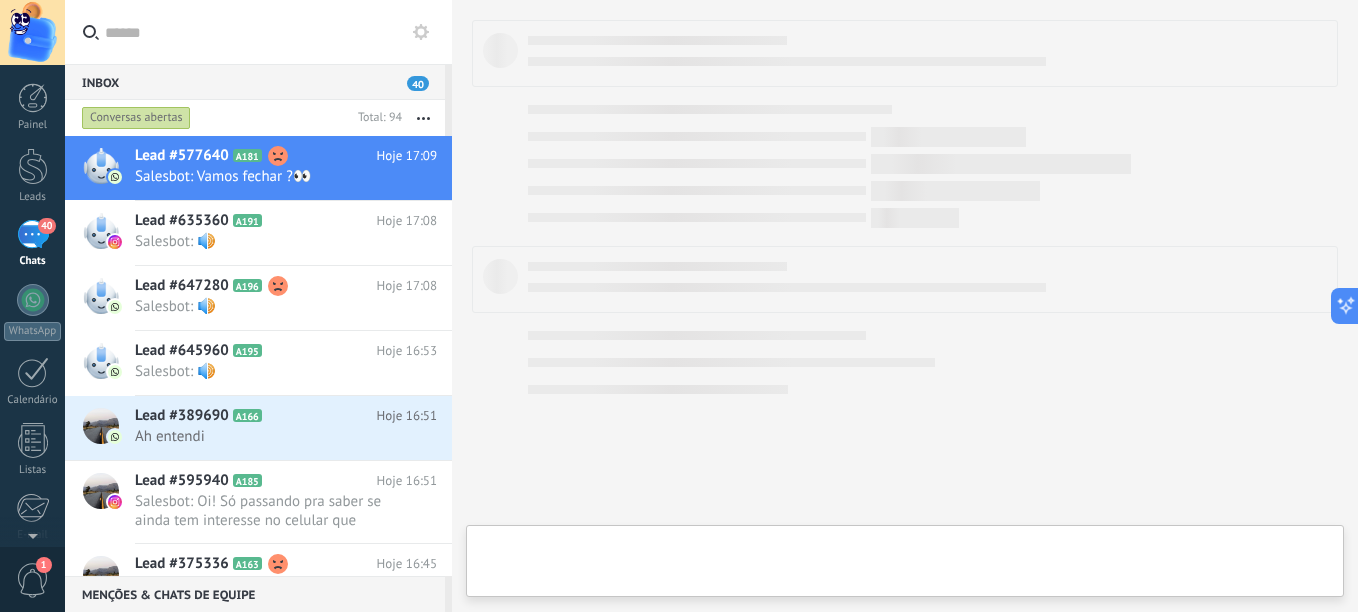 scroll, scrollTop: 0, scrollLeft: 0, axis: both 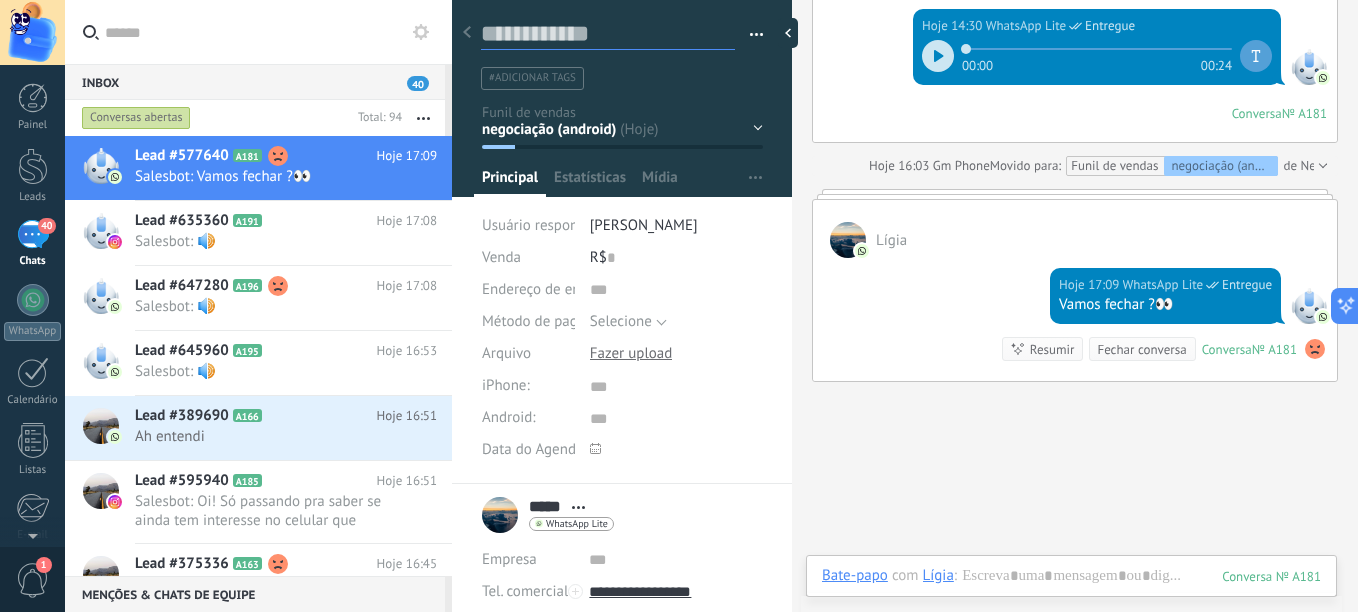 click at bounding box center [608, 34] 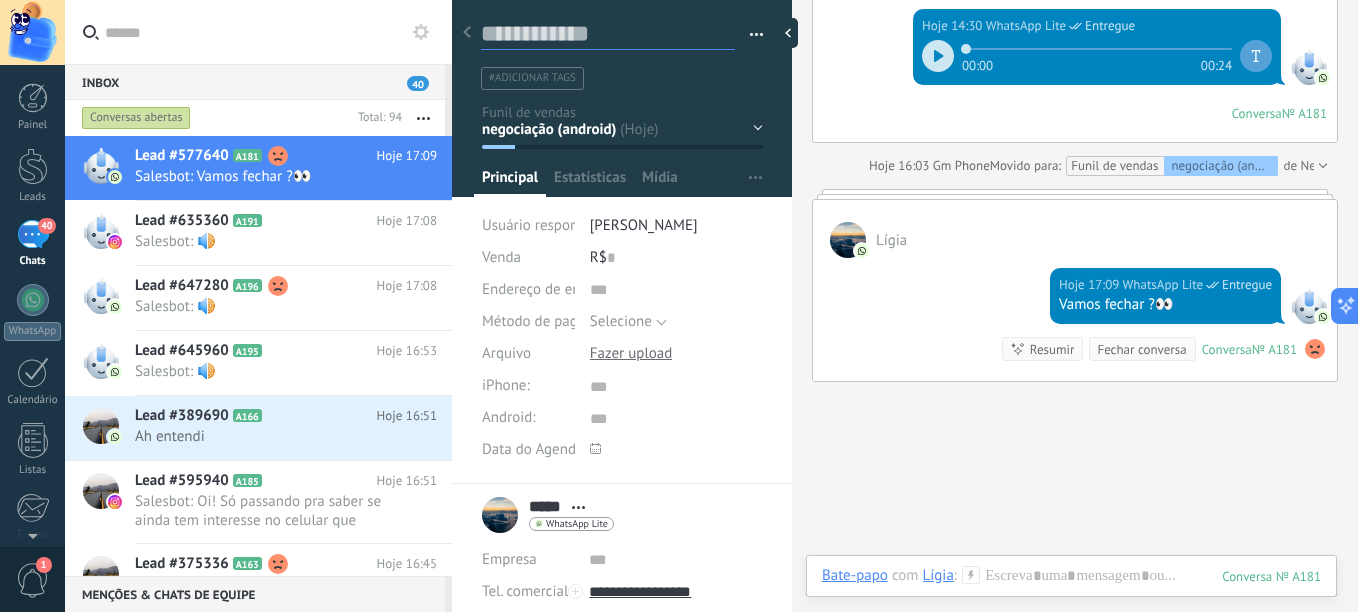 type on "*" 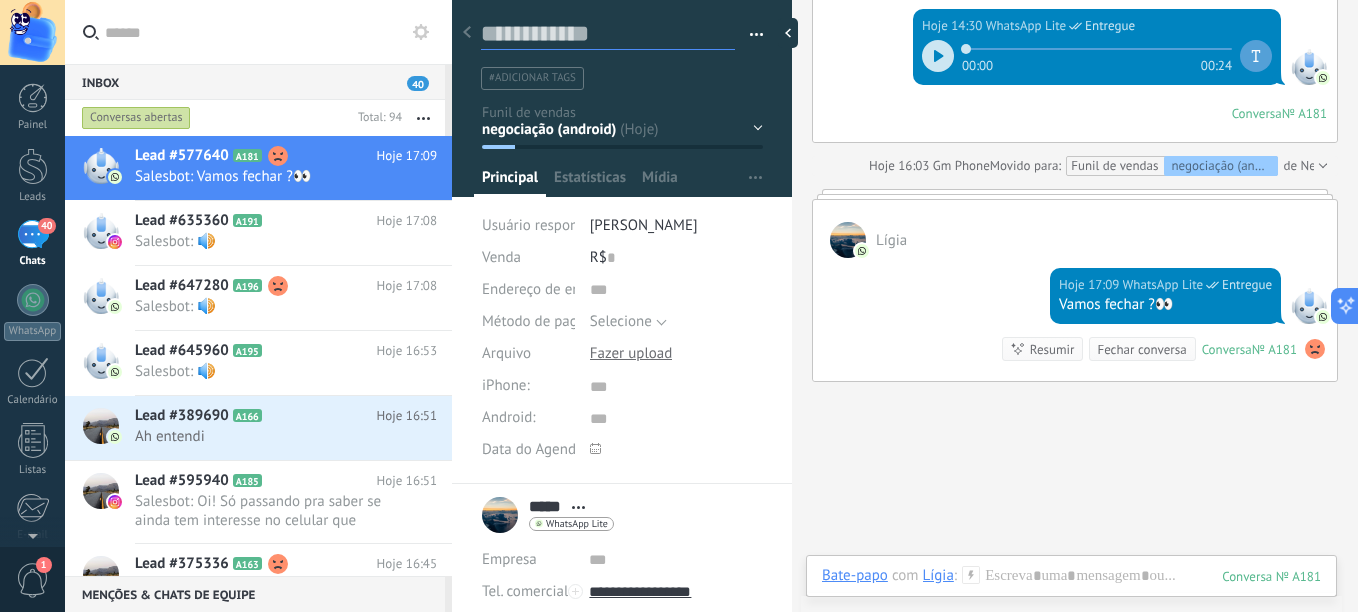 type on "*" 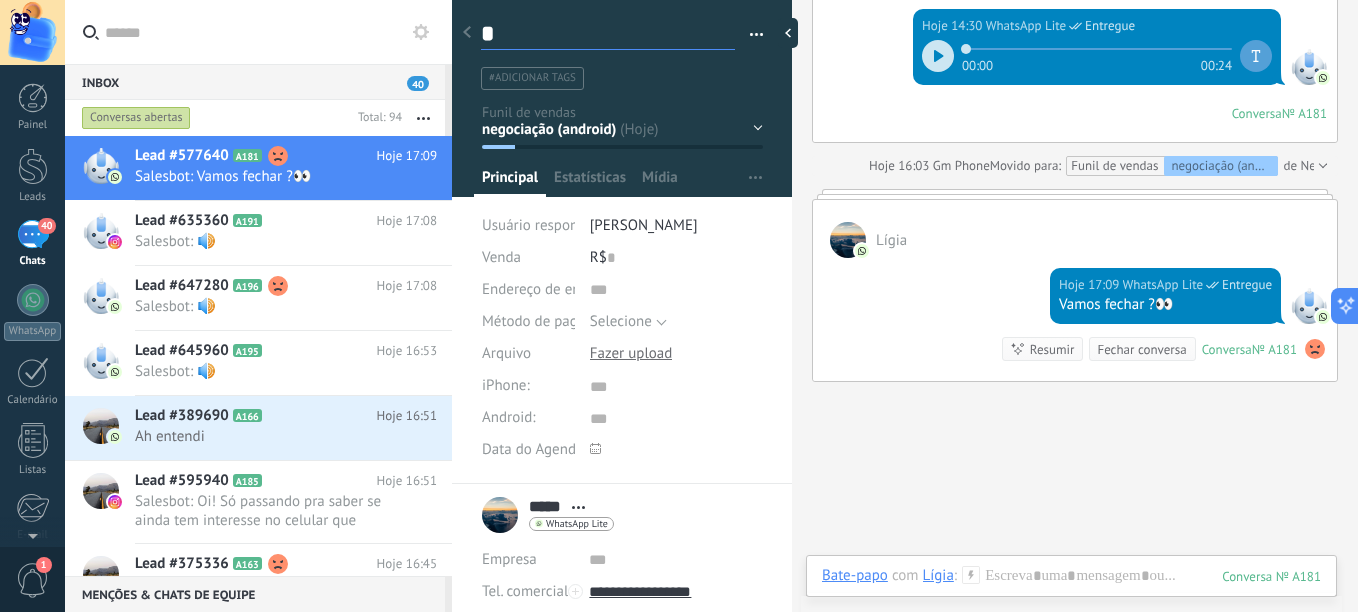 type on "**" 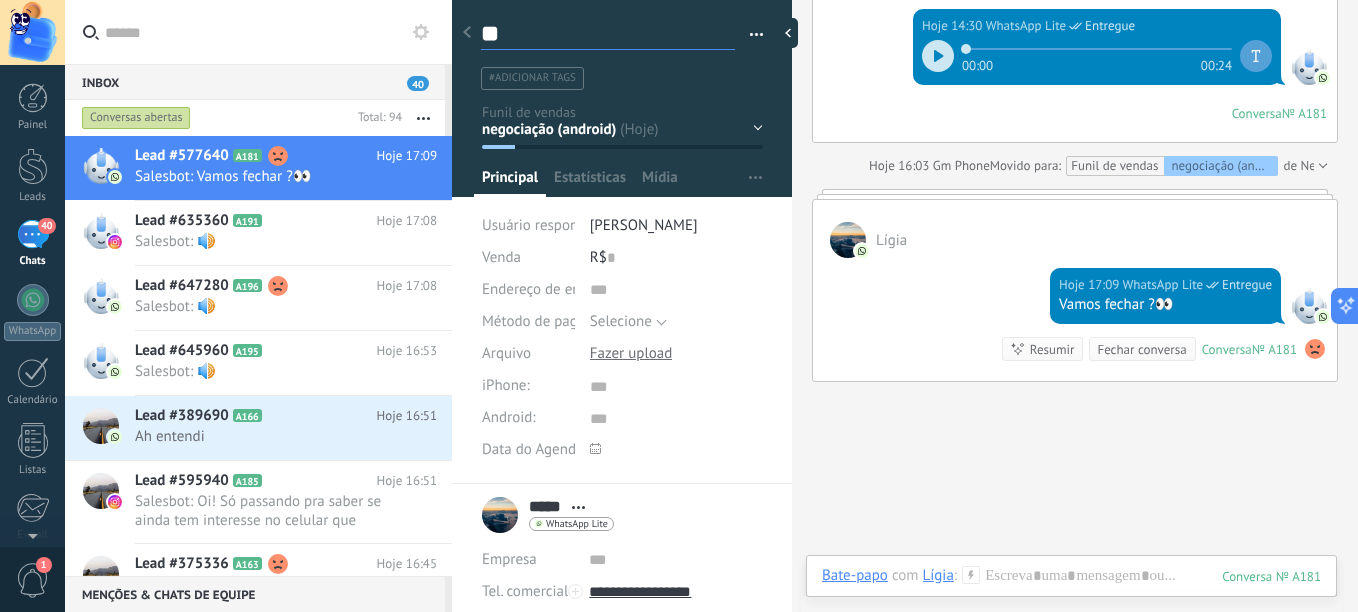 type on "***" 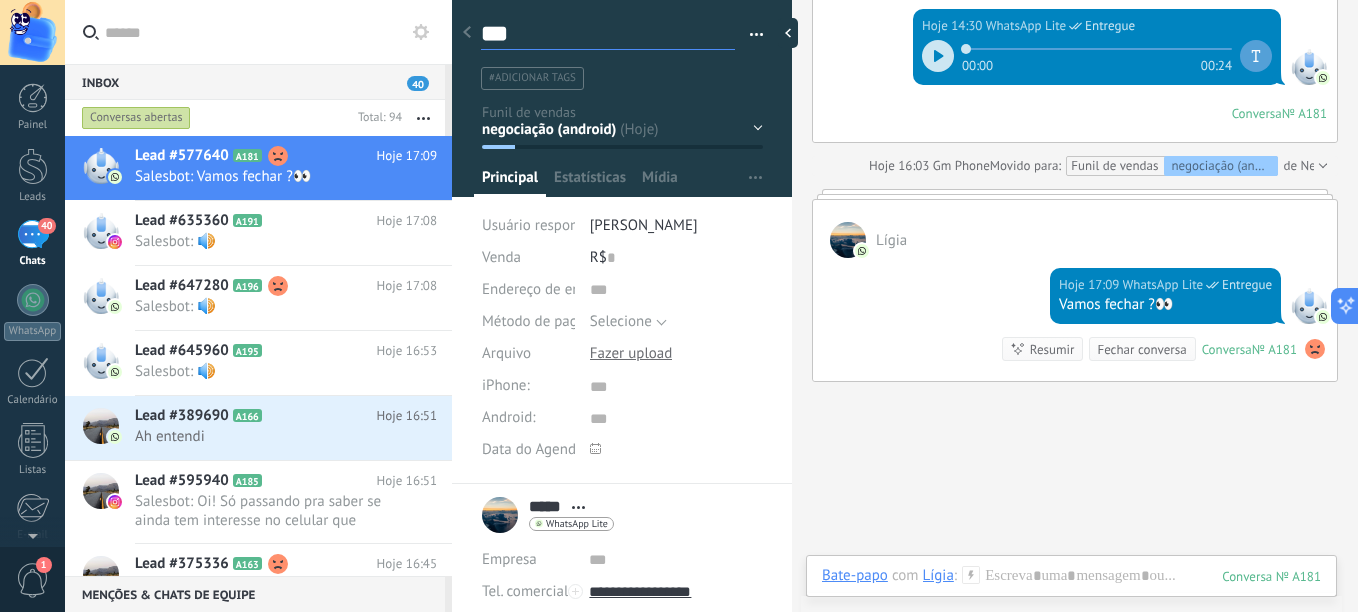 type on "****" 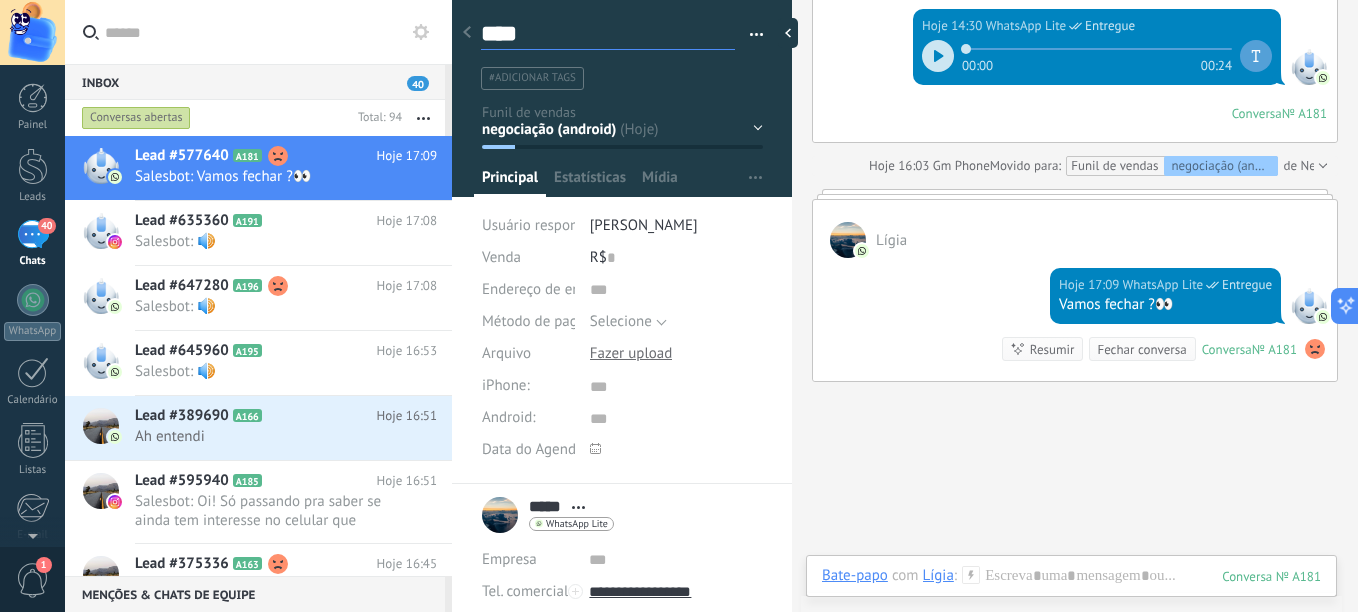 type on "*****" 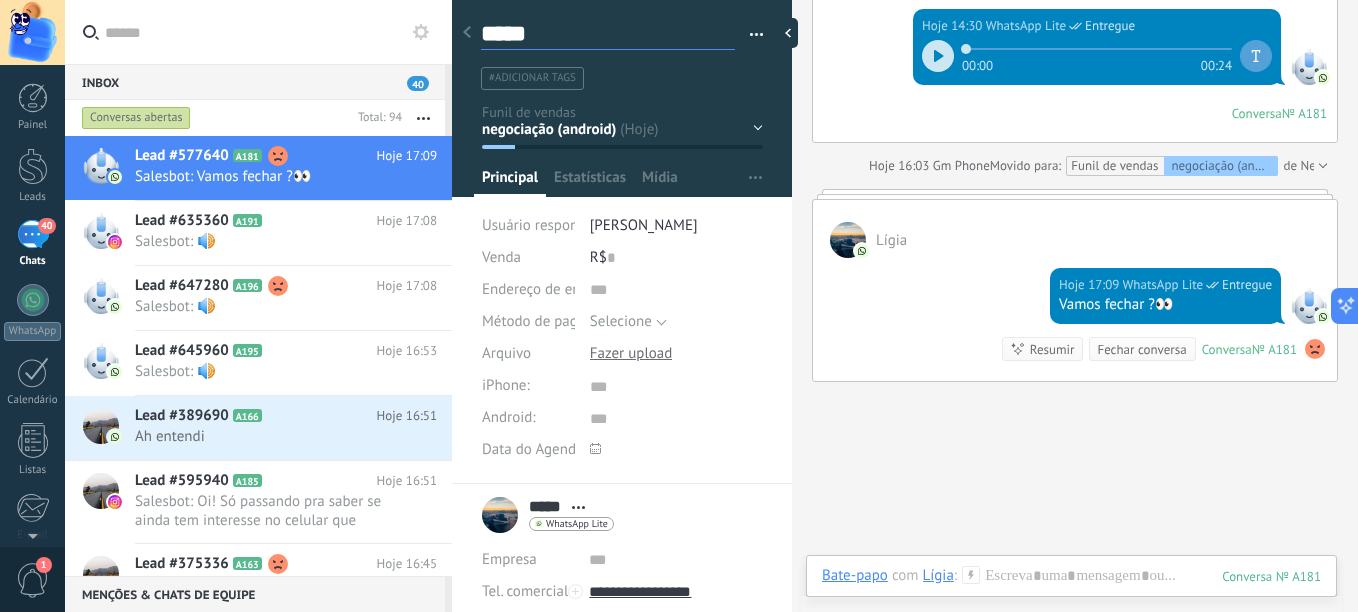 type on "******" 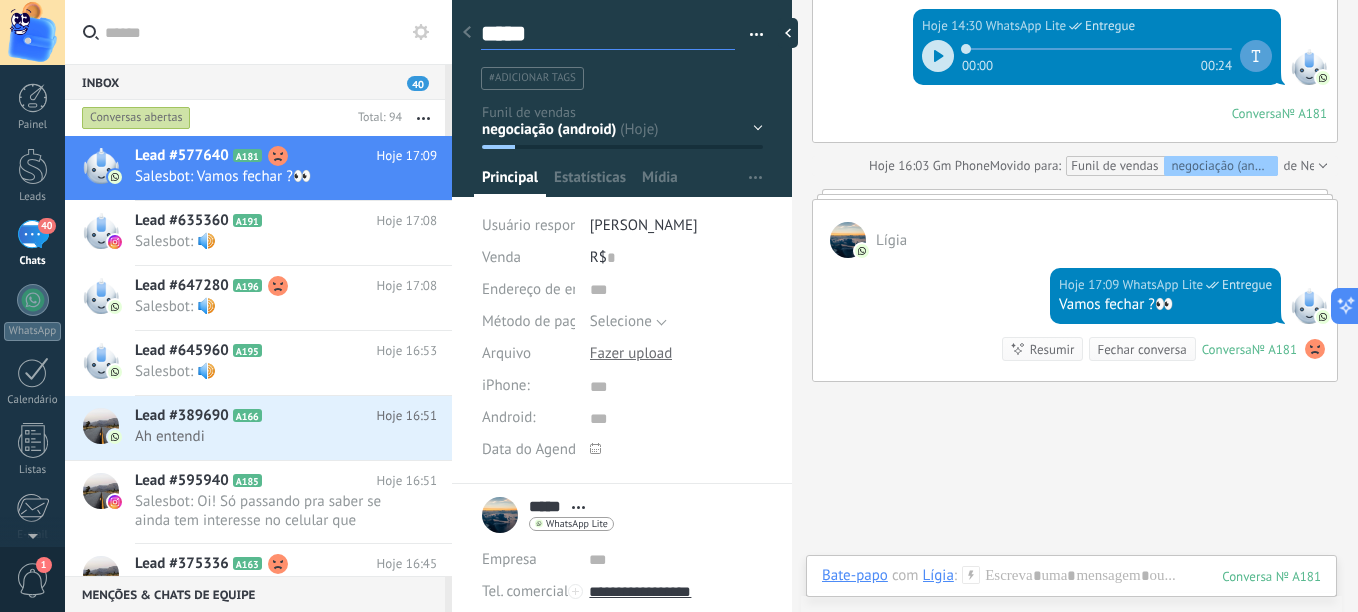 type on "******" 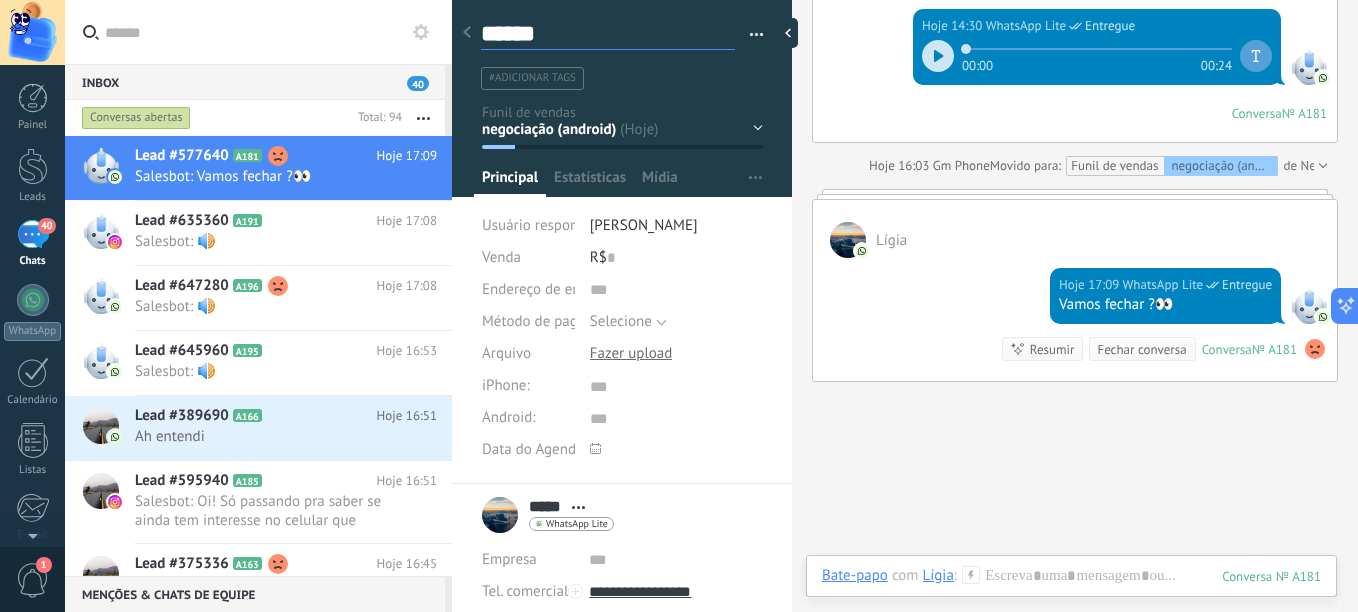 type on "*******" 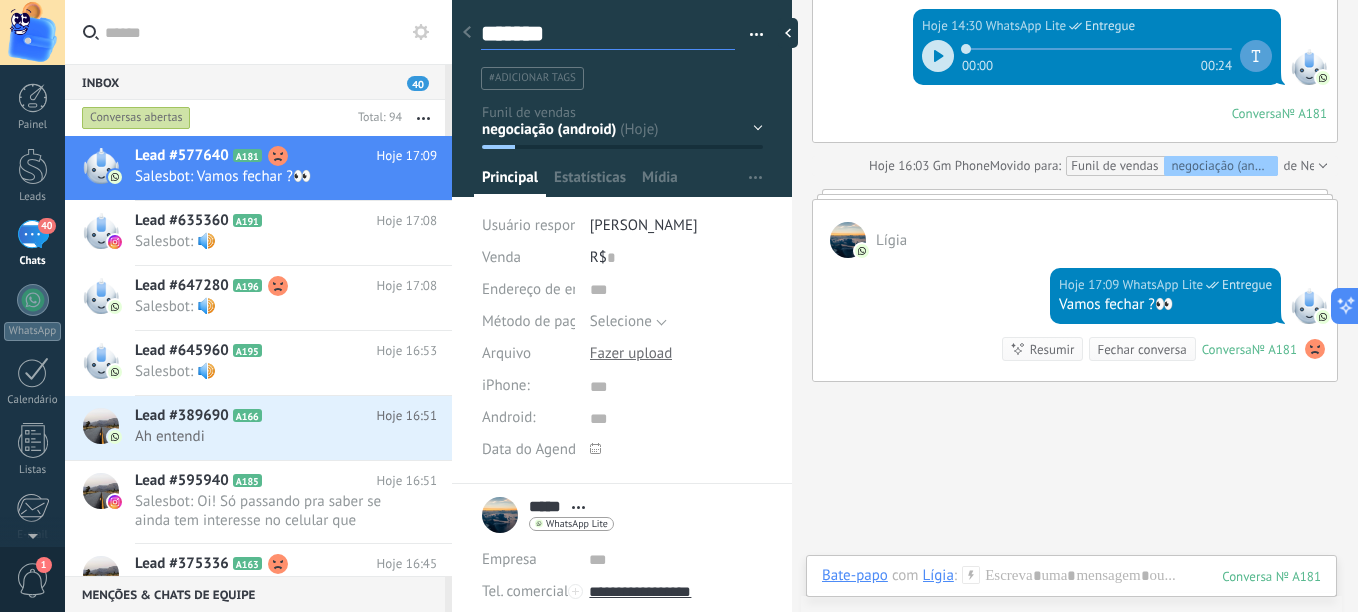 type on "********" 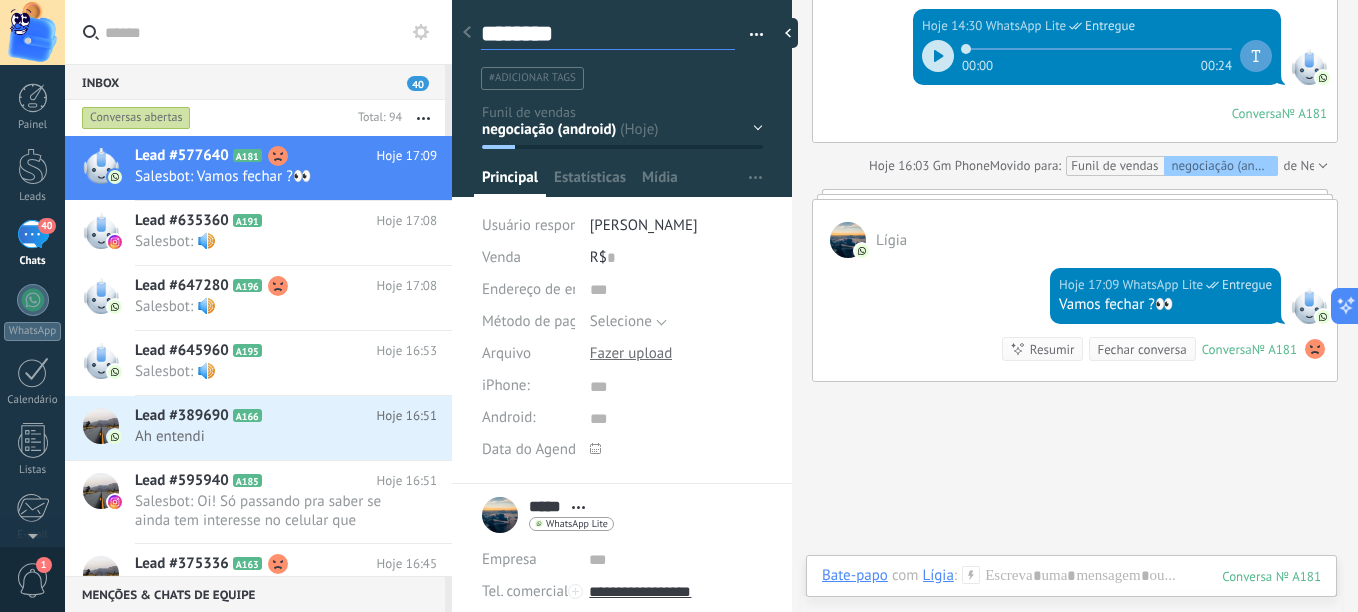 type on "********" 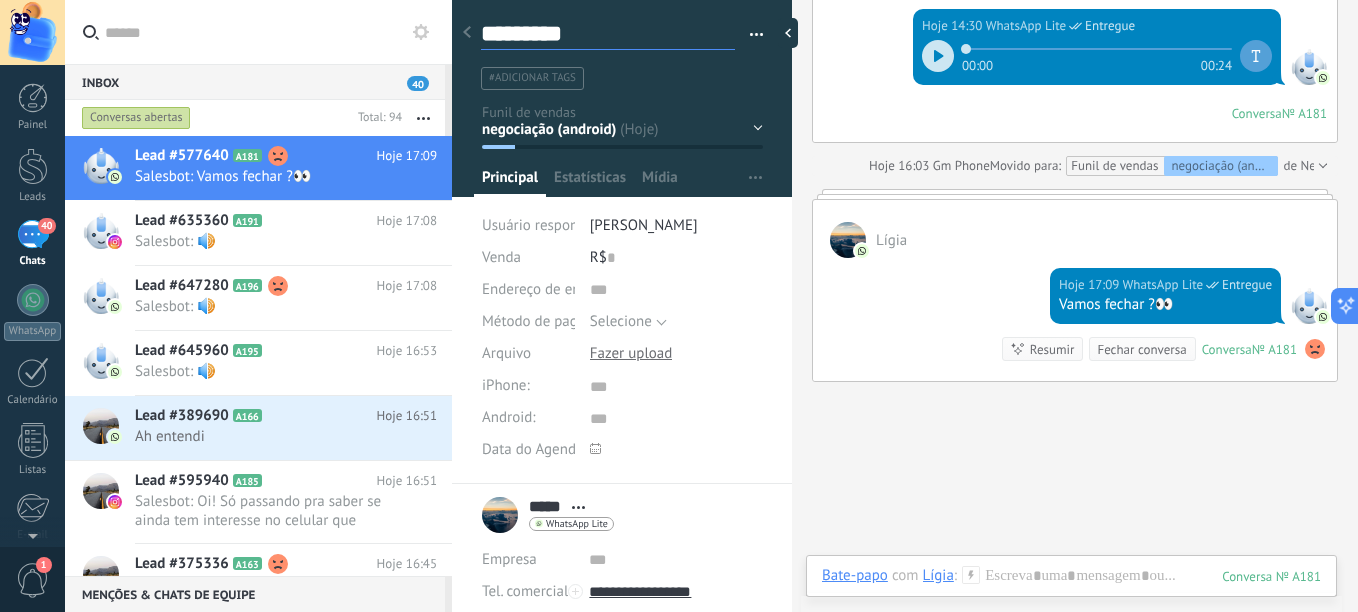 type on "**********" 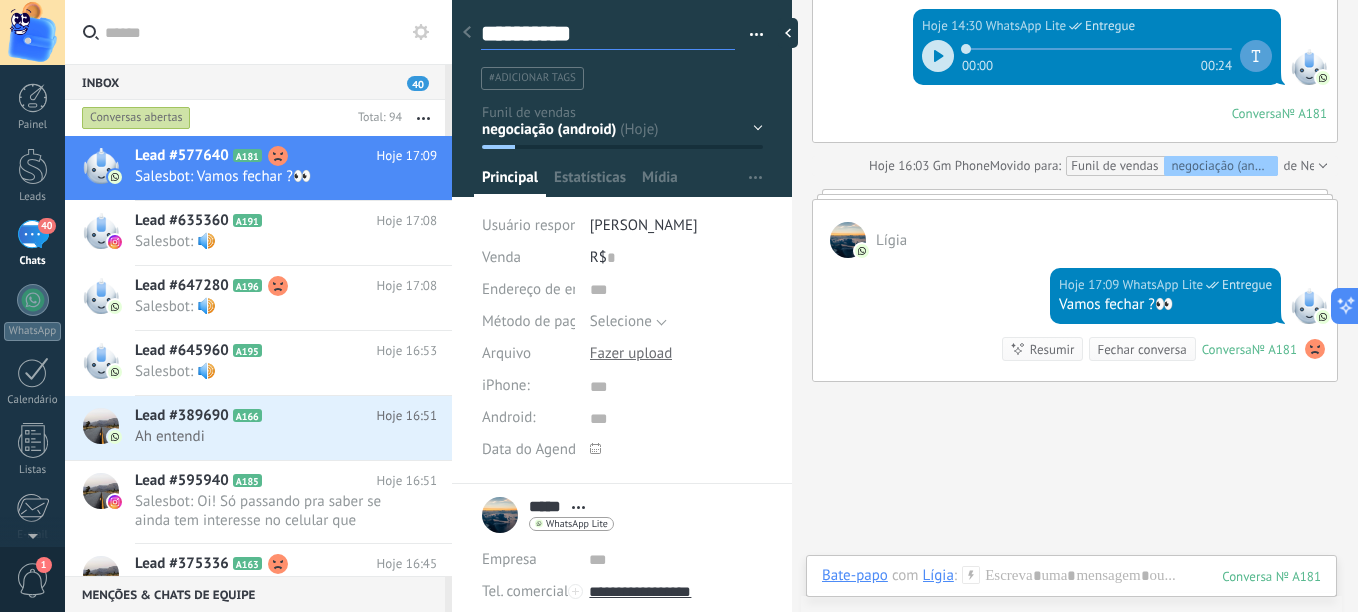 type on "**********" 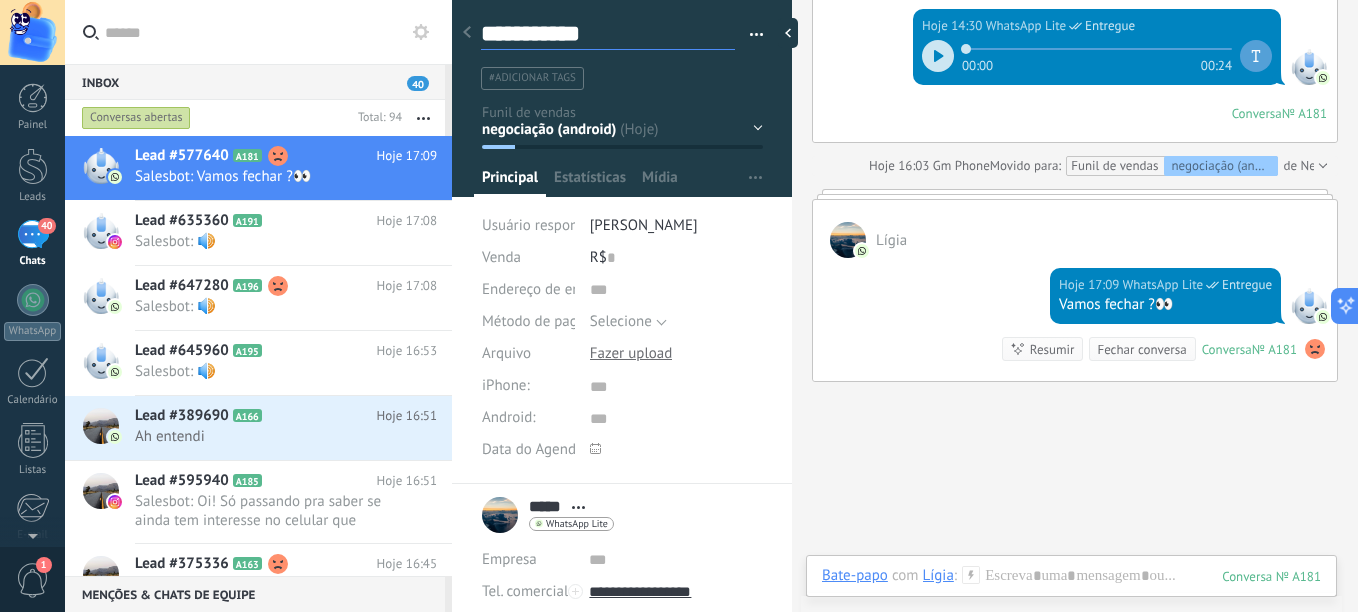 type on "**********" 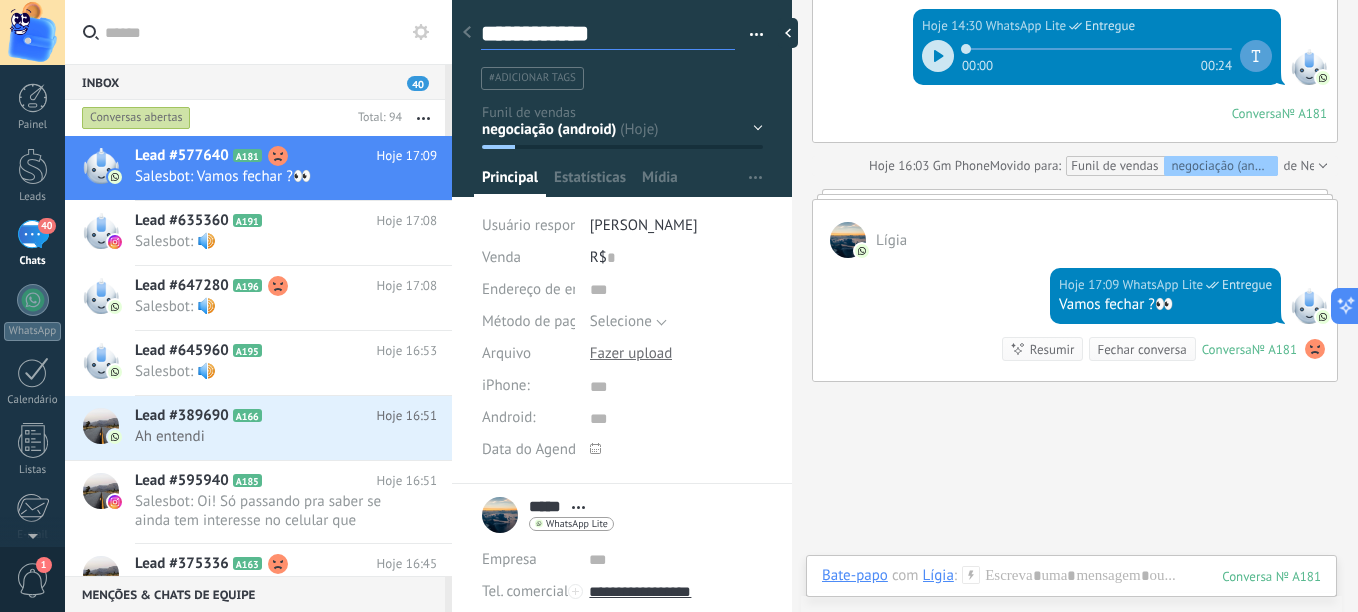 type on "**********" 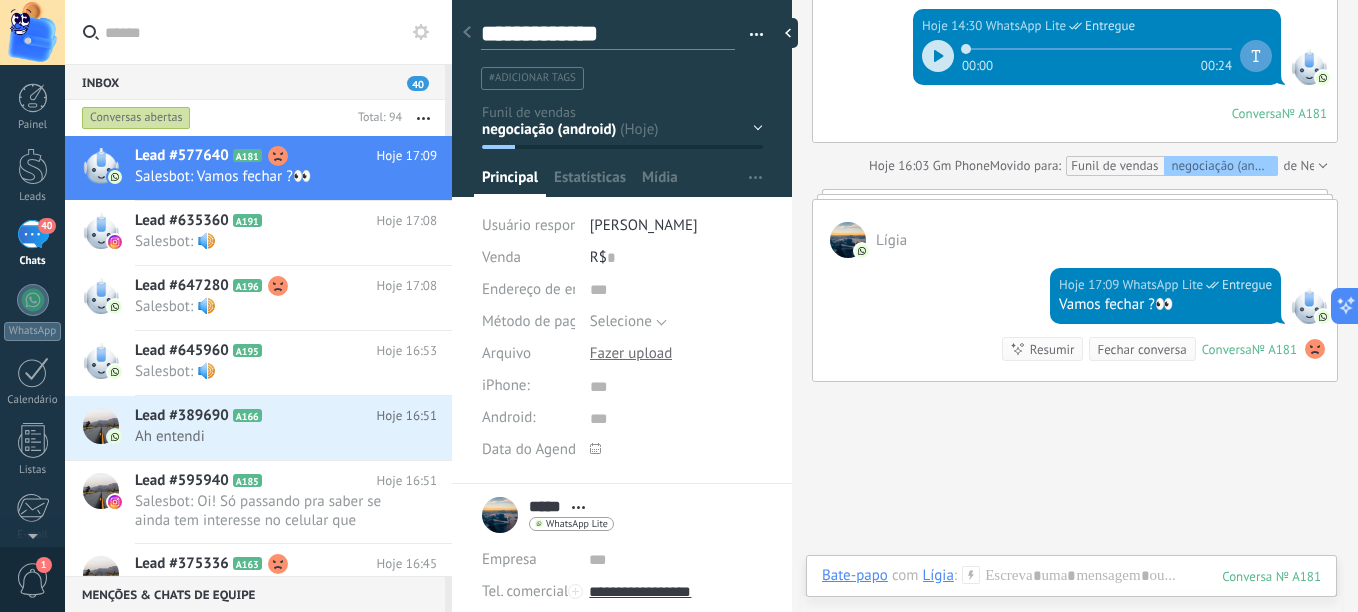 type on "**********" 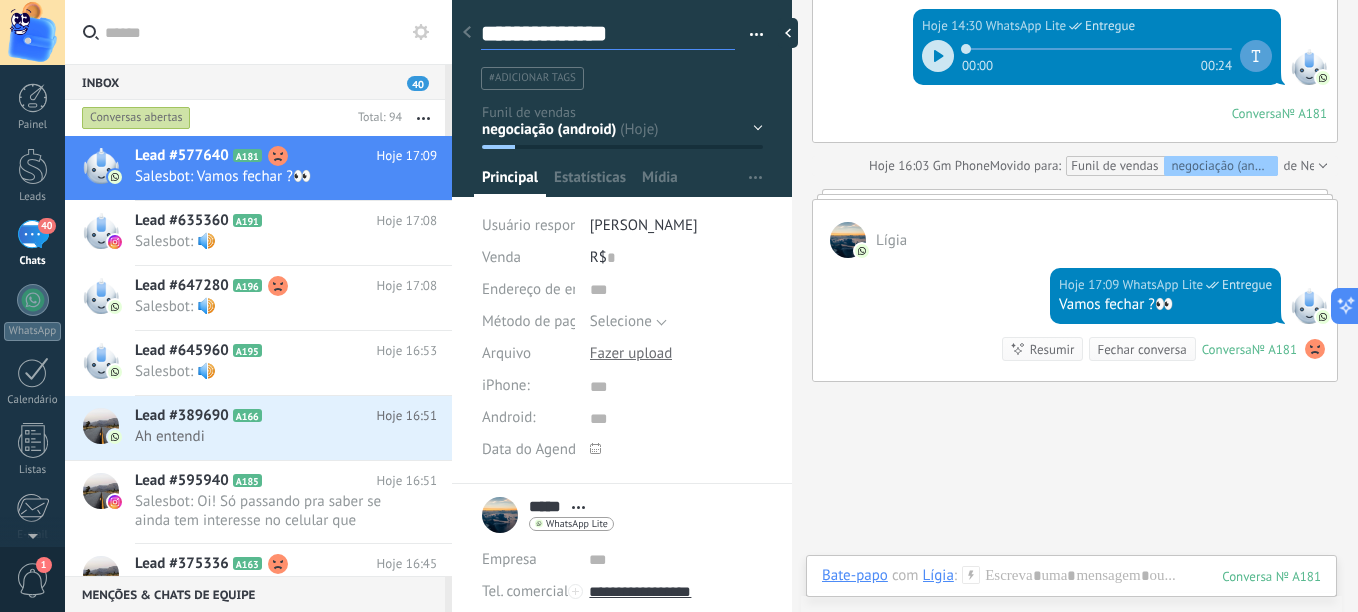 type on "**********" 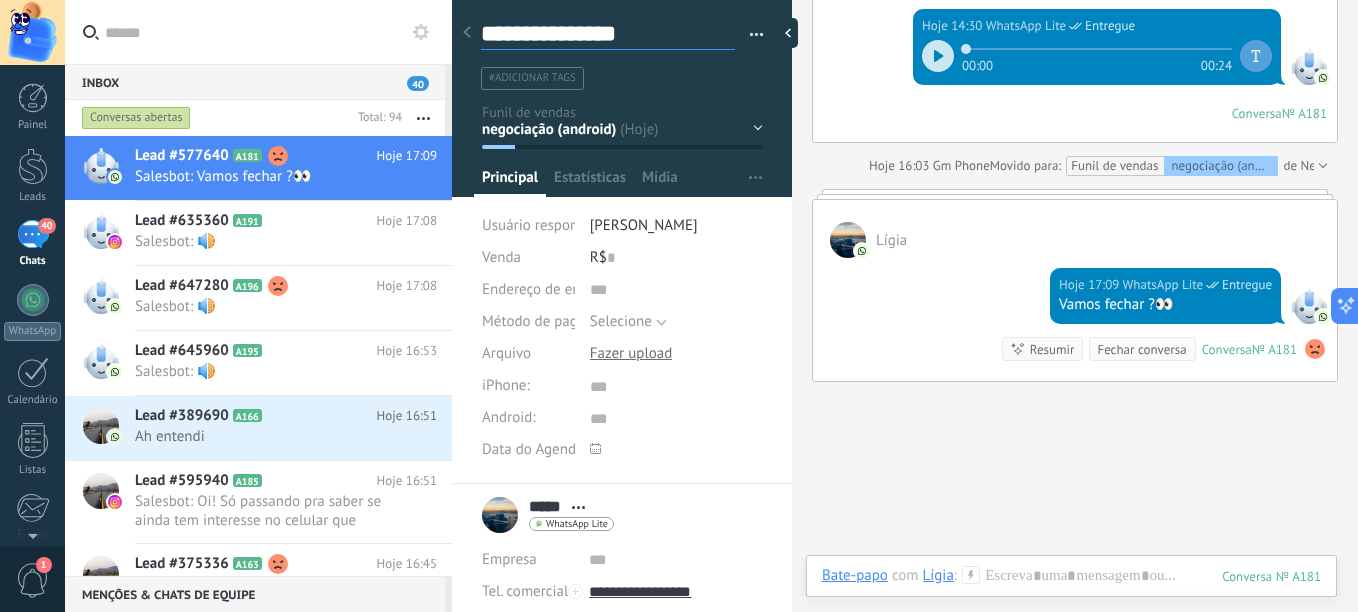 type on "**********" 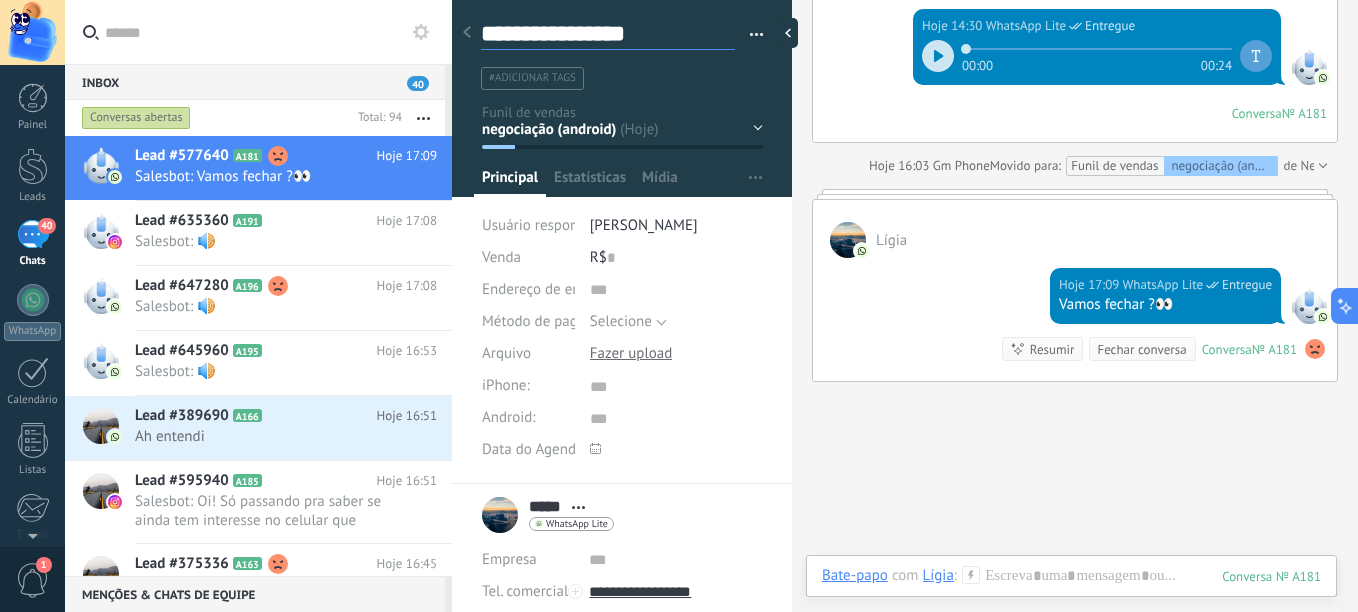 type on "**********" 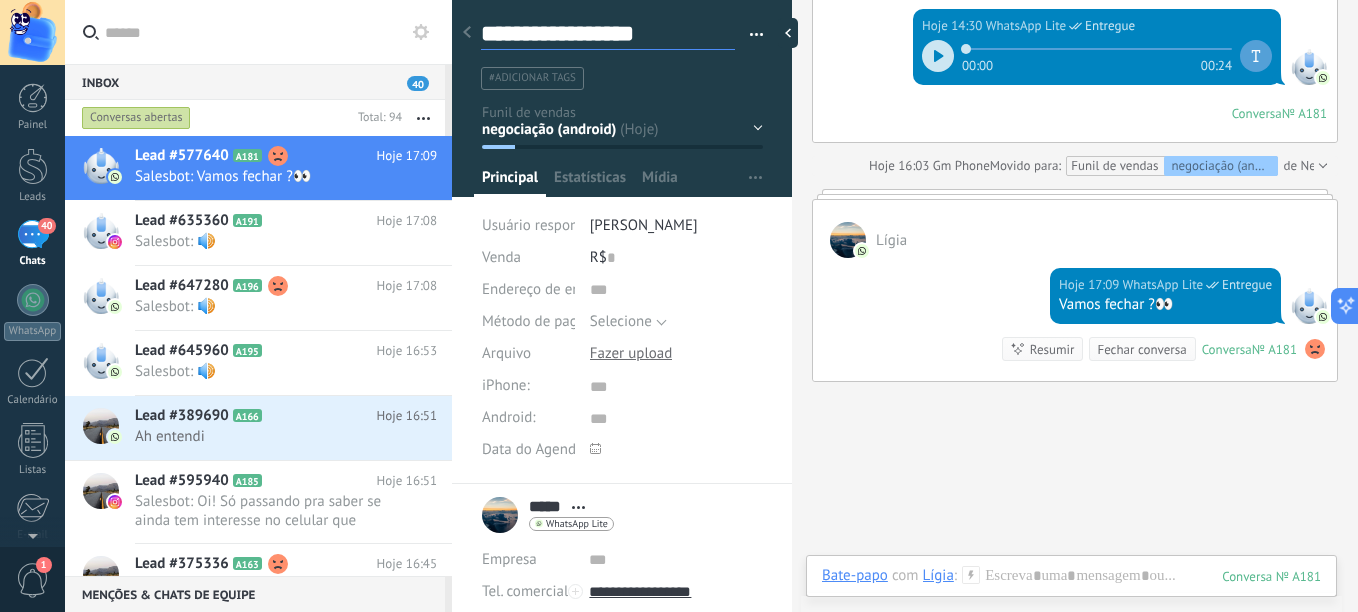 type on "**********" 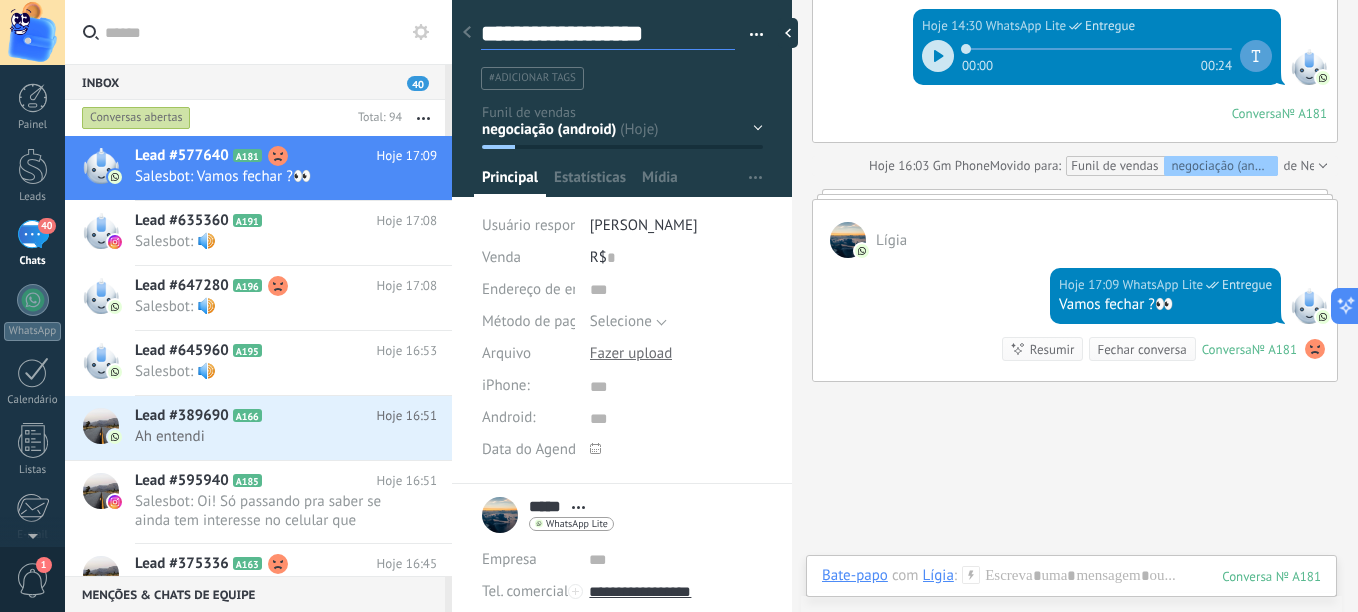 type on "**********" 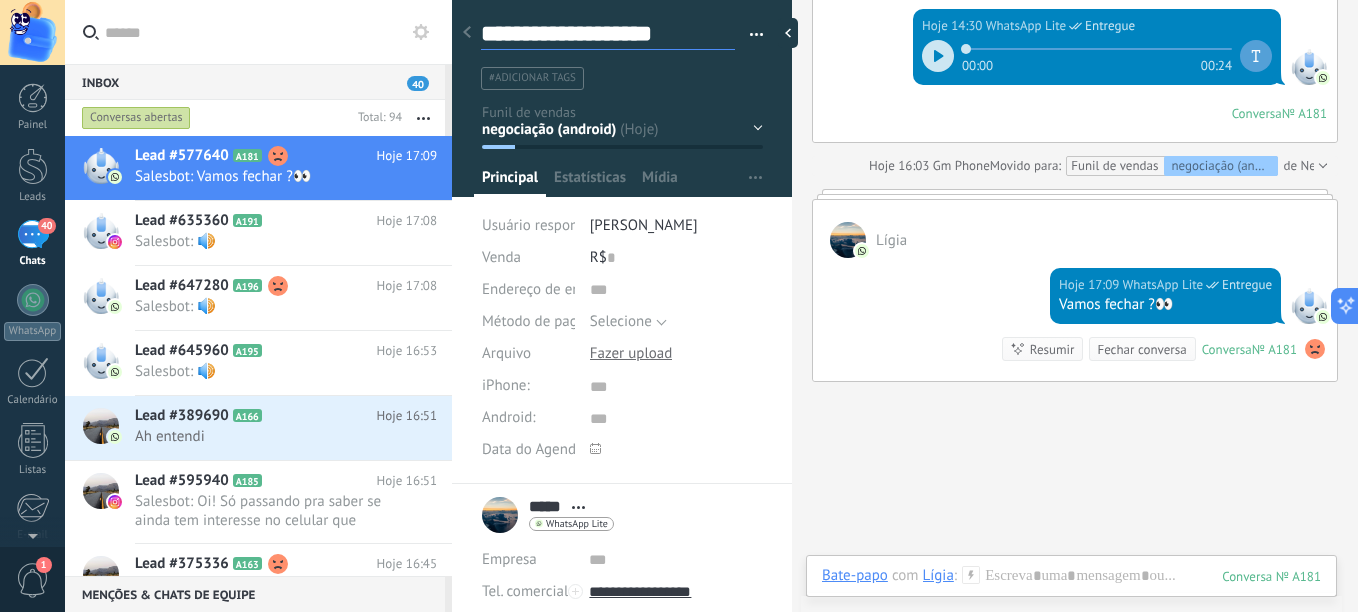type on "**********" 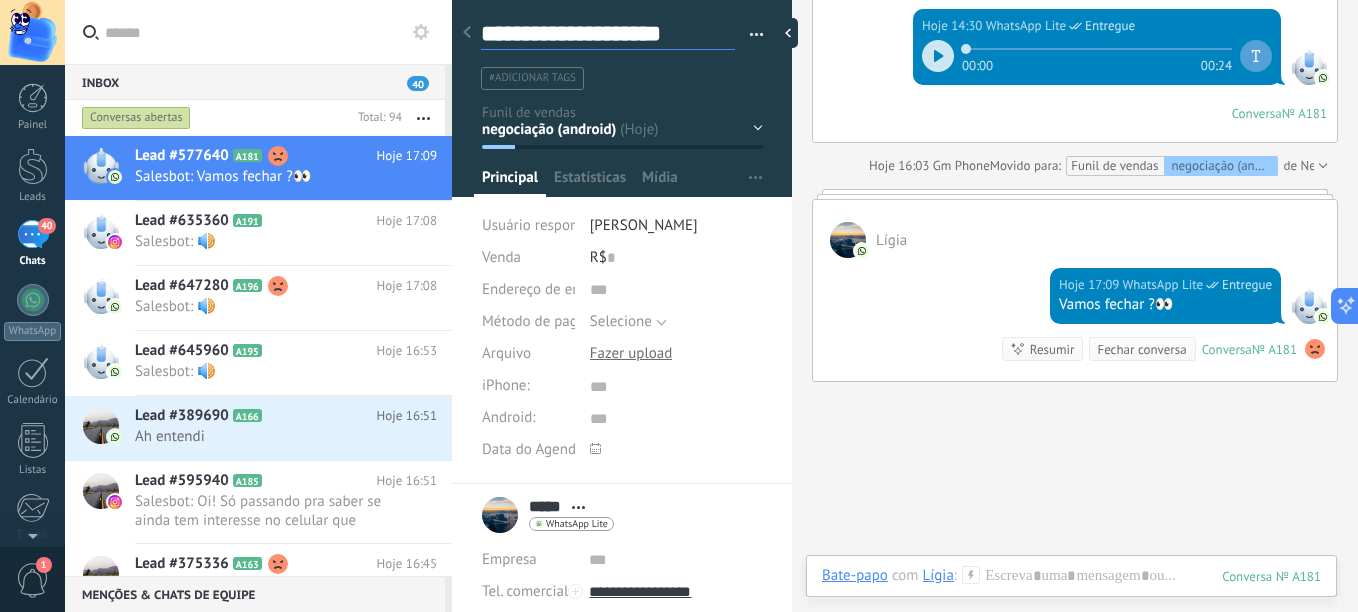 type on "**********" 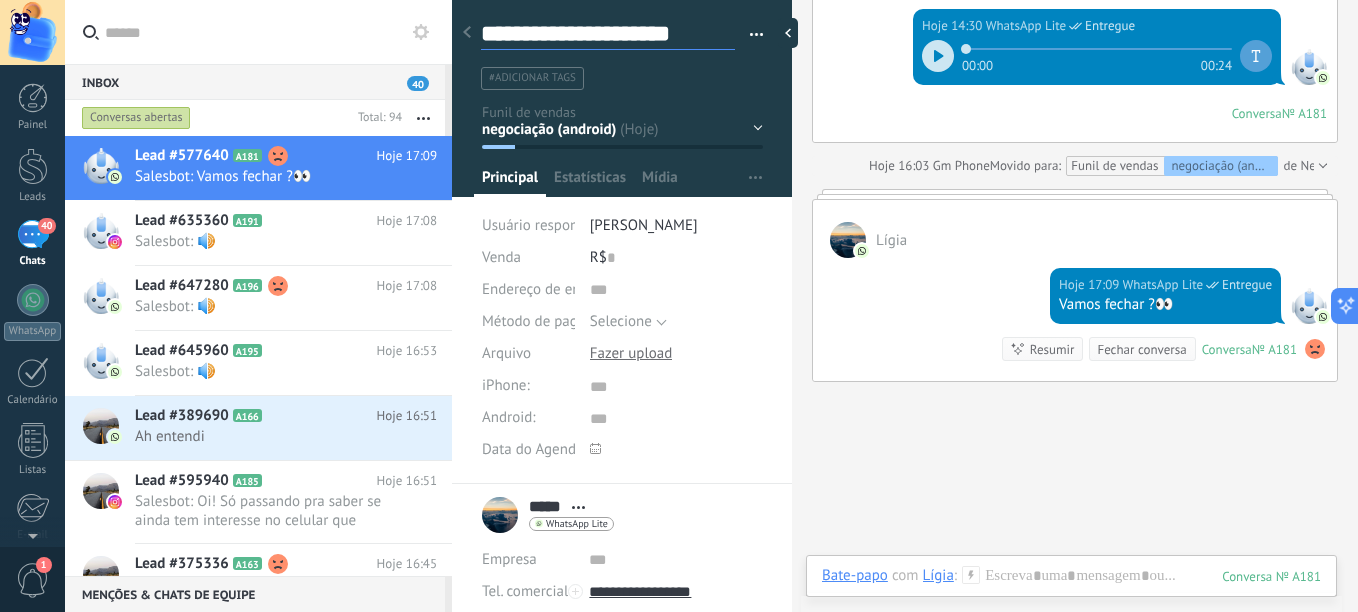 type on "**********" 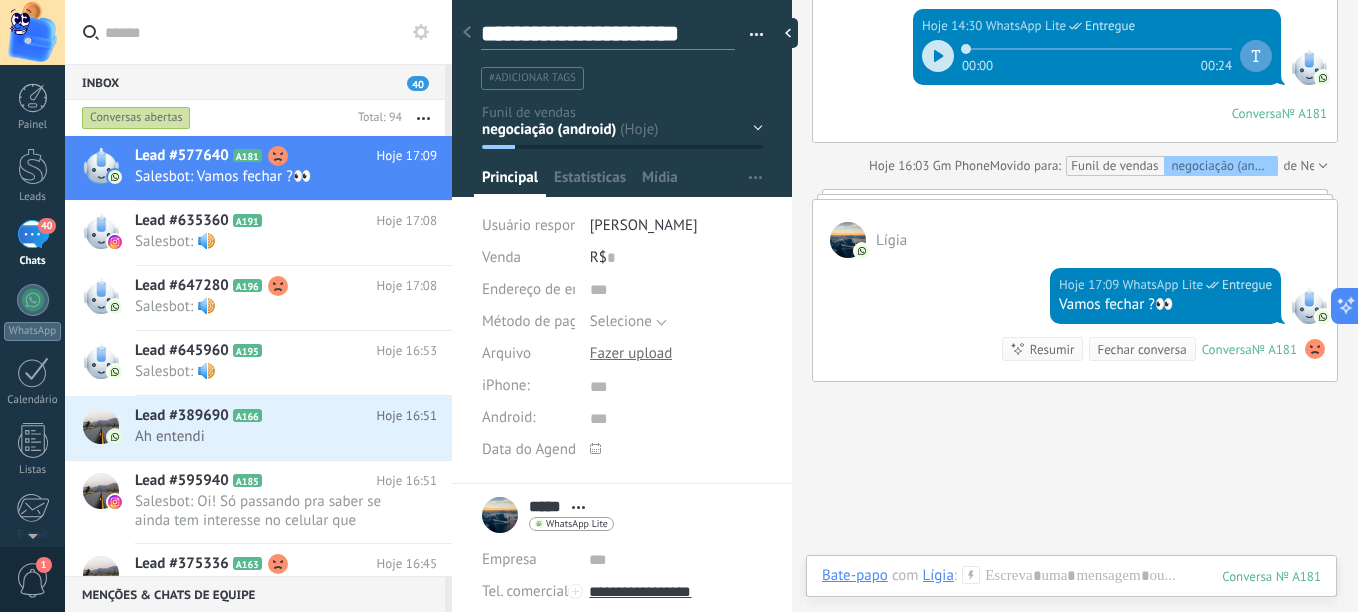 type on "**********" 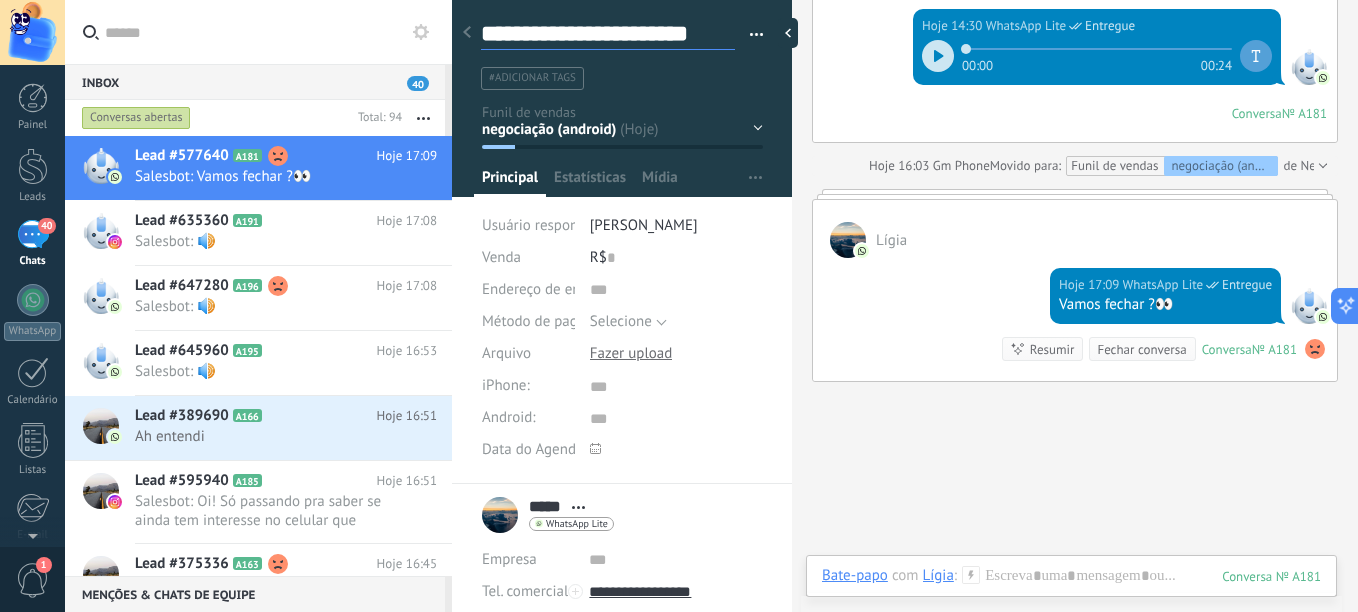 type on "**********" 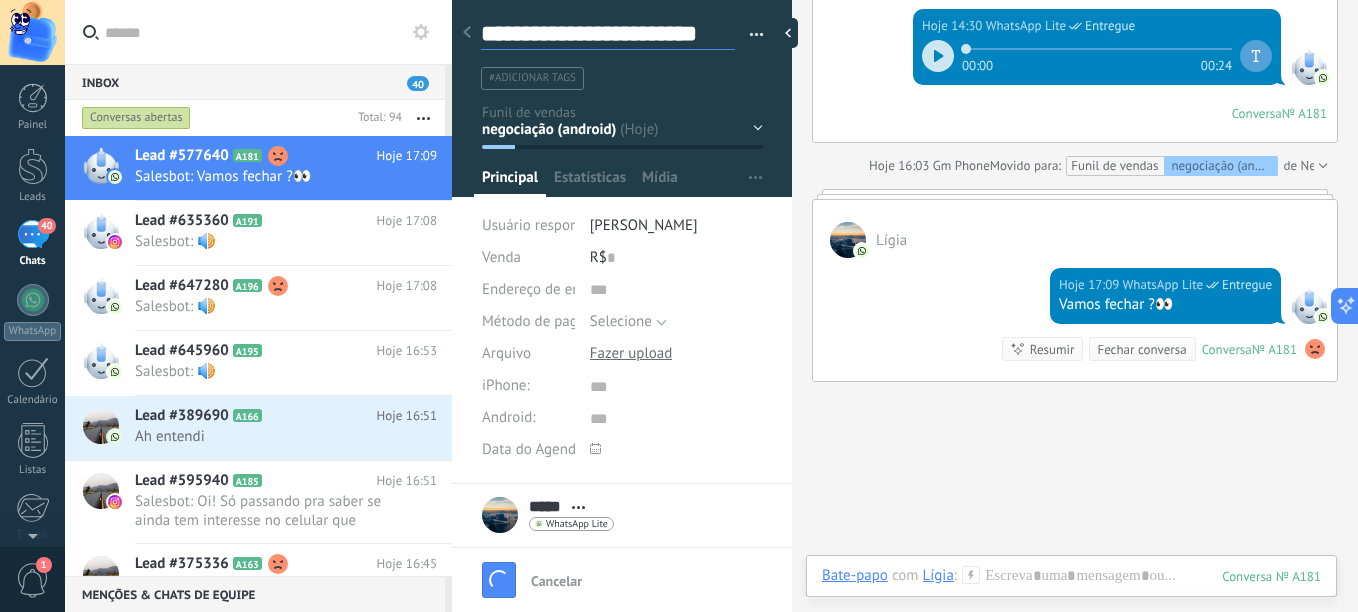 scroll, scrollTop: 2266, scrollLeft: 0, axis: vertical 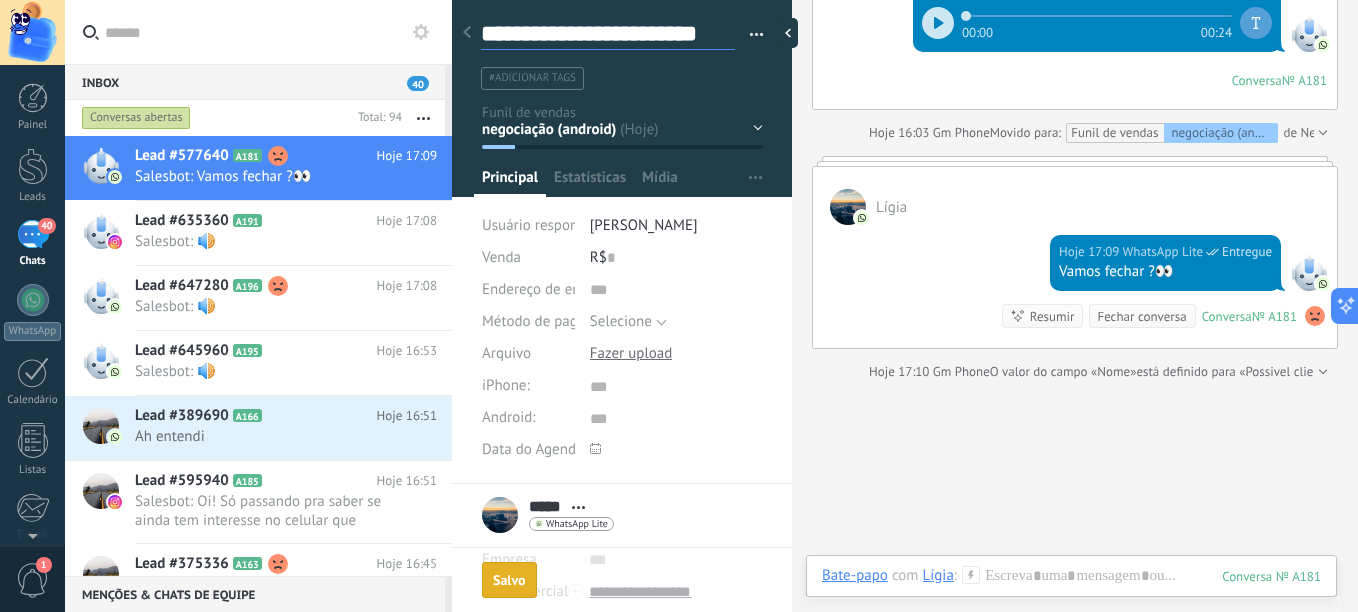 type on "**********" 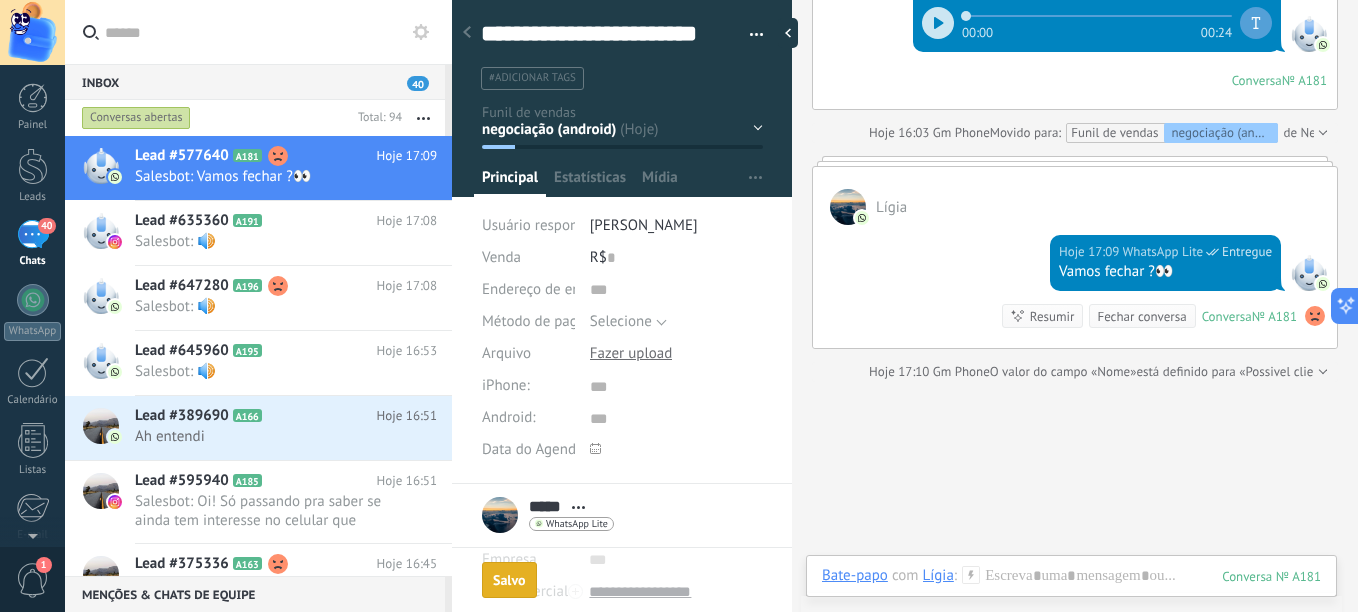 click on "#adicionar tags" at bounding box center [532, 78] 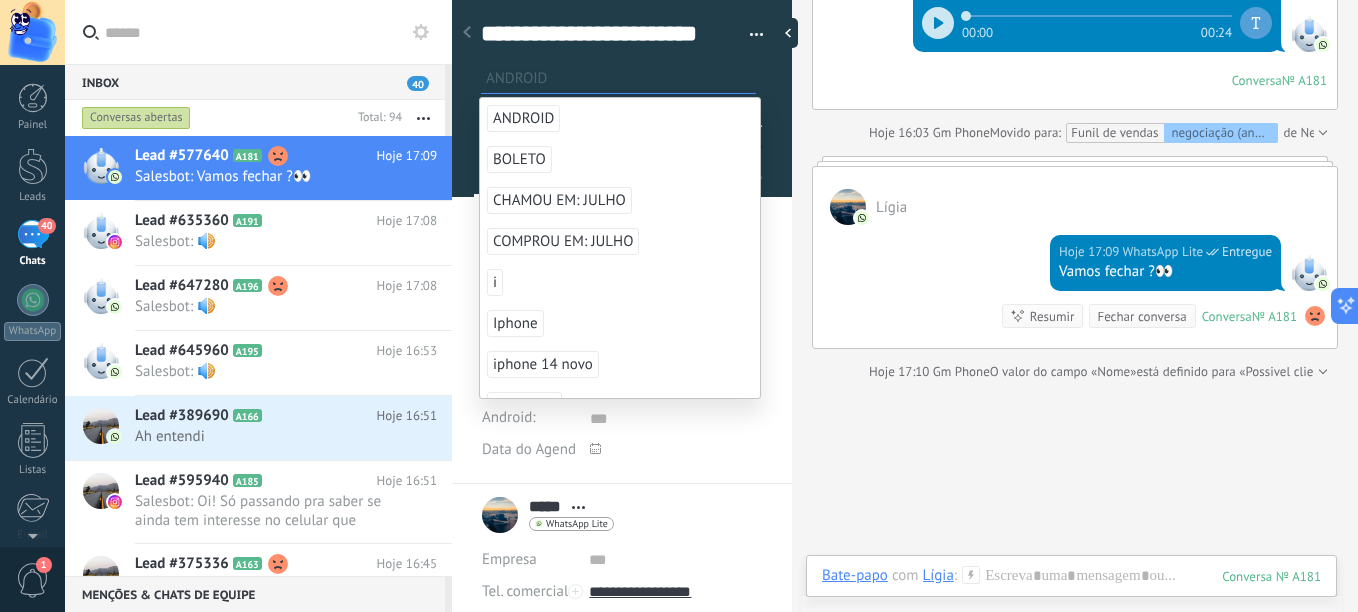 click on "ANDROID" at bounding box center [523, 118] 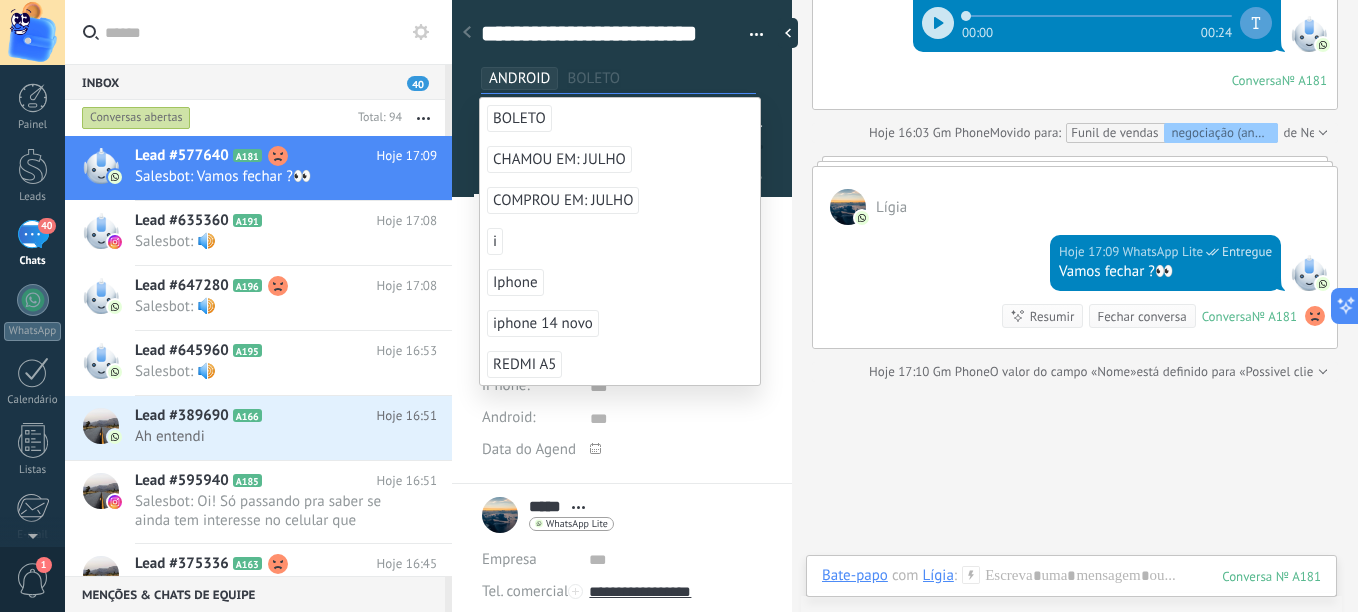 click on "**********" at bounding box center (622, 38) 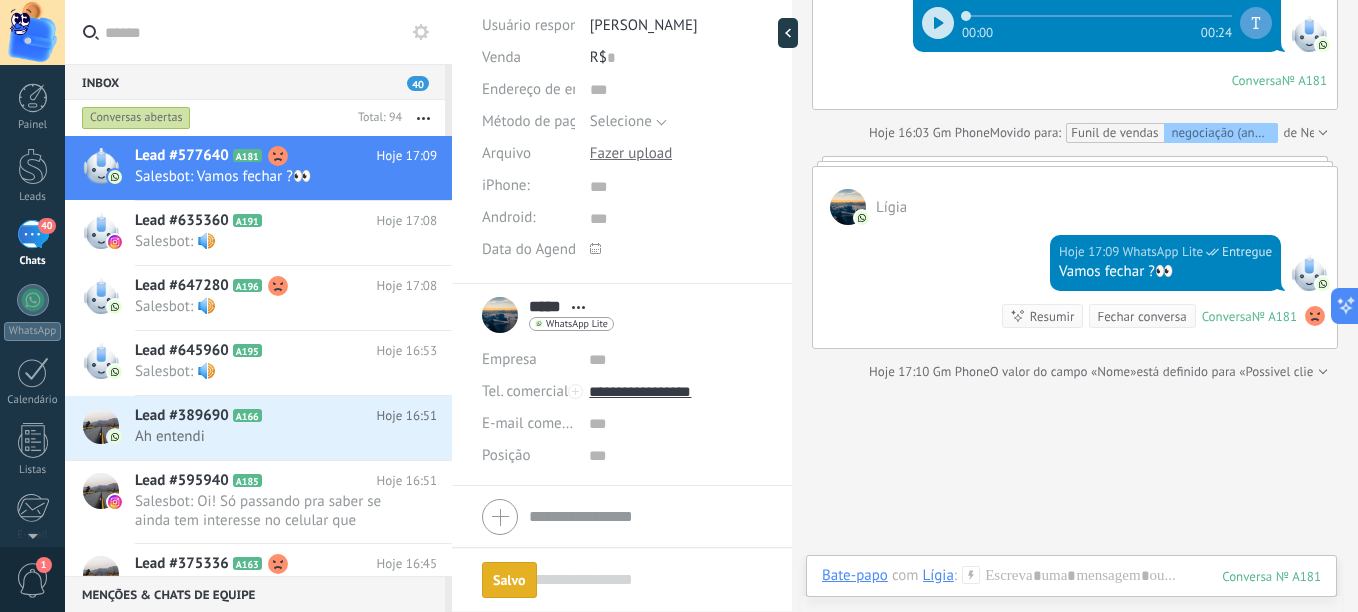 scroll, scrollTop: 0, scrollLeft: 0, axis: both 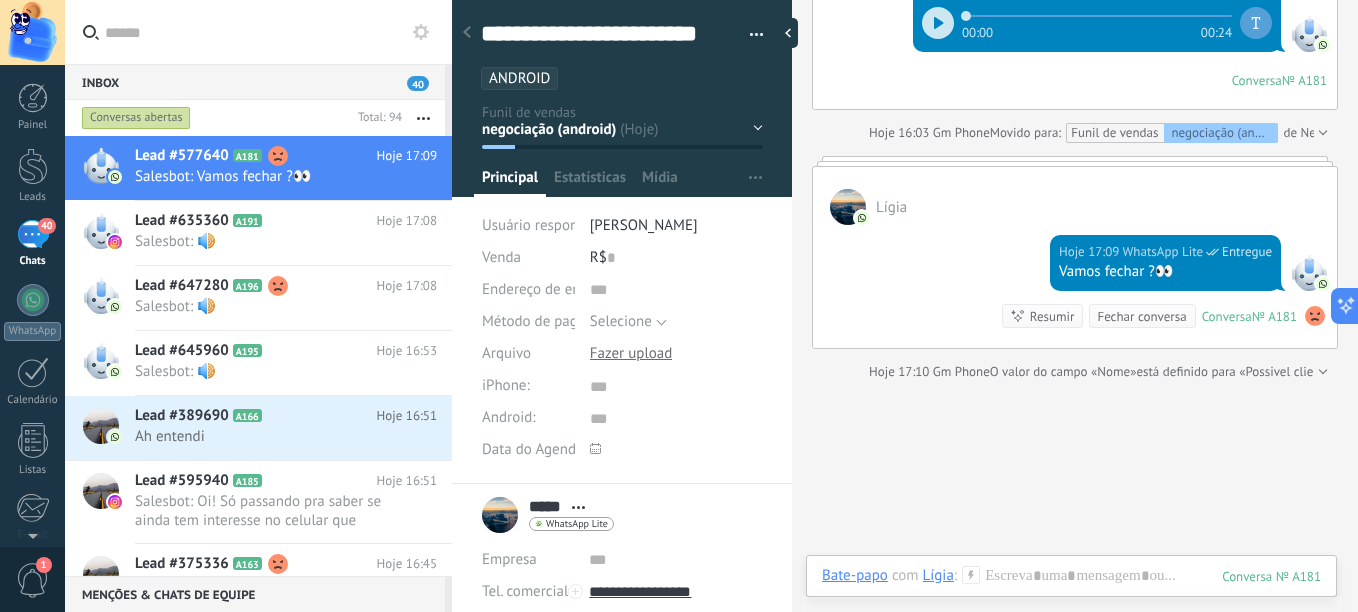 click at bounding box center [467, 33] 